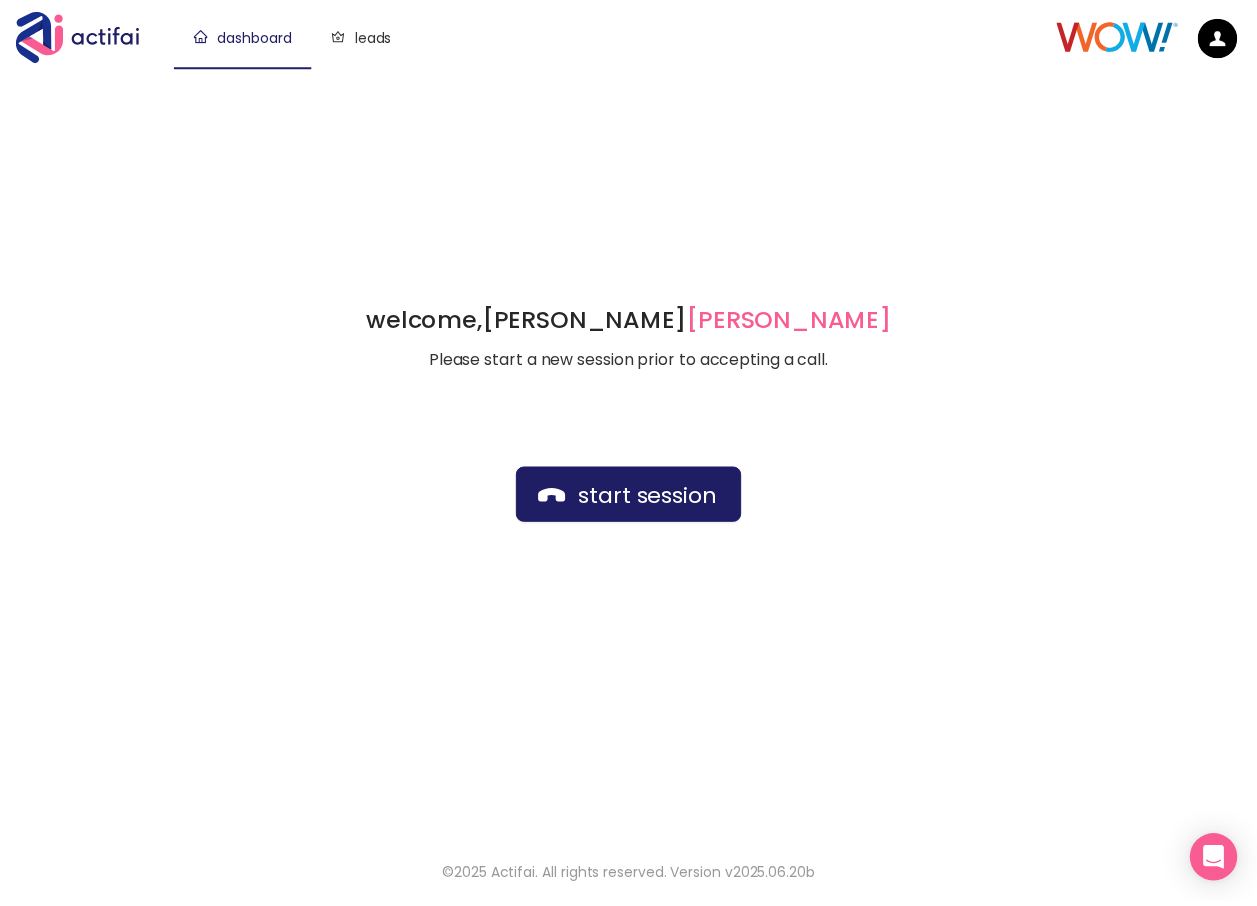 scroll, scrollTop: 0, scrollLeft: 0, axis: both 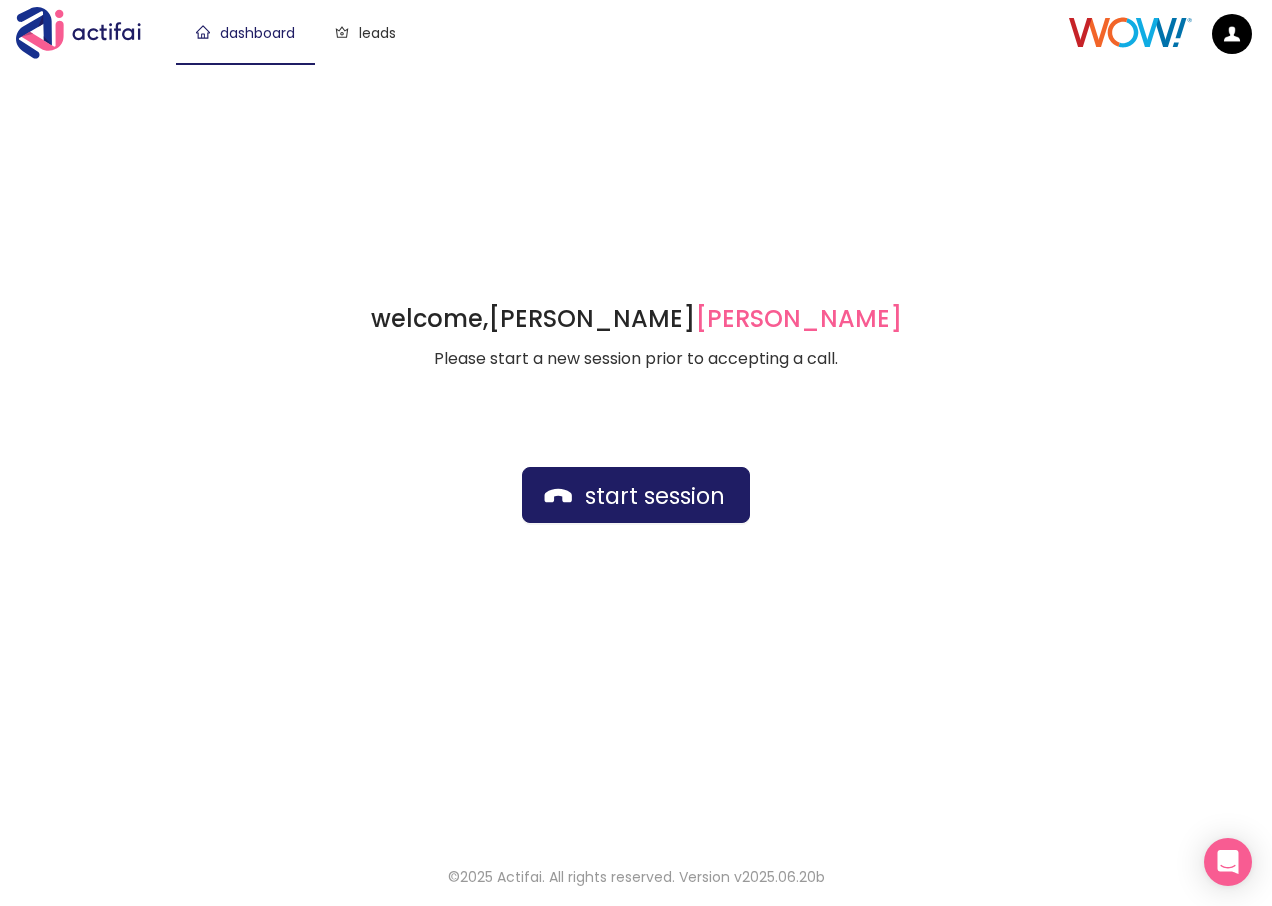 click on "welcome,  [PERSON_NAME] german Please start a new session prior to accepting a call. start session" 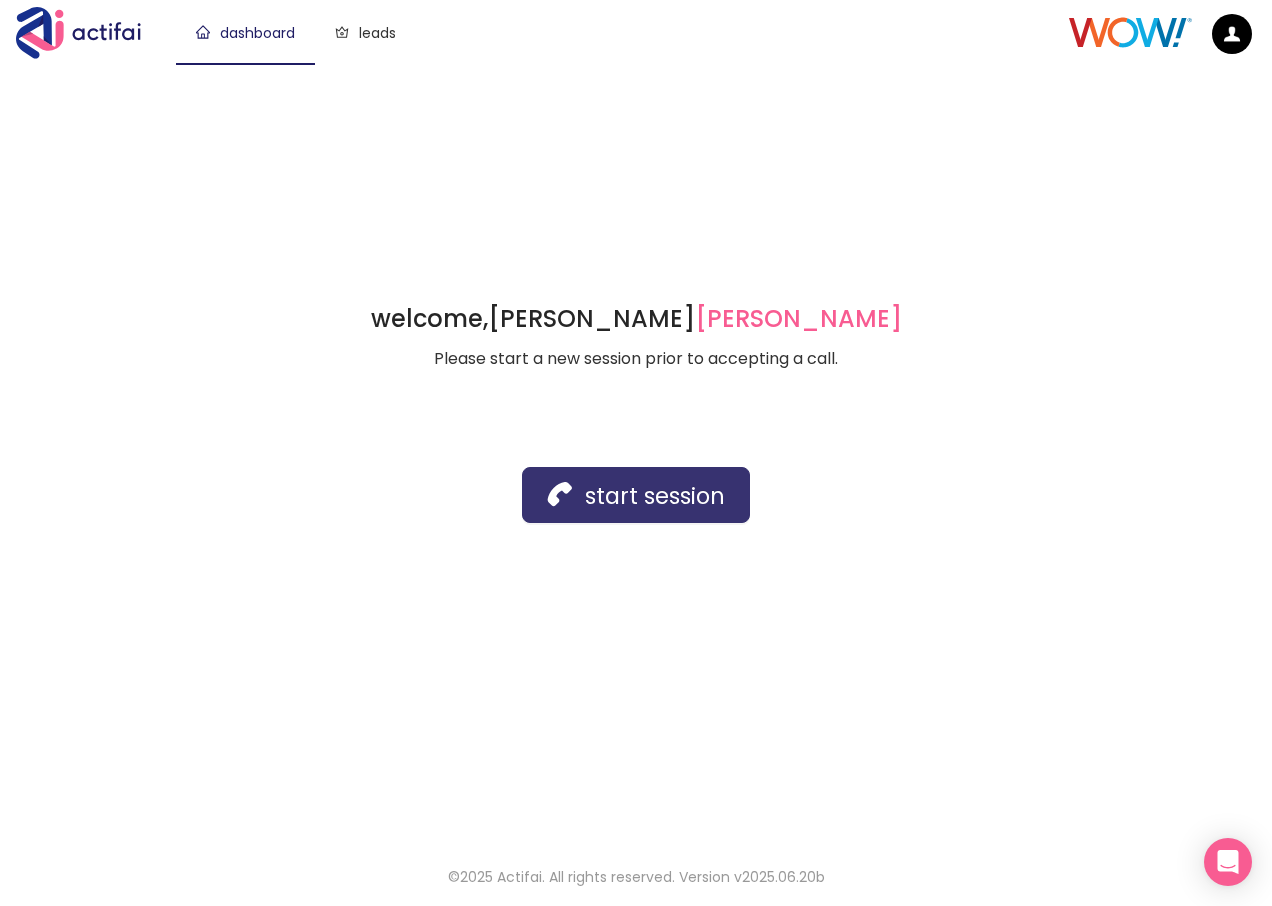 click on "start session" at bounding box center [636, 495] 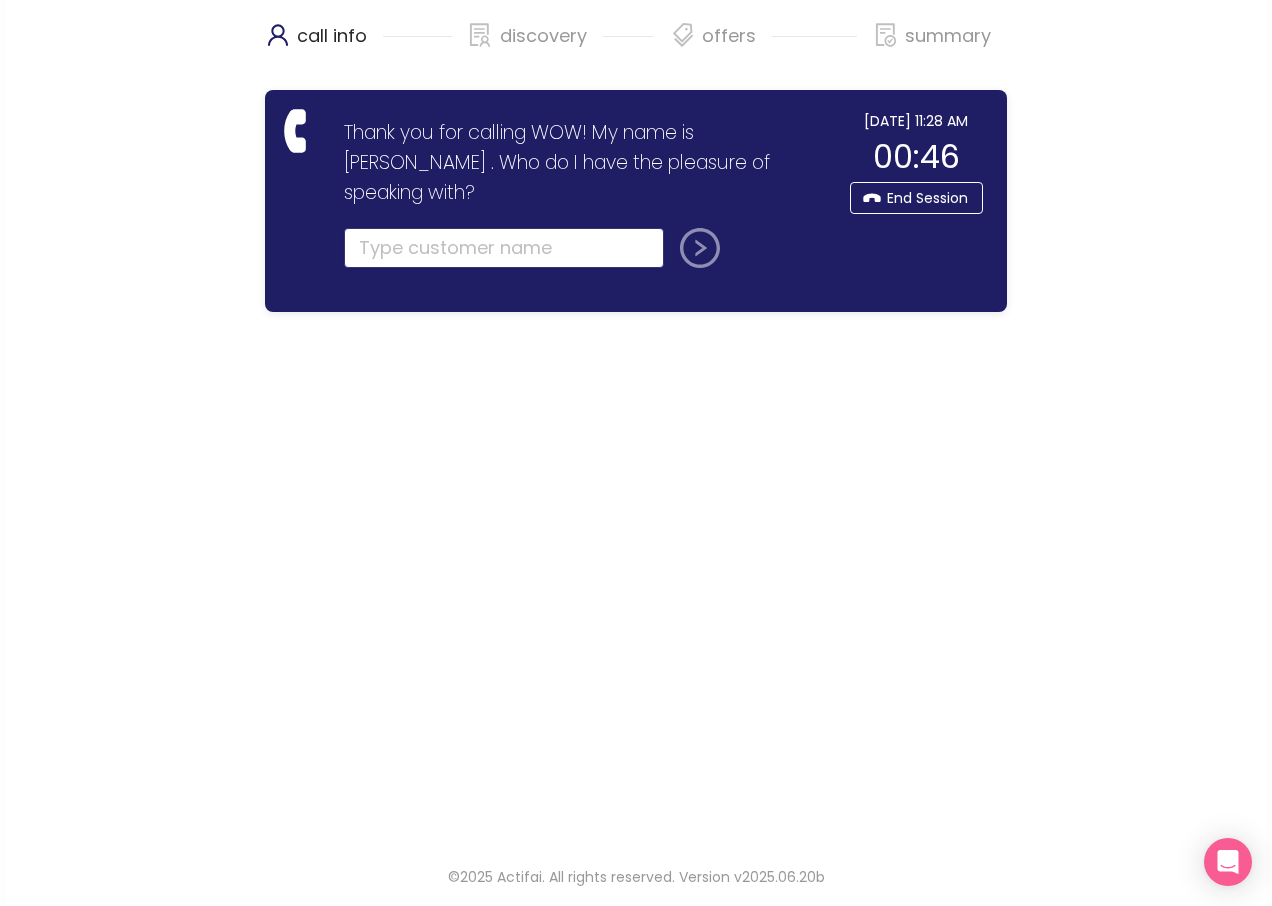 click 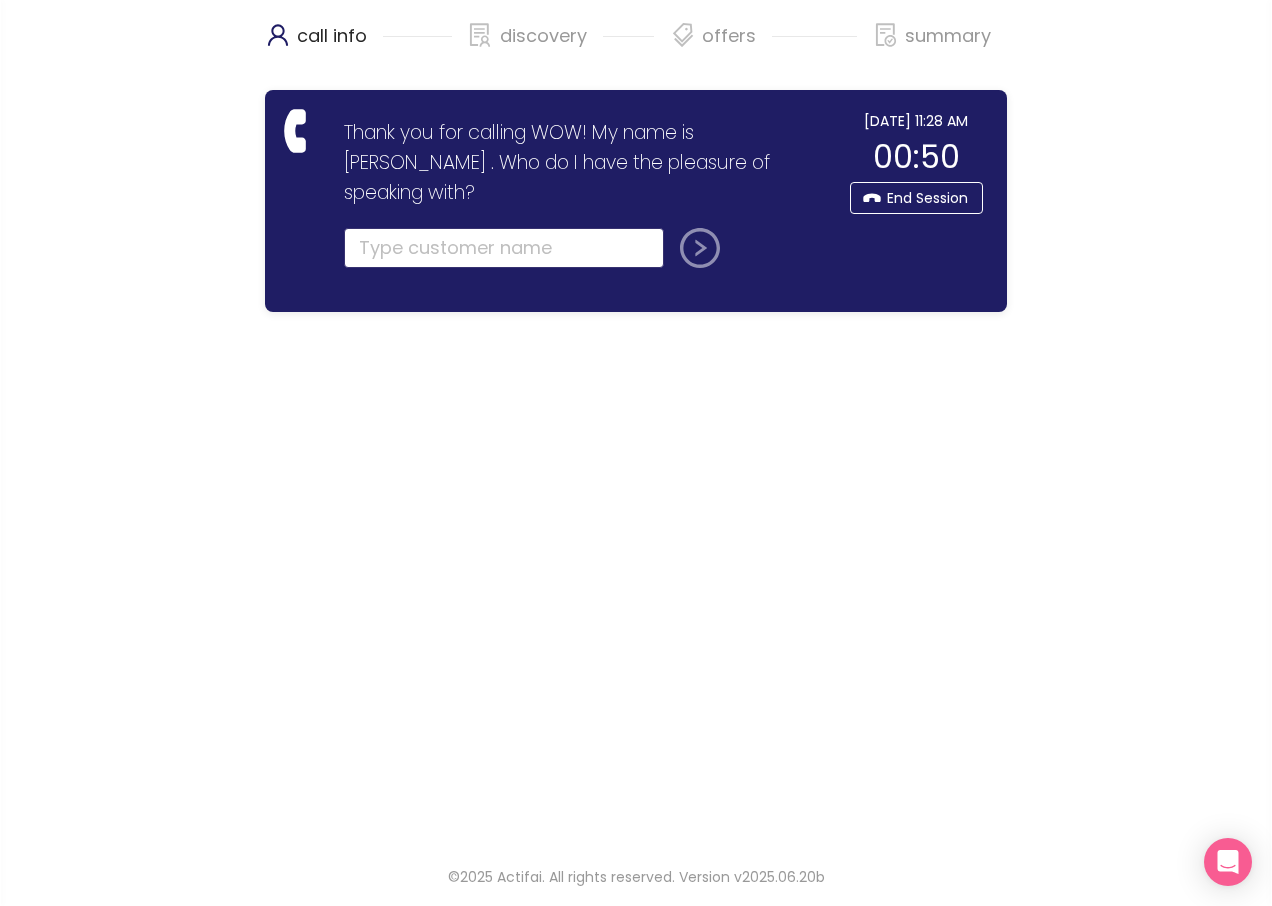 click 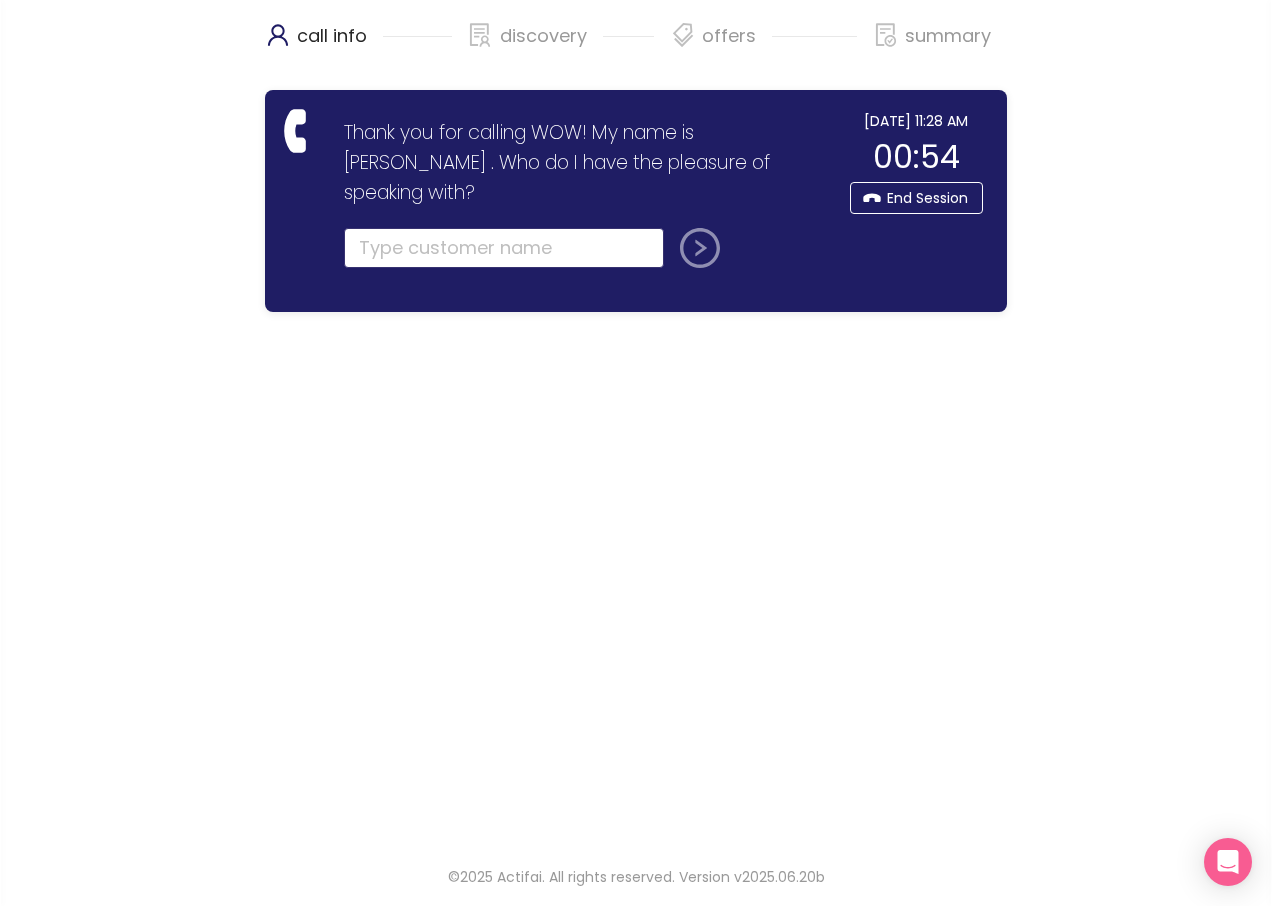 click 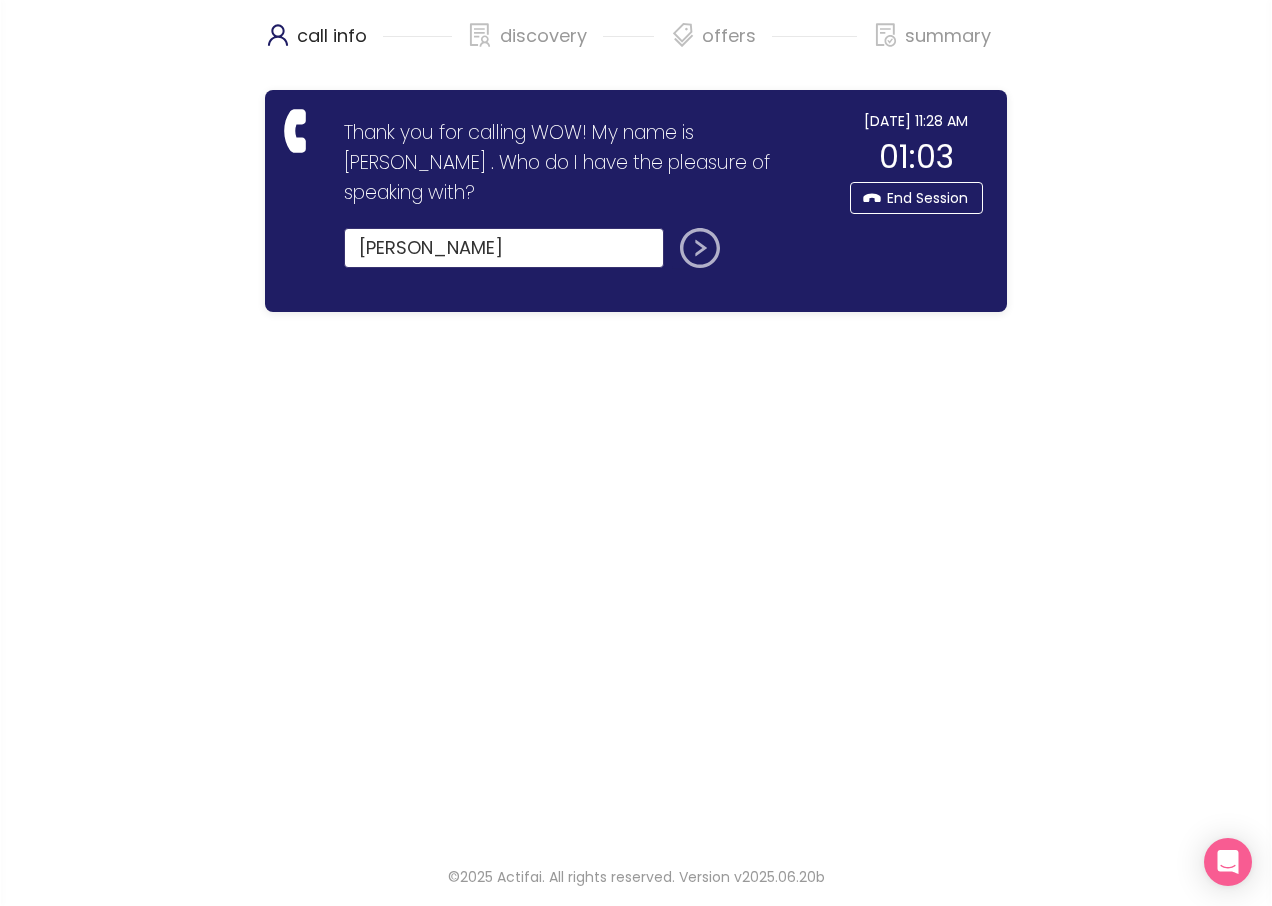 type on "[PERSON_NAME]" 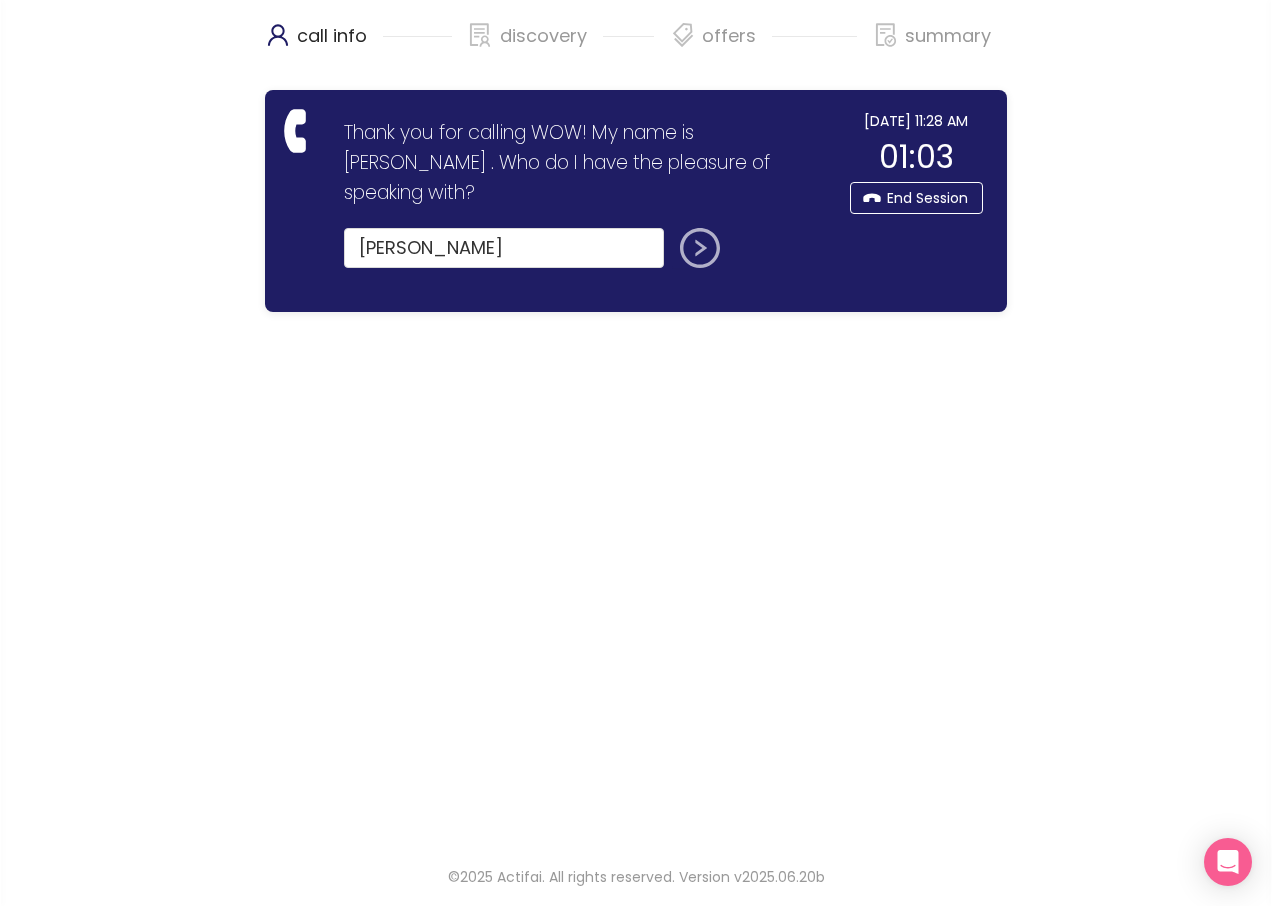 click 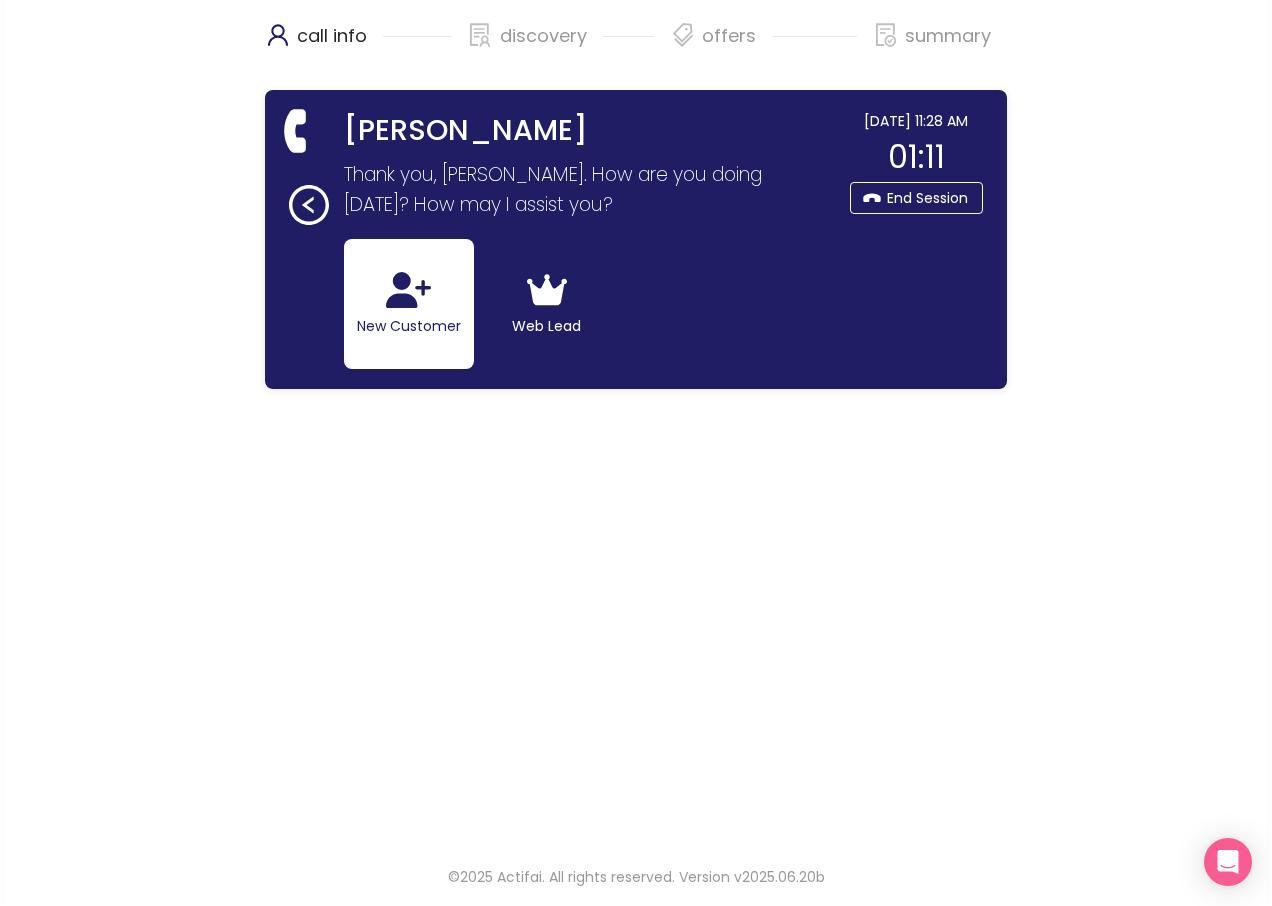 click on "New Customer" 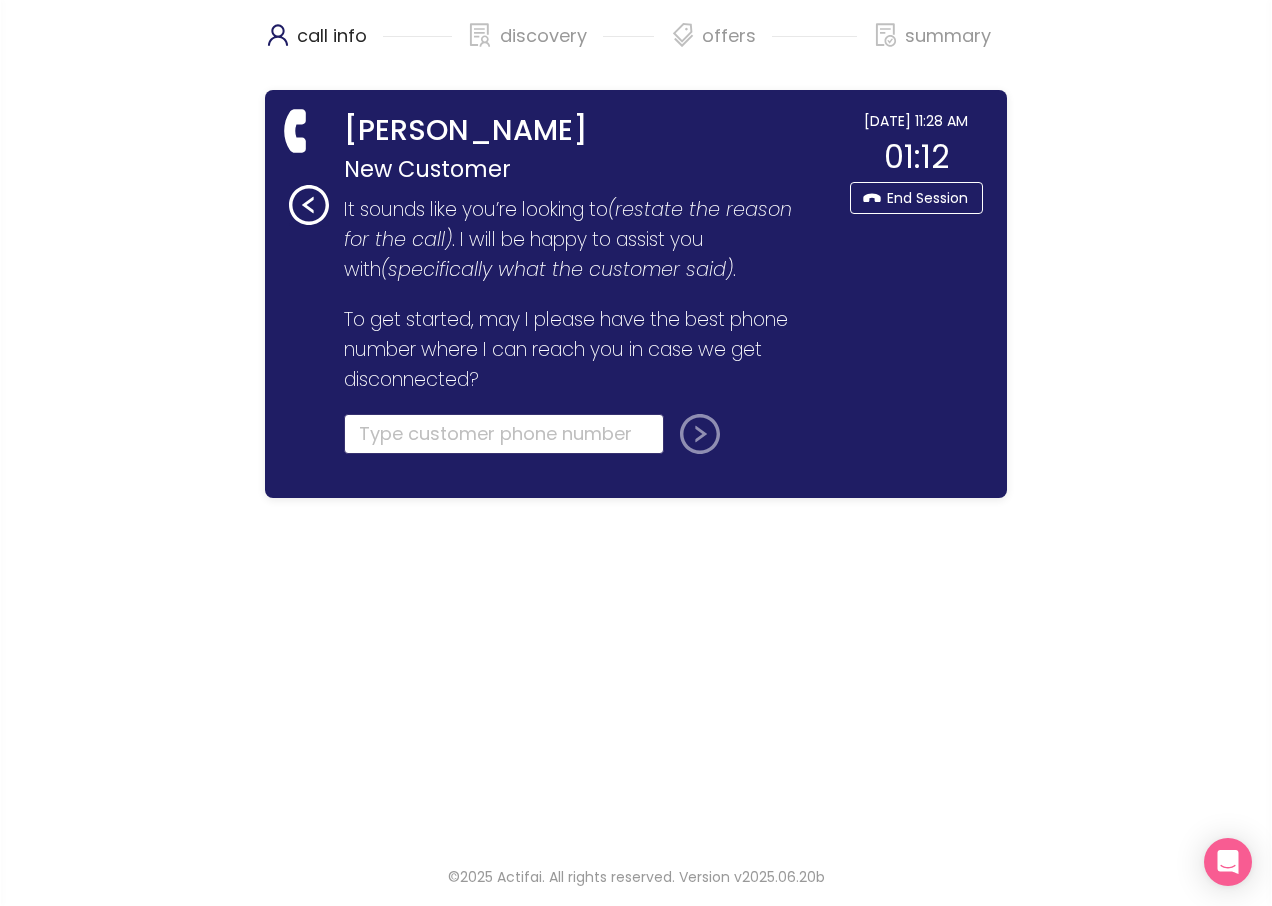 click 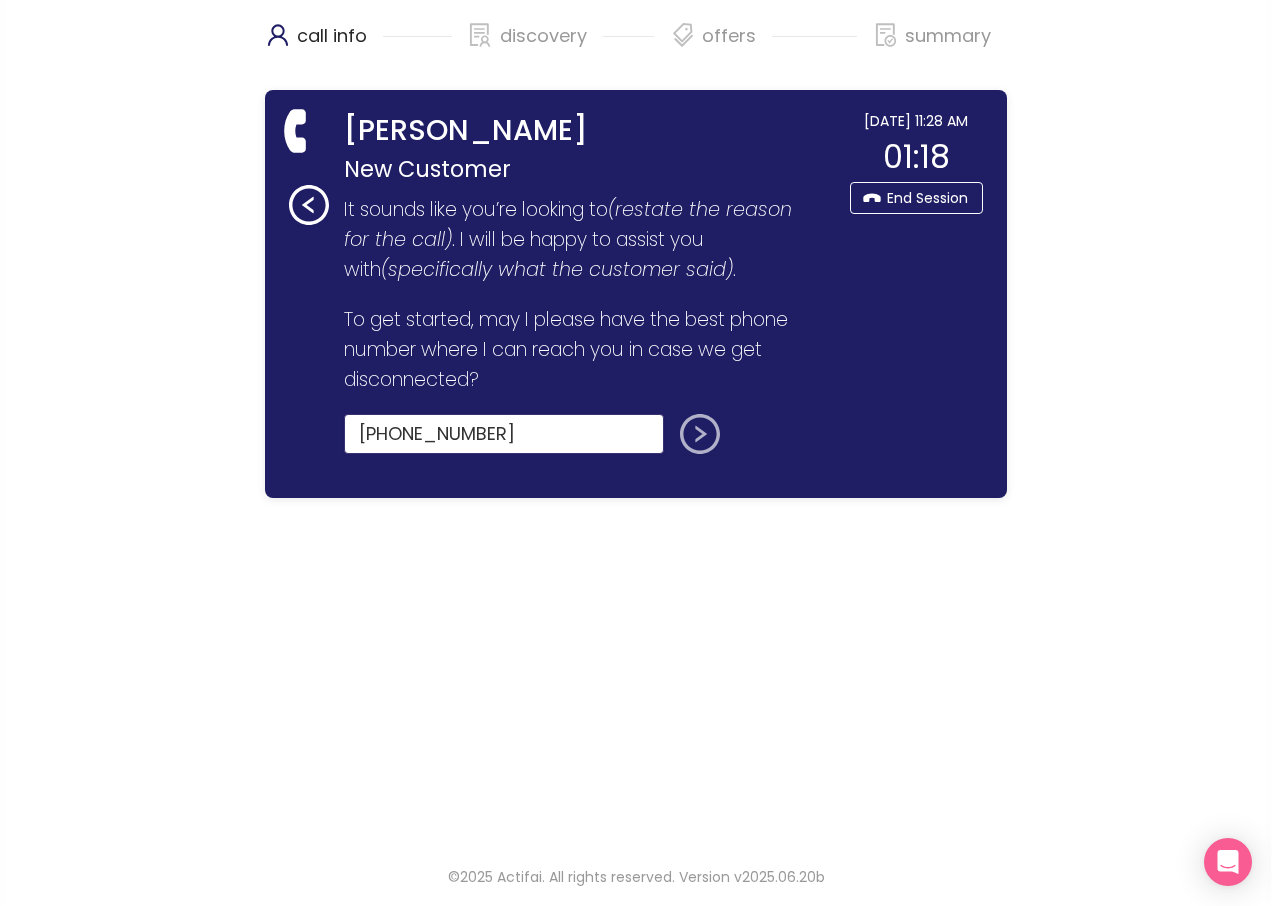 type on "[PHONE_NUMBER]" 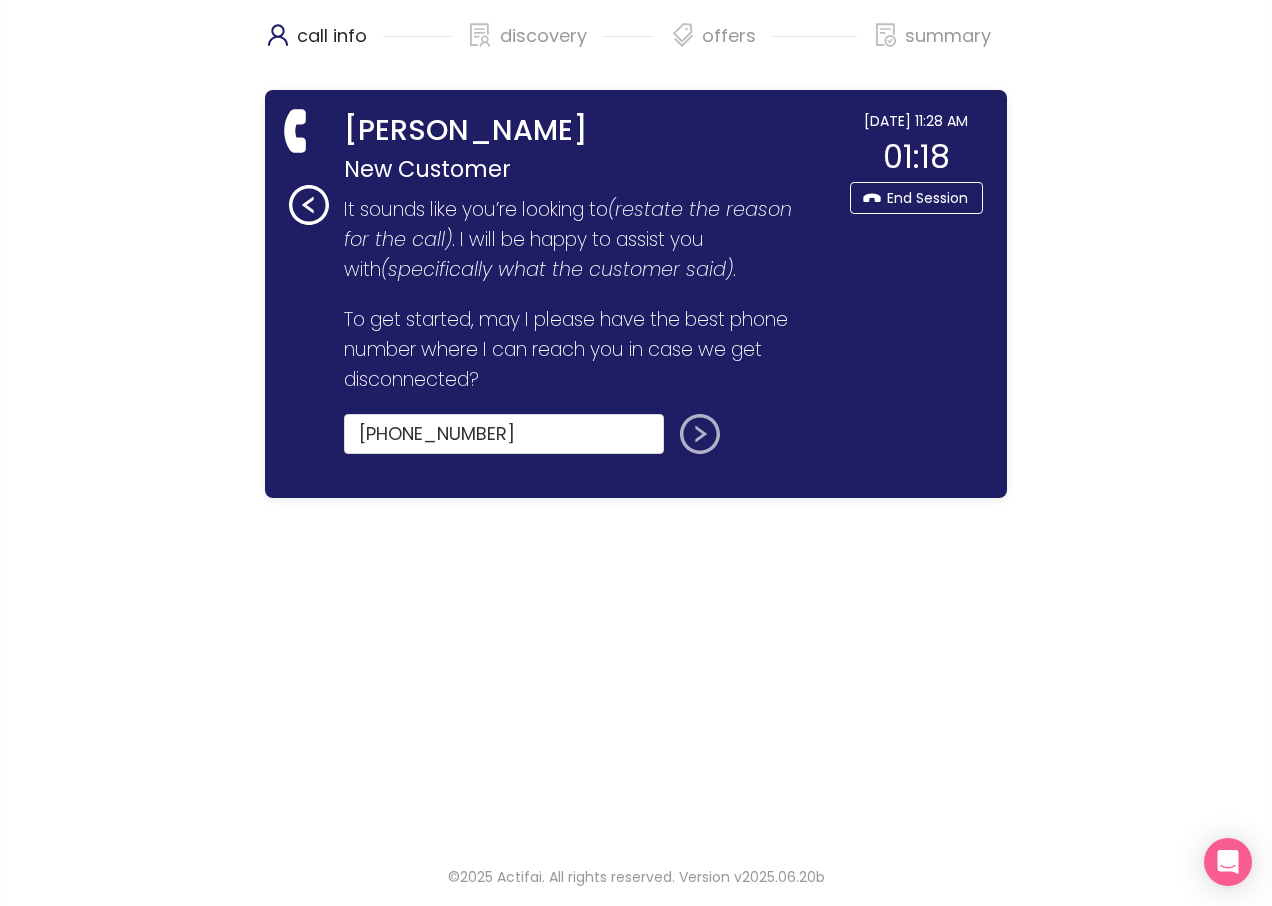 click 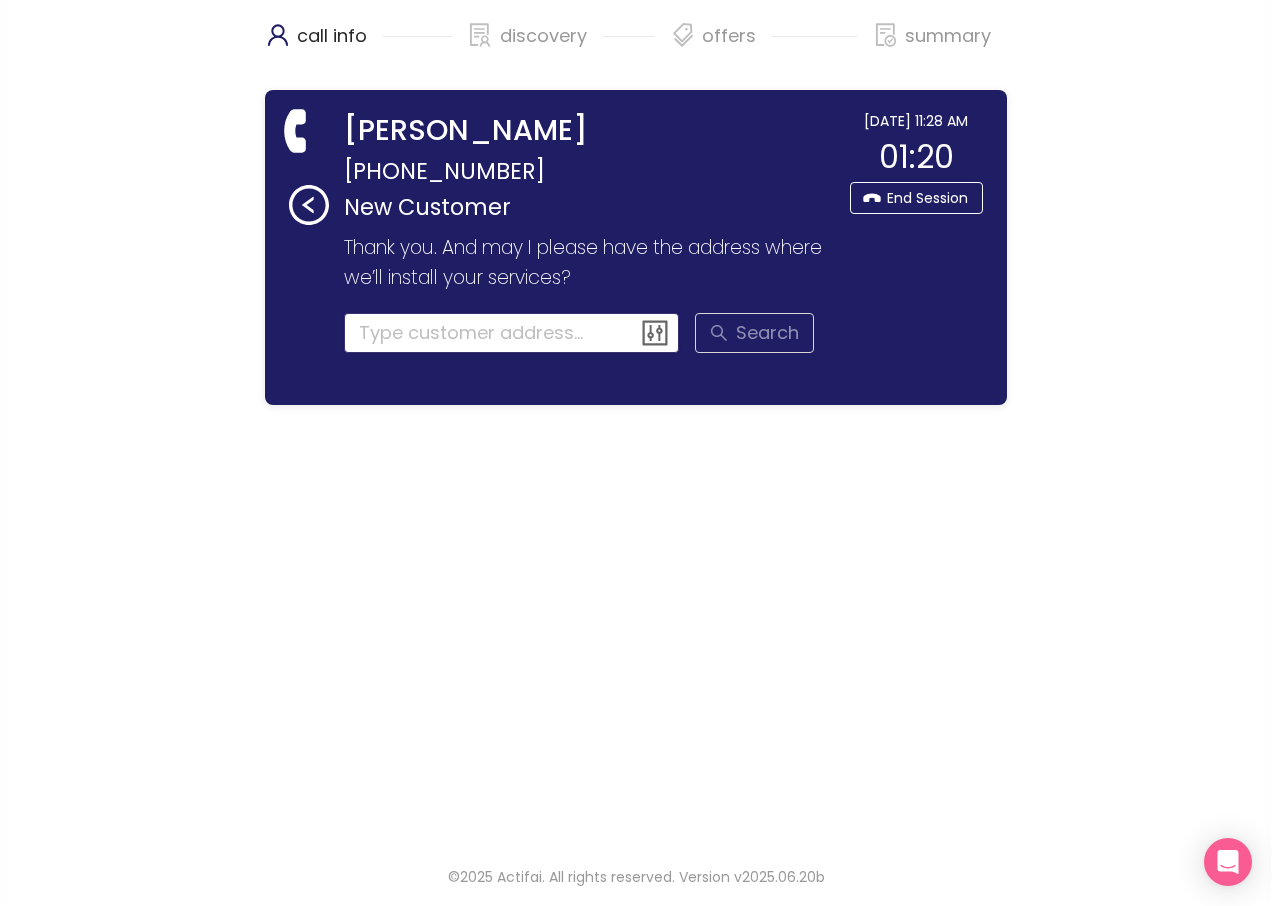 click at bounding box center [512, 333] 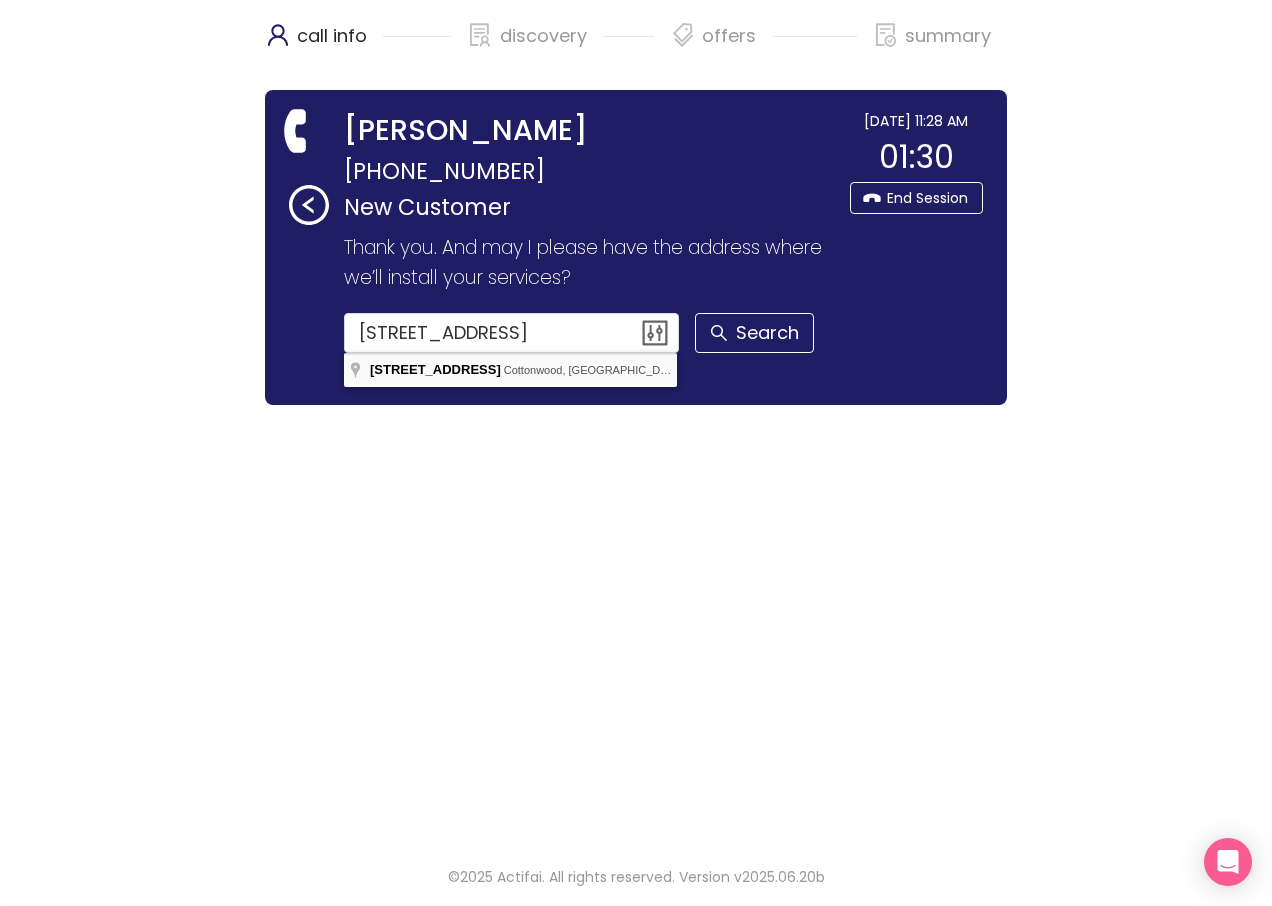 type on "[STREET_ADDRESS]" 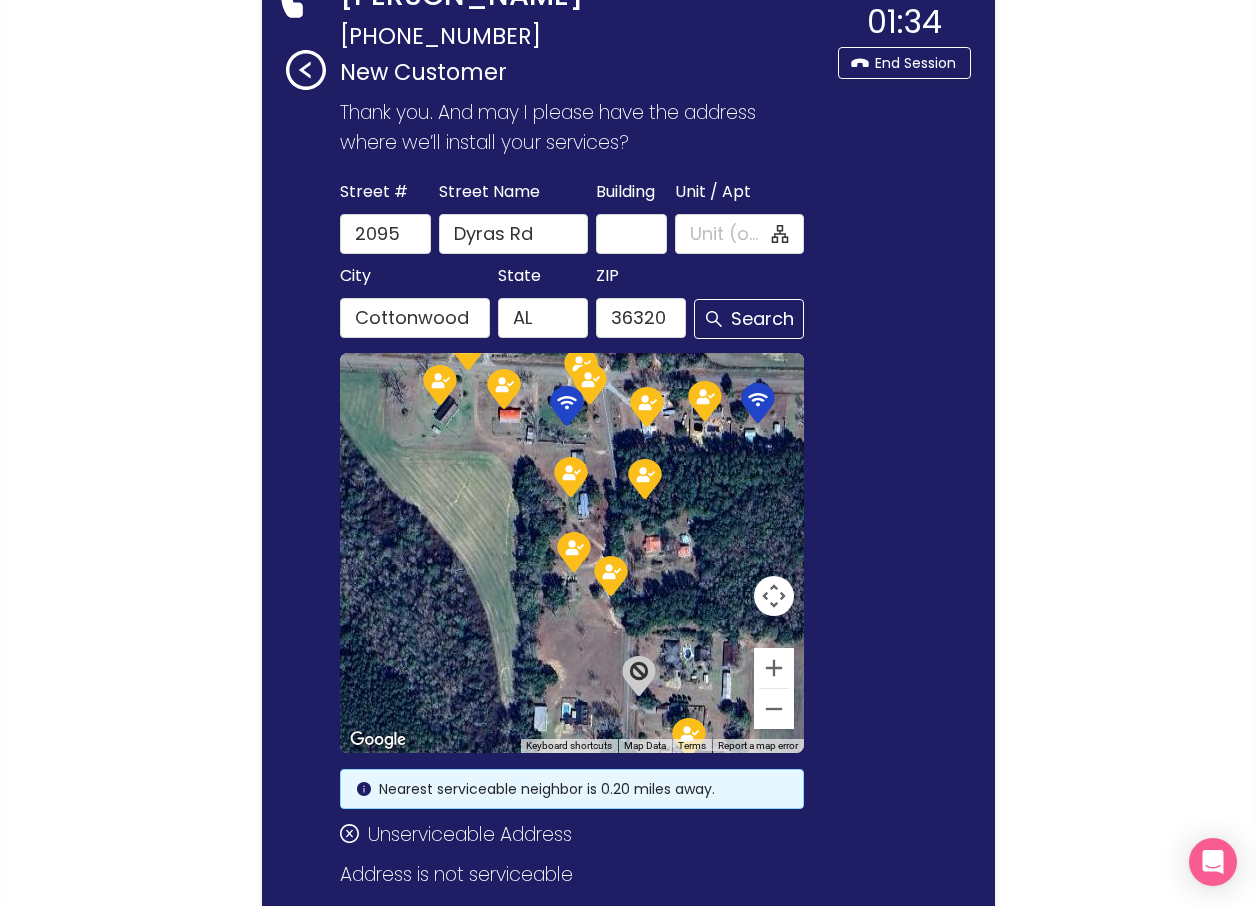 scroll, scrollTop: 300, scrollLeft: 0, axis: vertical 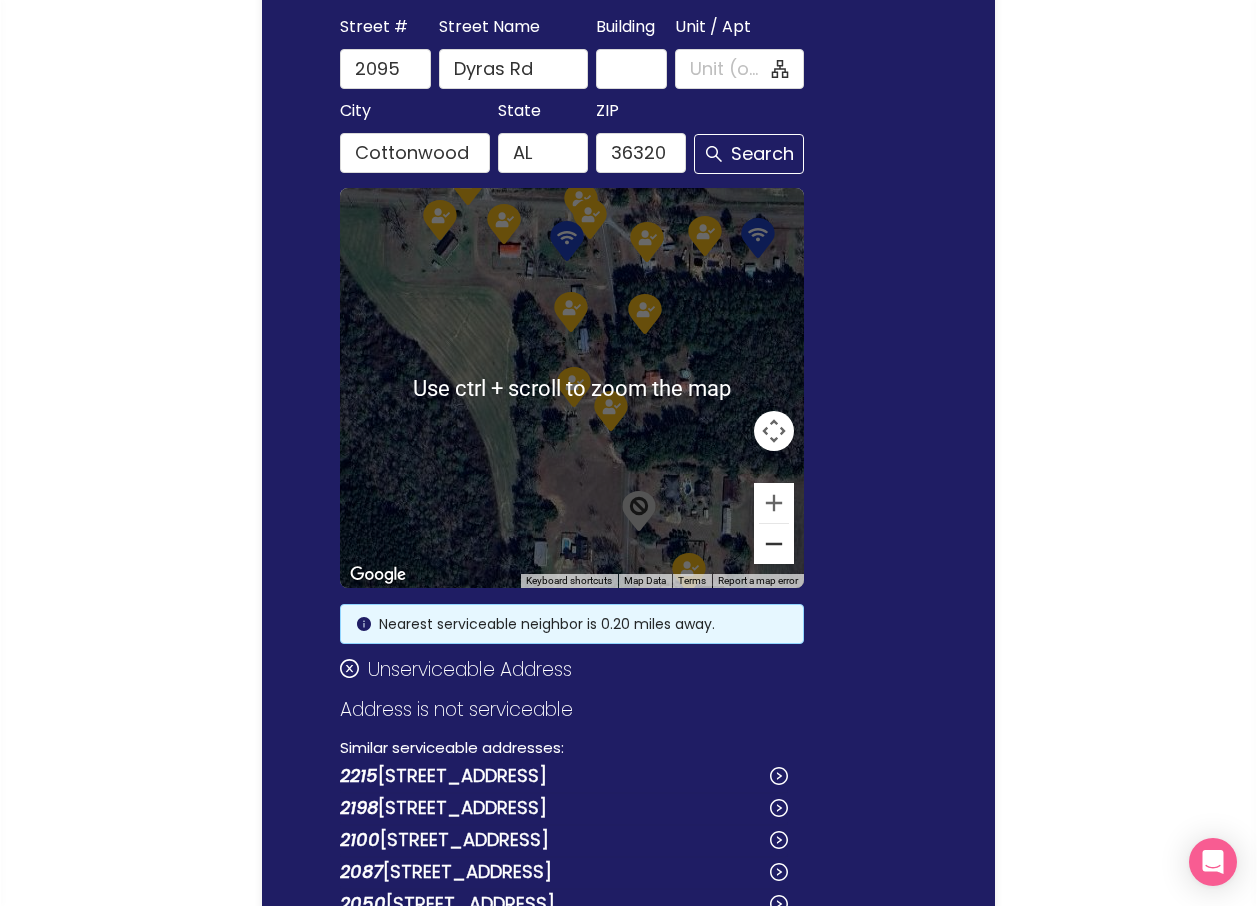 click at bounding box center (774, 544) 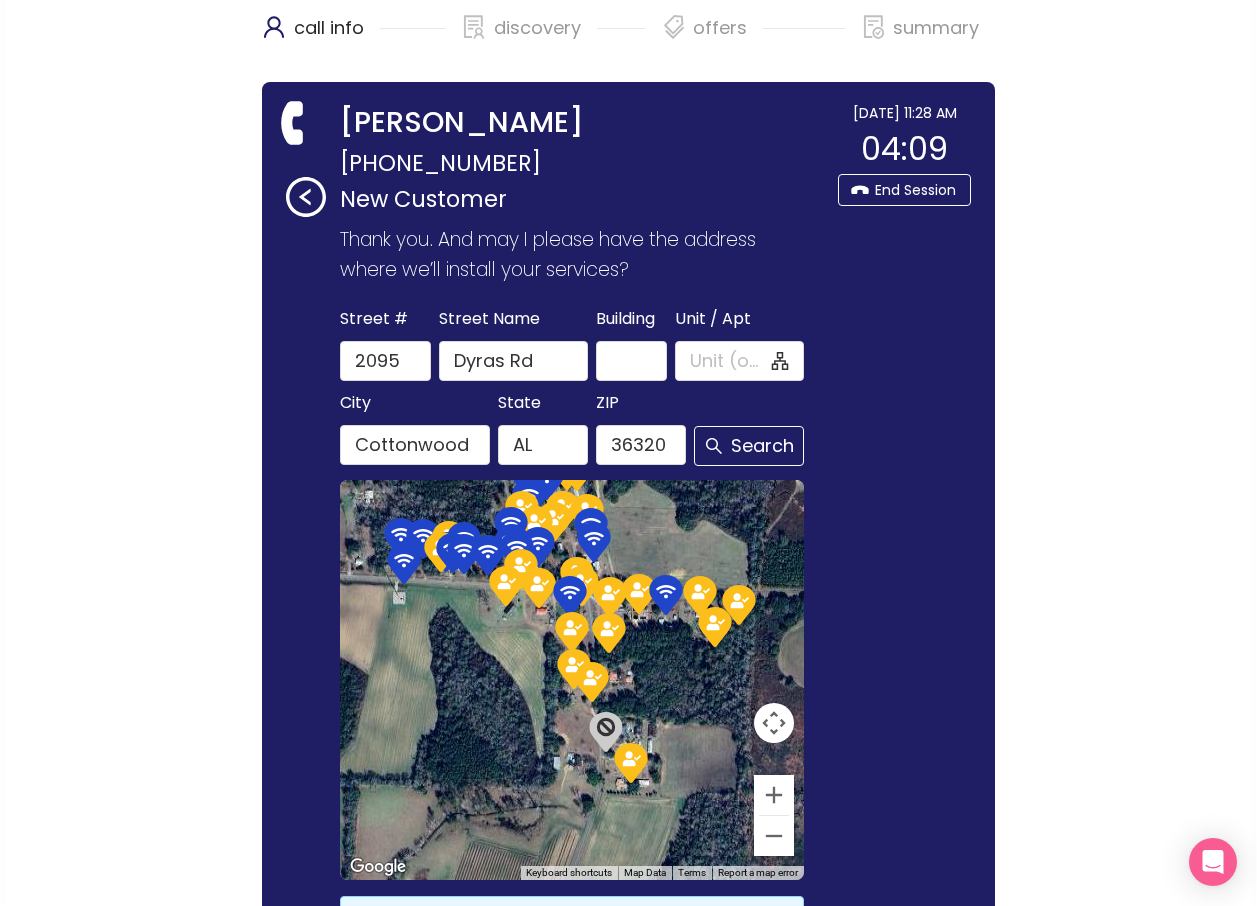 scroll, scrollTop: 0, scrollLeft: 0, axis: both 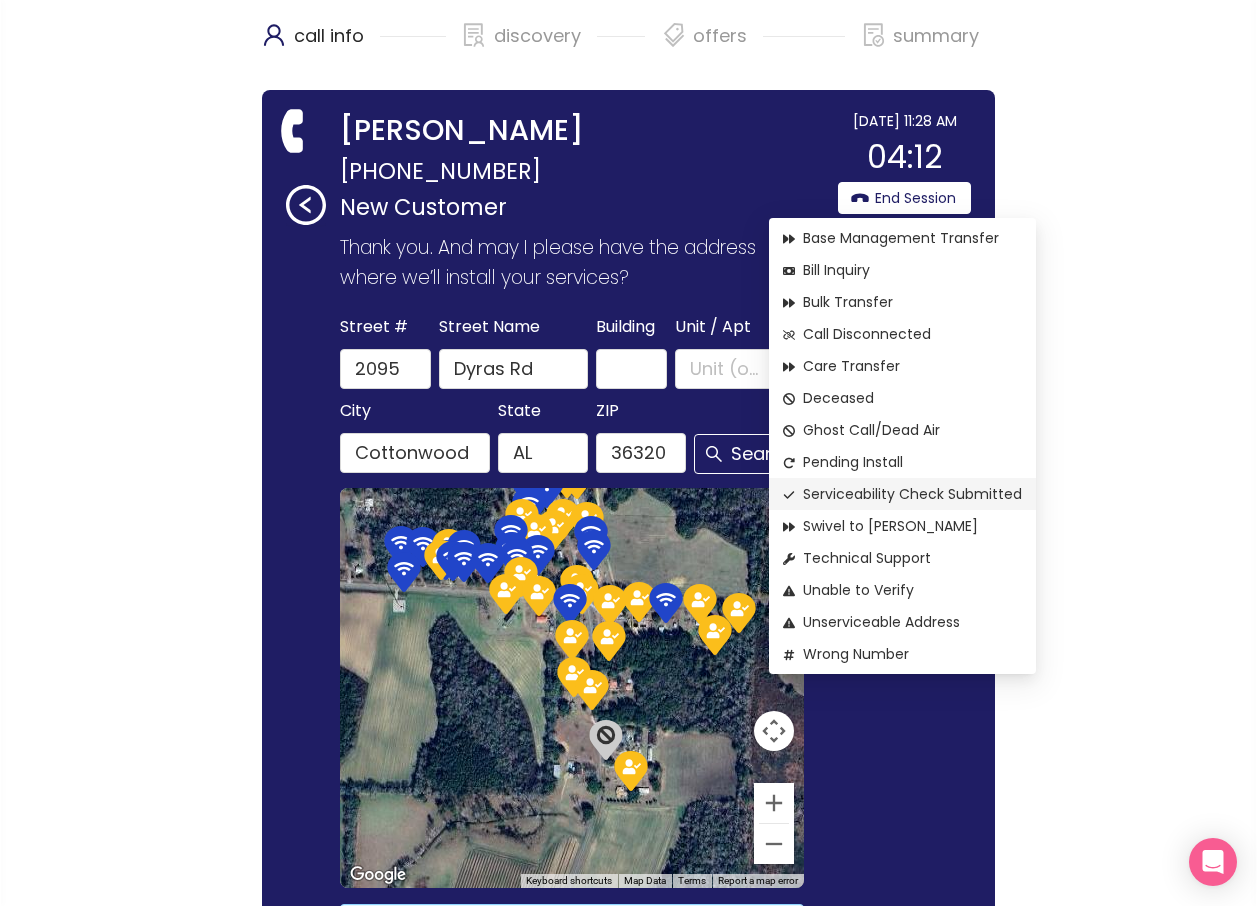 click on "Serviceability Check Submitted" 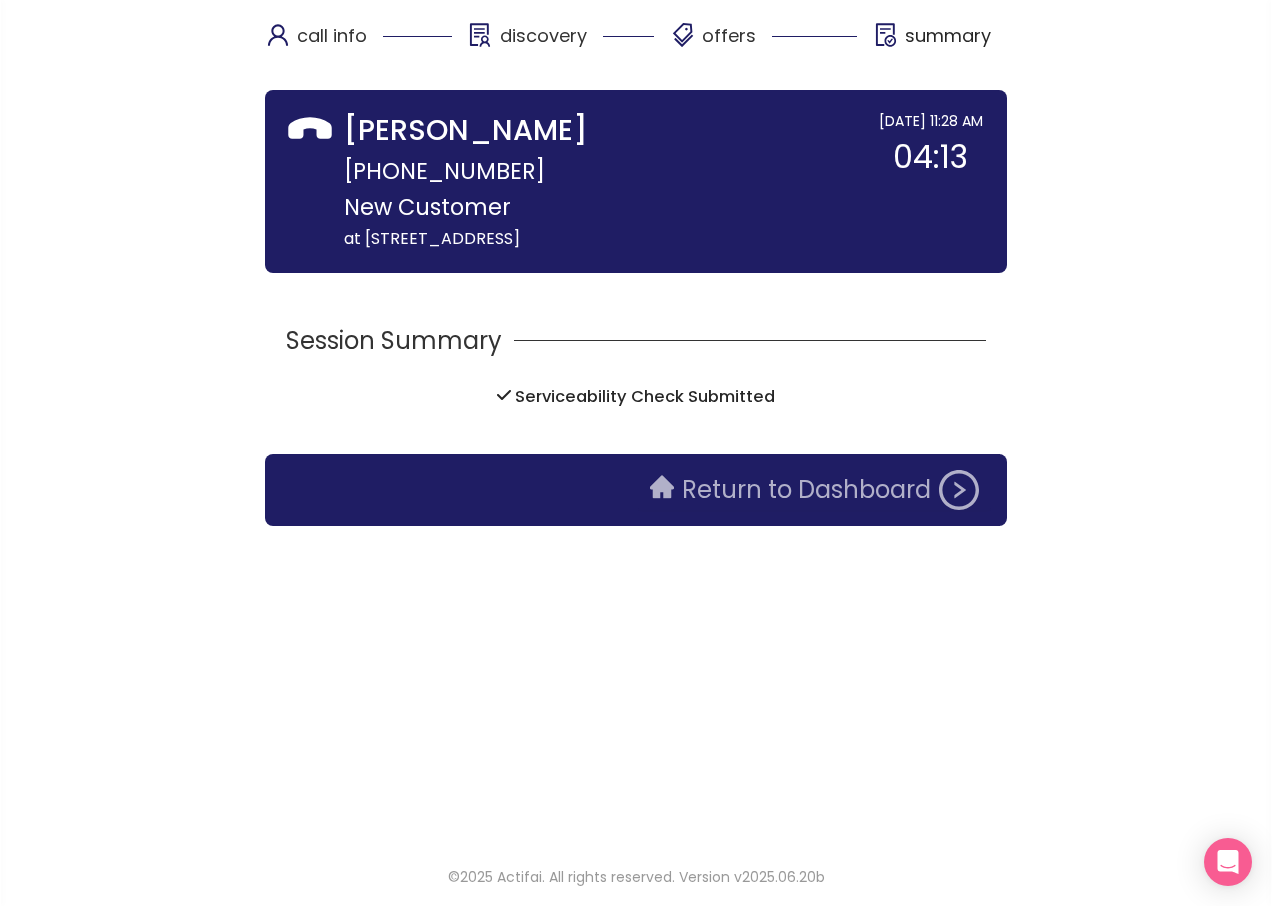 click on "Return to Dashboard" 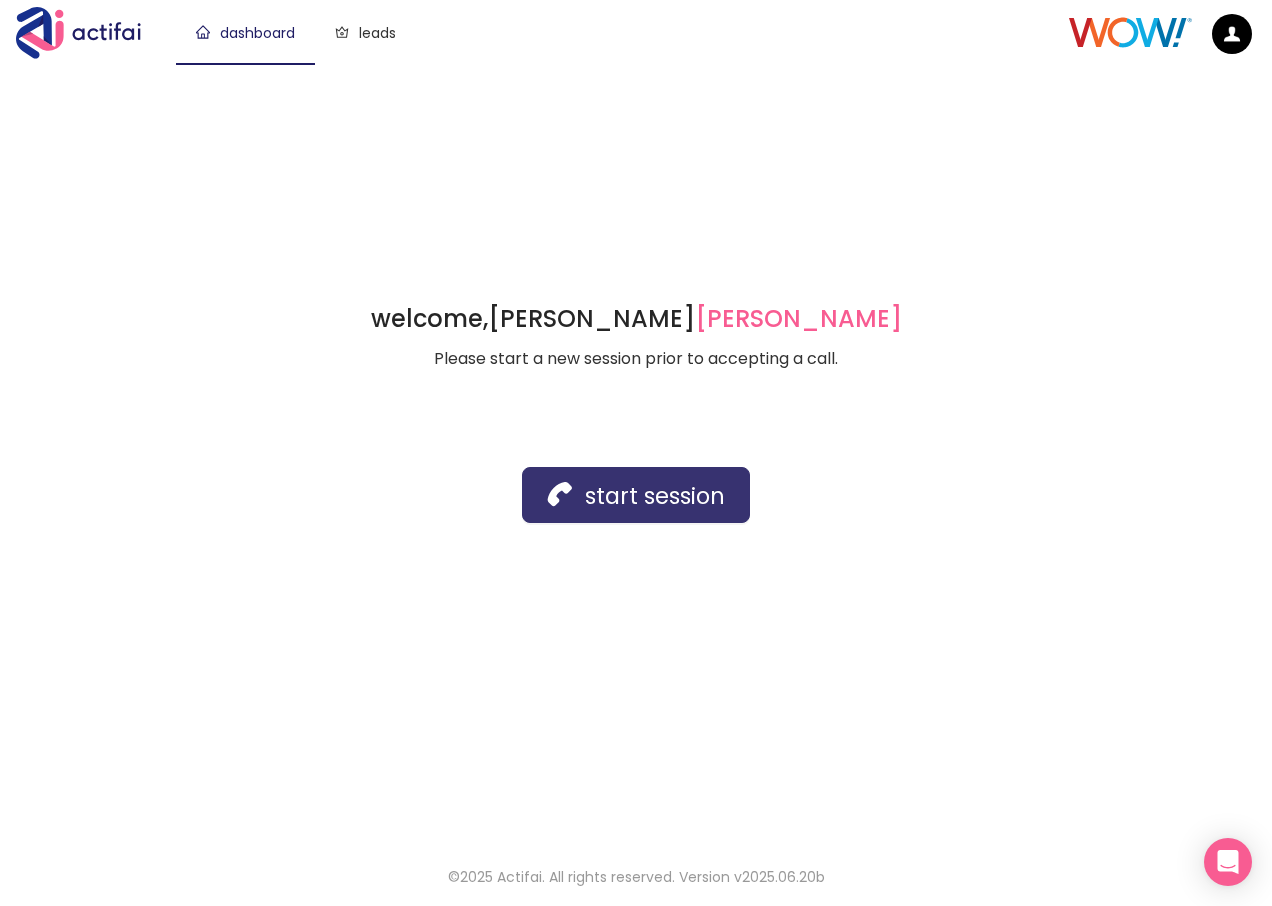 click on "start session" at bounding box center [636, 495] 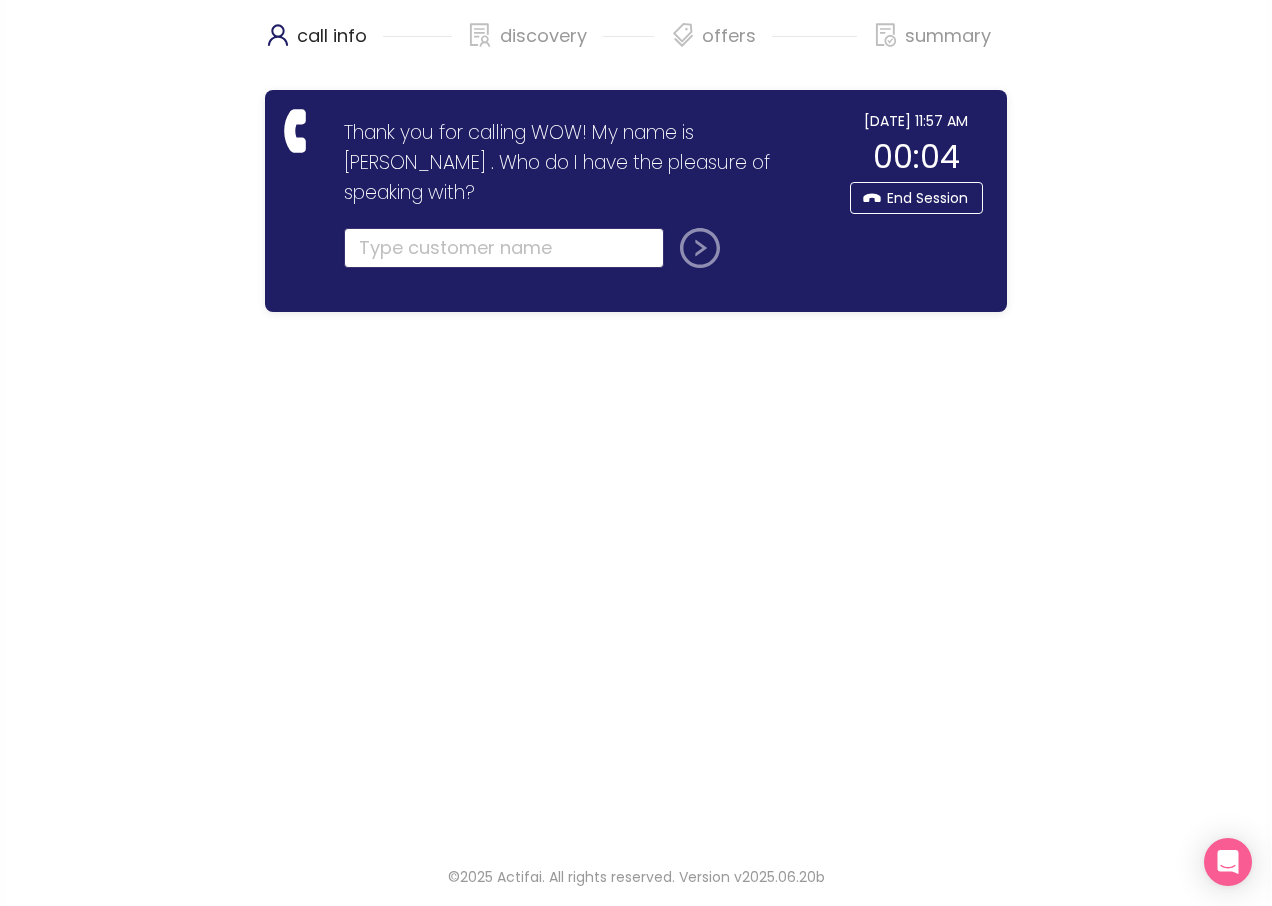 click 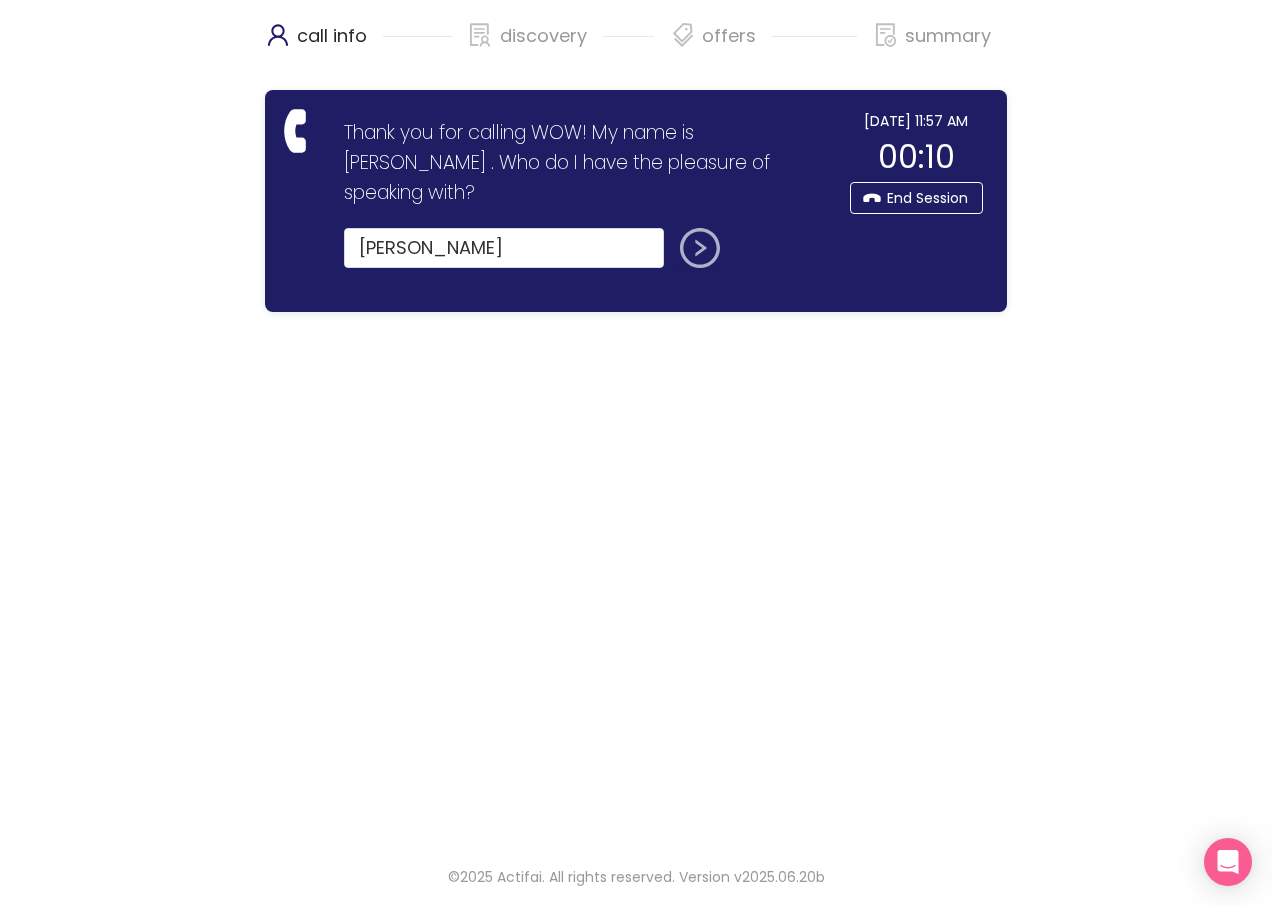 click 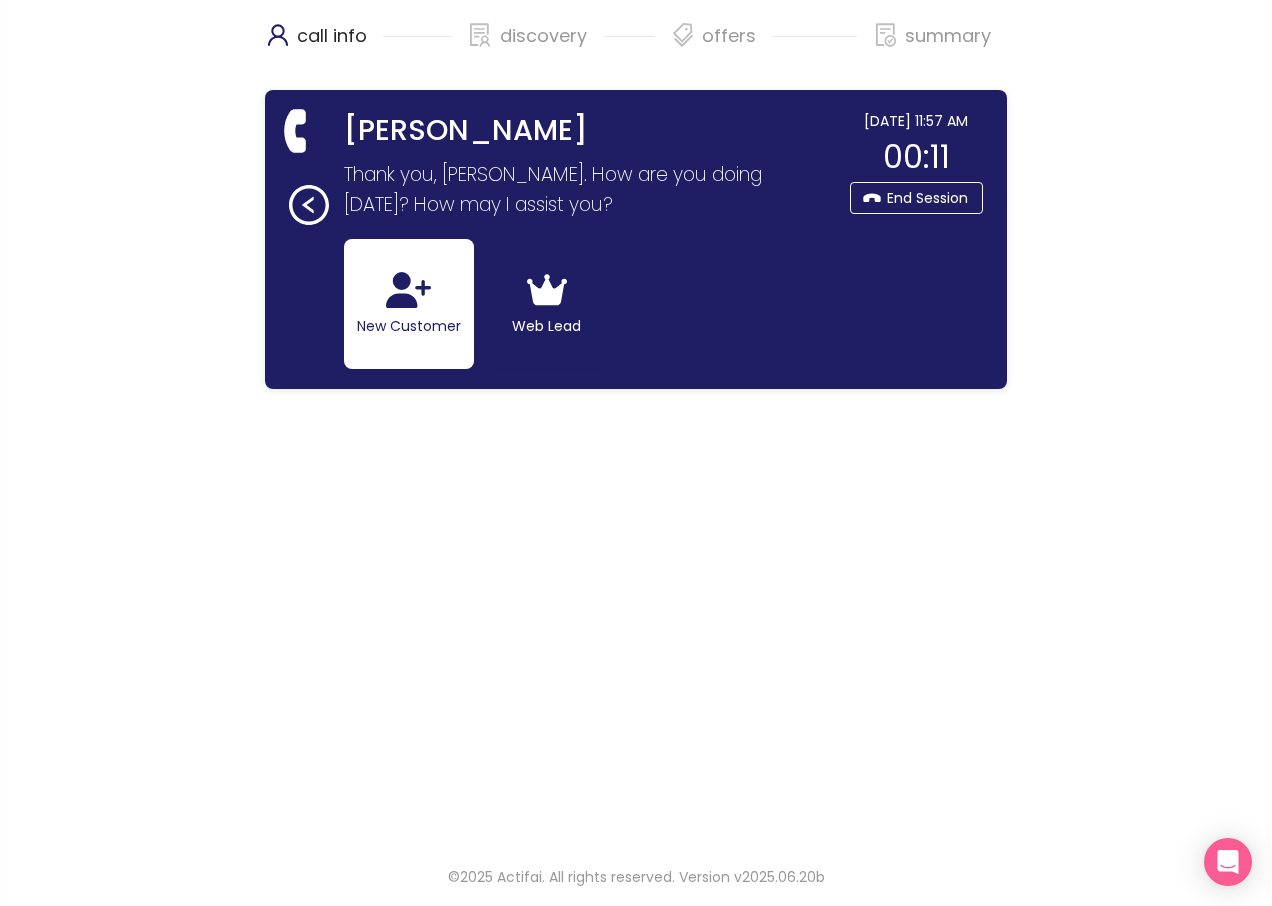 drag, startPoint x: 435, startPoint y: 310, endPoint x: 453, endPoint y: 345, distance: 39.357338 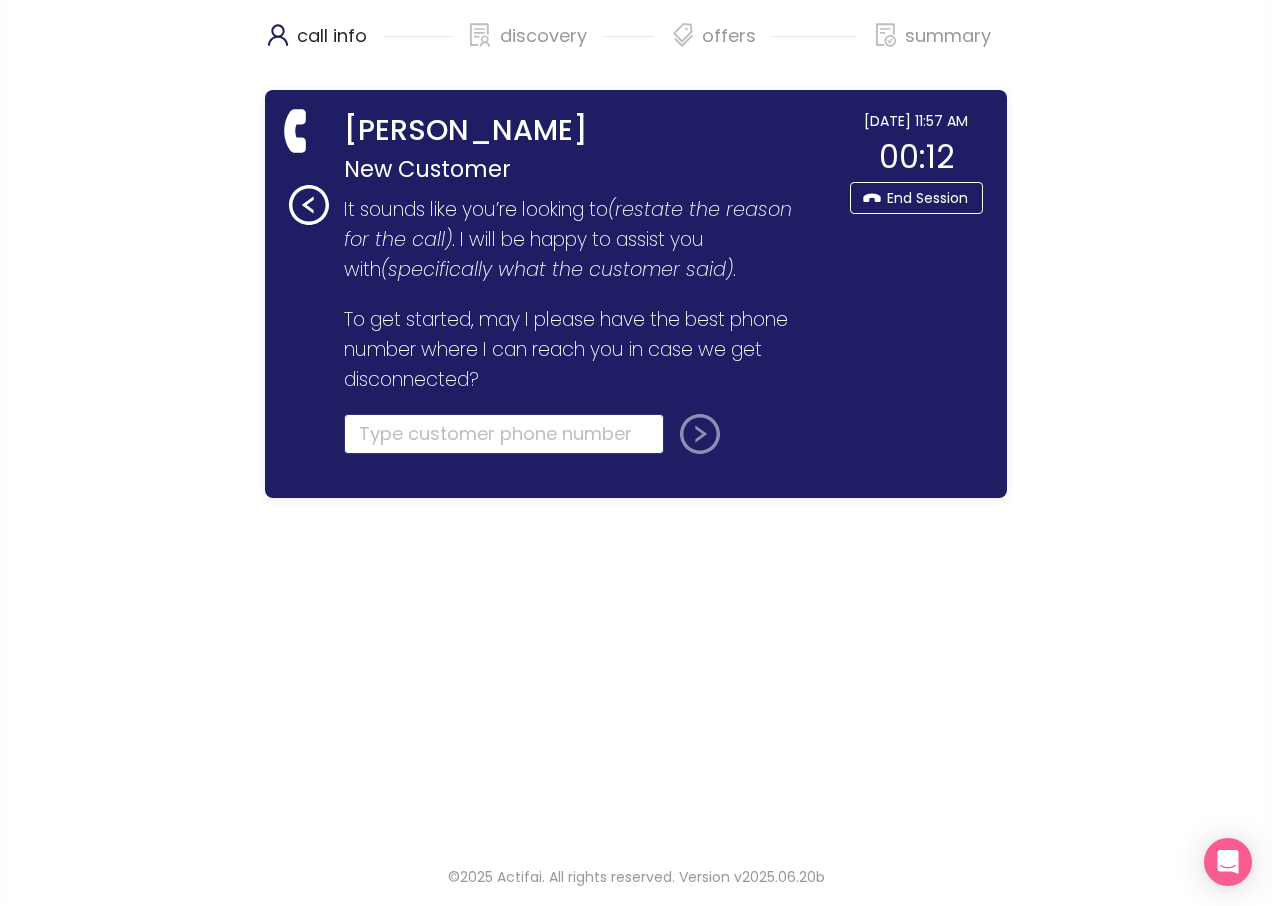 click 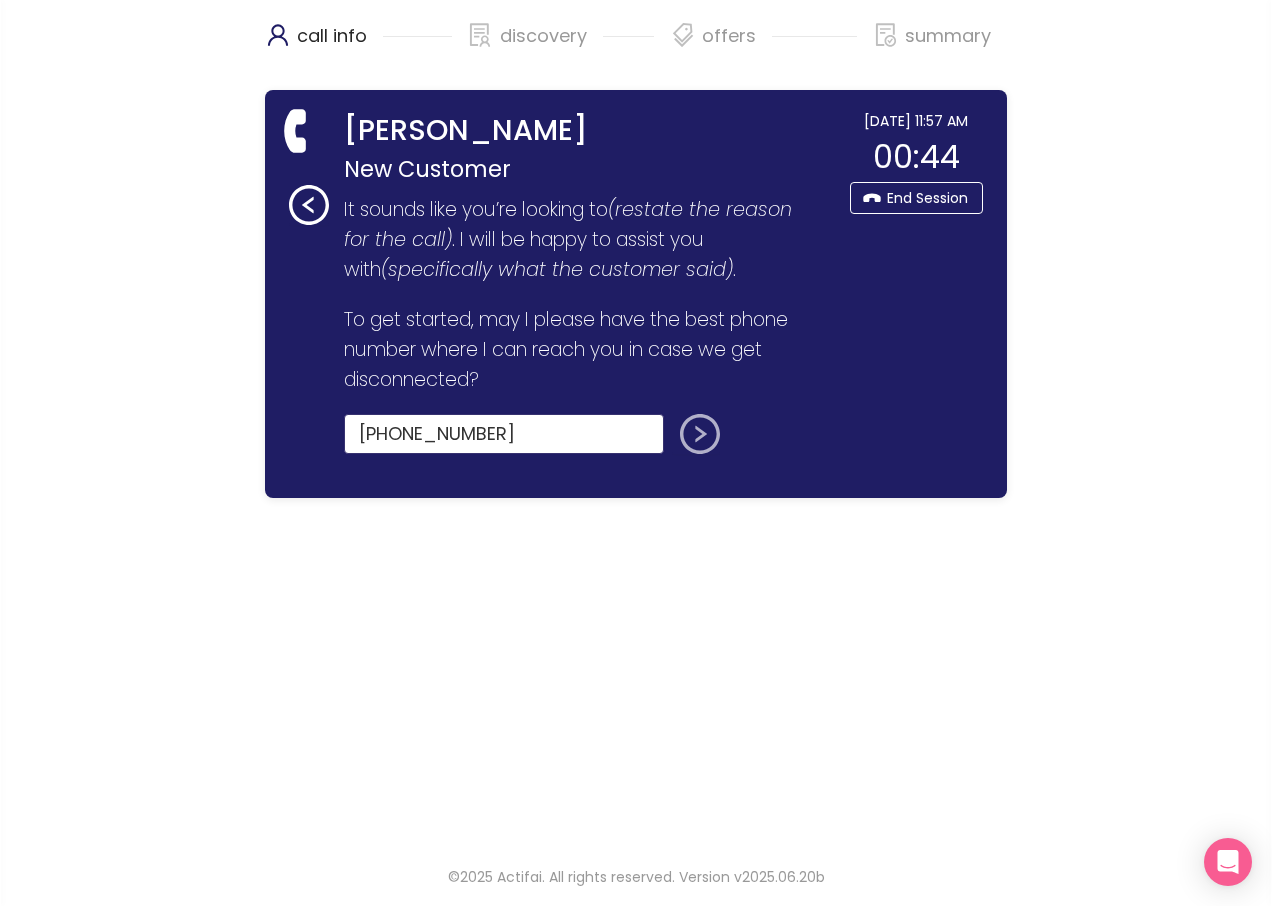 type on "[PHONE_NUMBER]" 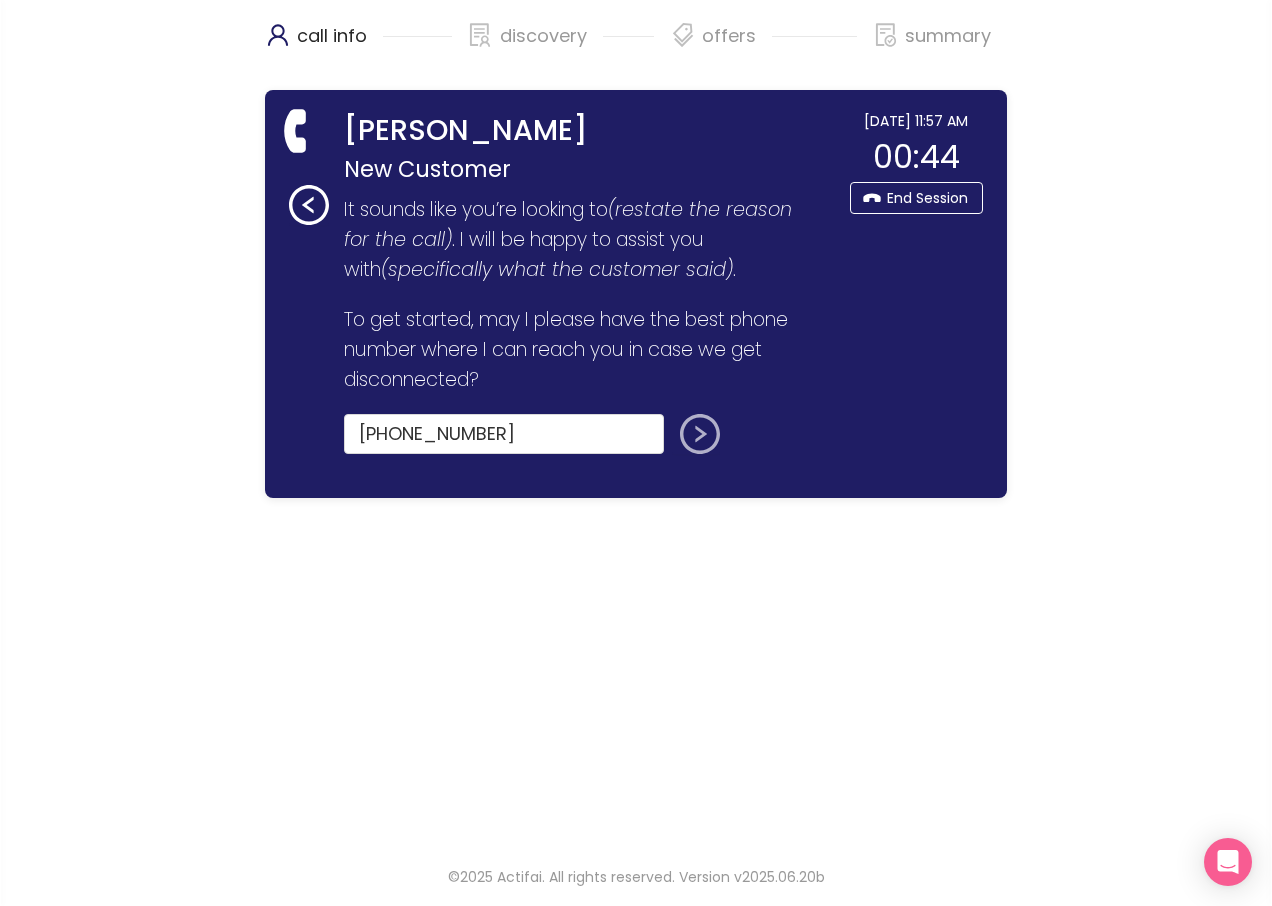 click 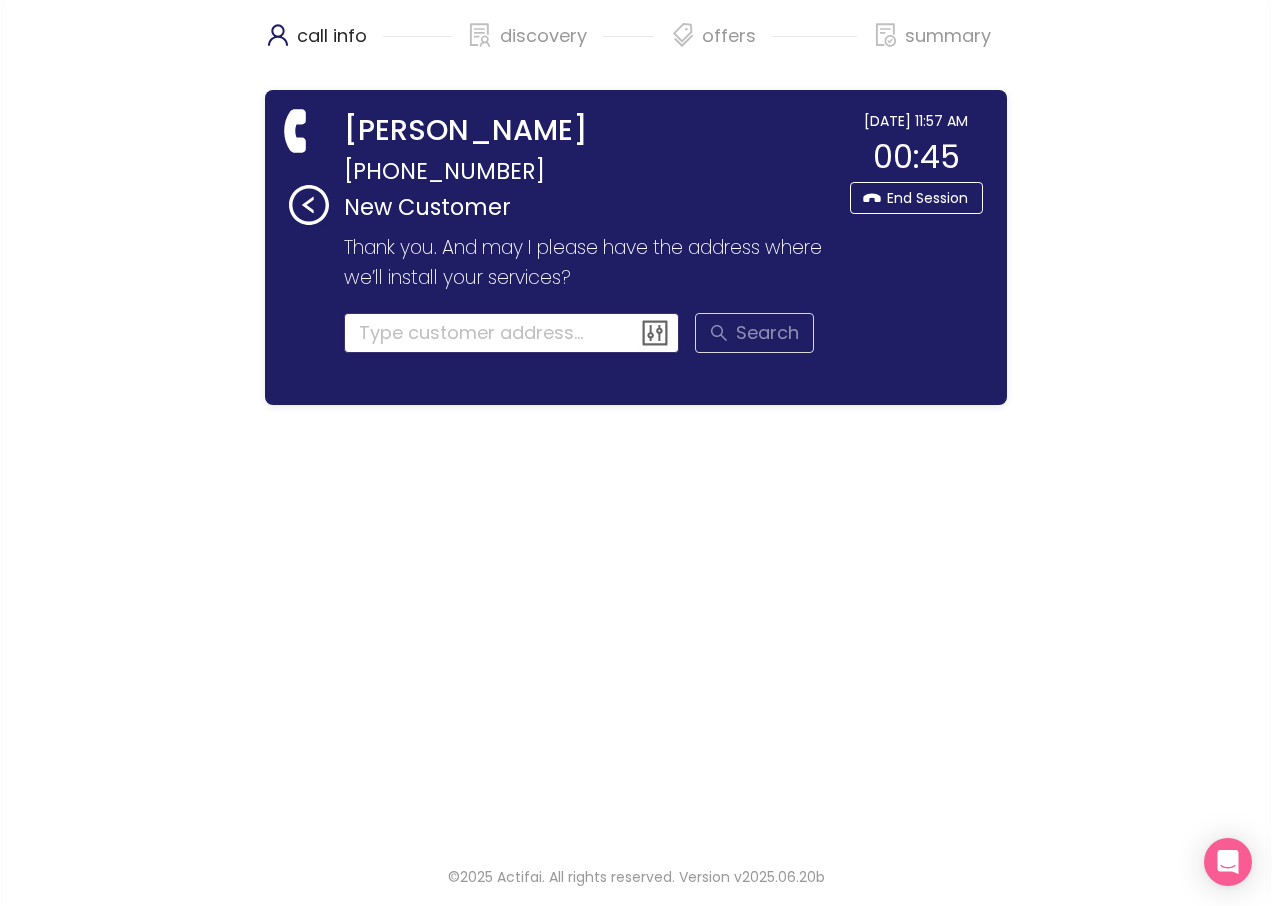 click at bounding box center (512, 333) 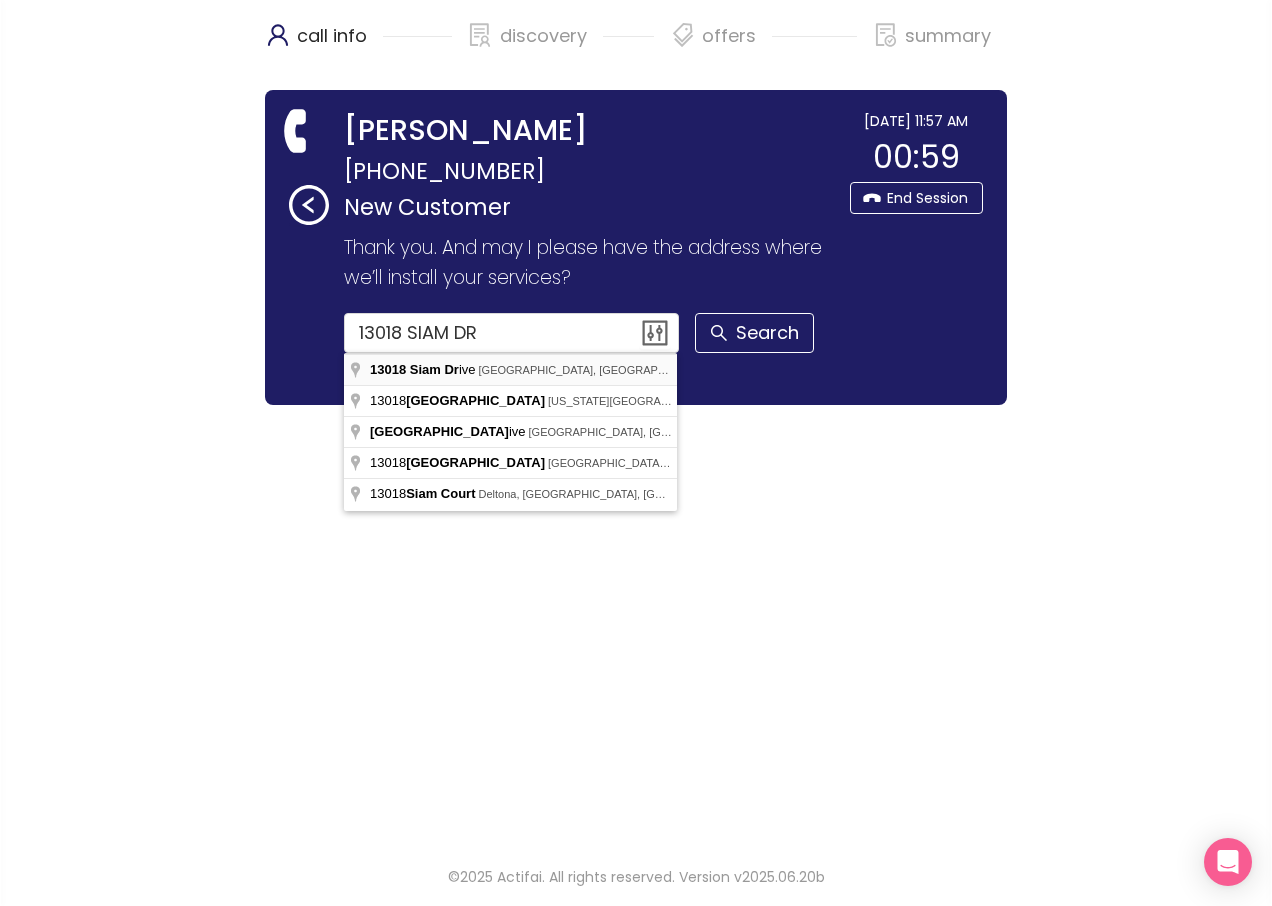 type on "[STREET_ADDRESS]" 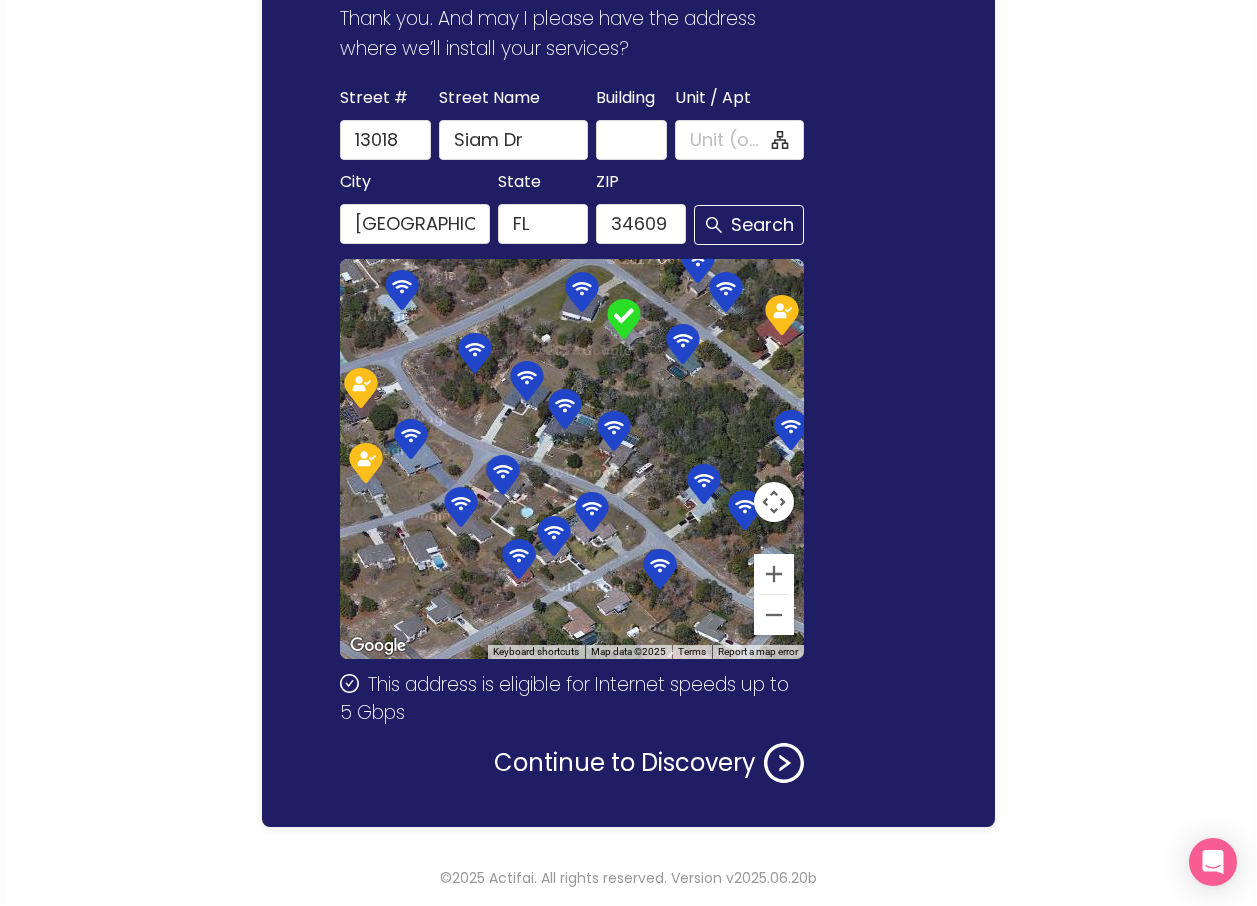 scroll, scrollTop: 230, scrollLeft: 0, axis: vertical 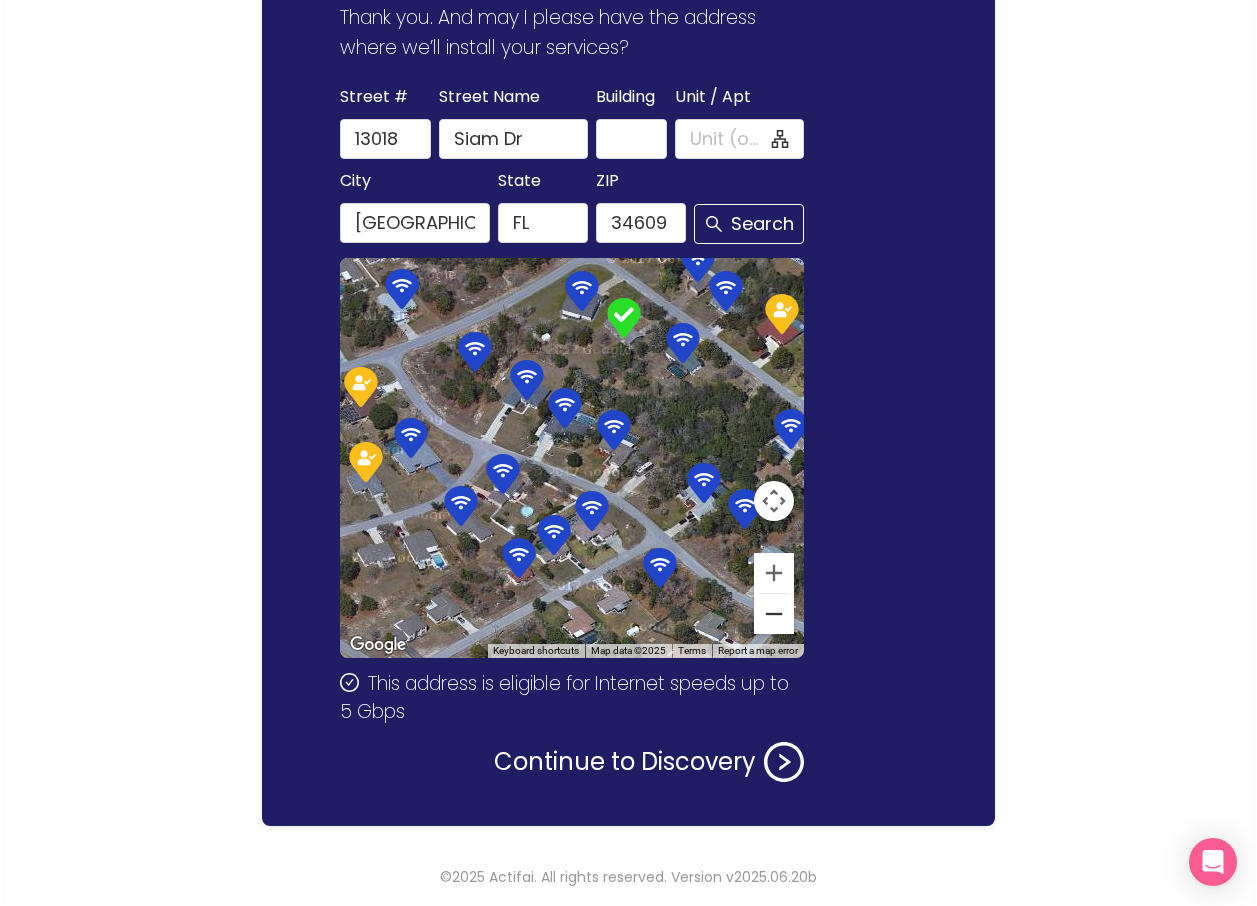 click at bounding box center (774, 614) 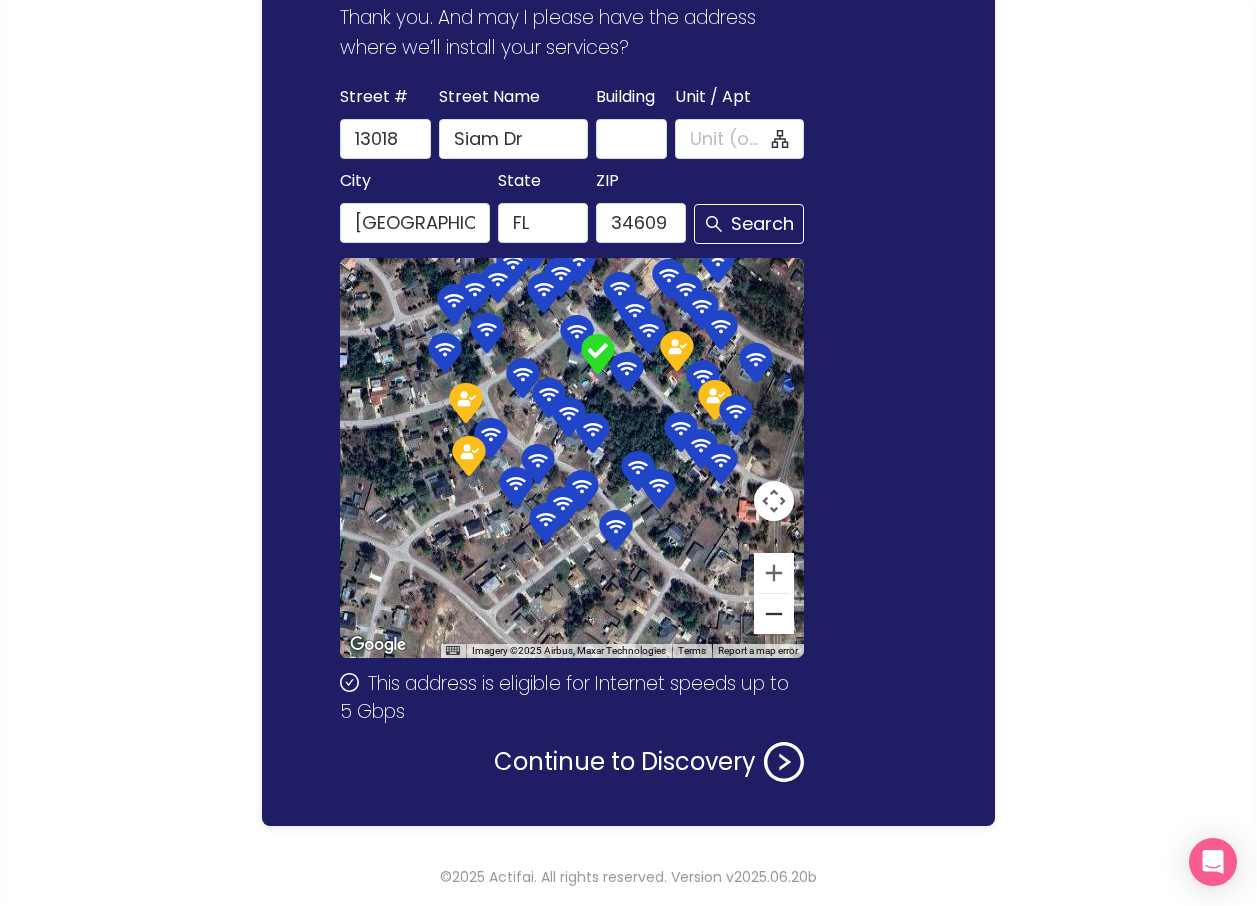 click at bounding box center [774, 614] 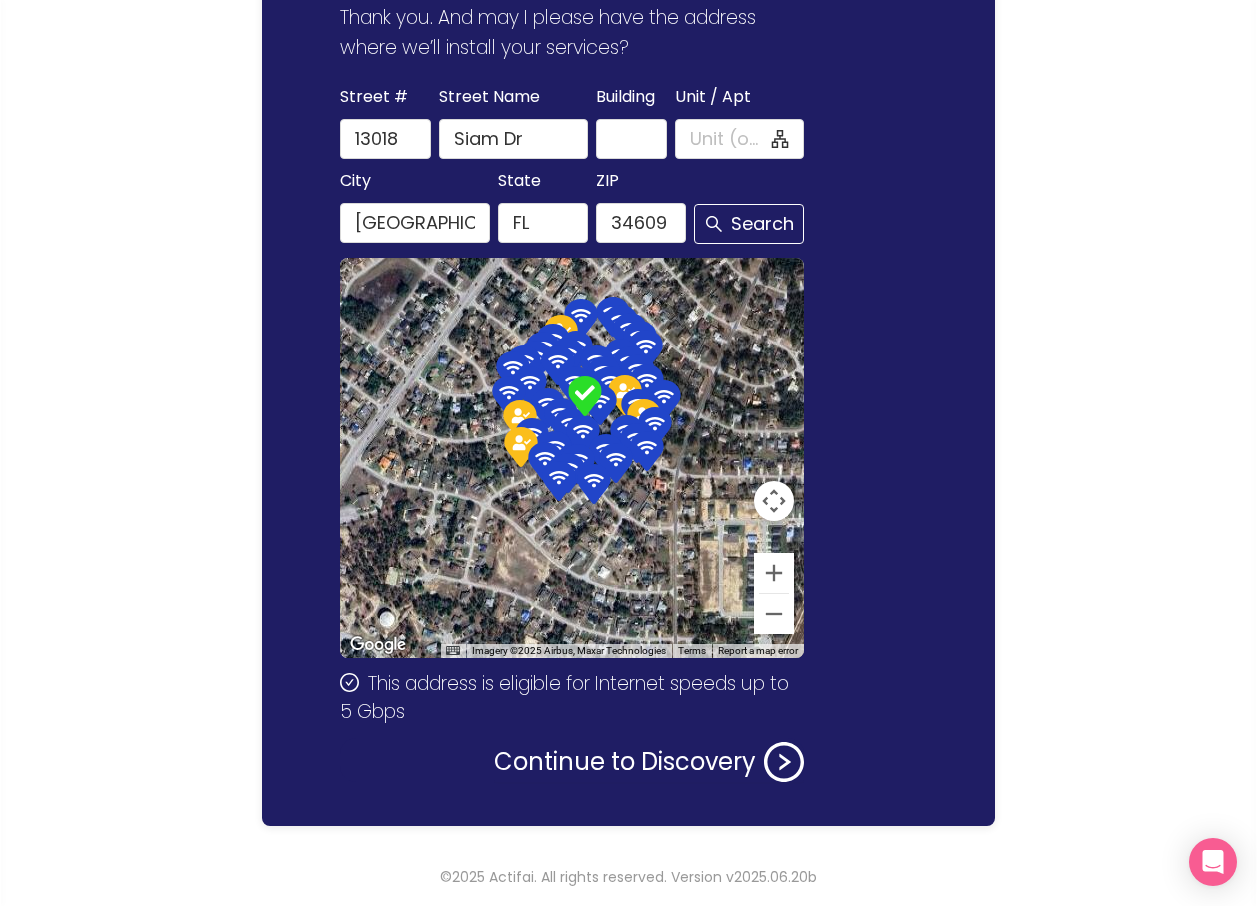 click on "Continue to Discovery" at bounding box center (572, 760) 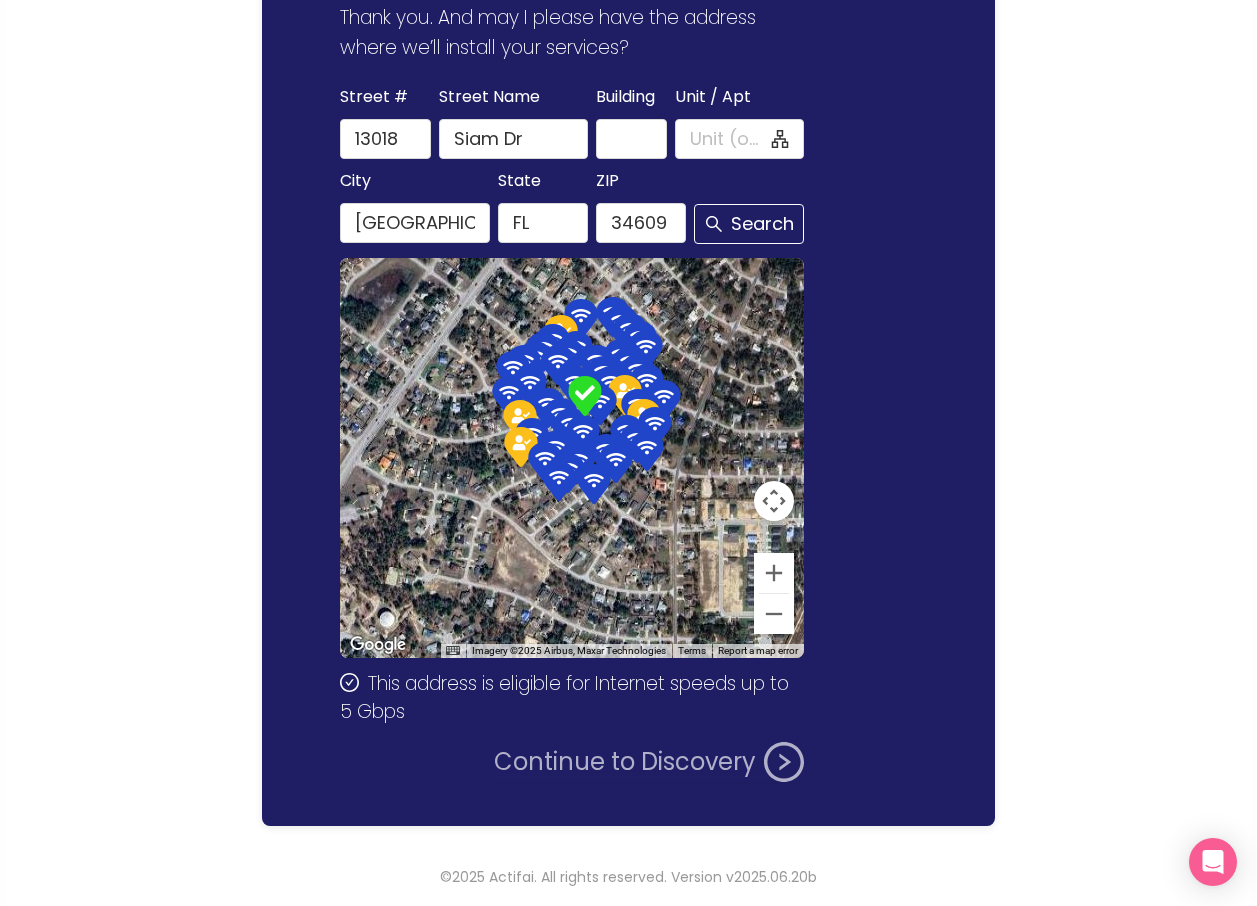 click on "Continue to Discovery" 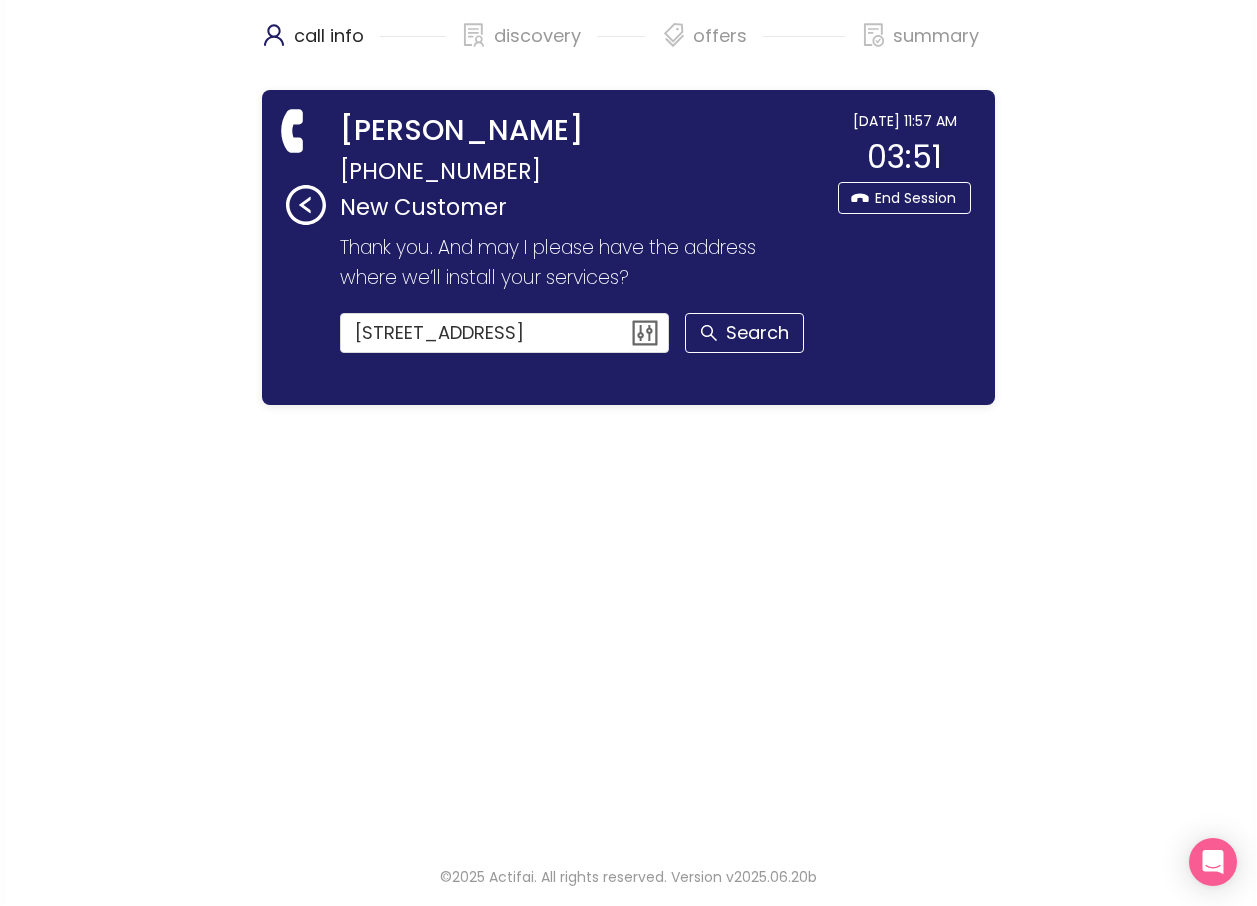 scroll, scrollTop: 0, scrollLeft: 0, axis: both 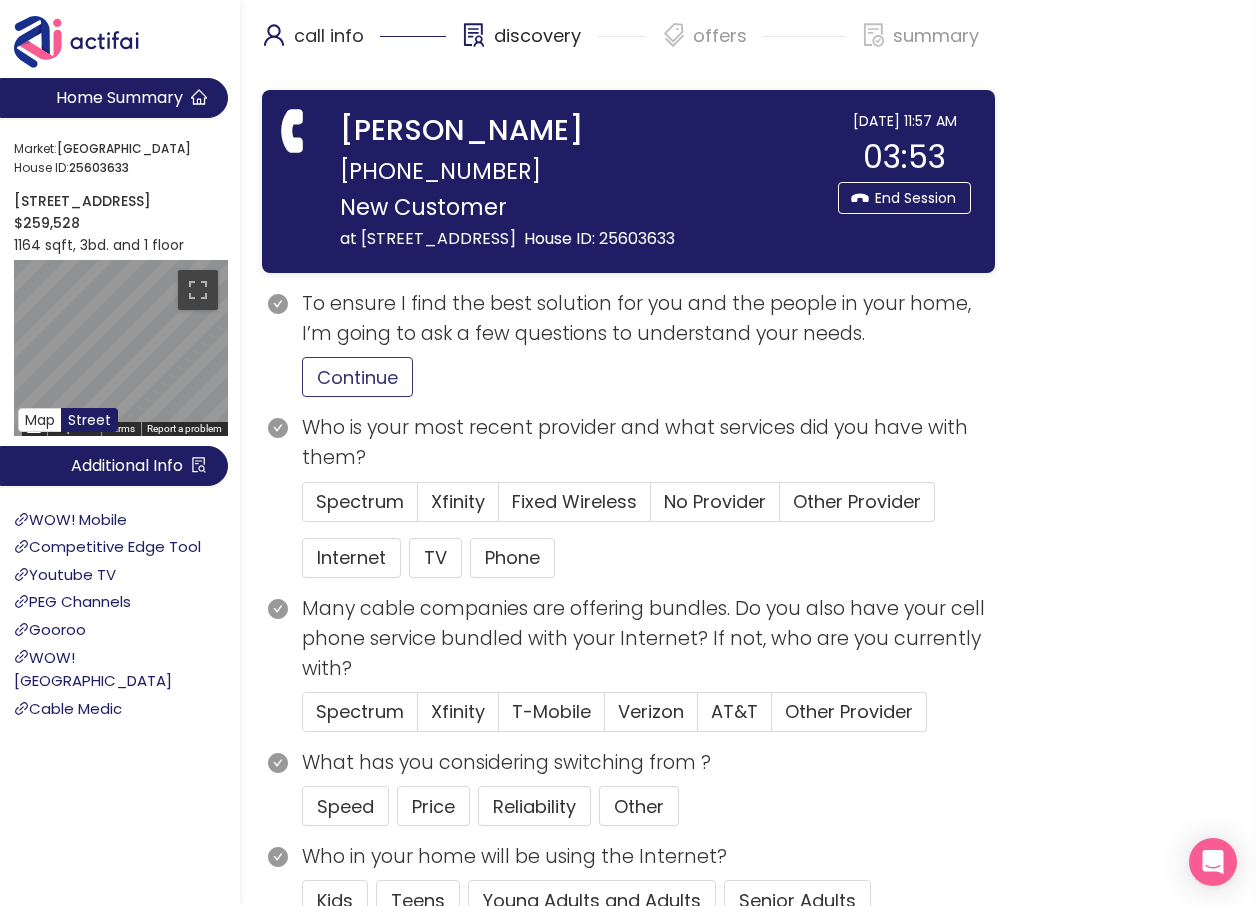 click on "Continue" at bounding box center (357, 377) 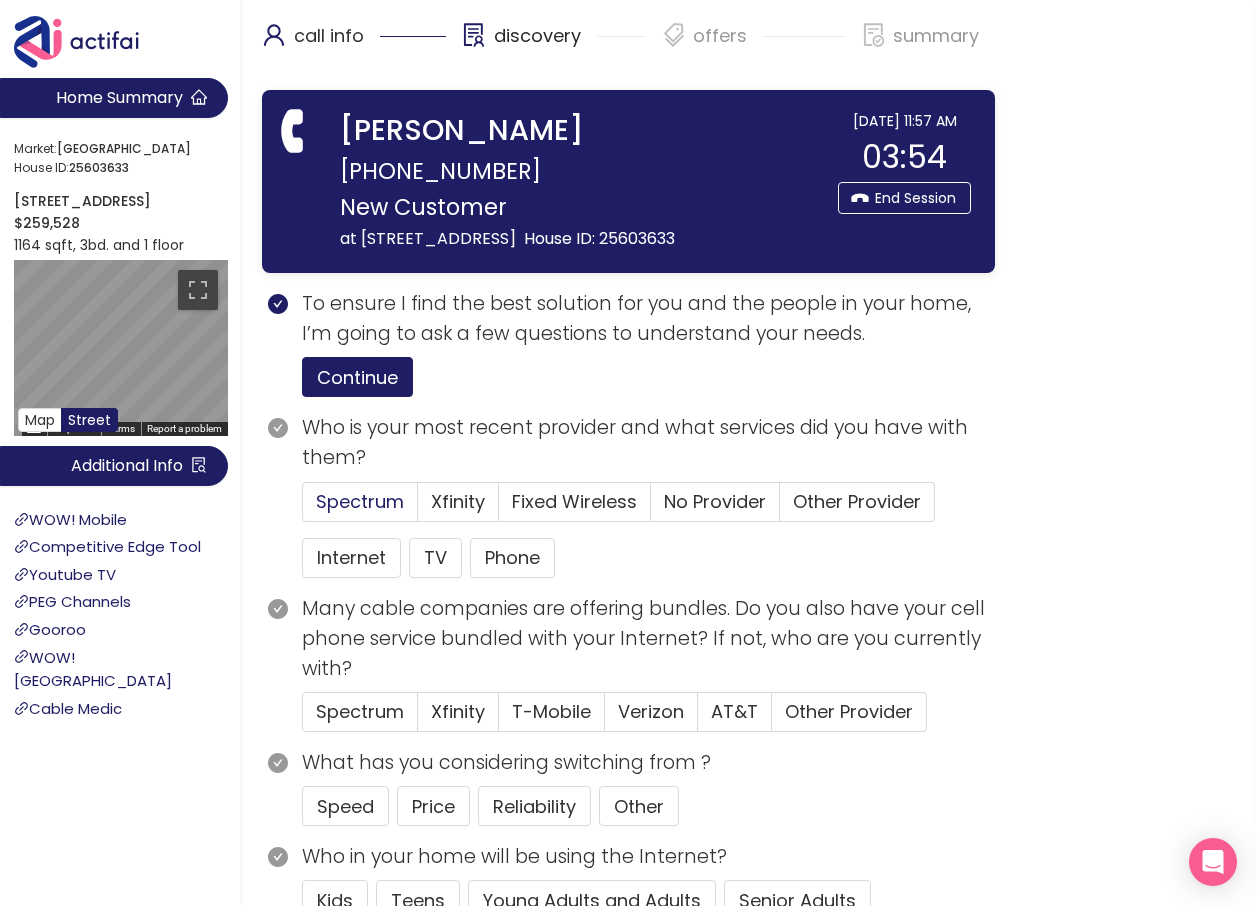 click on "Spectrum" at bounding box center (360, 501) 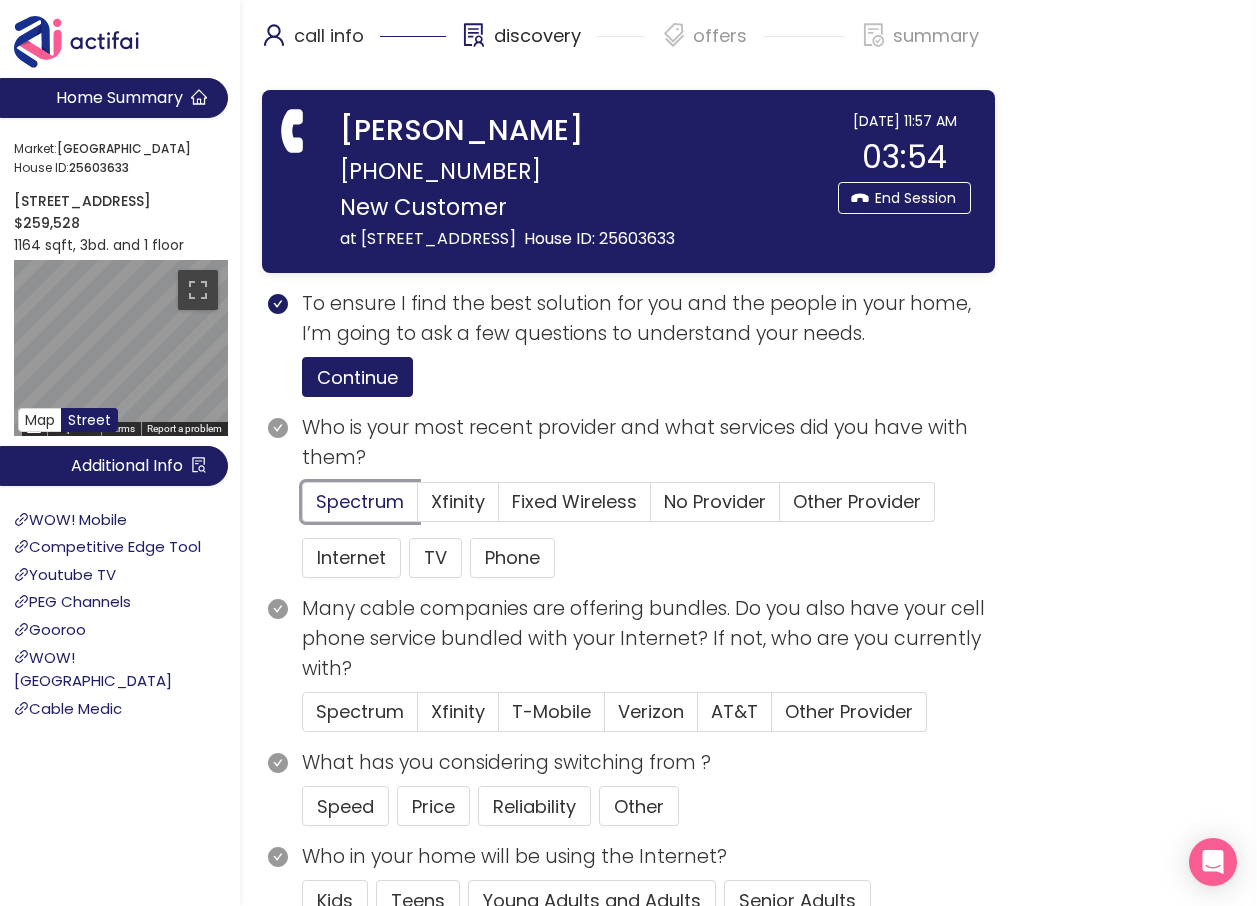 click on "Spectrum" at bounding box center (303, 508) 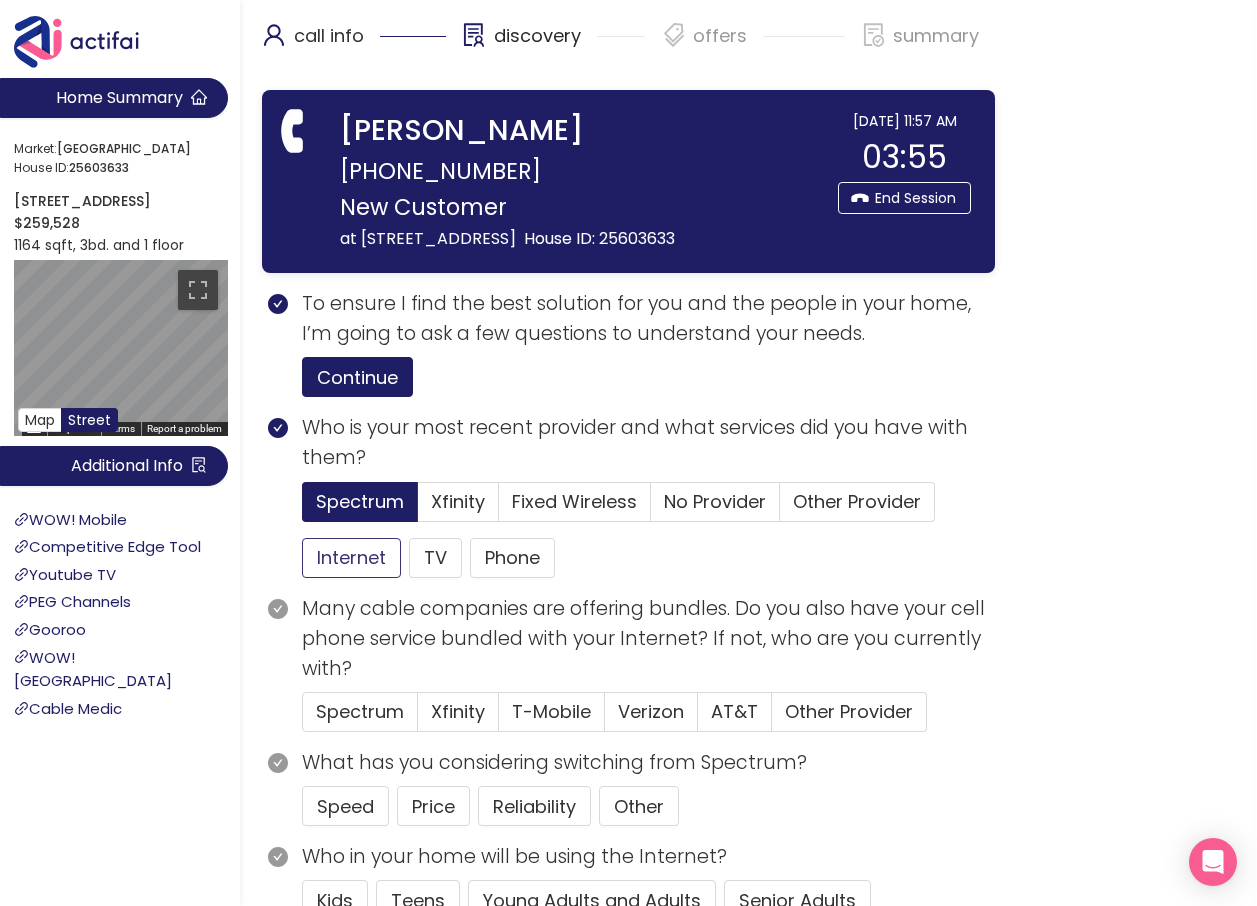 click on "Internet" 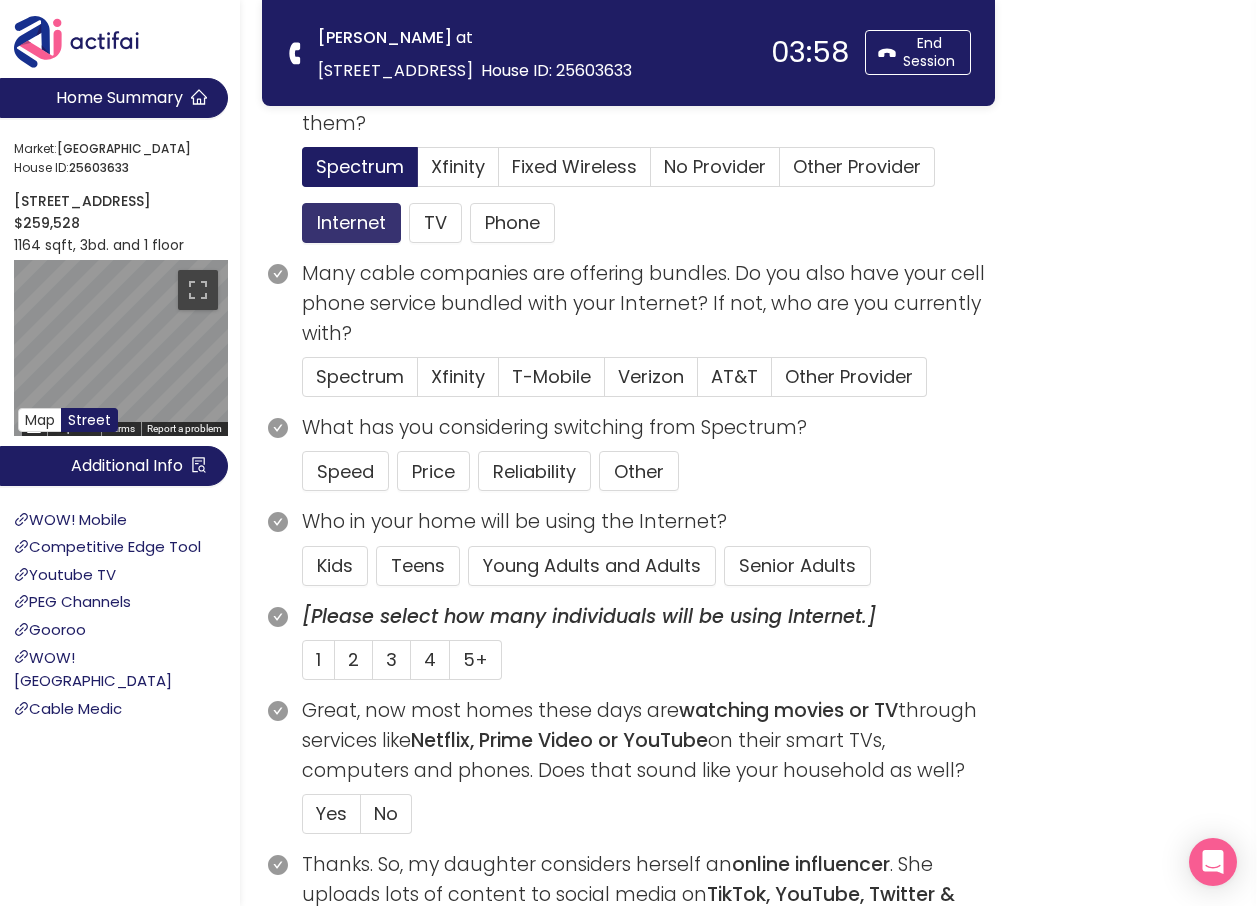 scroll, scrollTop: 100, scrollLeft: 0, axis: vertical 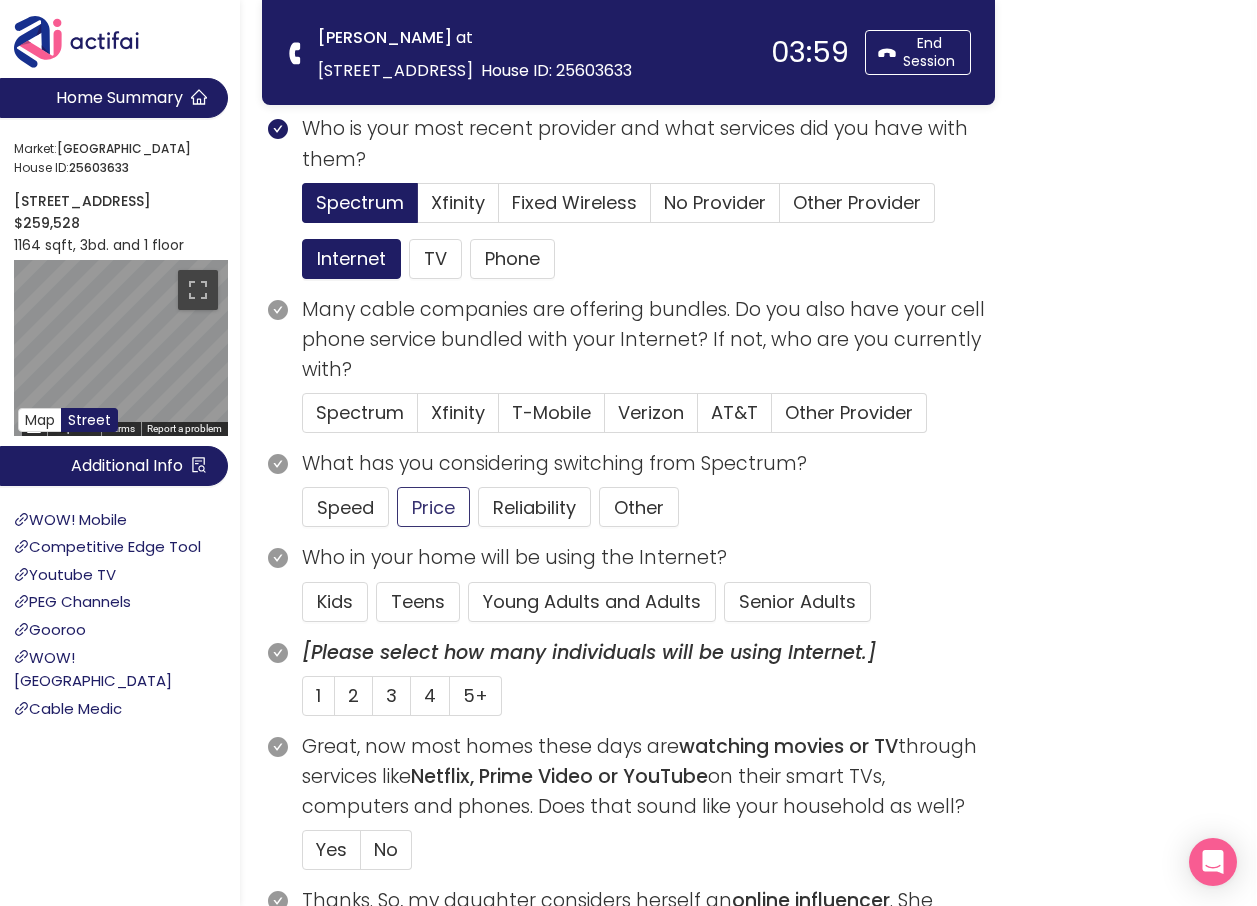 click on "Price" 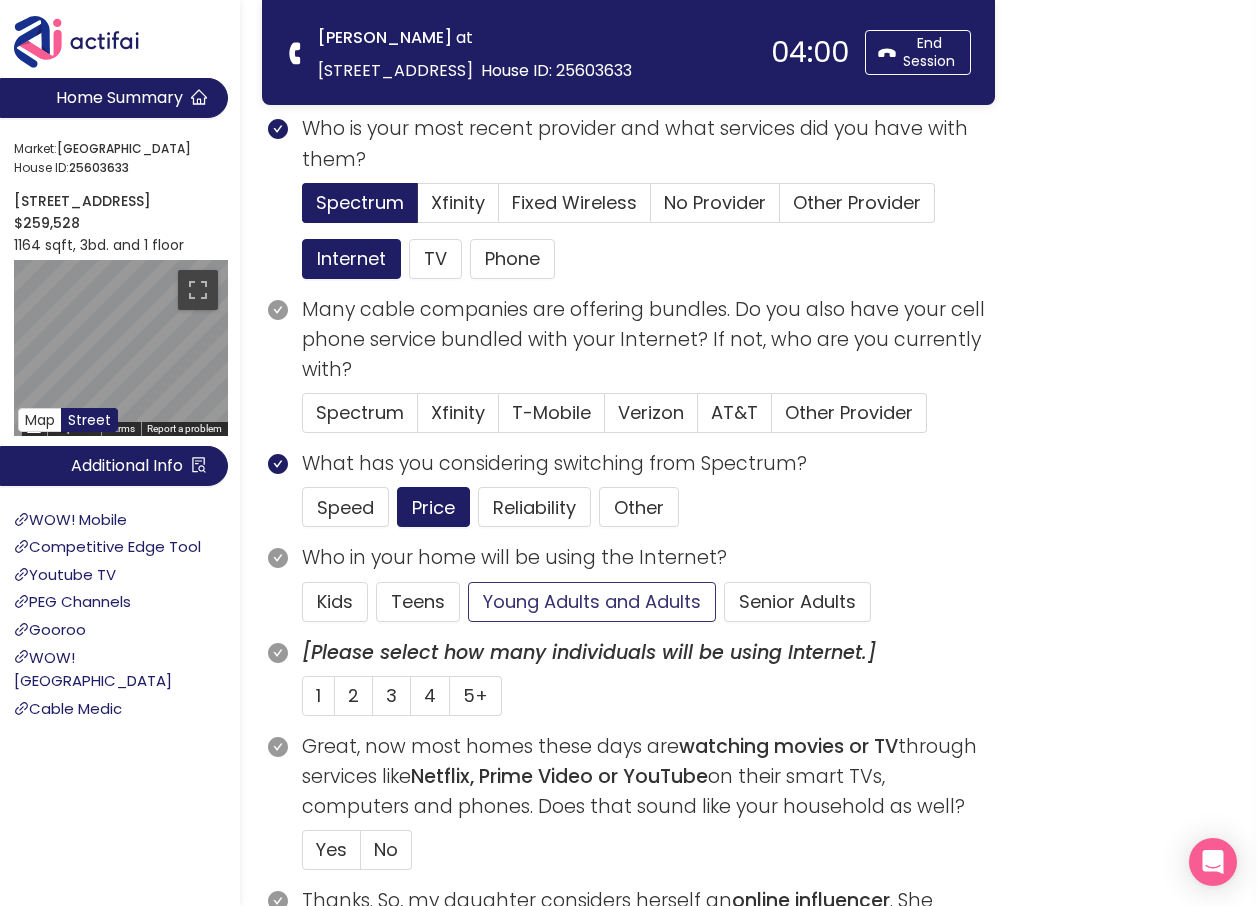 click on "Young Adults and Adults" 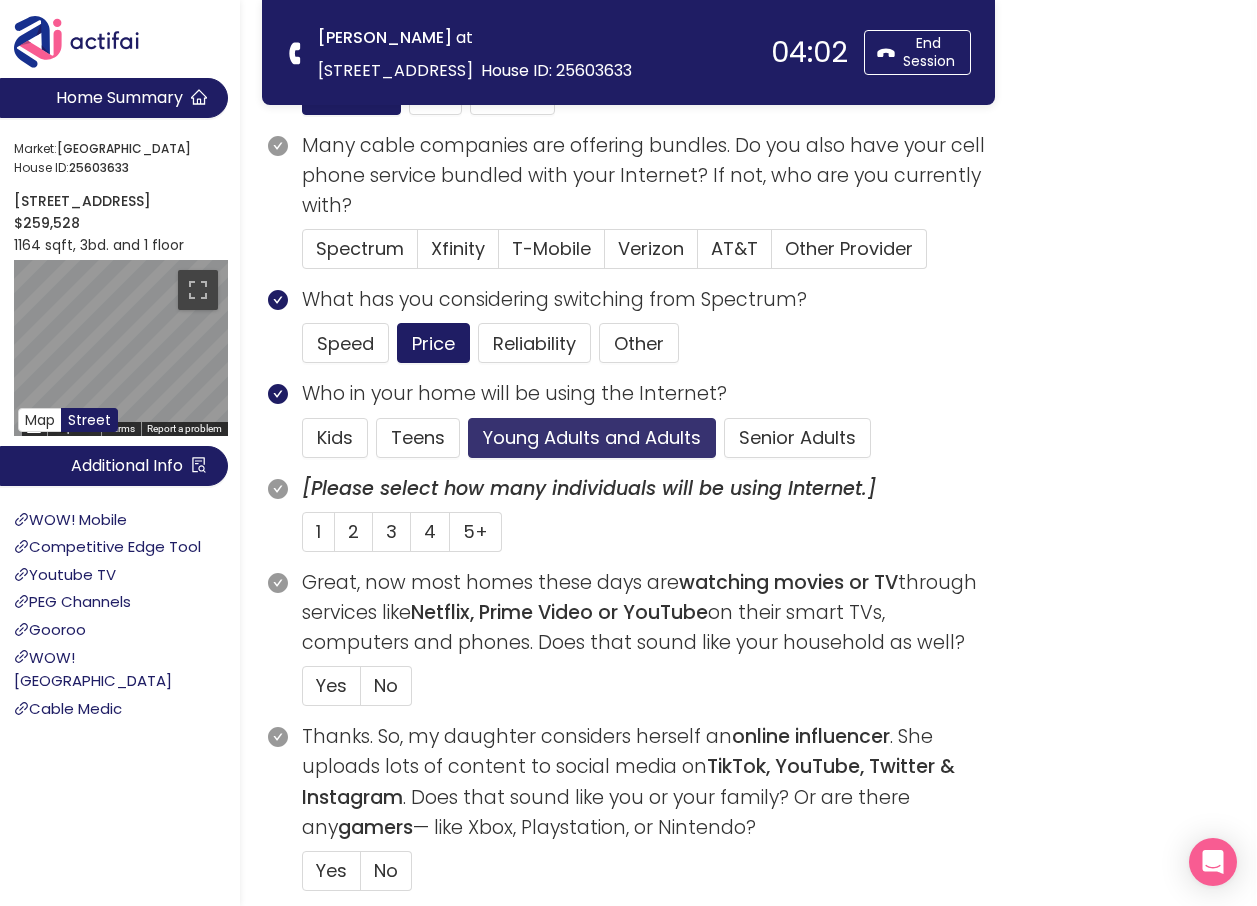 scroll, scrollTop: 300, scrollLeft: 0, axis: vertical 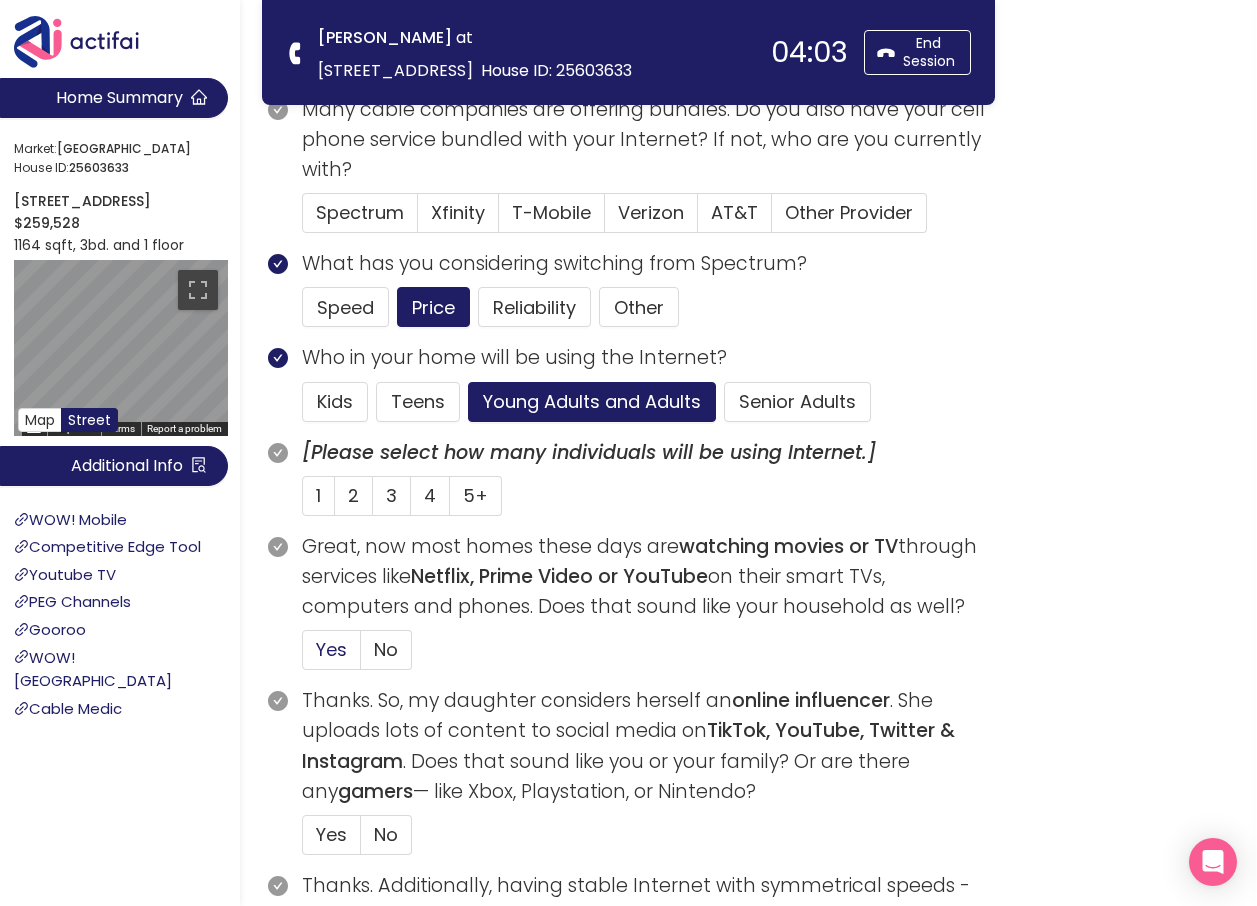 click on "Yes" at bounding box center (331, 649) 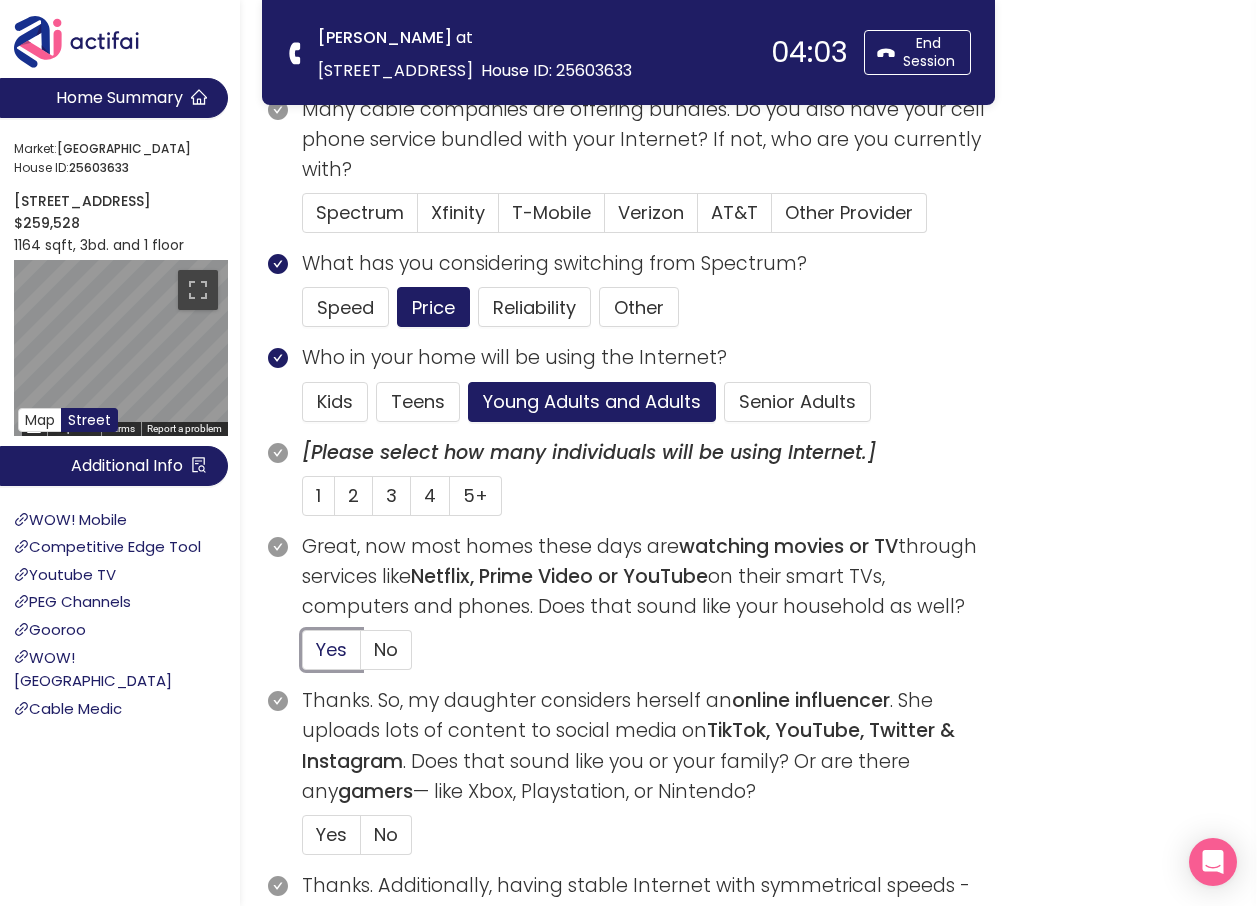 click on "Yes" at bounding box center [303, 656] 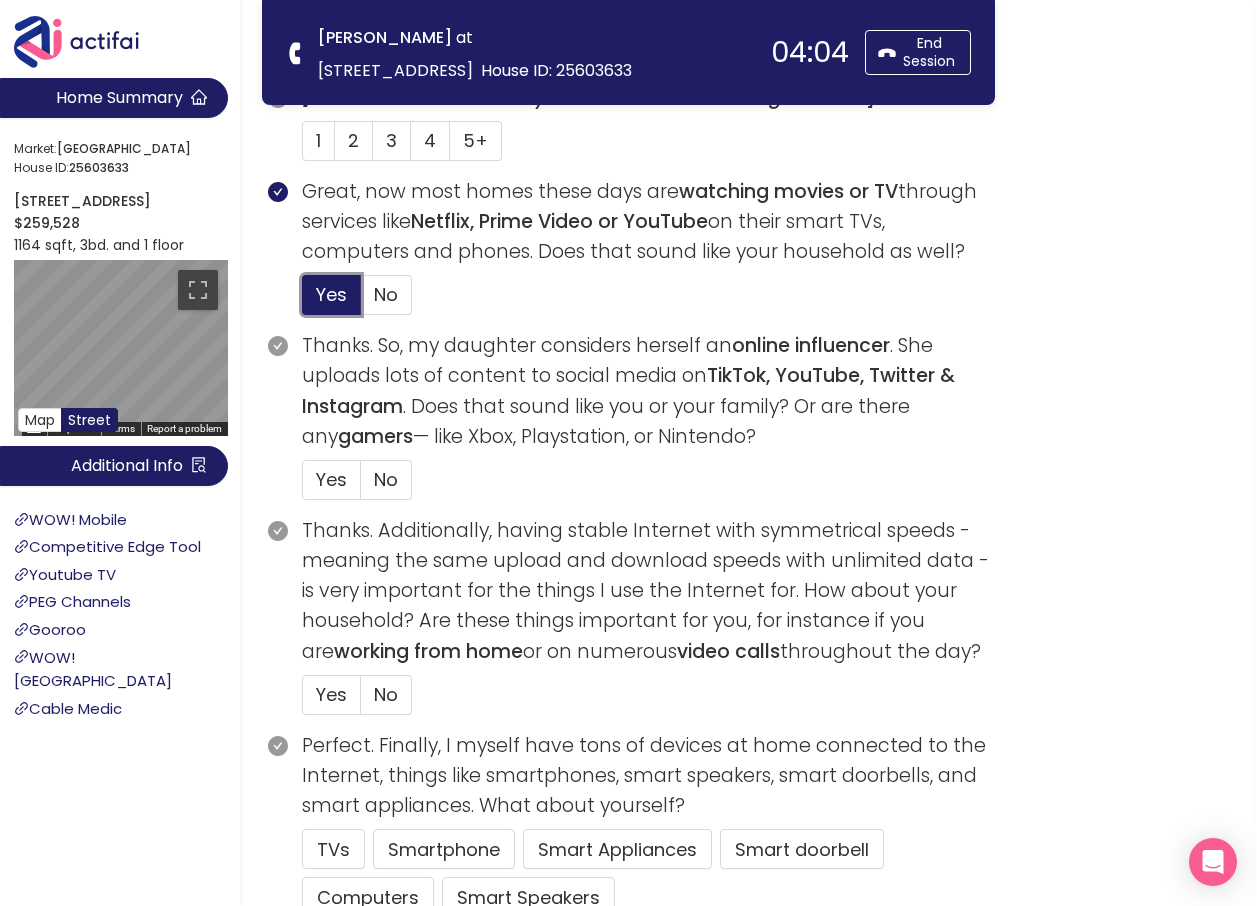 scroll, scrollTop: 700, scrollLeft: 0, axis: vertical 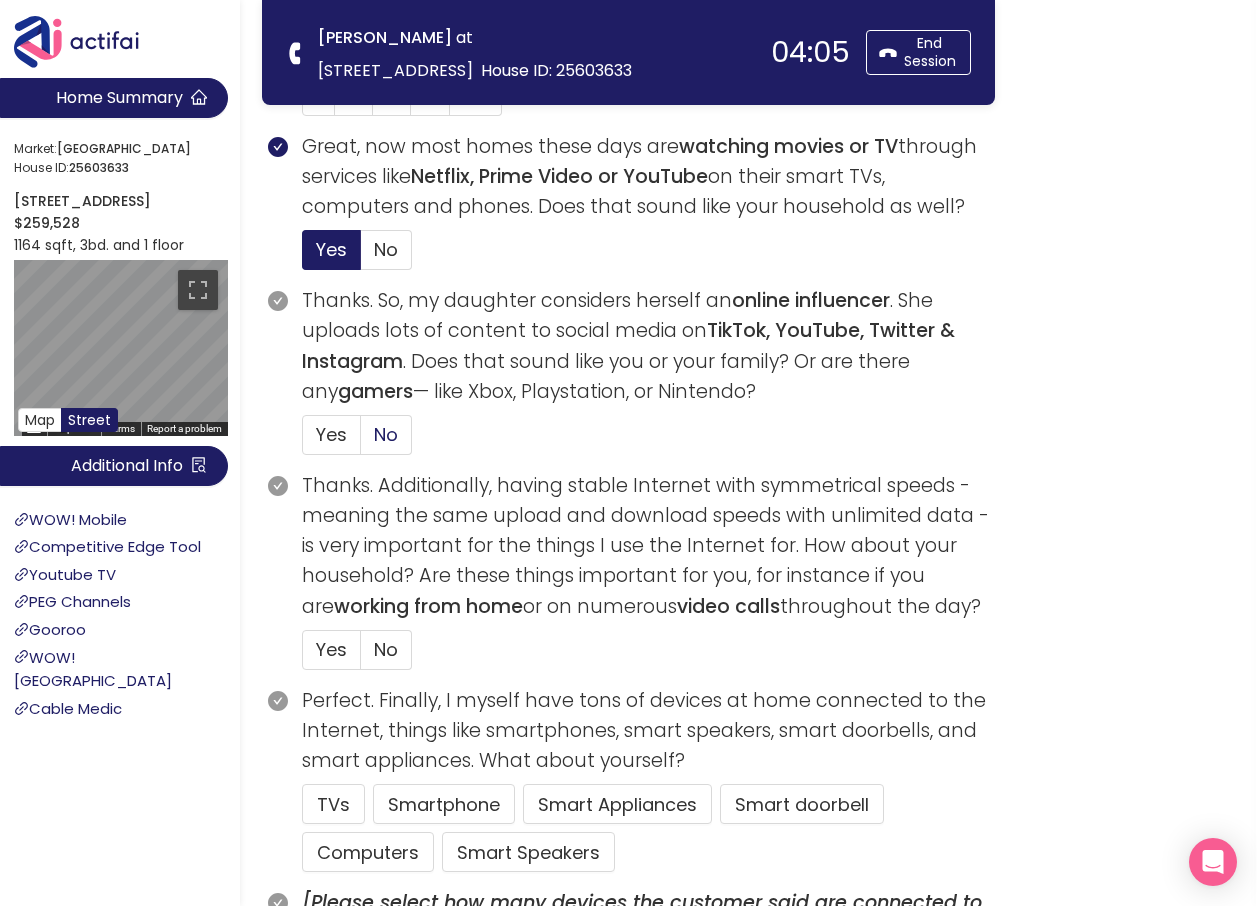 click on "No" at bounding box center (386, 434) 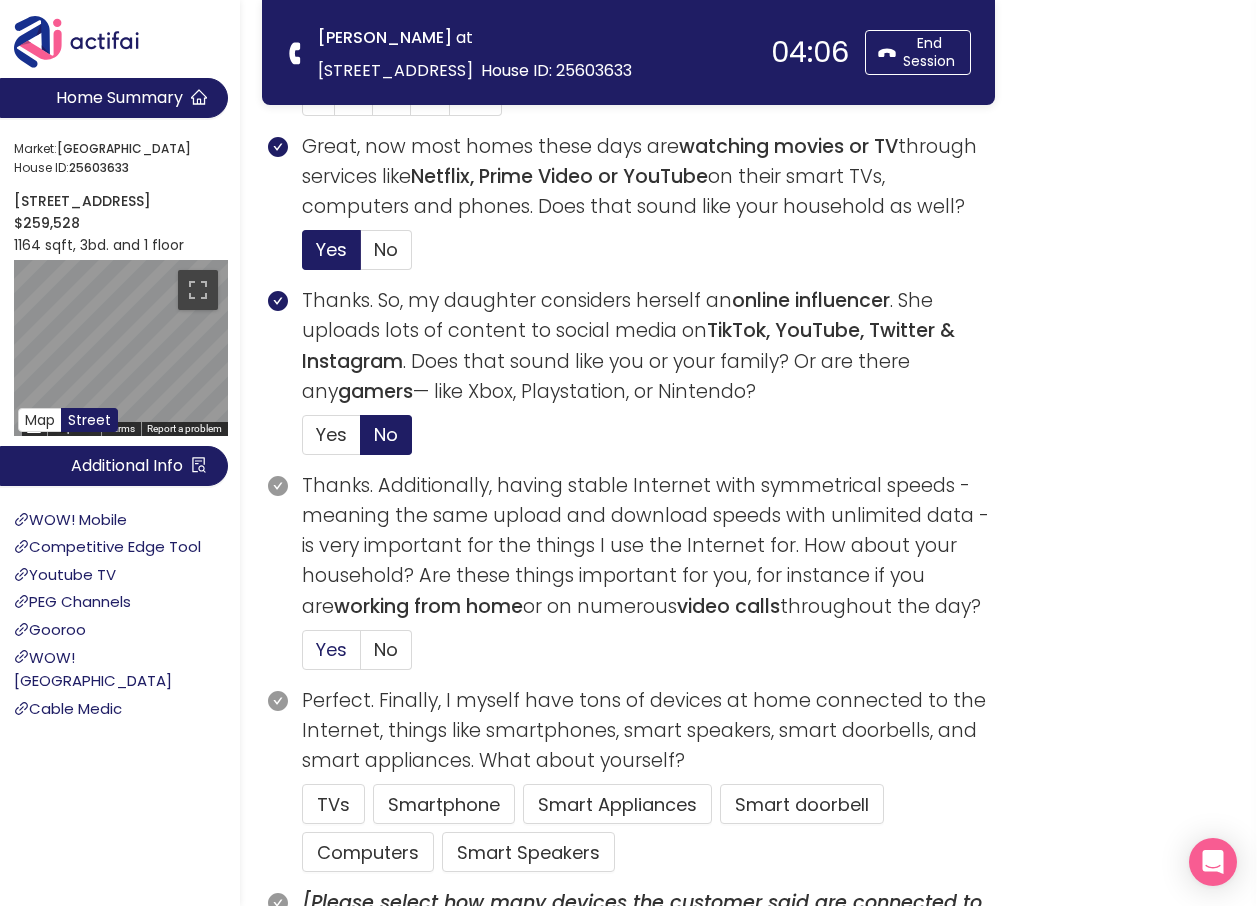 drag, startPoint x: 328, startPoint y: 652, endPoint x: 409, endPoint y: 548, distance: 131.82185 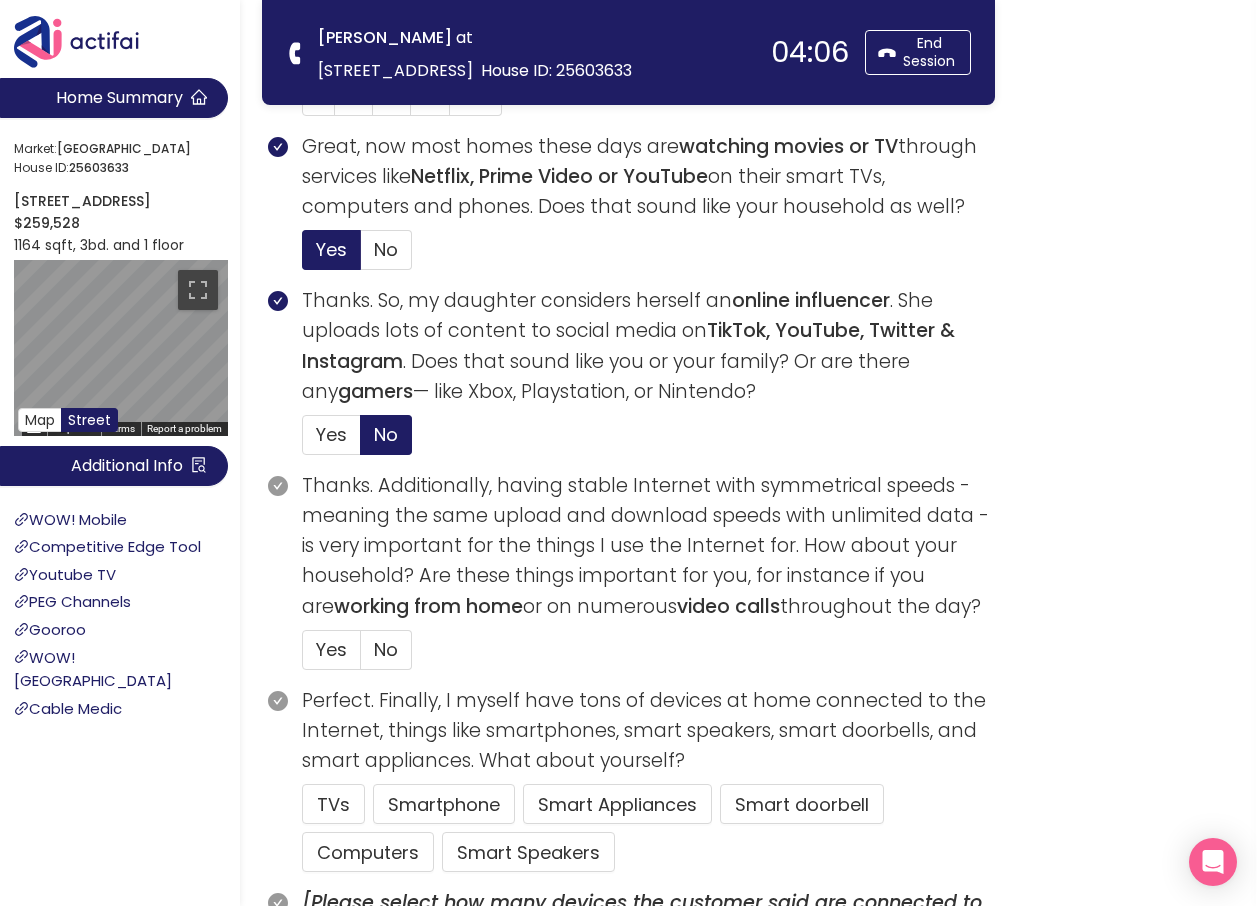 click on "Yes" at bounding box center [303, 656] 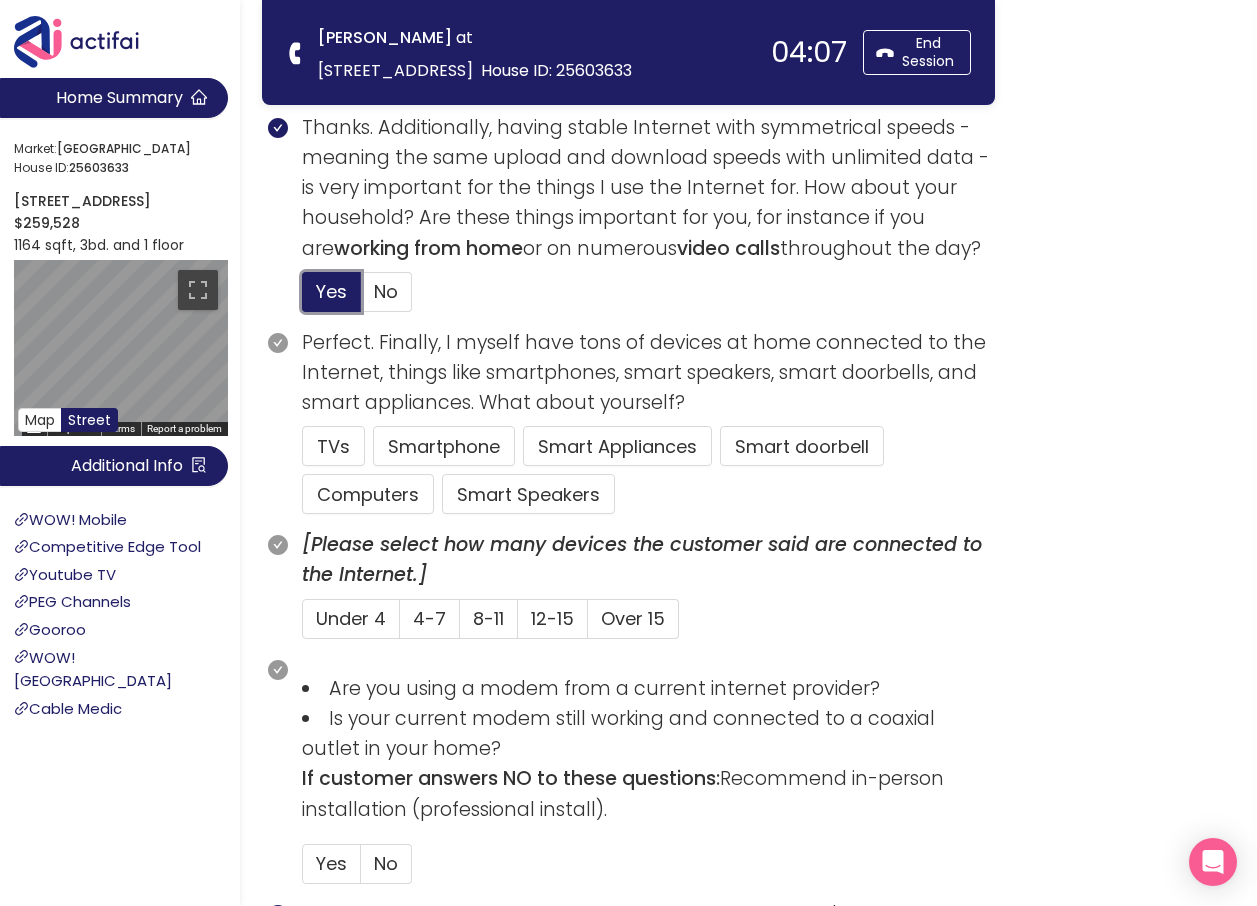 scroll, scrollTop: 1100, scrollLeft: 0, axis: vertical 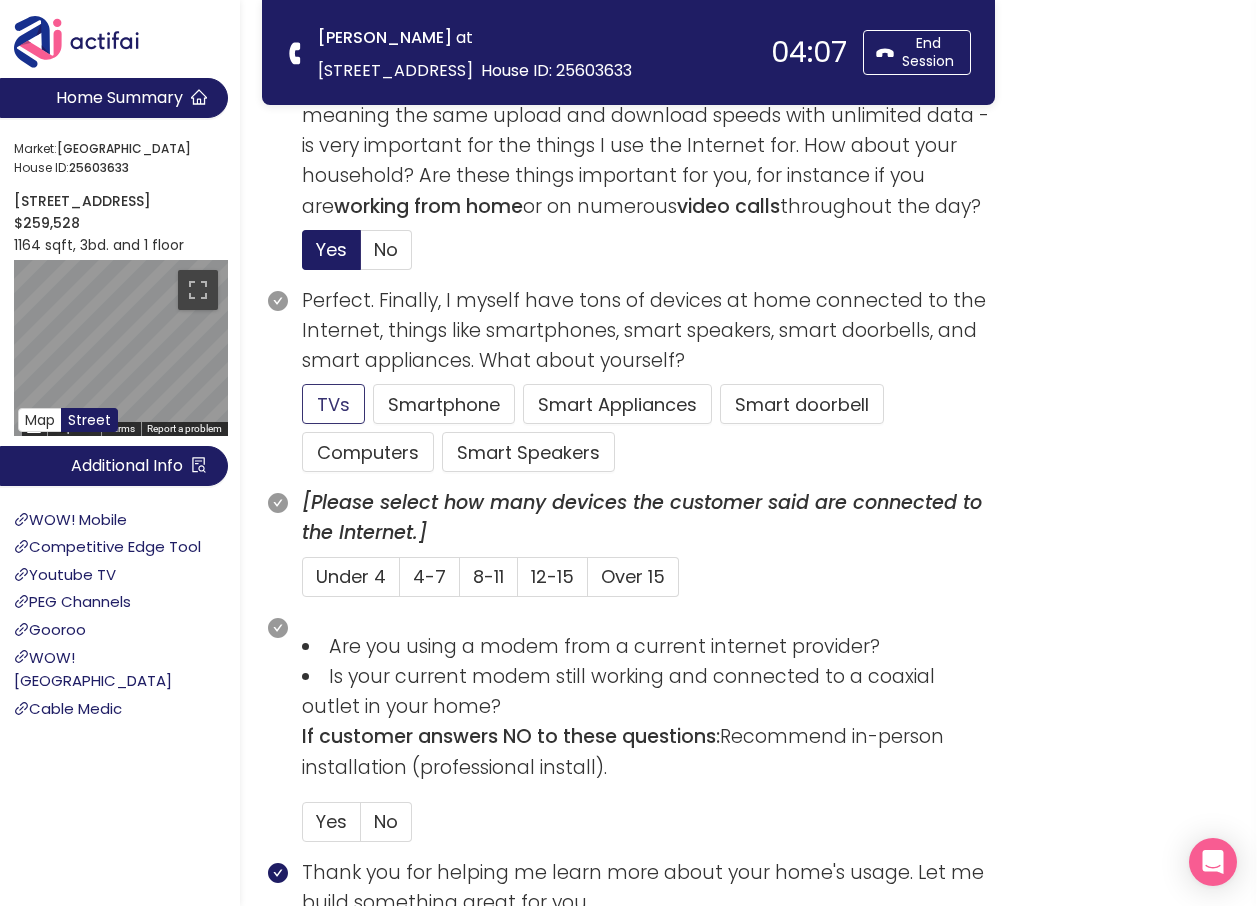 click on "TVs" 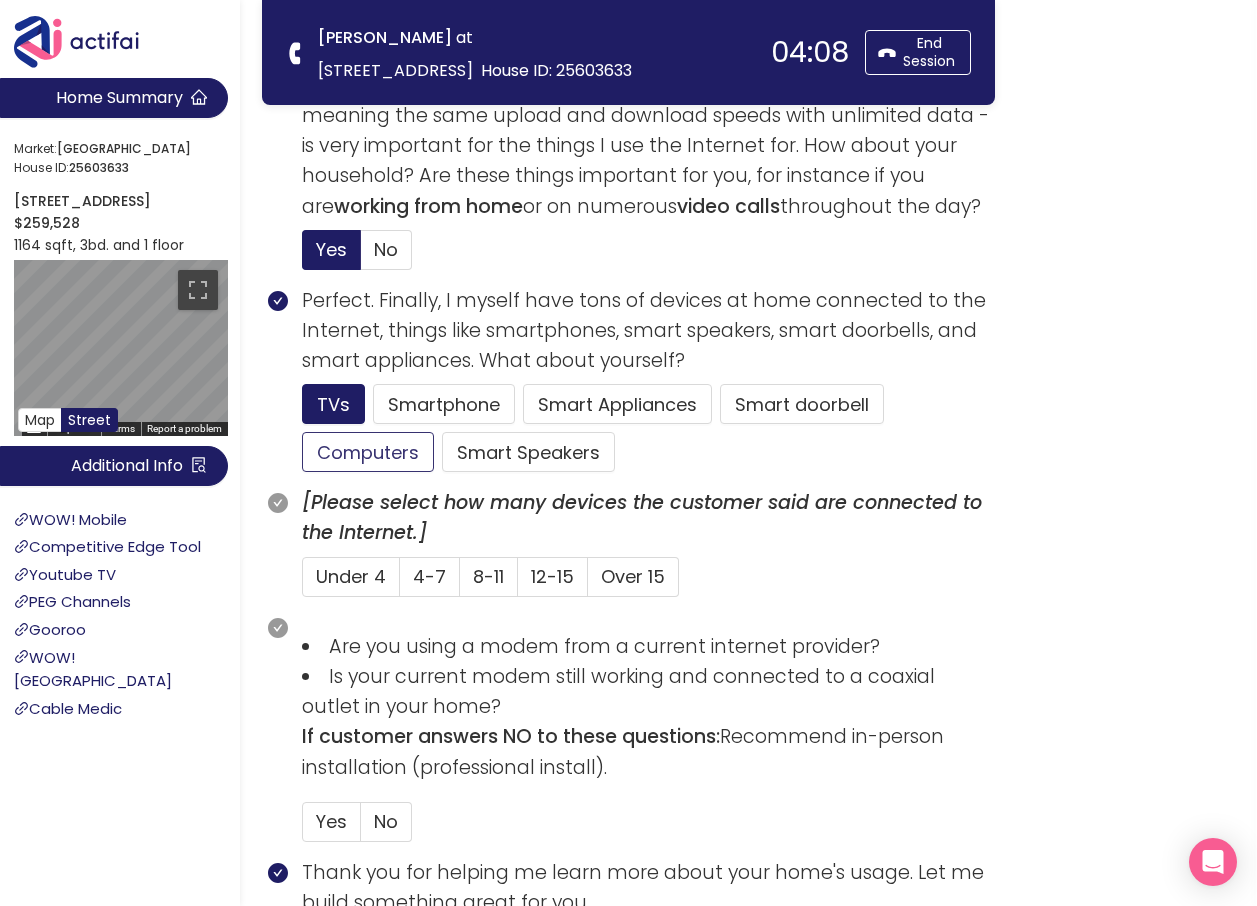 click on "Computers" 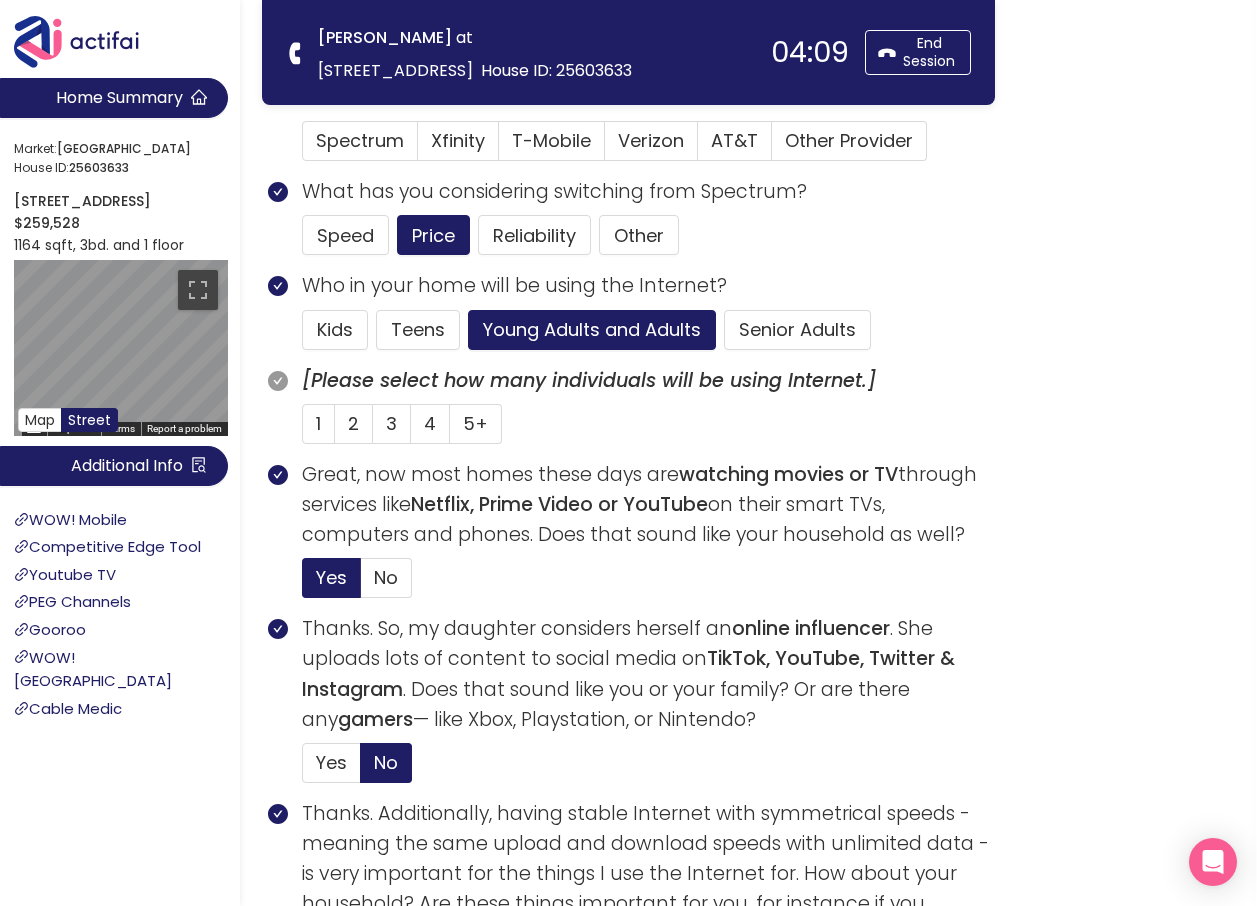 scroll, scrollTop: 100, scrollLeft: 0, axis: vertical 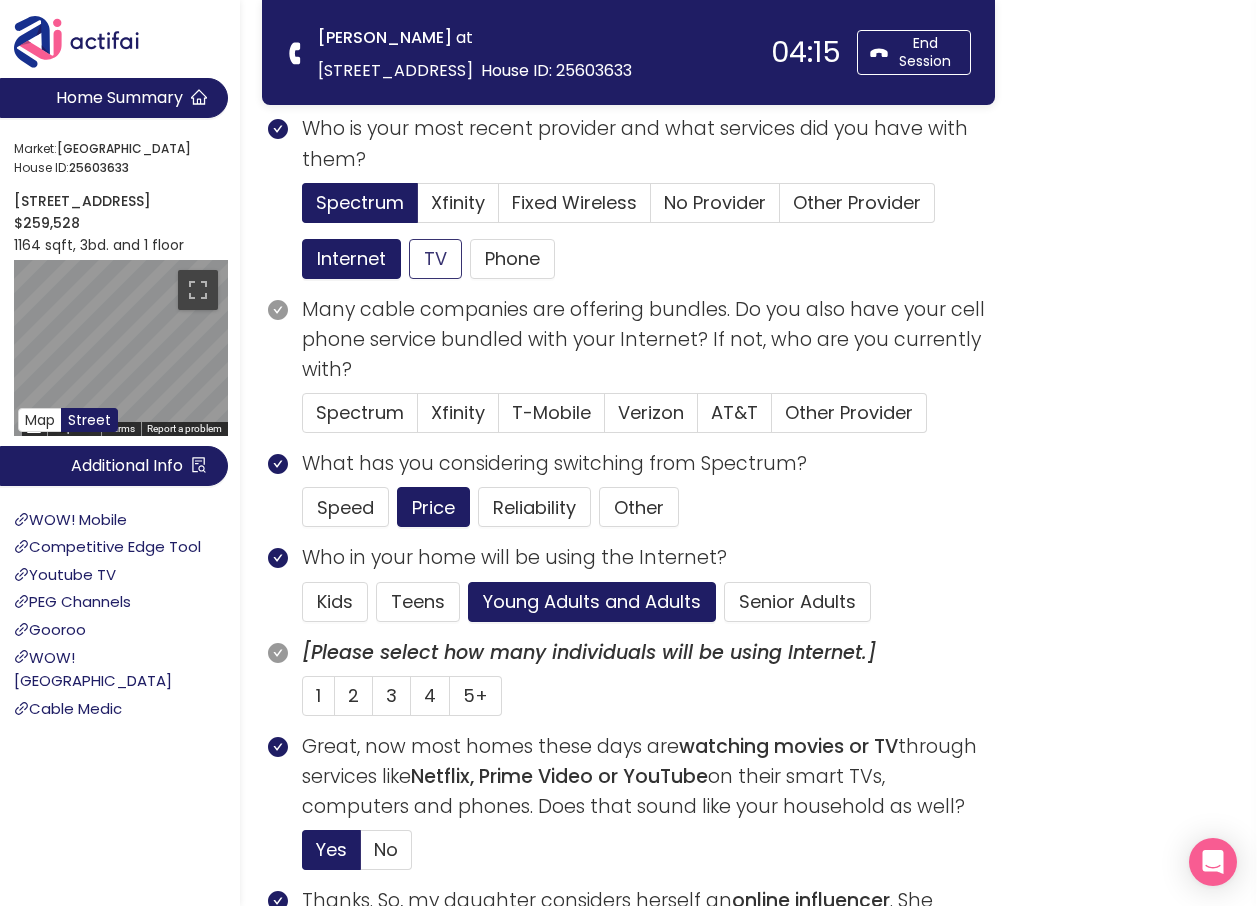 click on "TV" 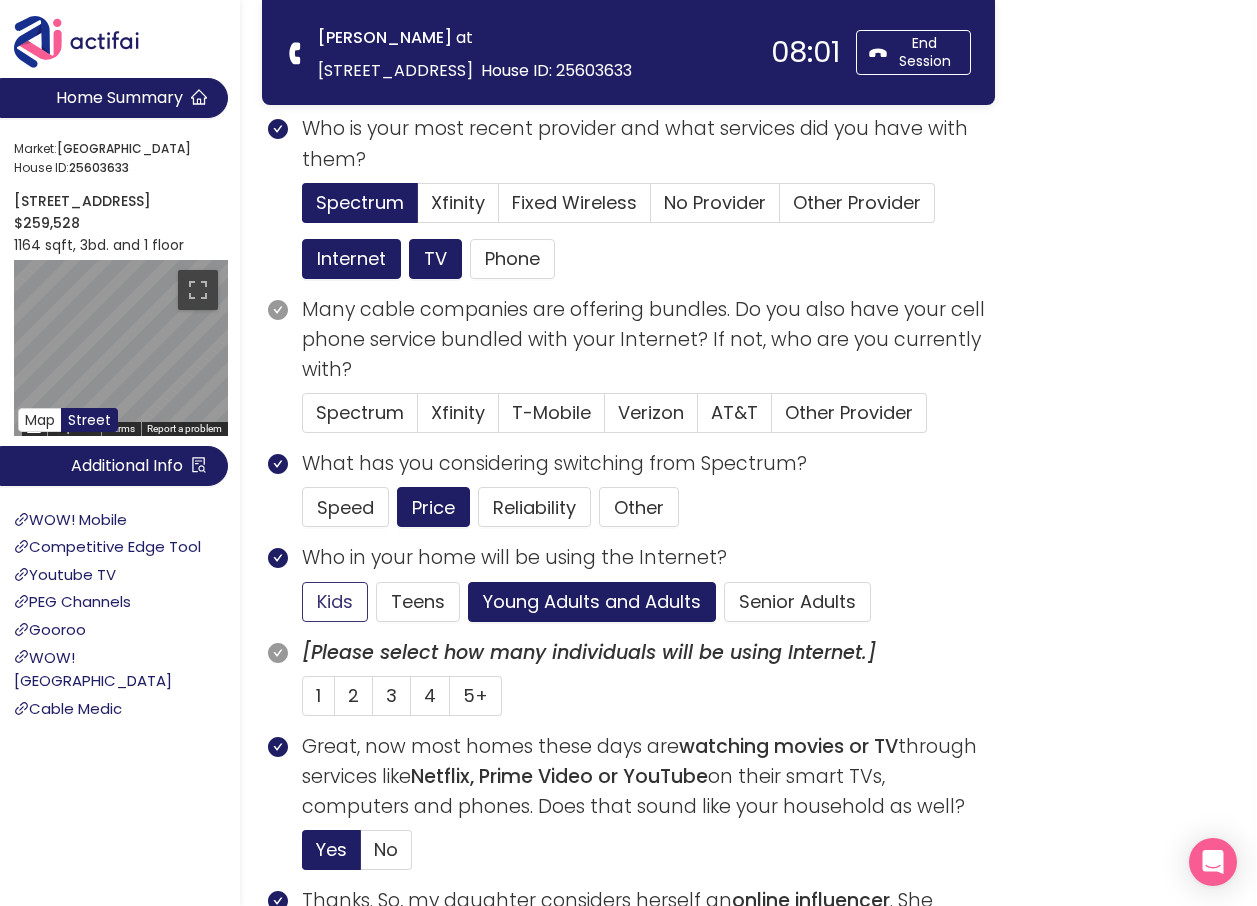 click on "Kids" 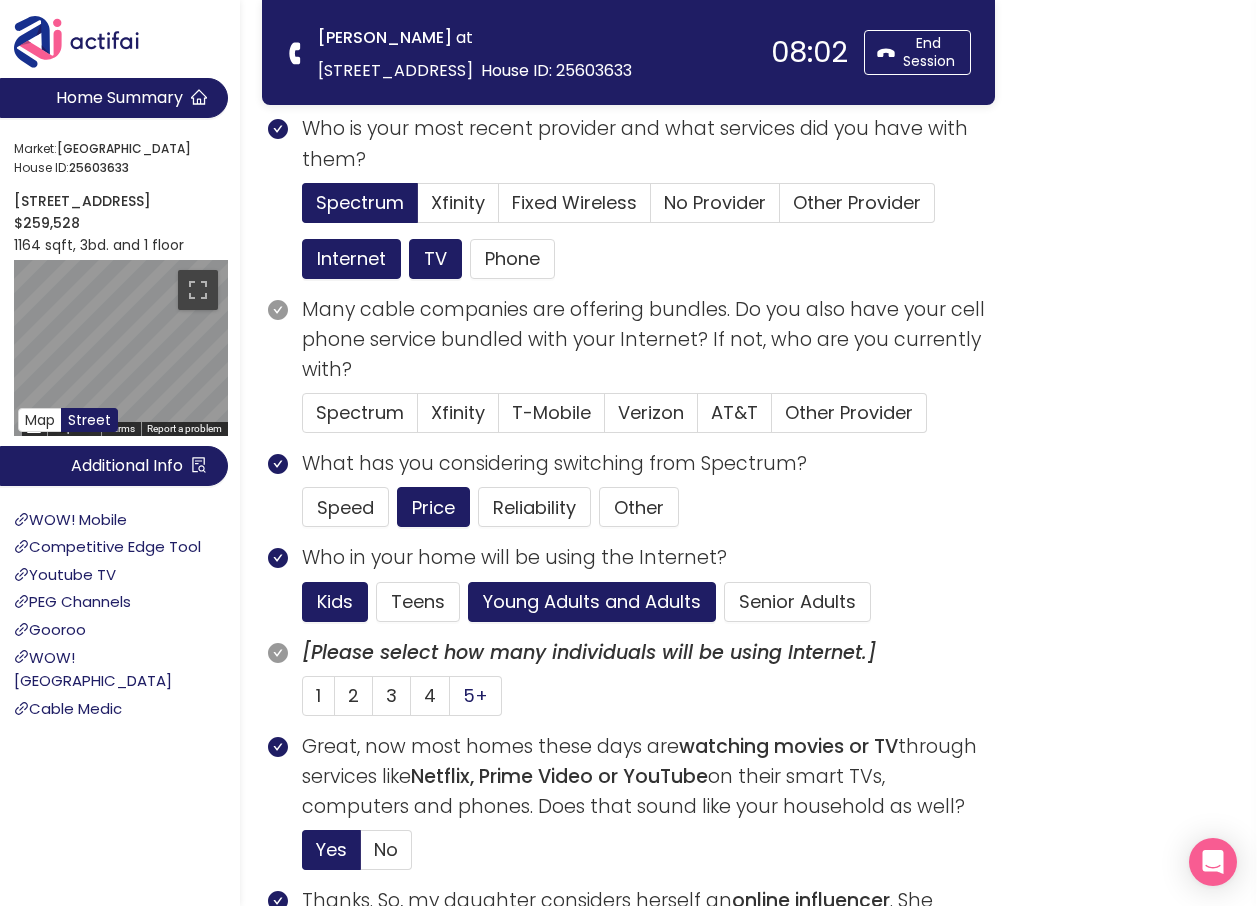 click on "5+" 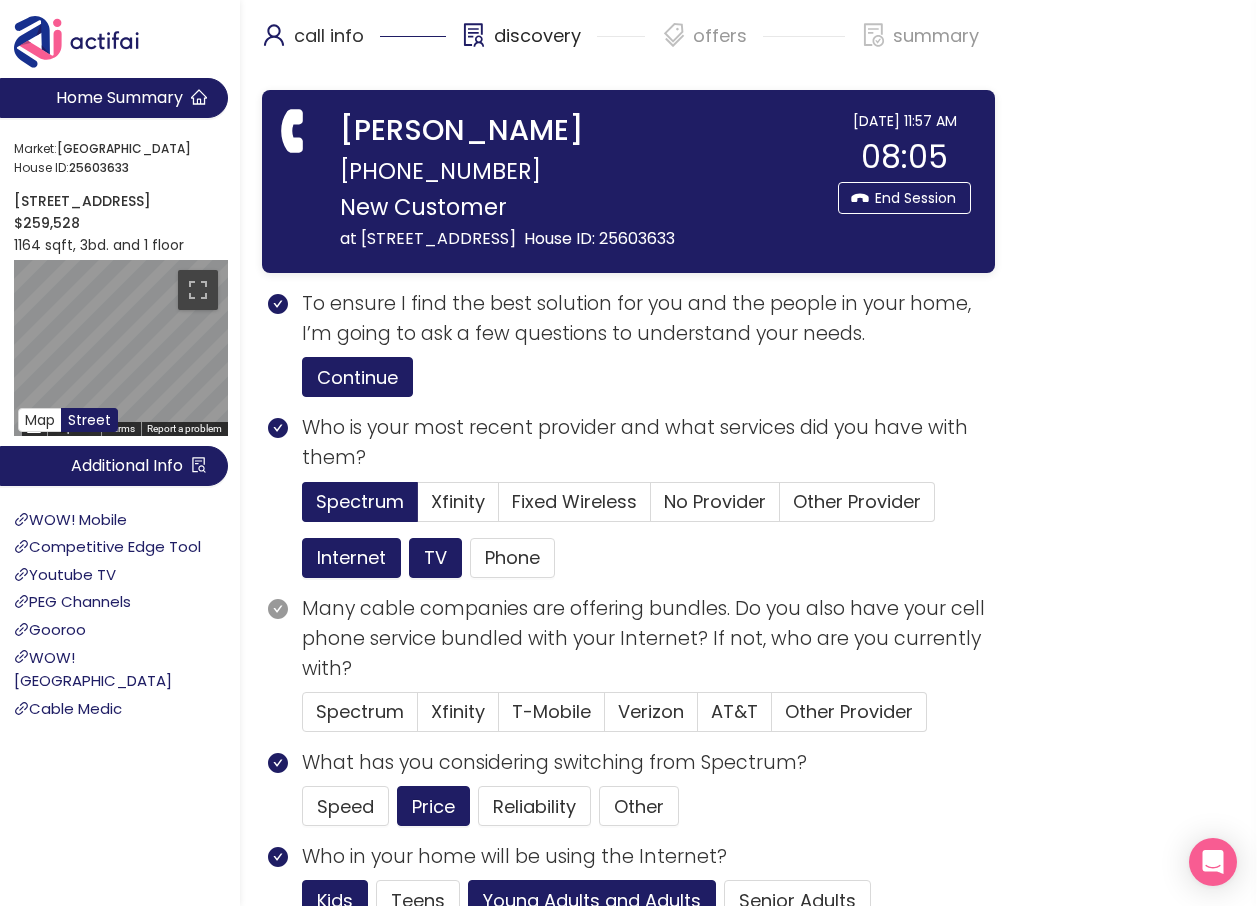 scroll, scrollTop: 100, scrollLeft: 0, axis: vertical 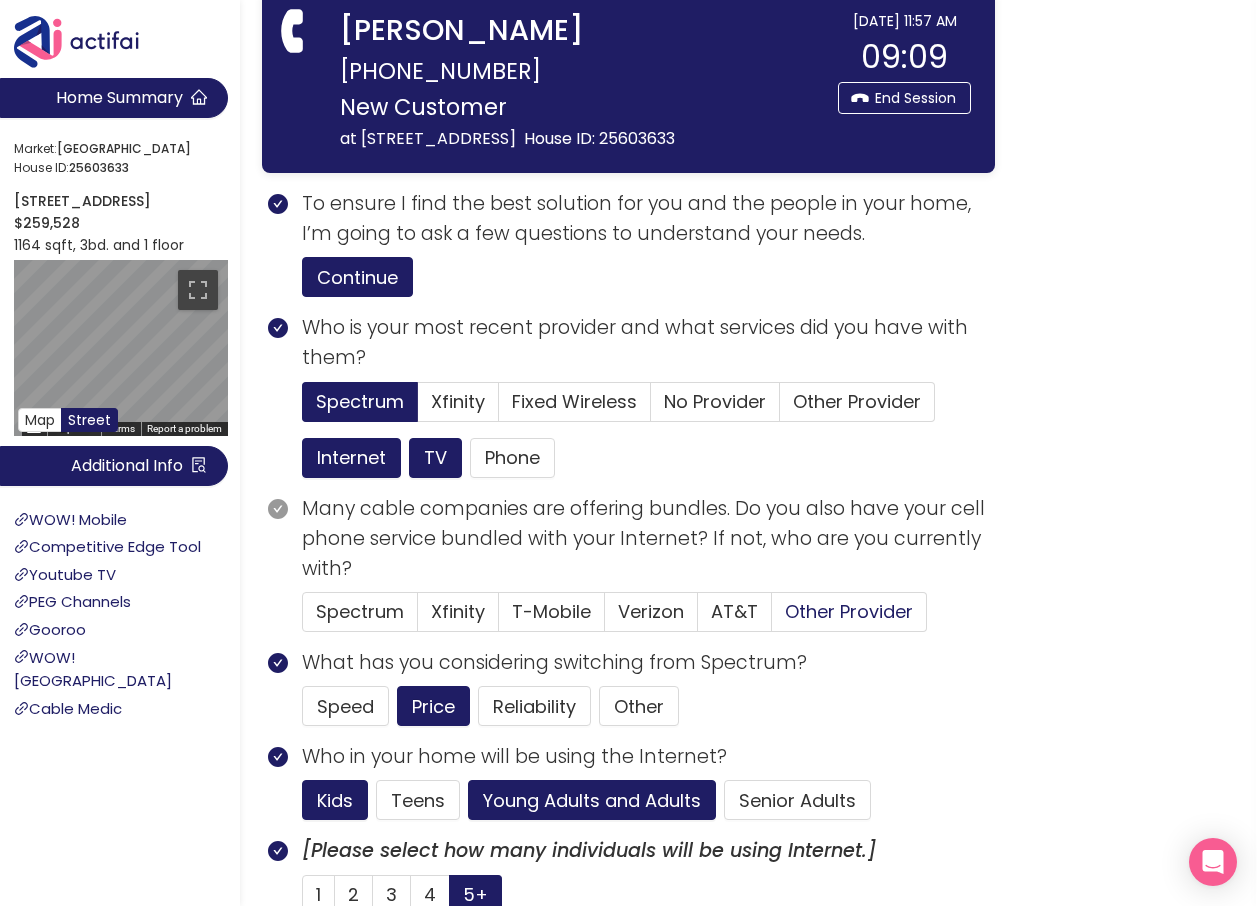 click on "Other Provider" at bounding box center (849, 611) 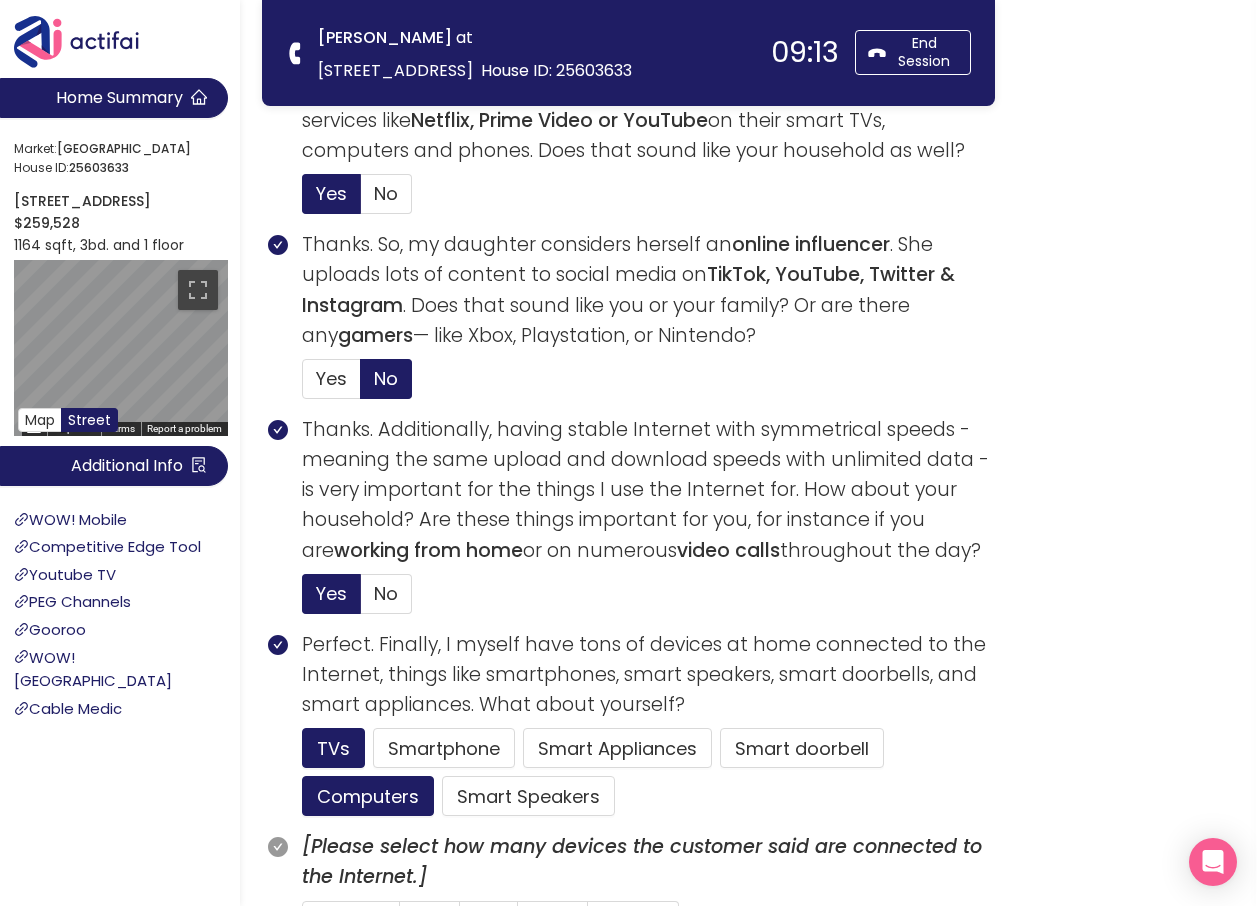 scroll, scrollTop: 800, scrollLeft: 0, axis: vertical 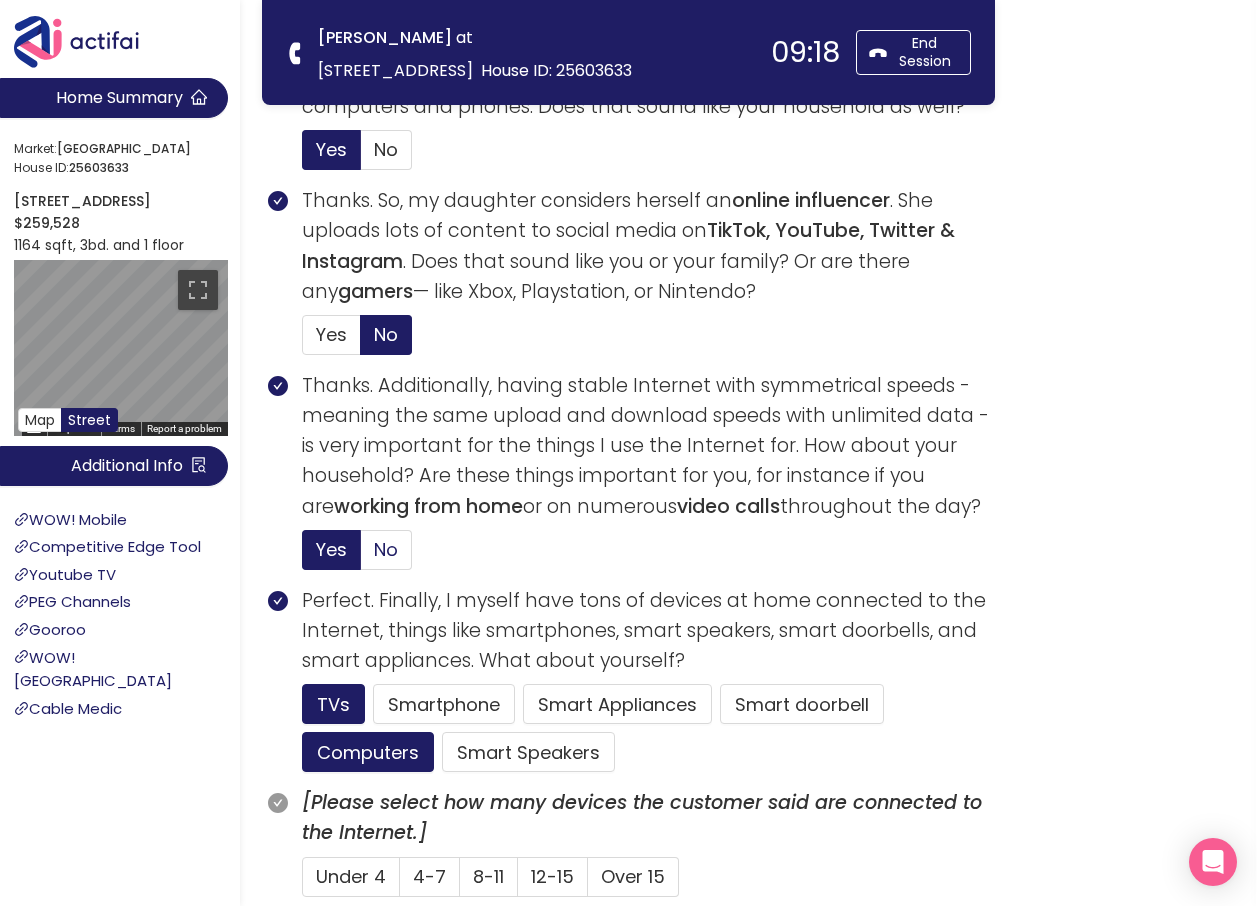 click on "No" 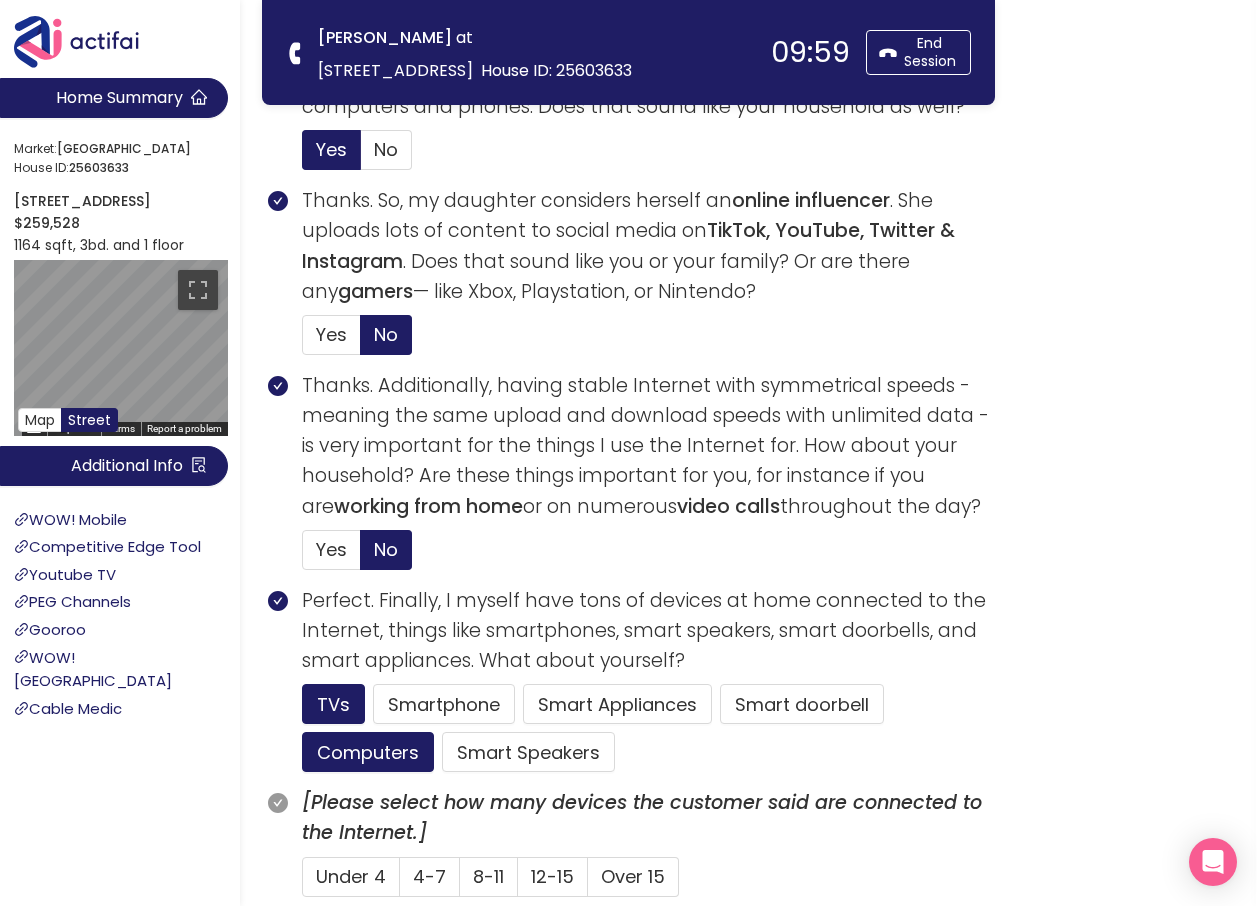 drag, startPoint x: 318, startPoint y: 340, endPoint x: 430, endPoint y: 386, distance: 121.07848 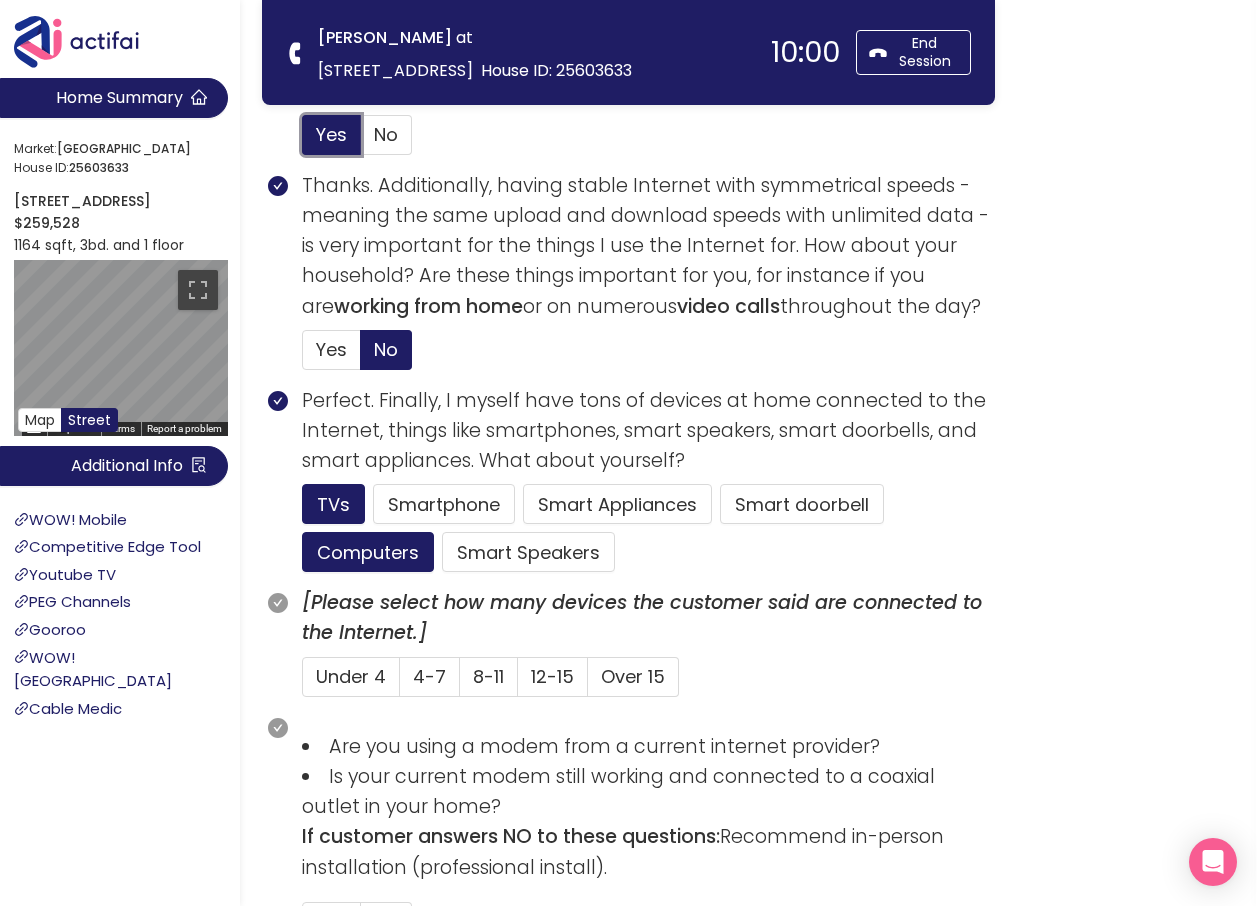 scroll, scrollTop: 1100, scrollLeft: 0, axis: vertical 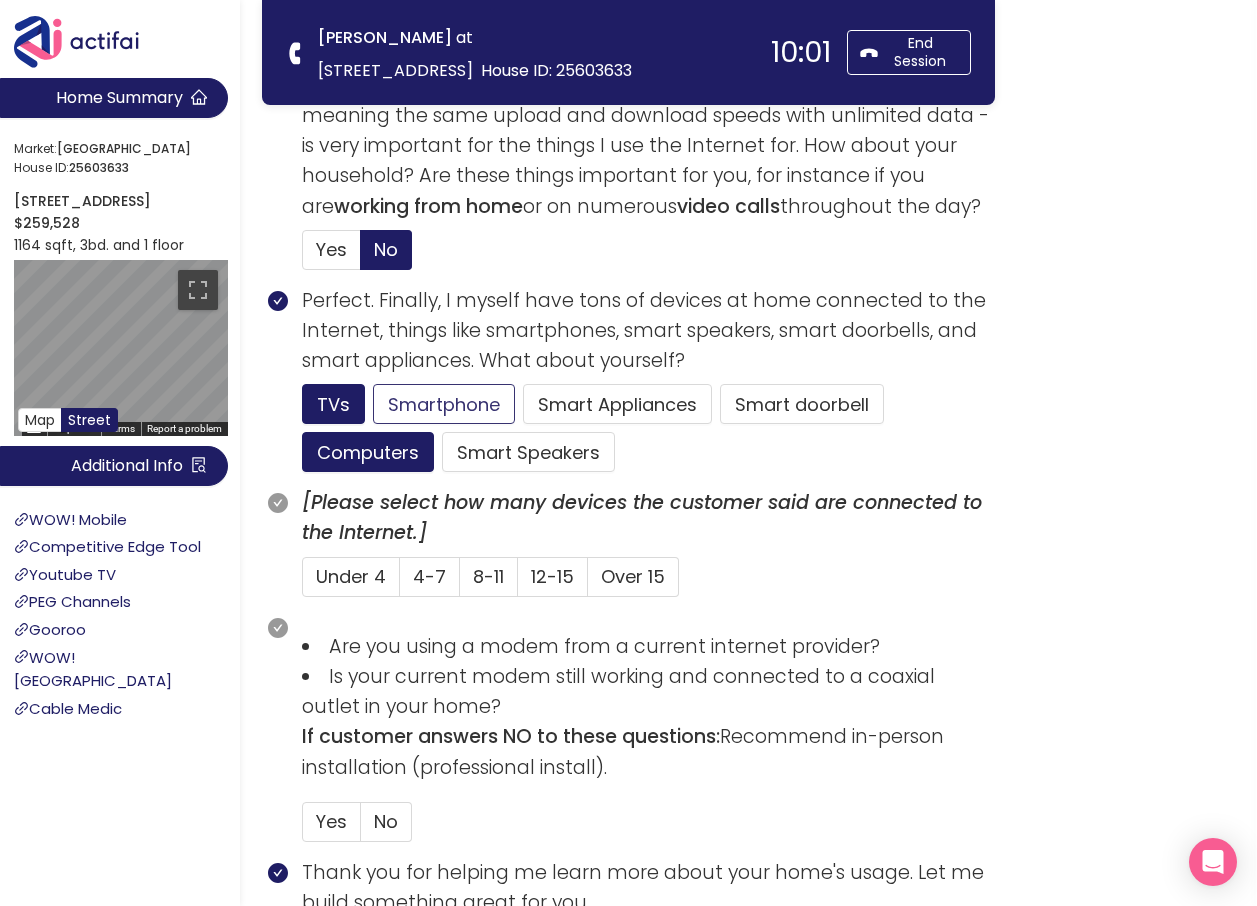 click on "Smartphone" 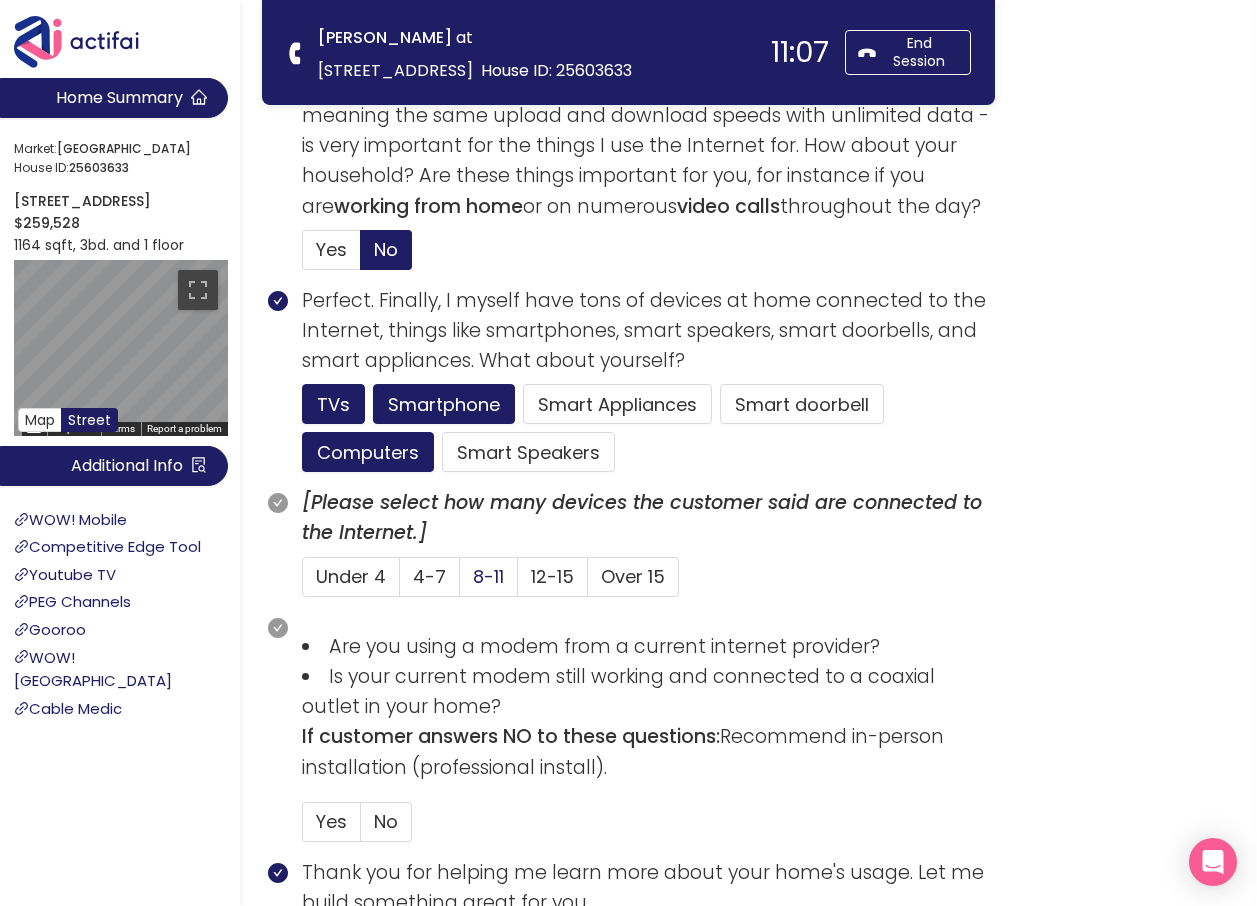 click on "8-11" at bounding box center [488, 576] 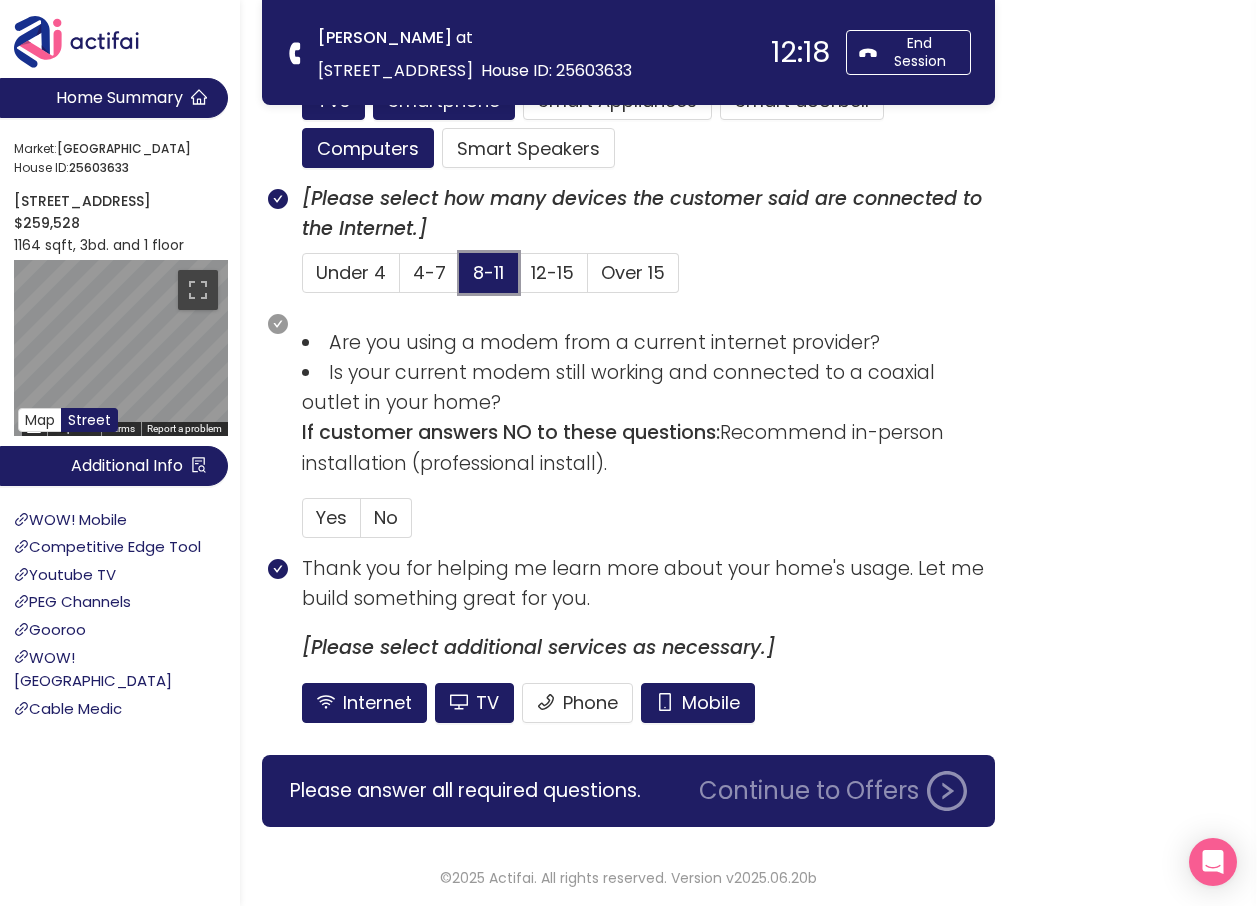 scroll, scrollTop: 1405, scrollLeft: 0, axis: vertical 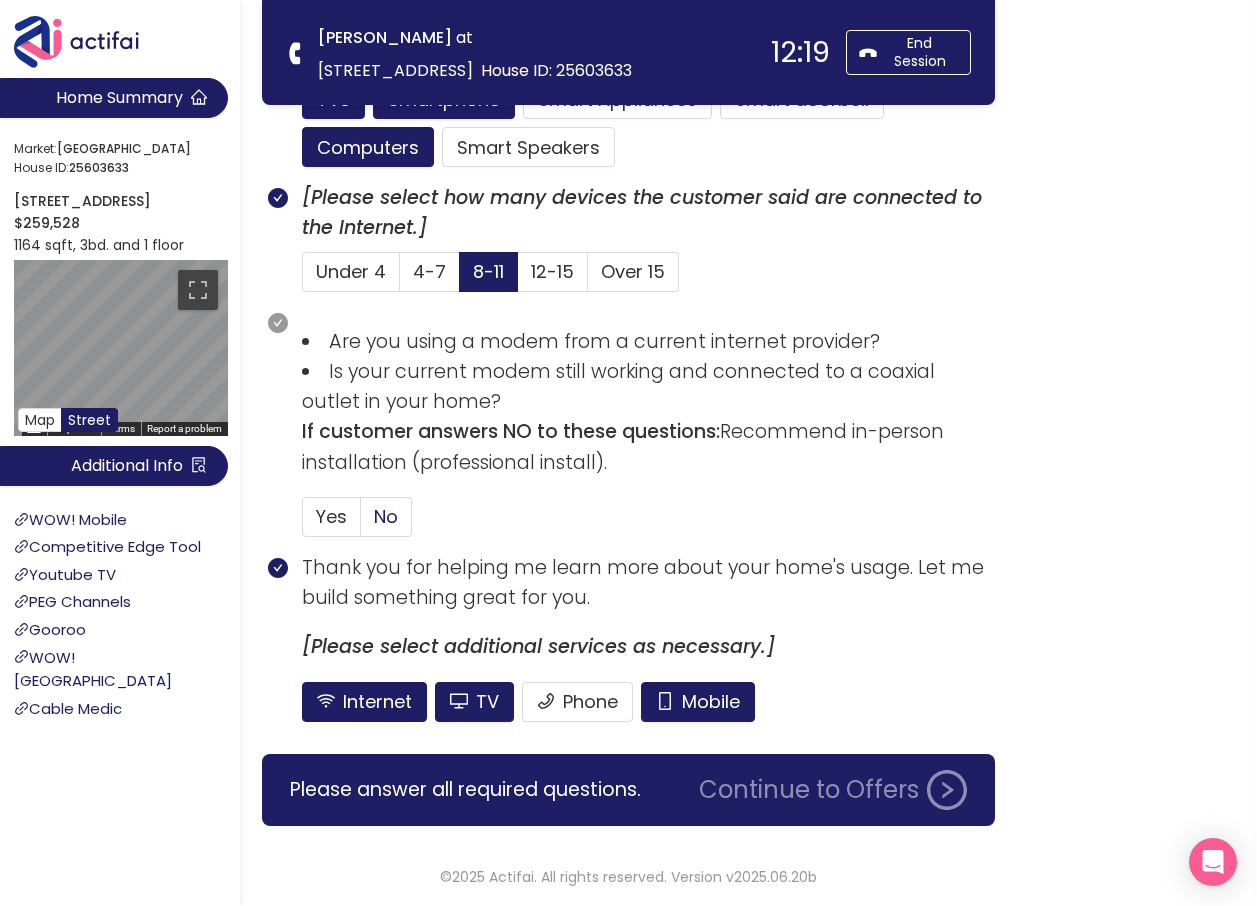 click on "No" 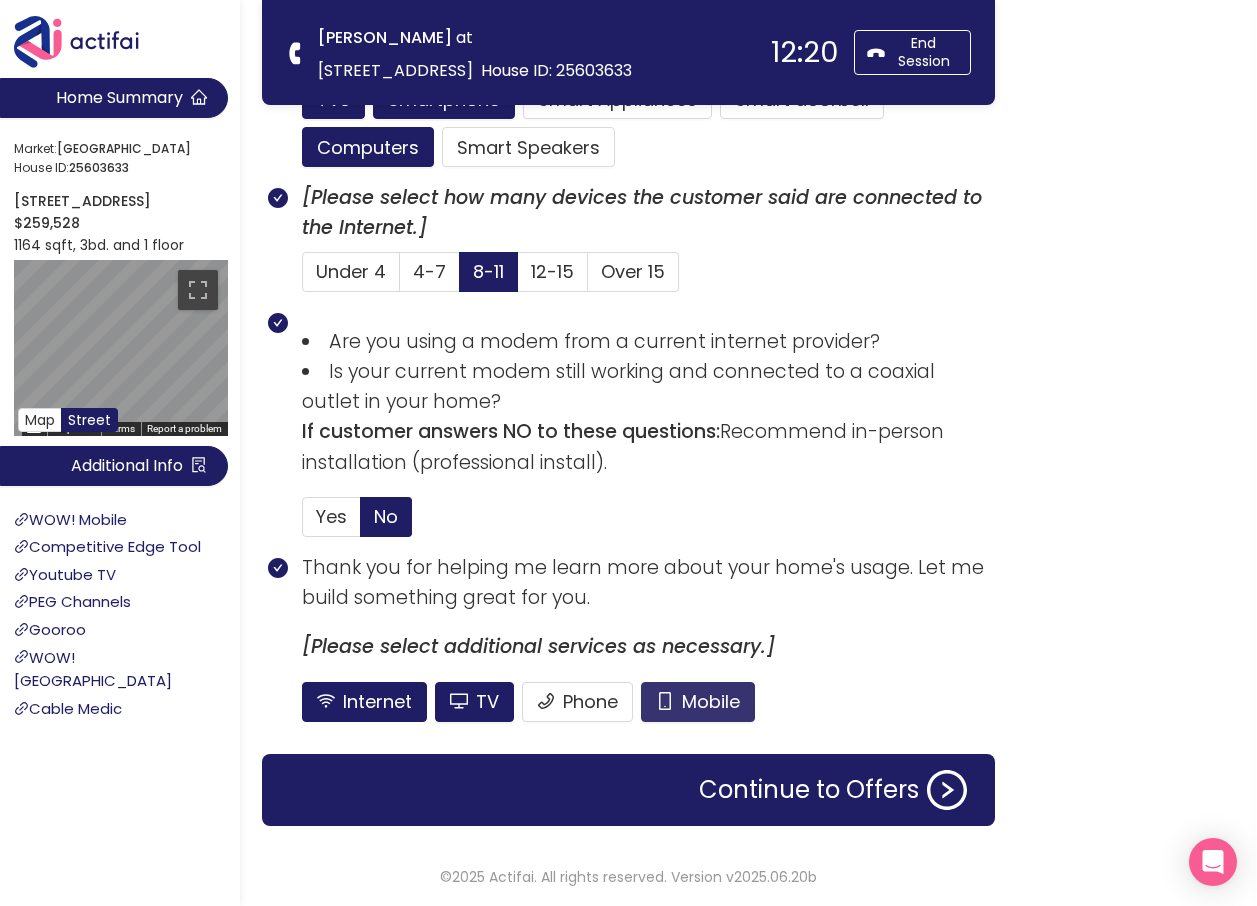 click on "Mobile" 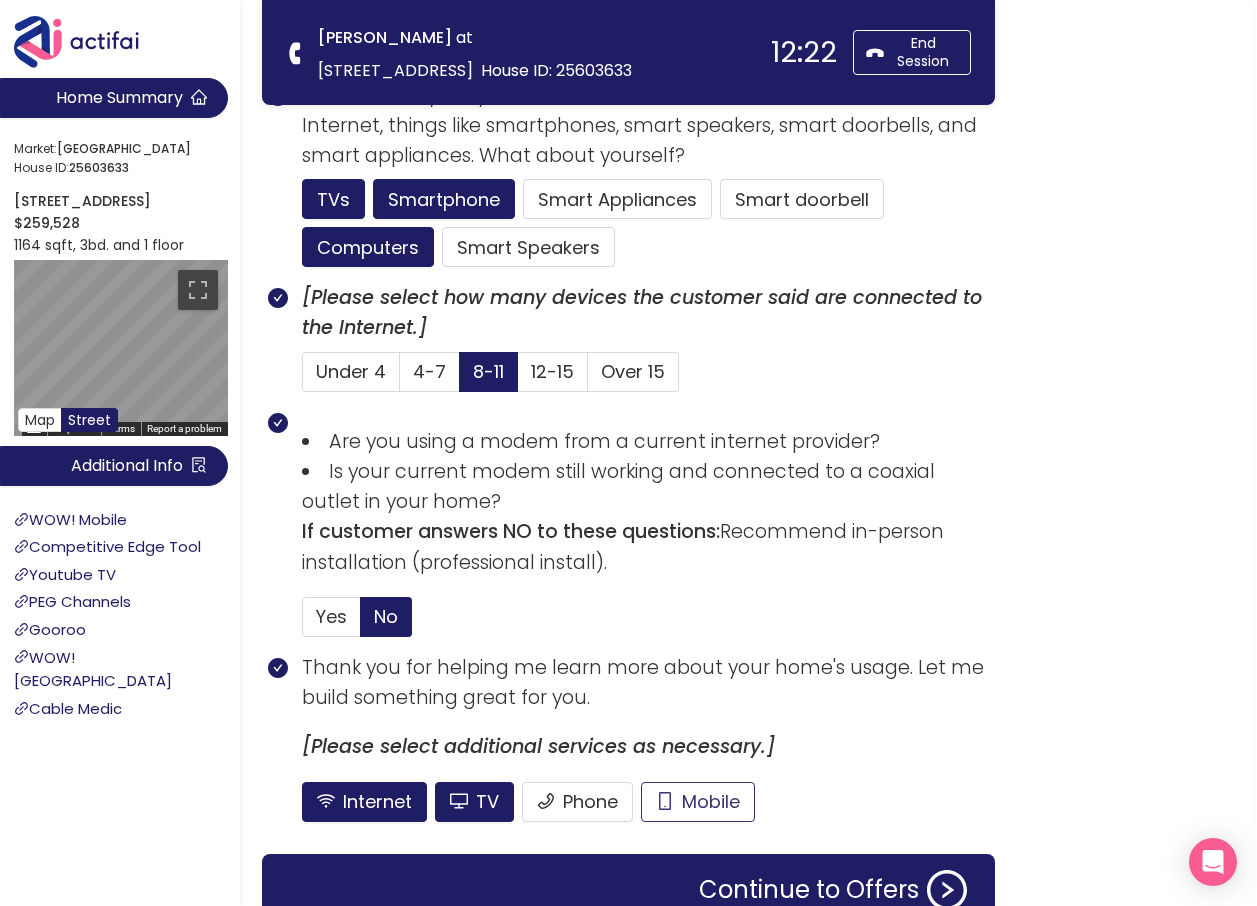scroll, scrollTop: 1405, scrollLeft: 0, axis: vertical 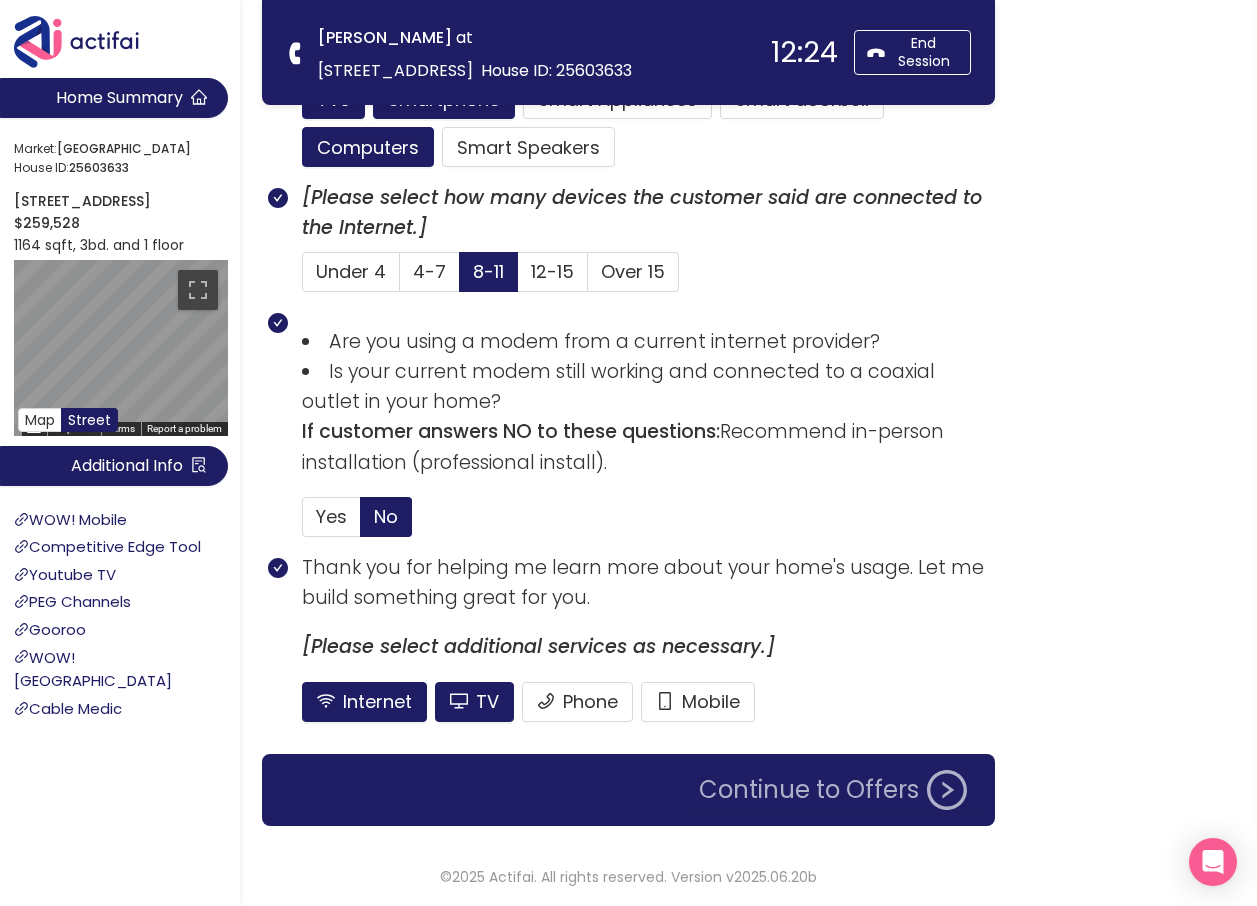 click on "Continue to Offers" 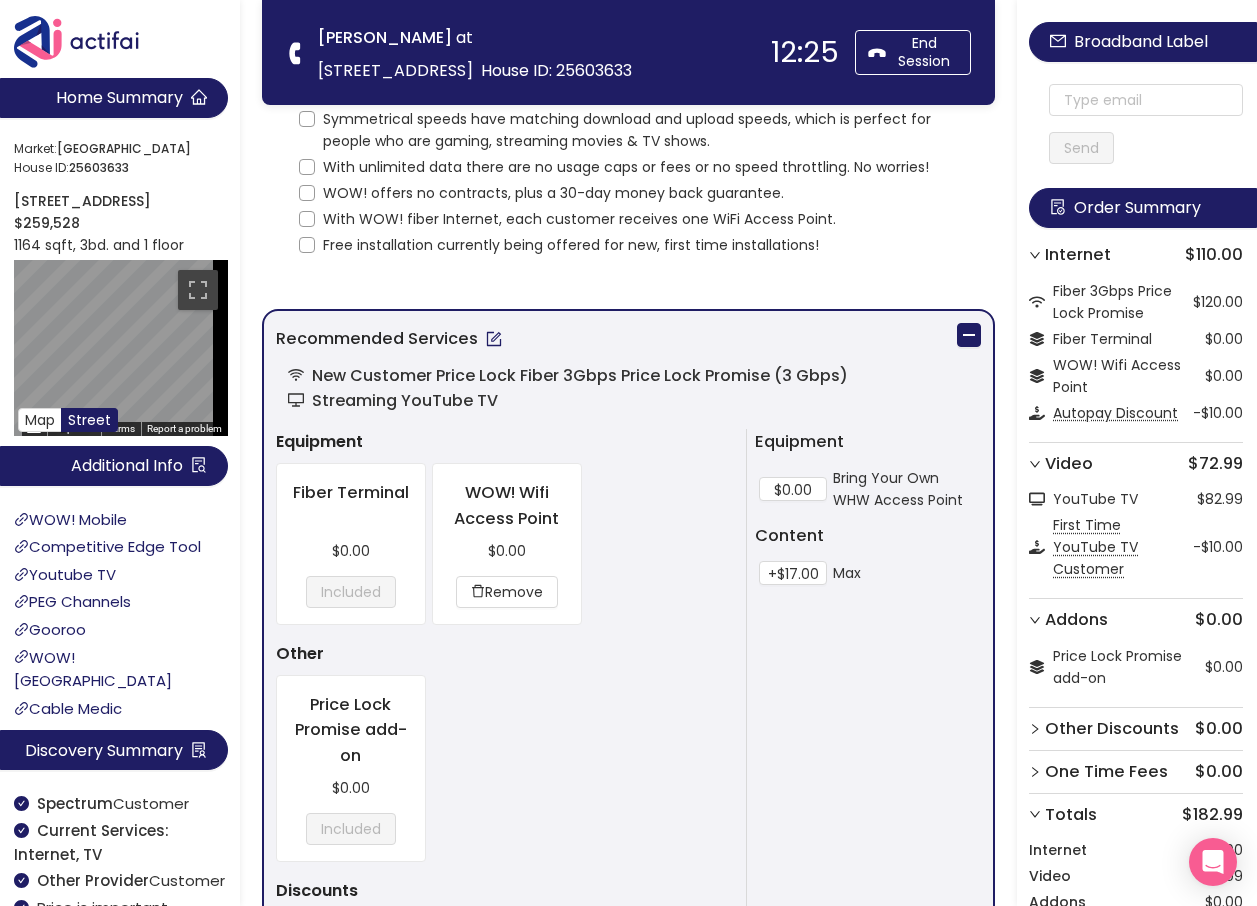 scroll, scrollTop: 0, scrollLeft: 0, axis: both 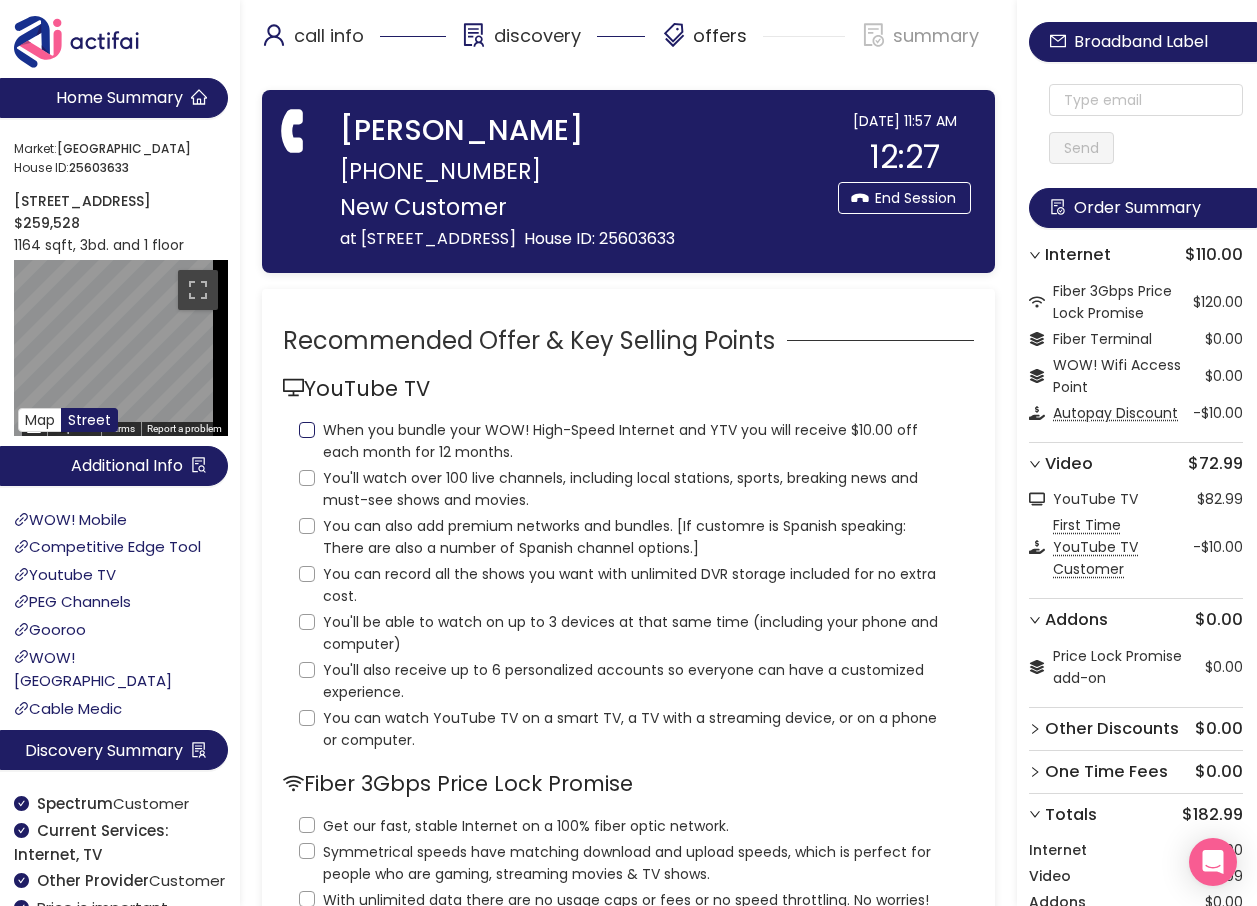 click on "When you bundle your WOW! High-Speed Internet and YTV you will receive $10.00 off each month for 12 months." at bounding box center (307, 430) 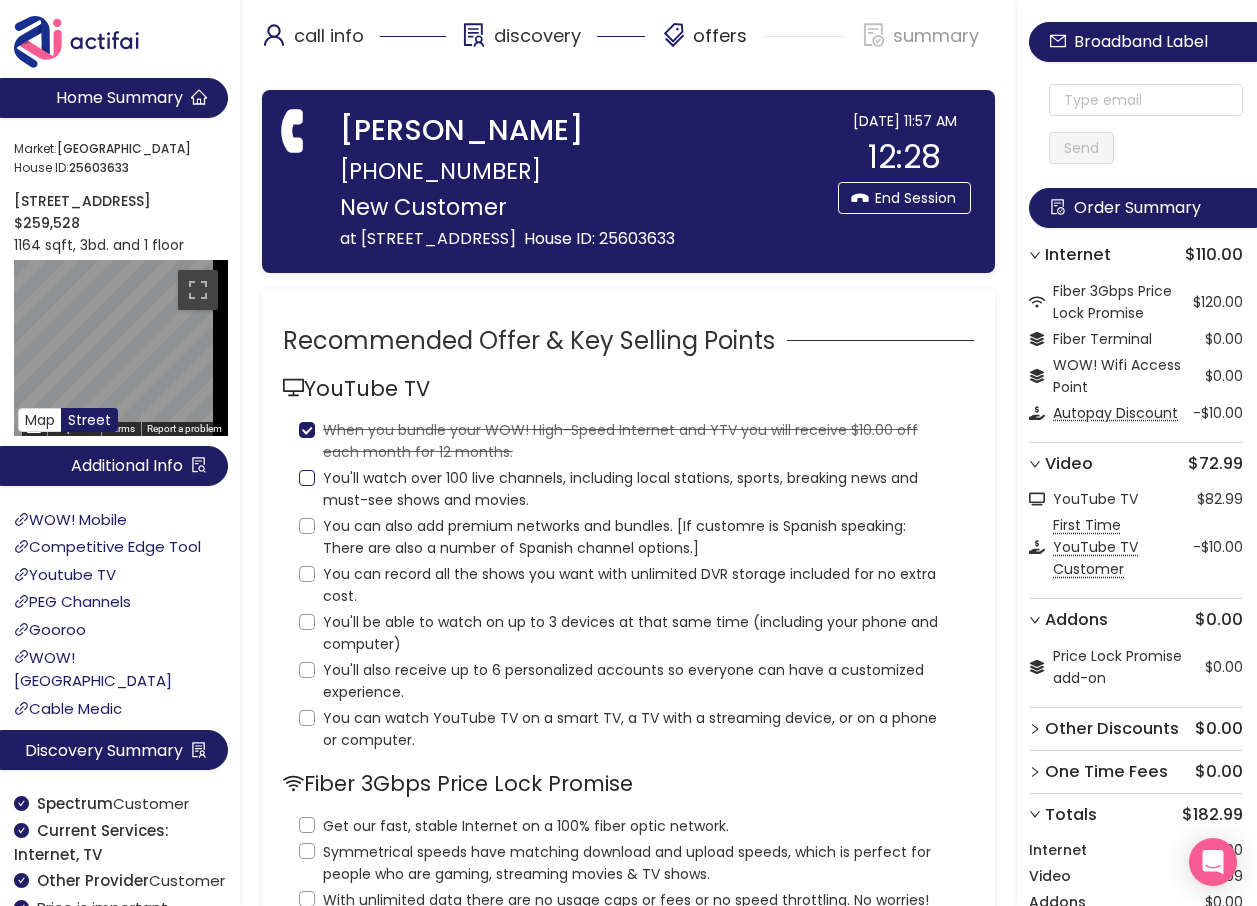 click on "You'll watch over 100 live channels, including local stations, sports, breaking news and must-see shows and movies." at bounding box center [307, 478] 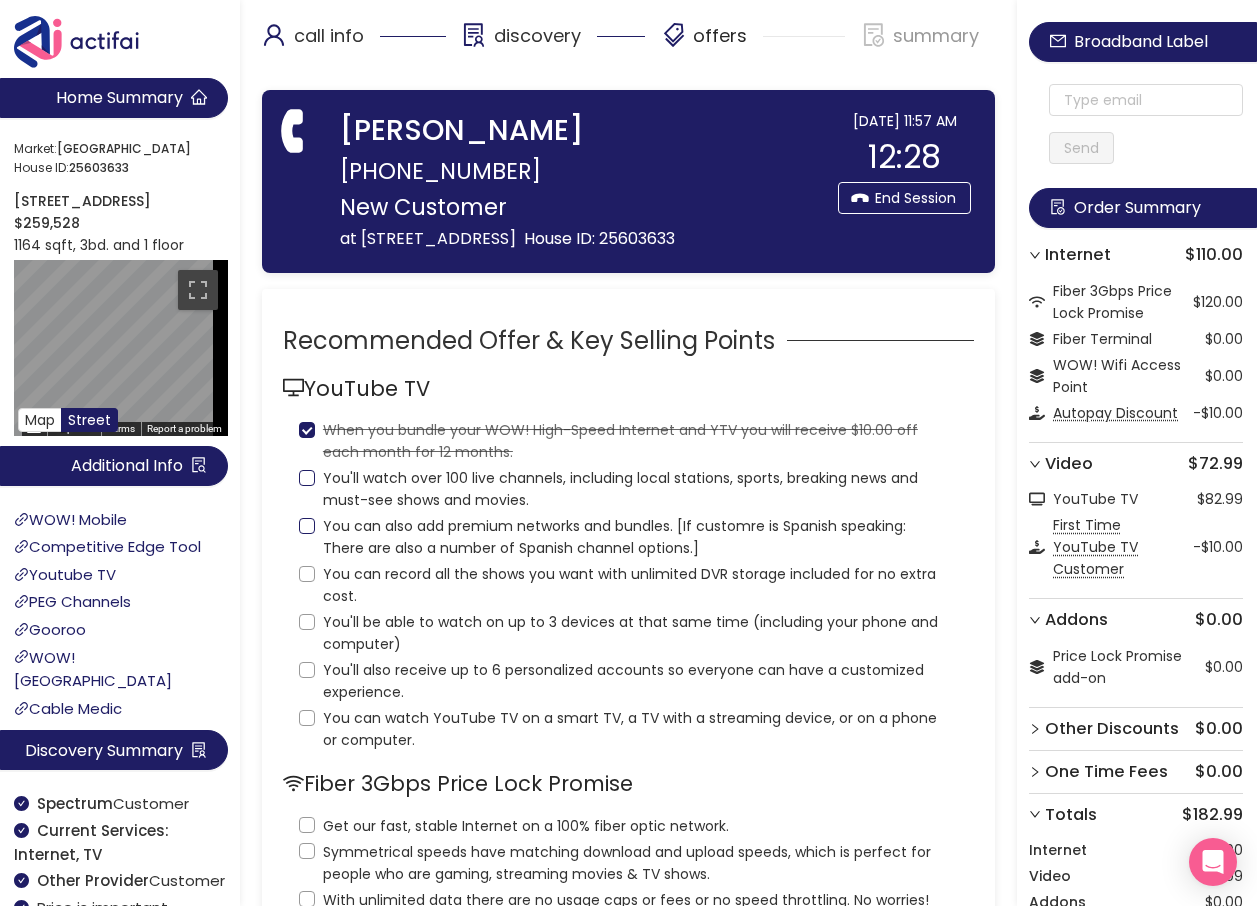 checkbox on "true" 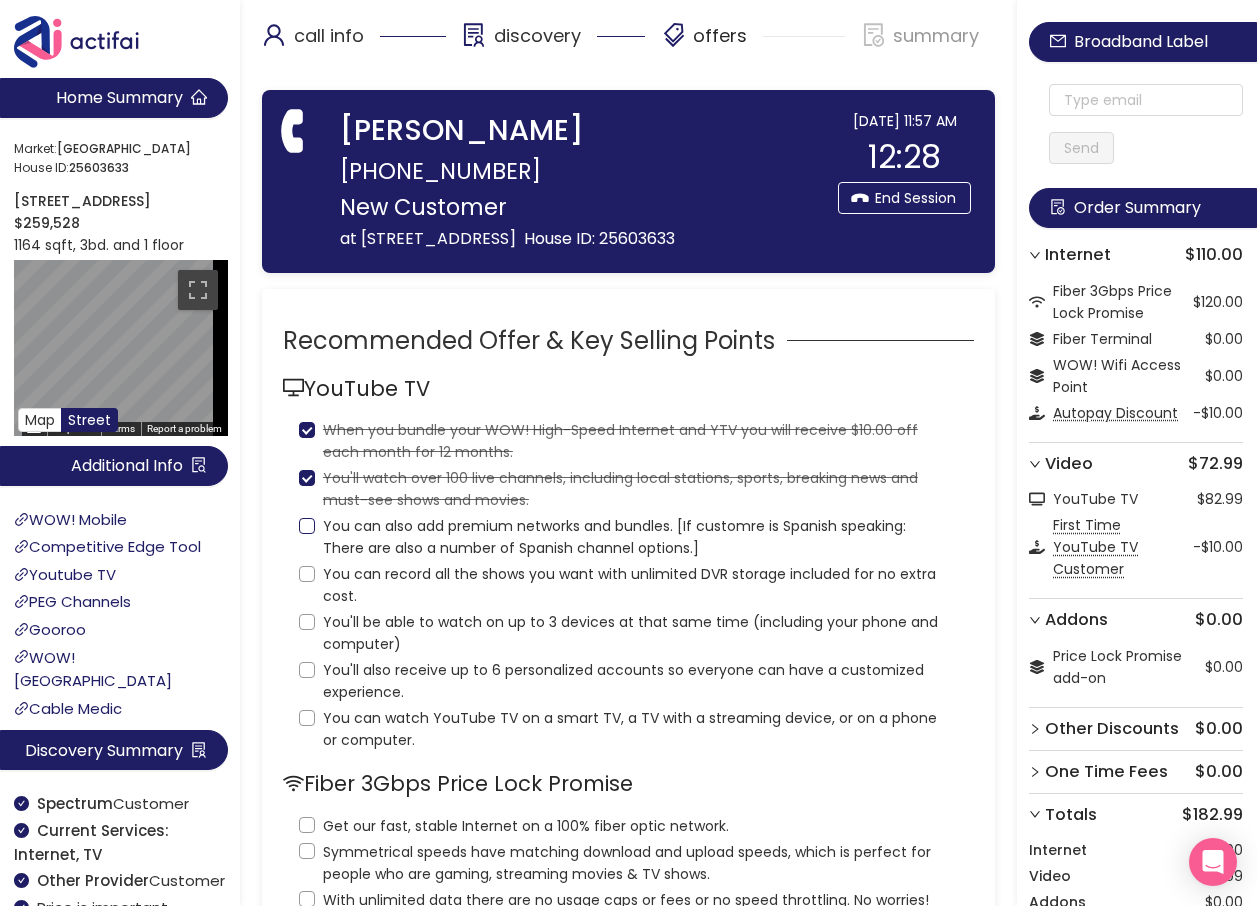 click on "You can also add premium networks and bundles. [If customre is Spanish speaking: There are also a number of Spanish channel options.]" at bounding box center [307, 526] 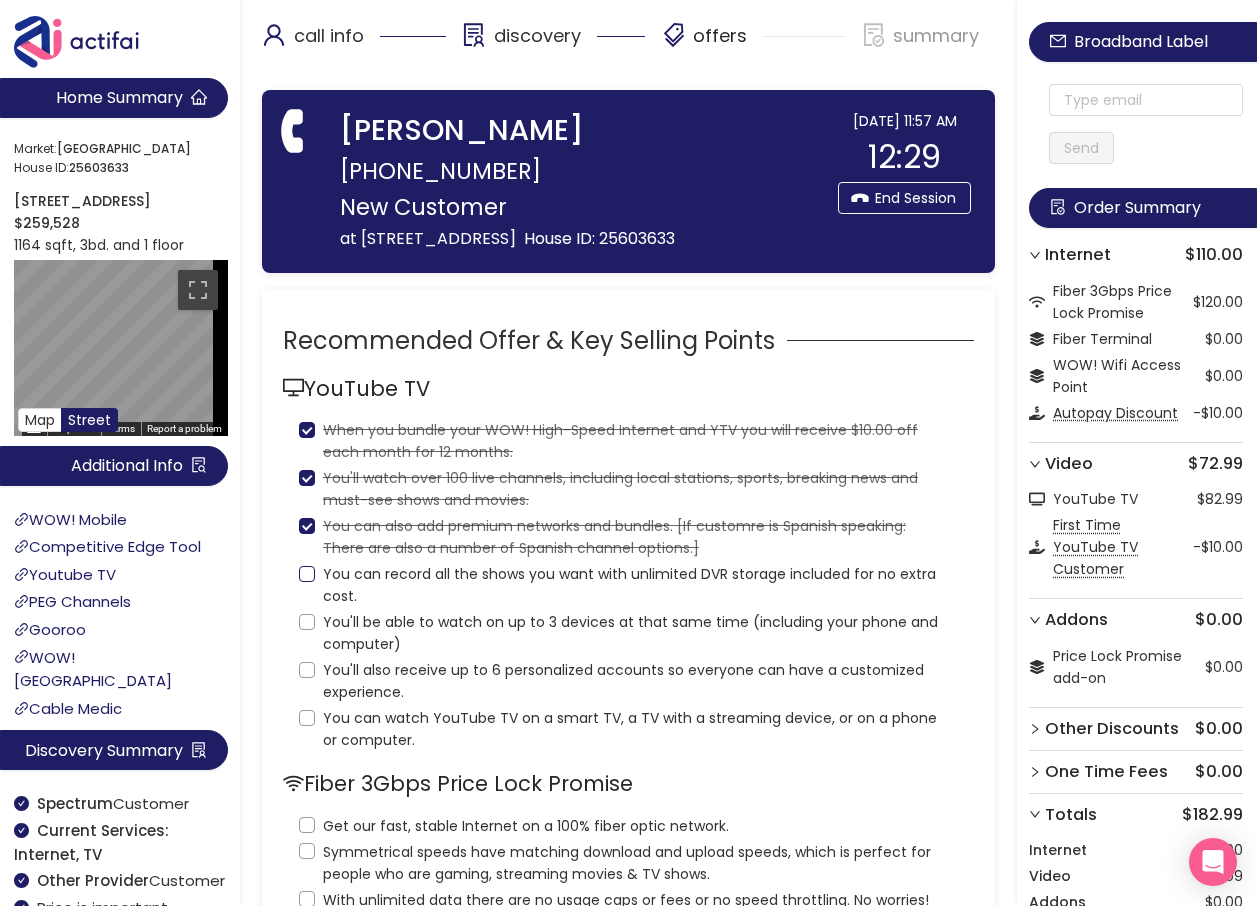 click on "You can record all the shows you want with unlimited DVR storage included for no extra cost." at bounding box center (307, 574) 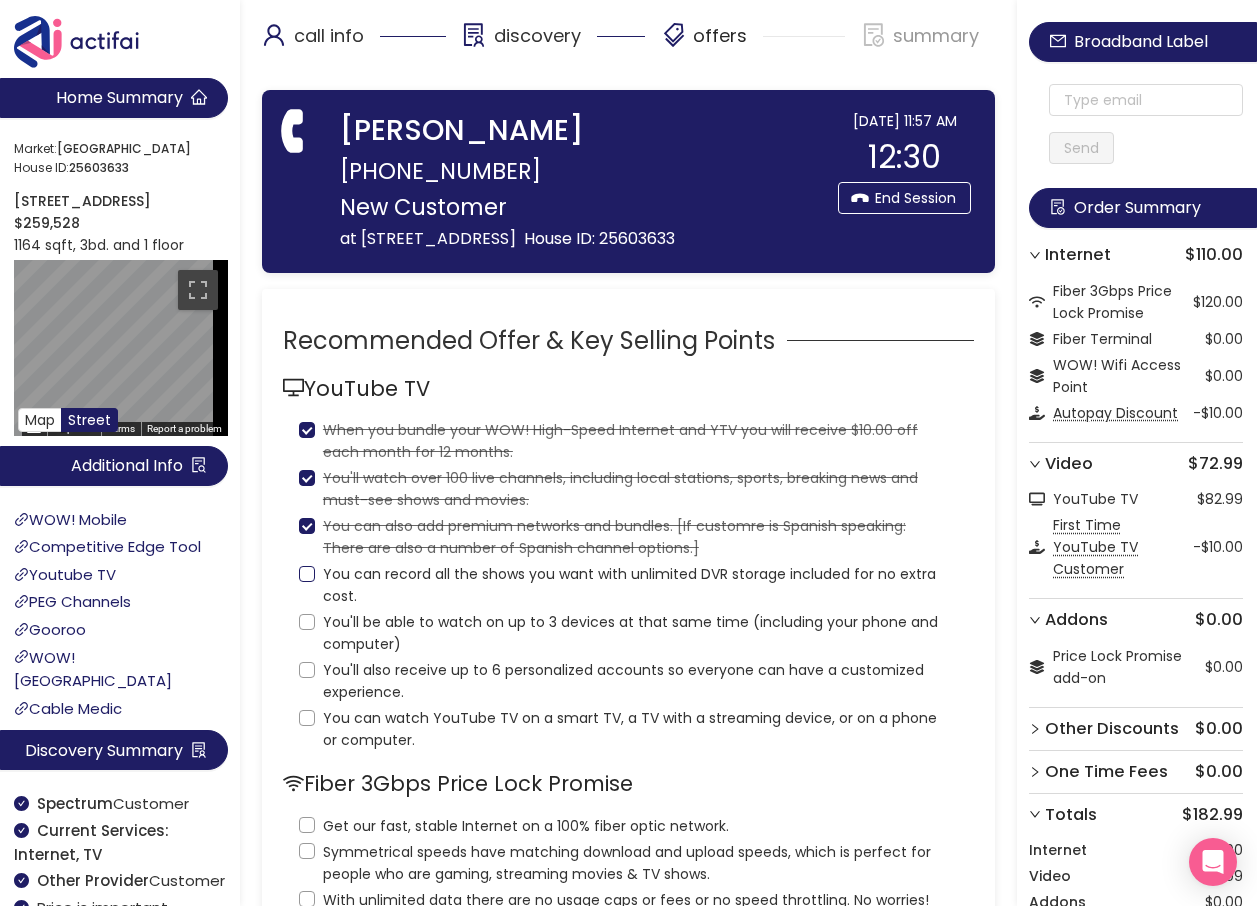 checkbox on "true" 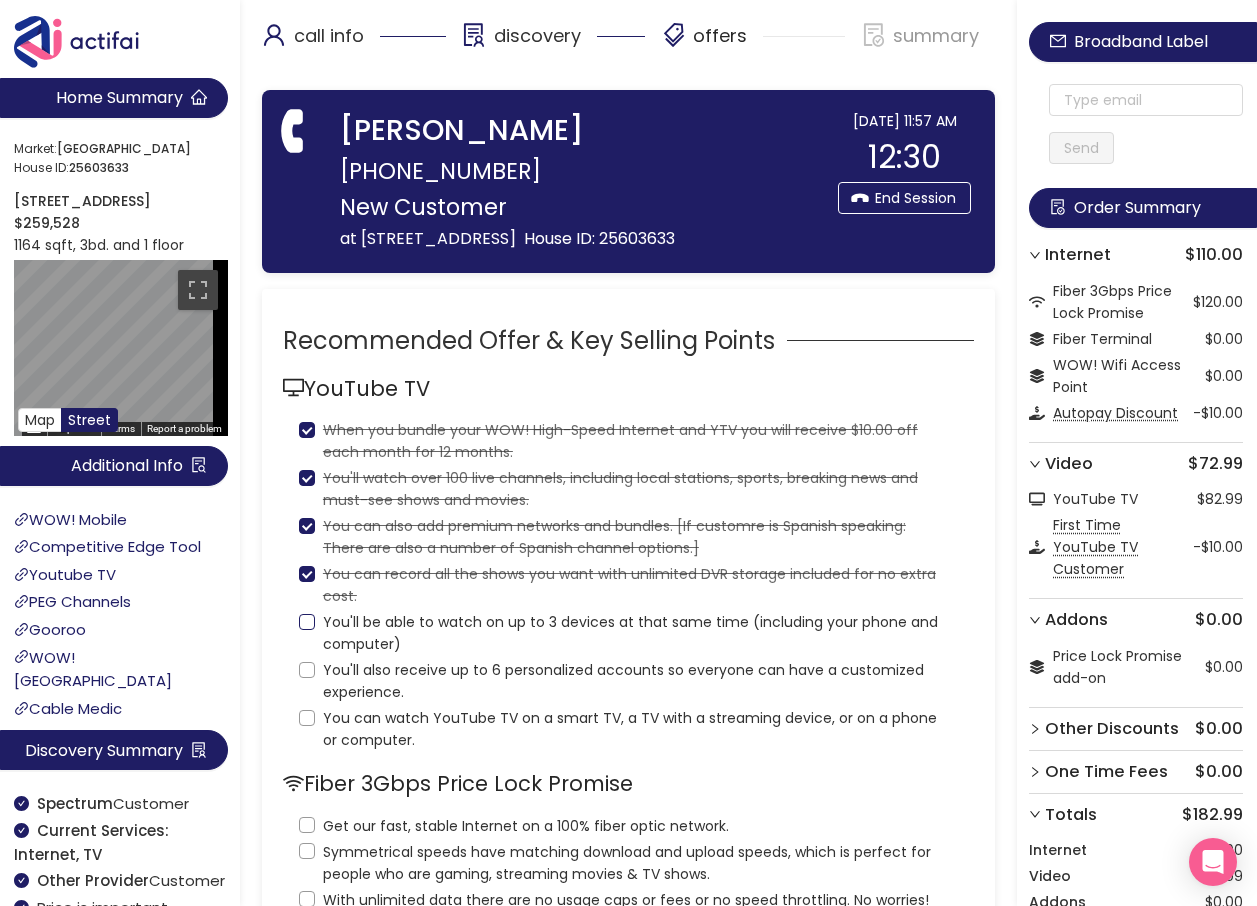 click on "You'll be able to watch on up to 3 devices at that same time (including your phone and computer)" at bounding box center [307, 622] 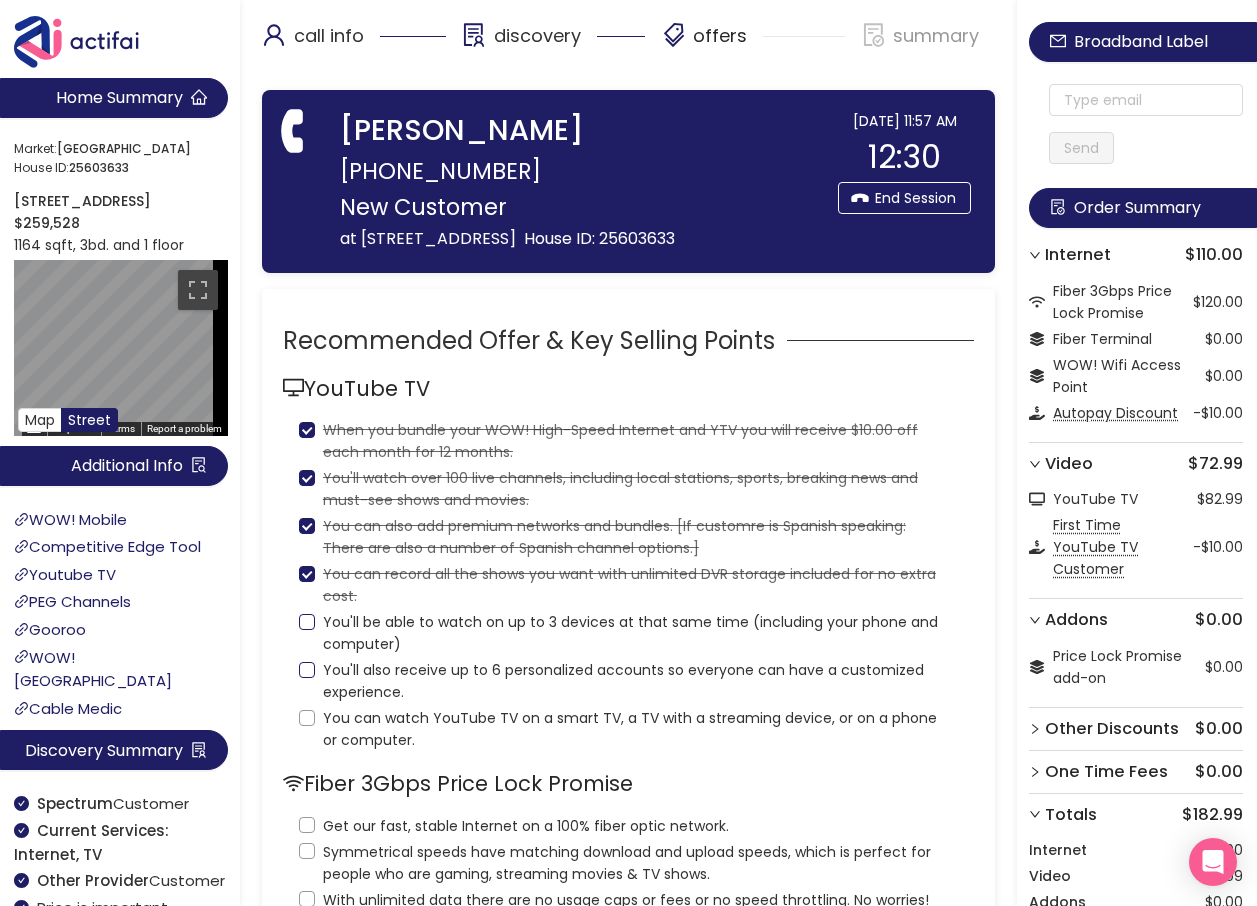 checkbox on "true" 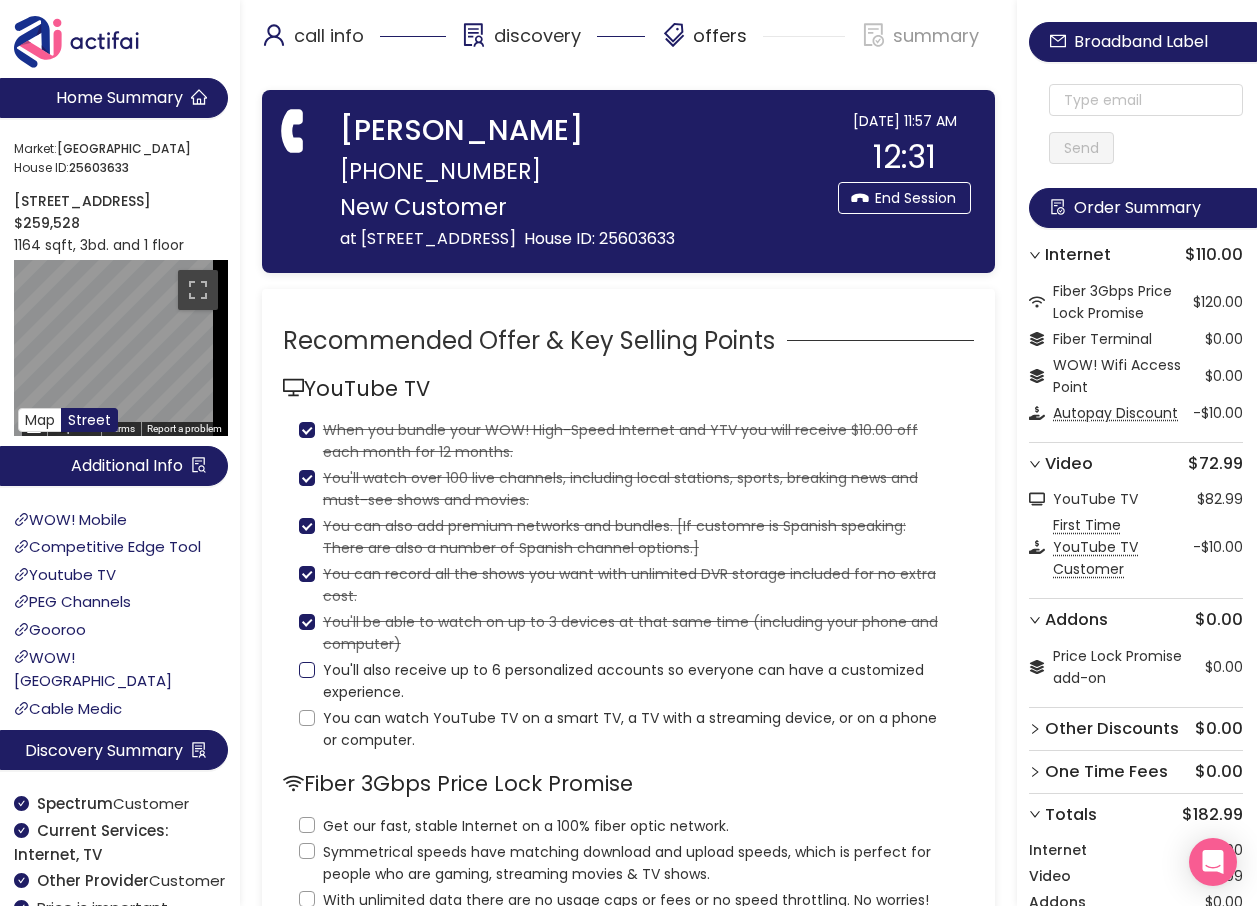 drag, startPoint x: 305, startPoint y: 675, endPoint x: 316, endPoint y: 679, distance: 11.7046995 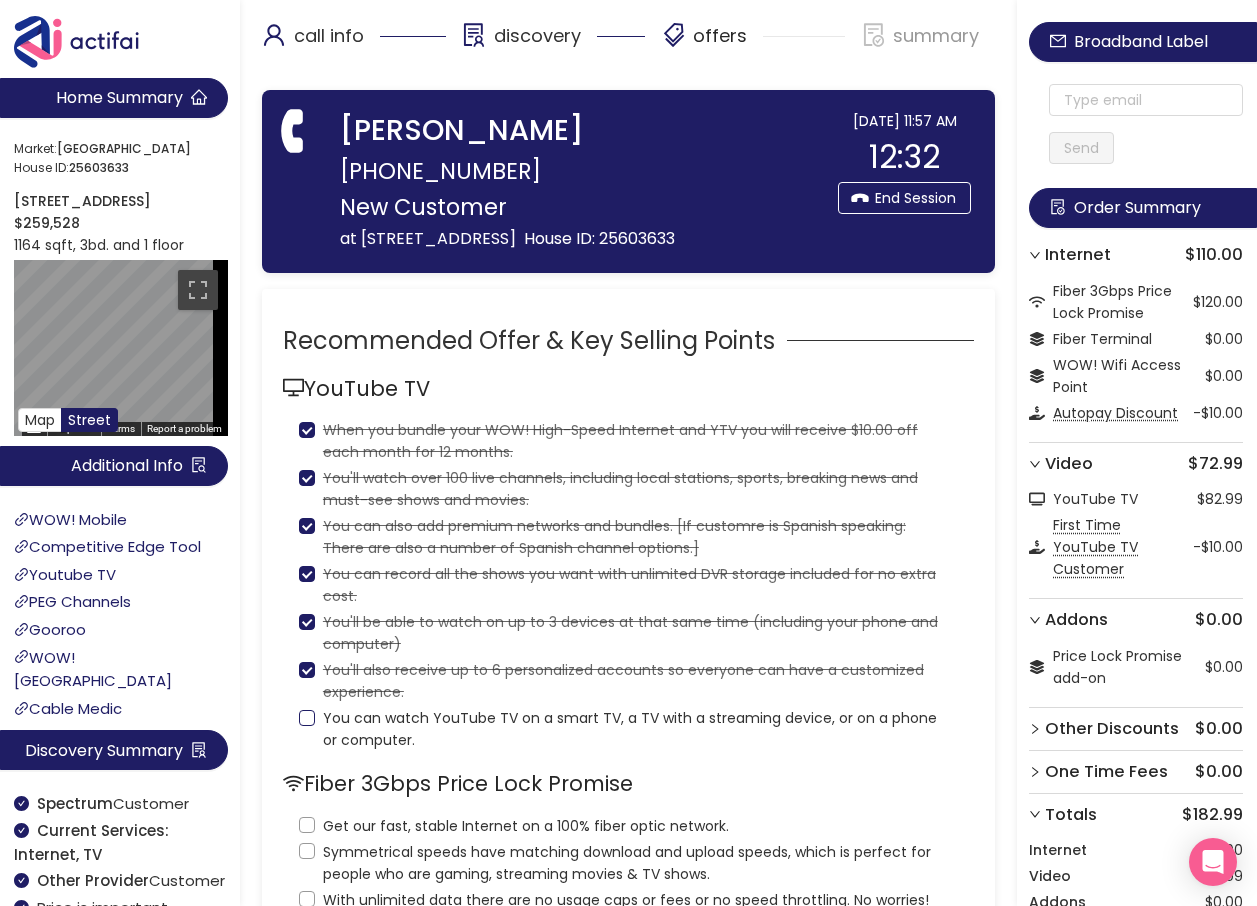 click on "You can watch YouTube TV on a smart TV, a TV with a streaming device, or on a phone or computer." at bounding box center [307, 718] 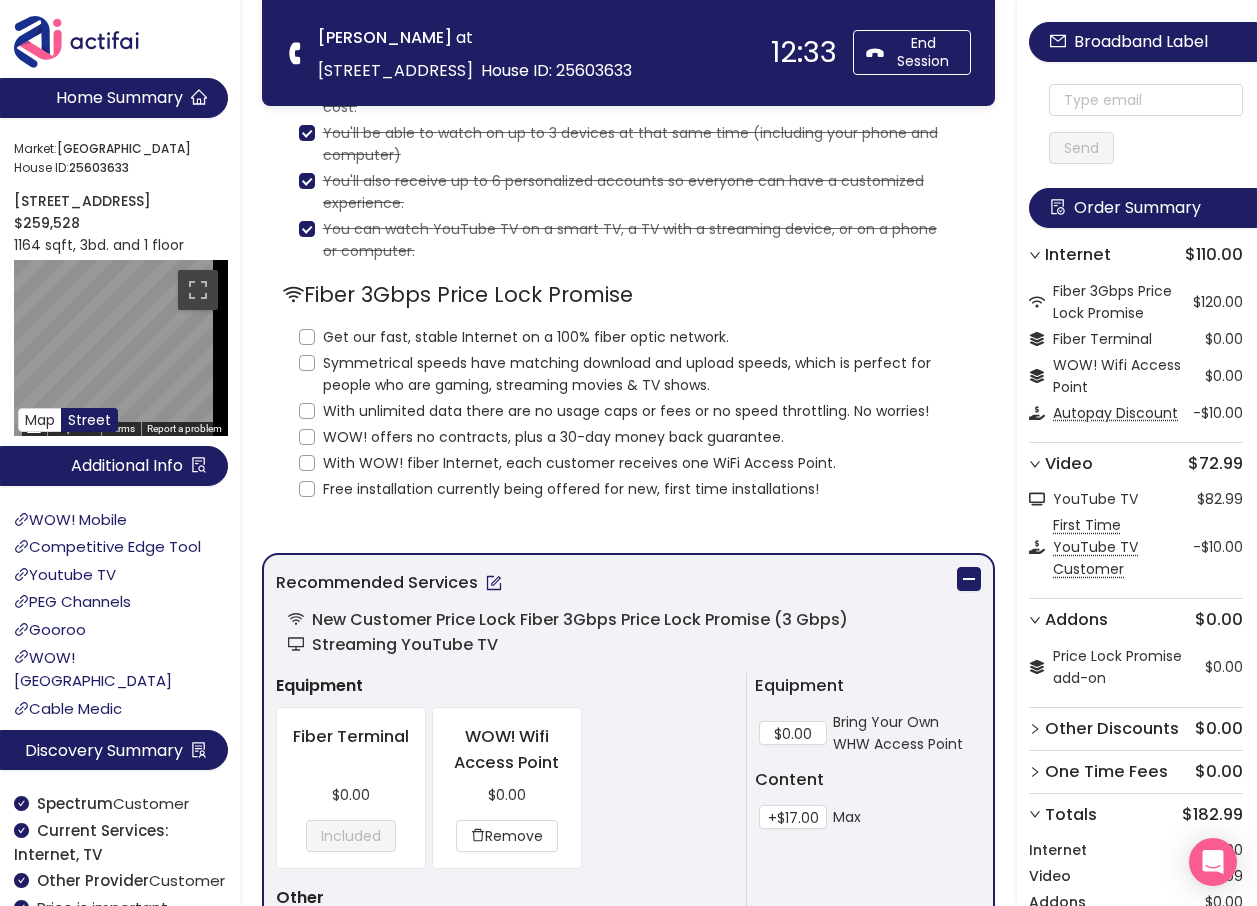 scroll, scrollTop: 300, scrollLeft: 0, axis: vertical 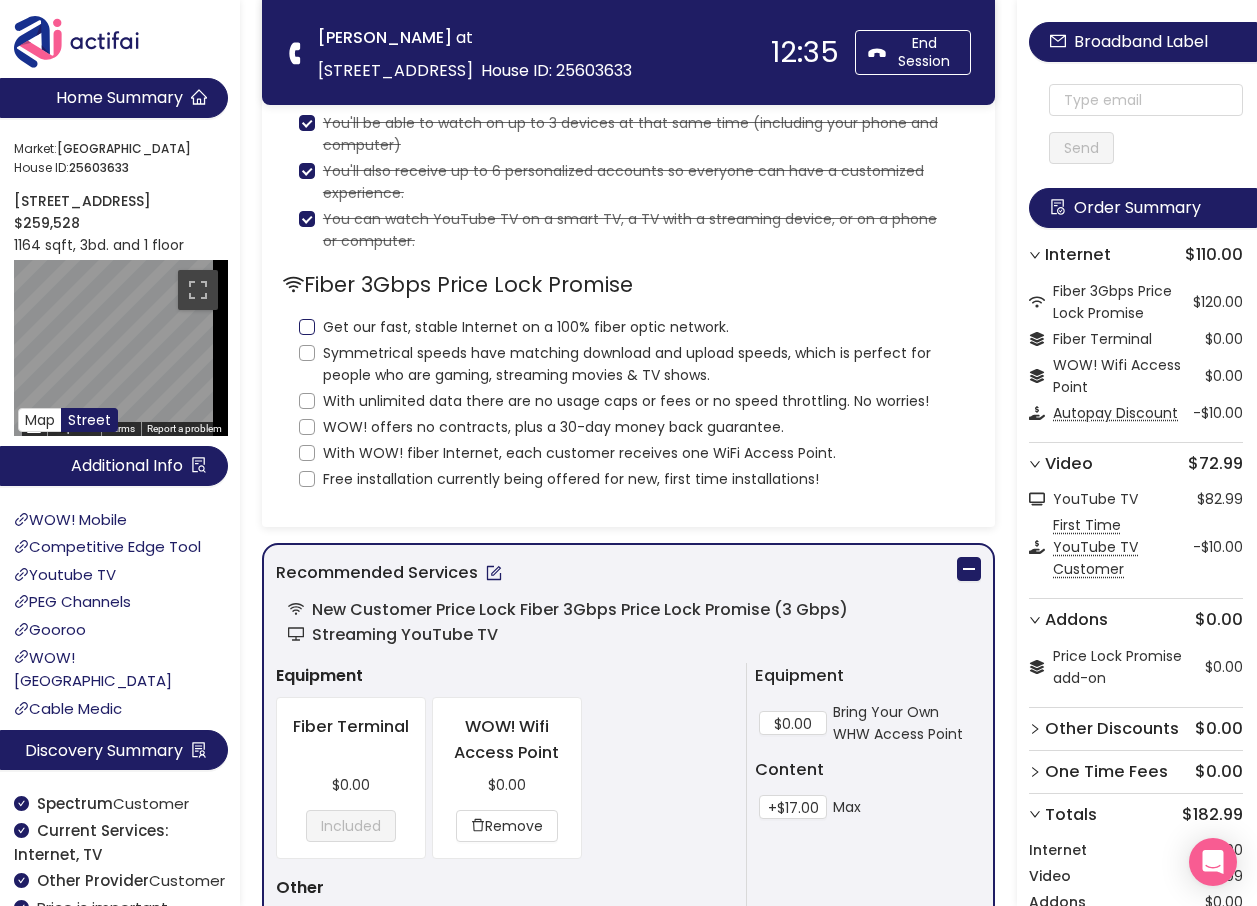 click on "Get our fast, stable Internet on a 100% fiber optic network." at bounding box center [307, 327] 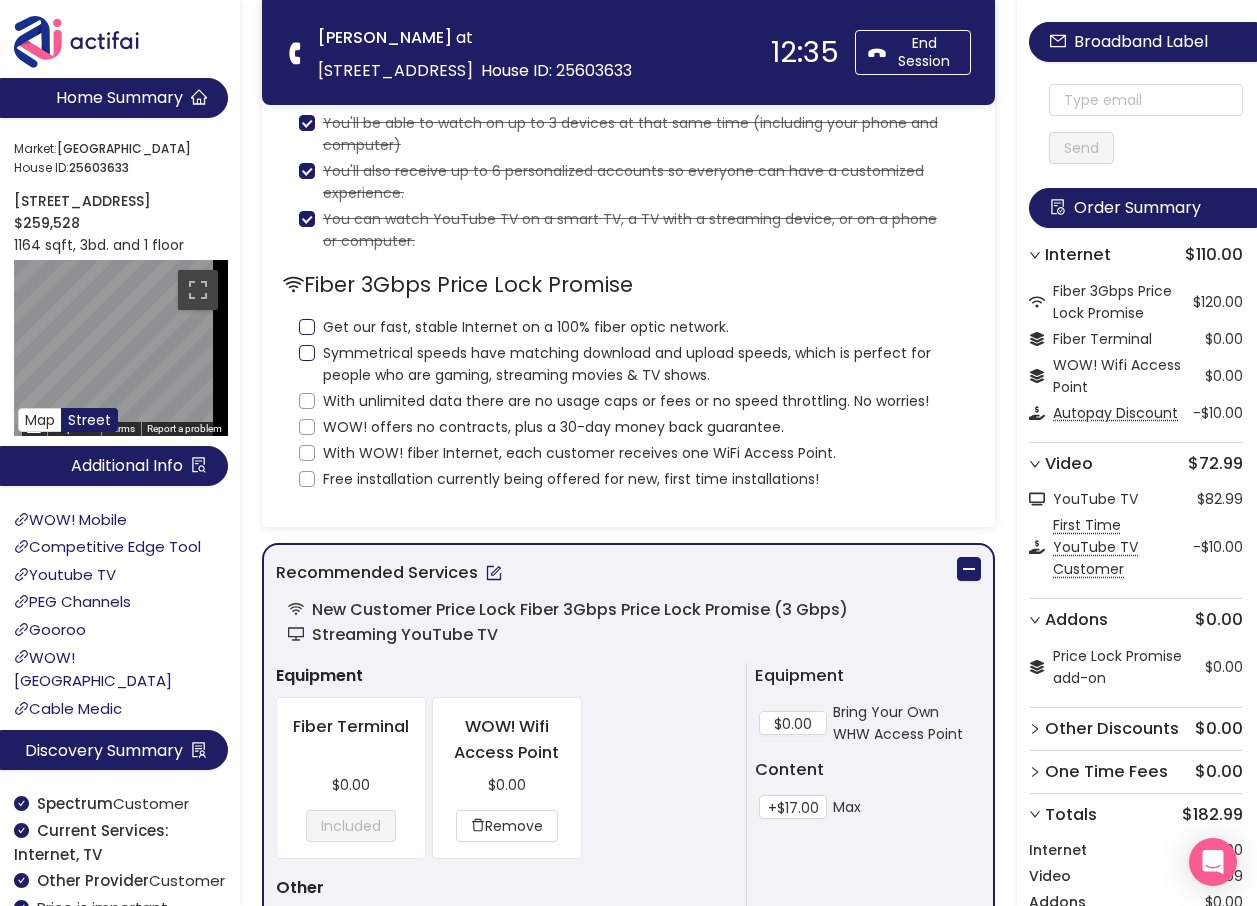 checkbox on "true" 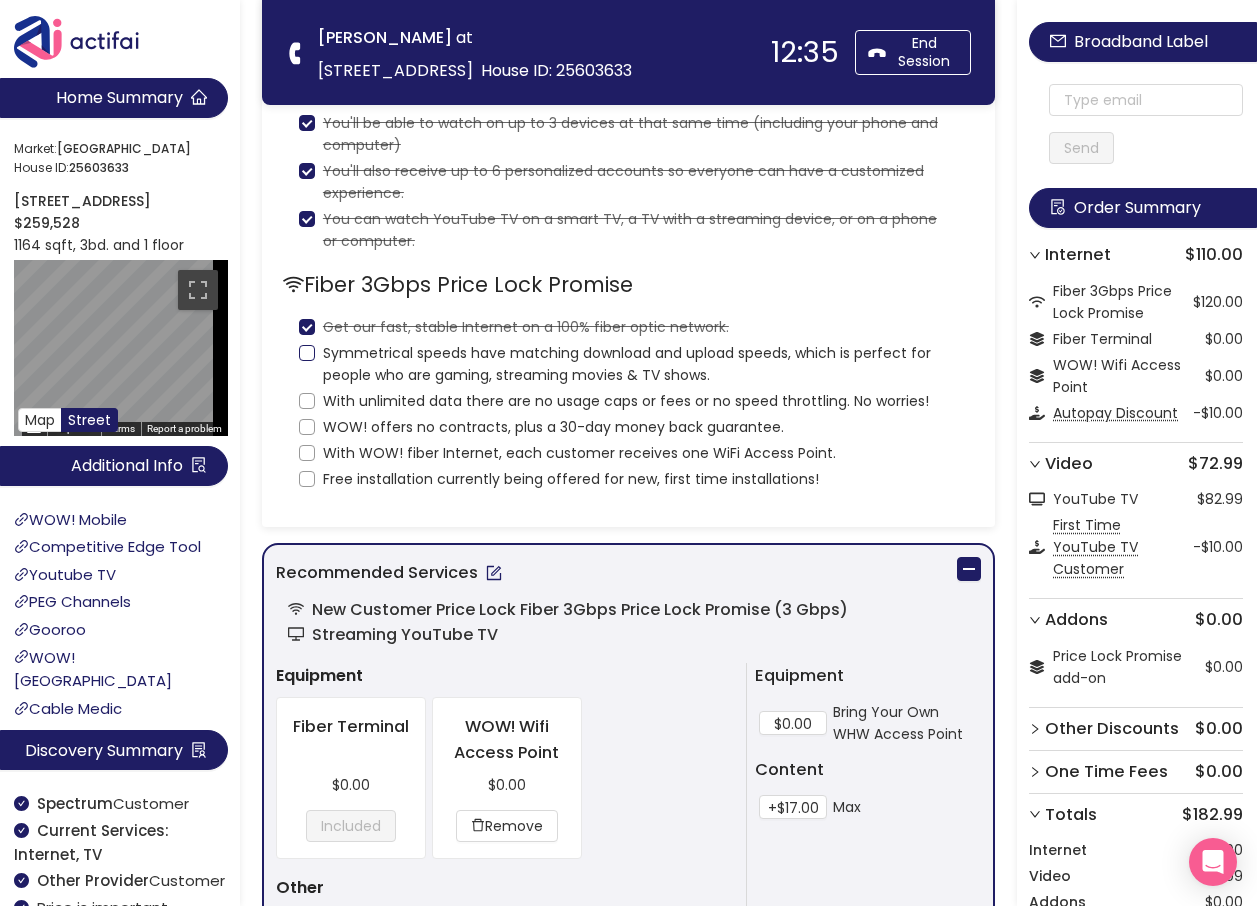 click on "Symmetrical speeds have matching download and upload speeds, which is perfect for people who are gaming, streaming movies & TV shows." at bounding box center (307, 353) 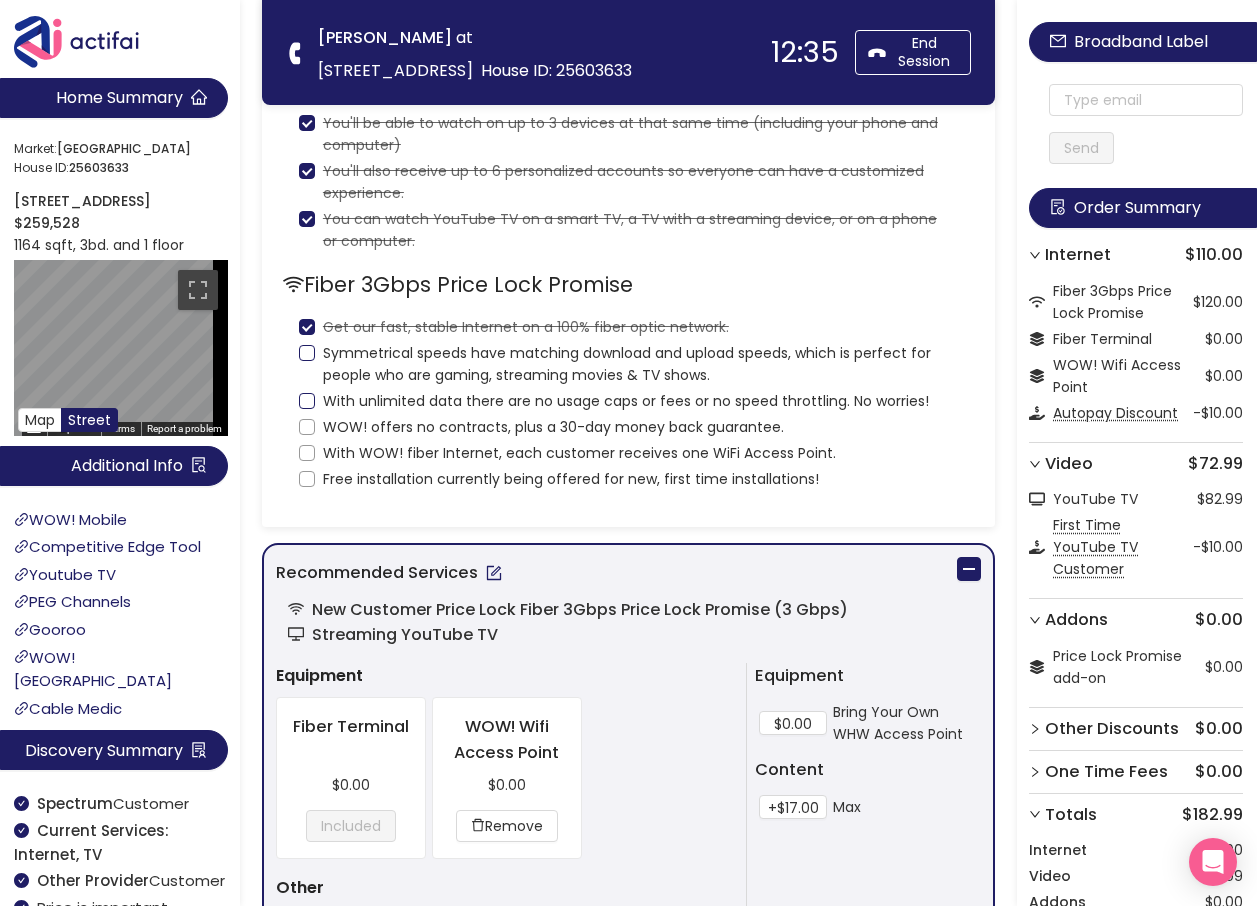 checkbox on "true" 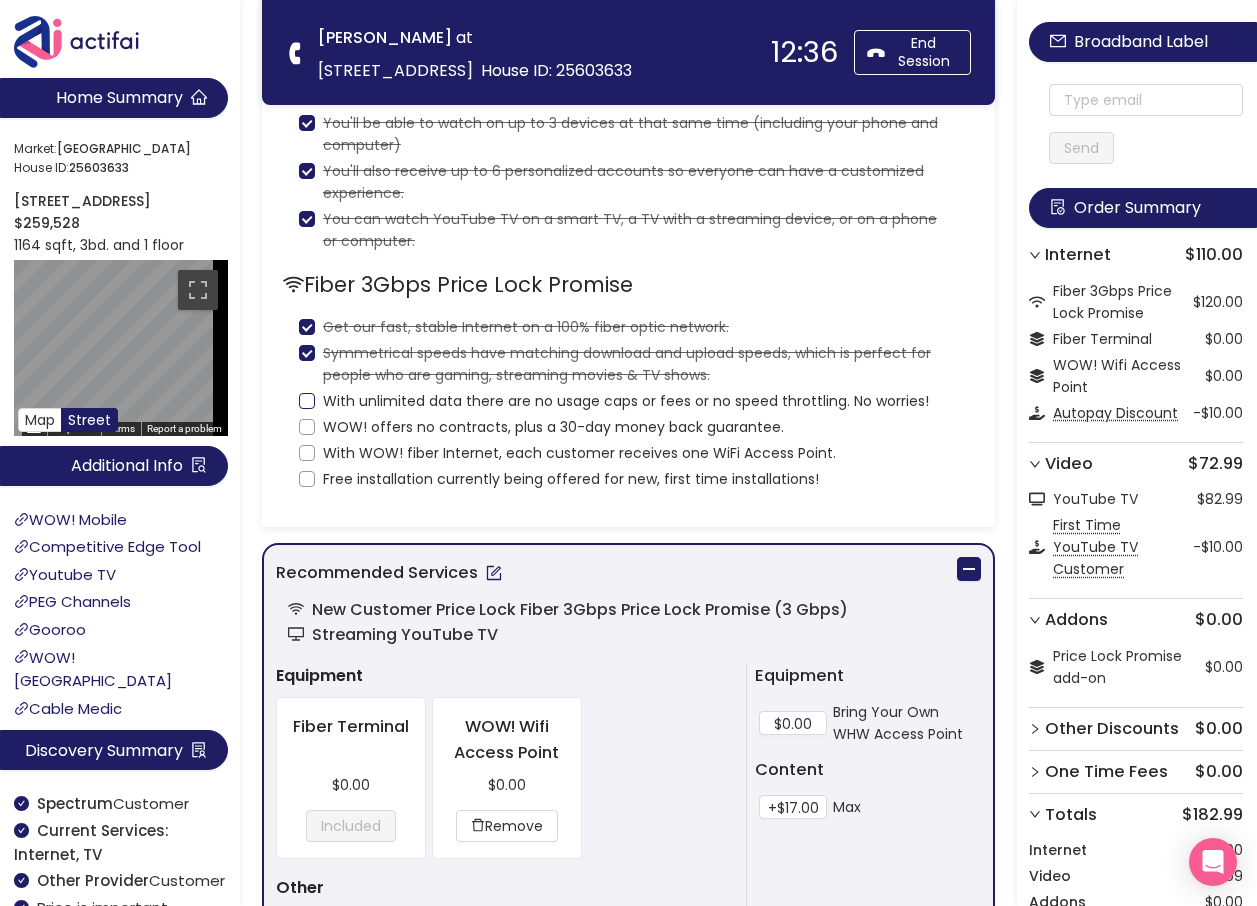 click on "With unlimited data there are no usage caps or fees or no speed throttling. No worries!" at bounding box center (307, 401) 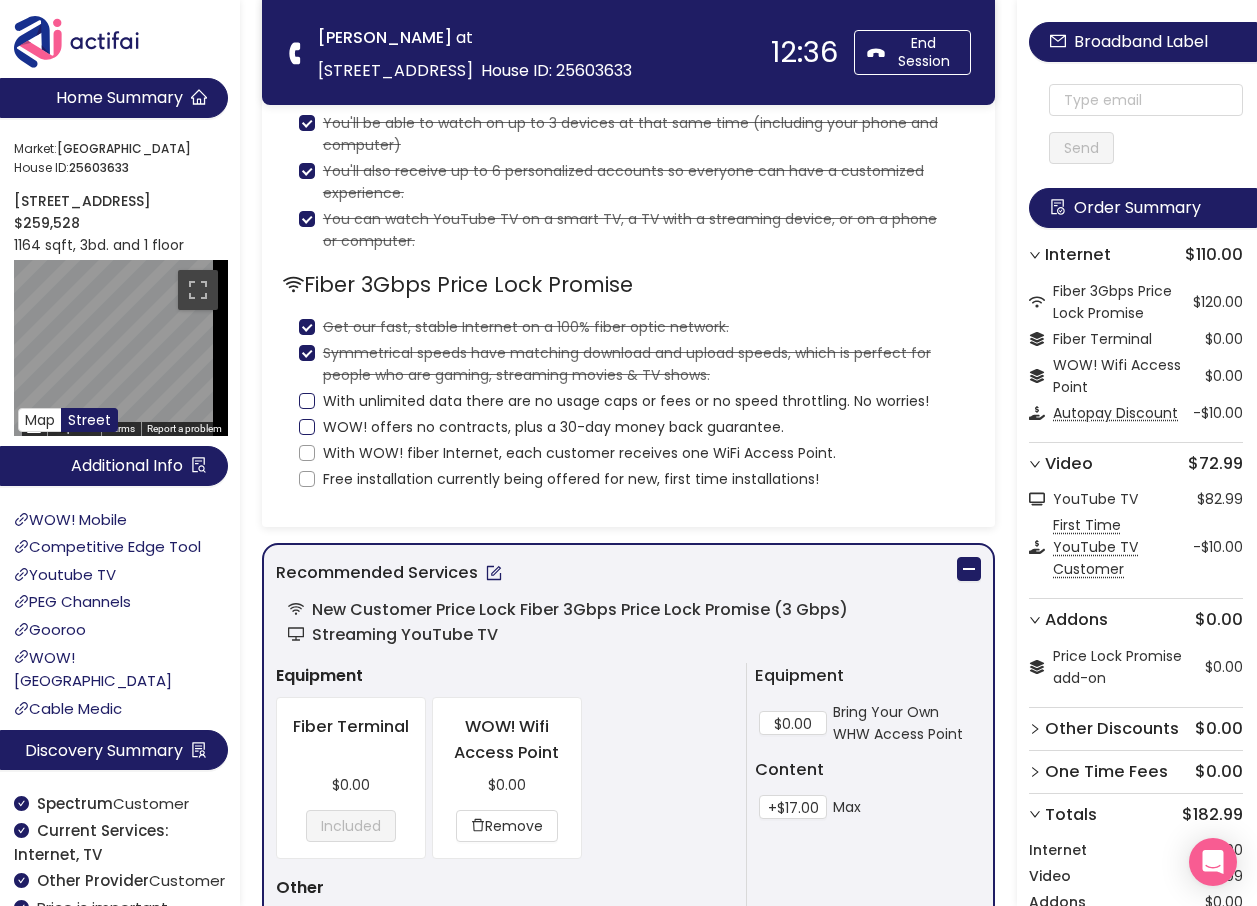 checkbox on "true" 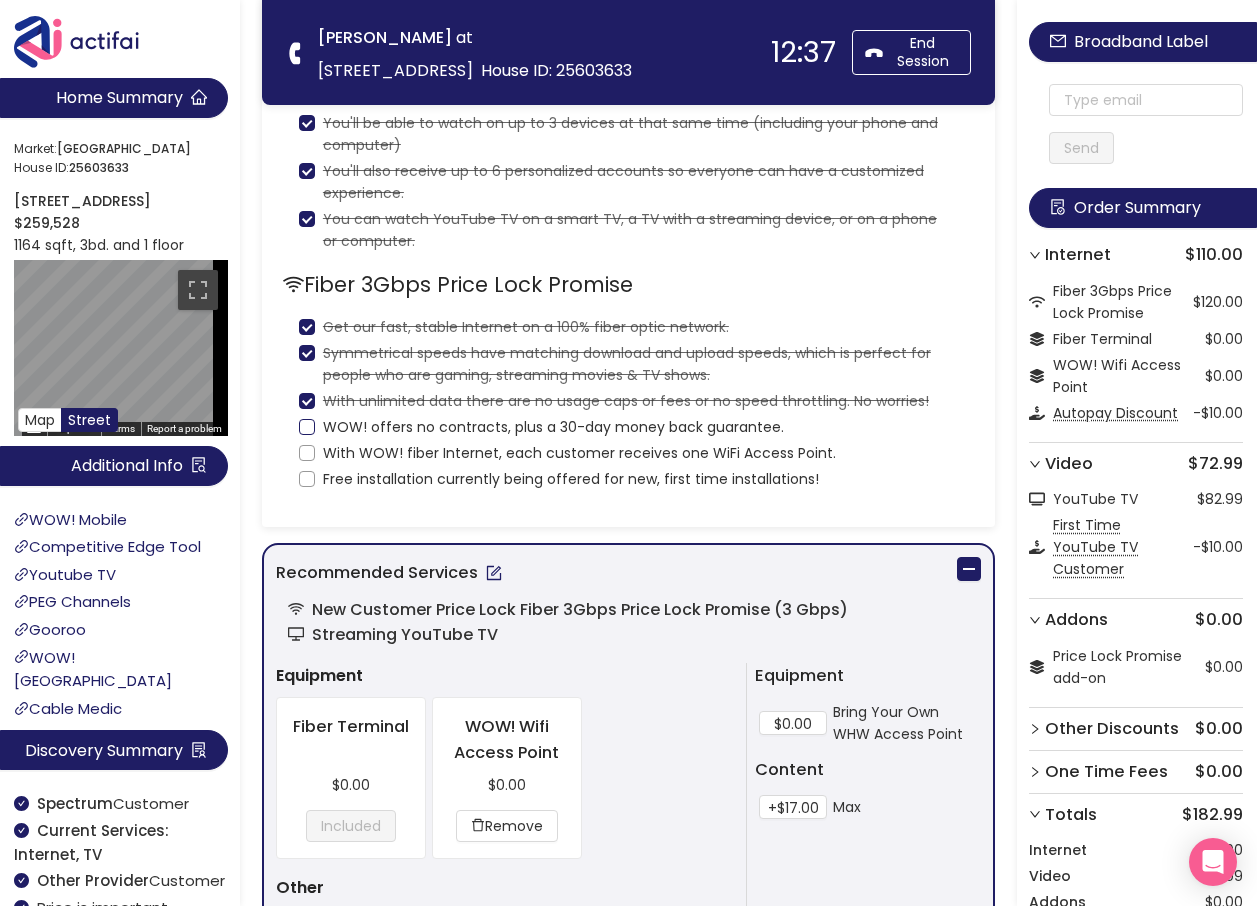 click on "WOW! offers no contracts, plus a 30-day money back guarantee." at bounding box center (307, 427) 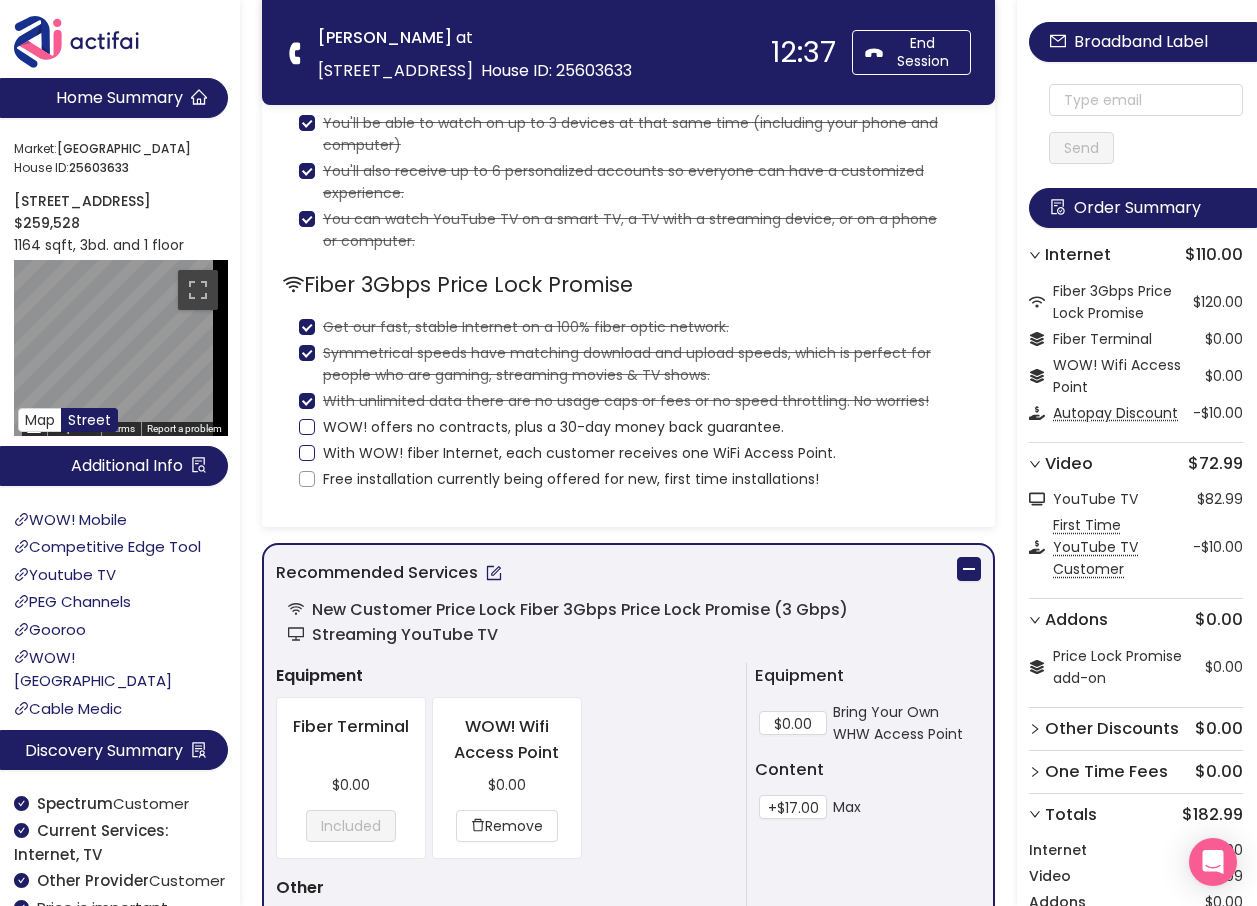 checkbox on "true" 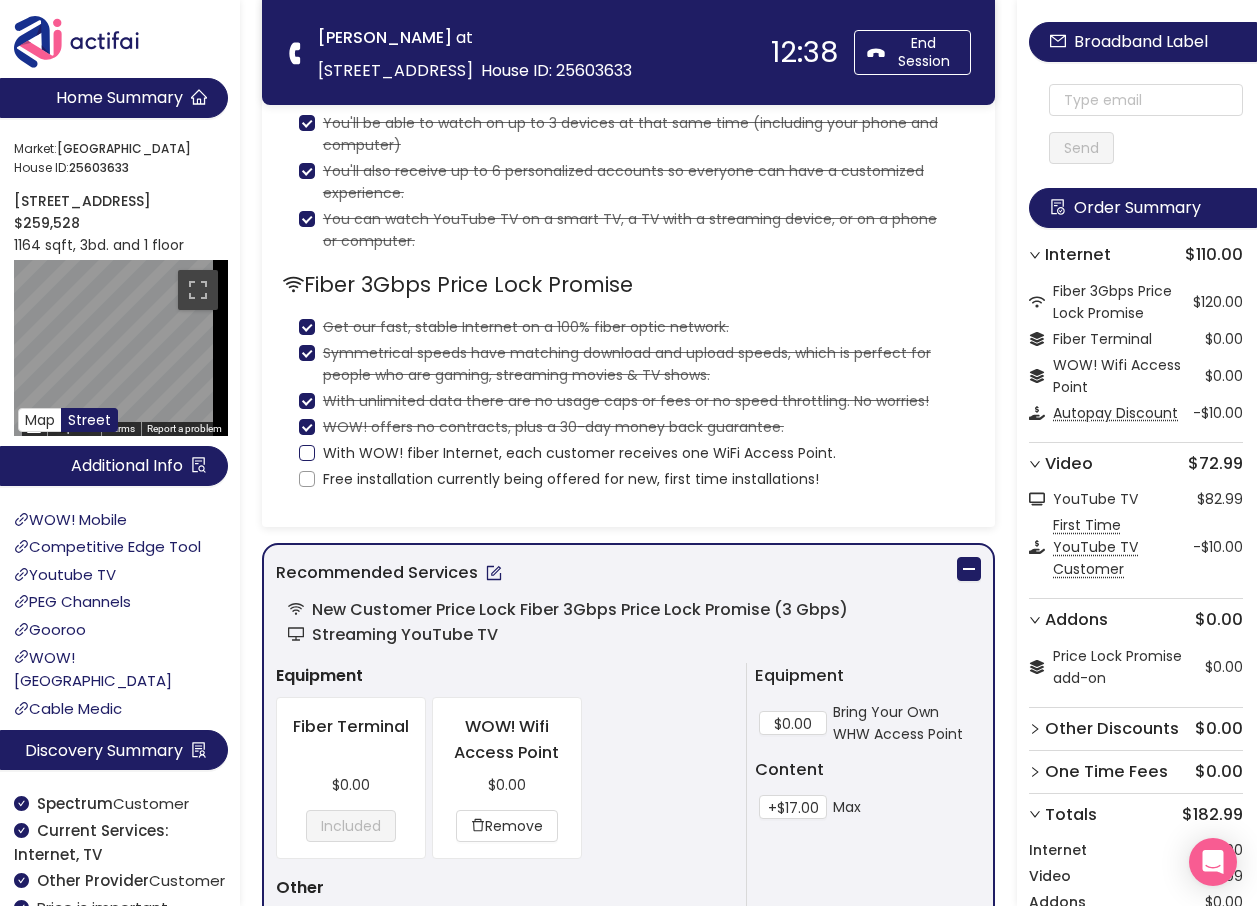 click on "With WOW! fiber Internet, each customer receives one WiFi Access Point." at bounding box center [307, 453] 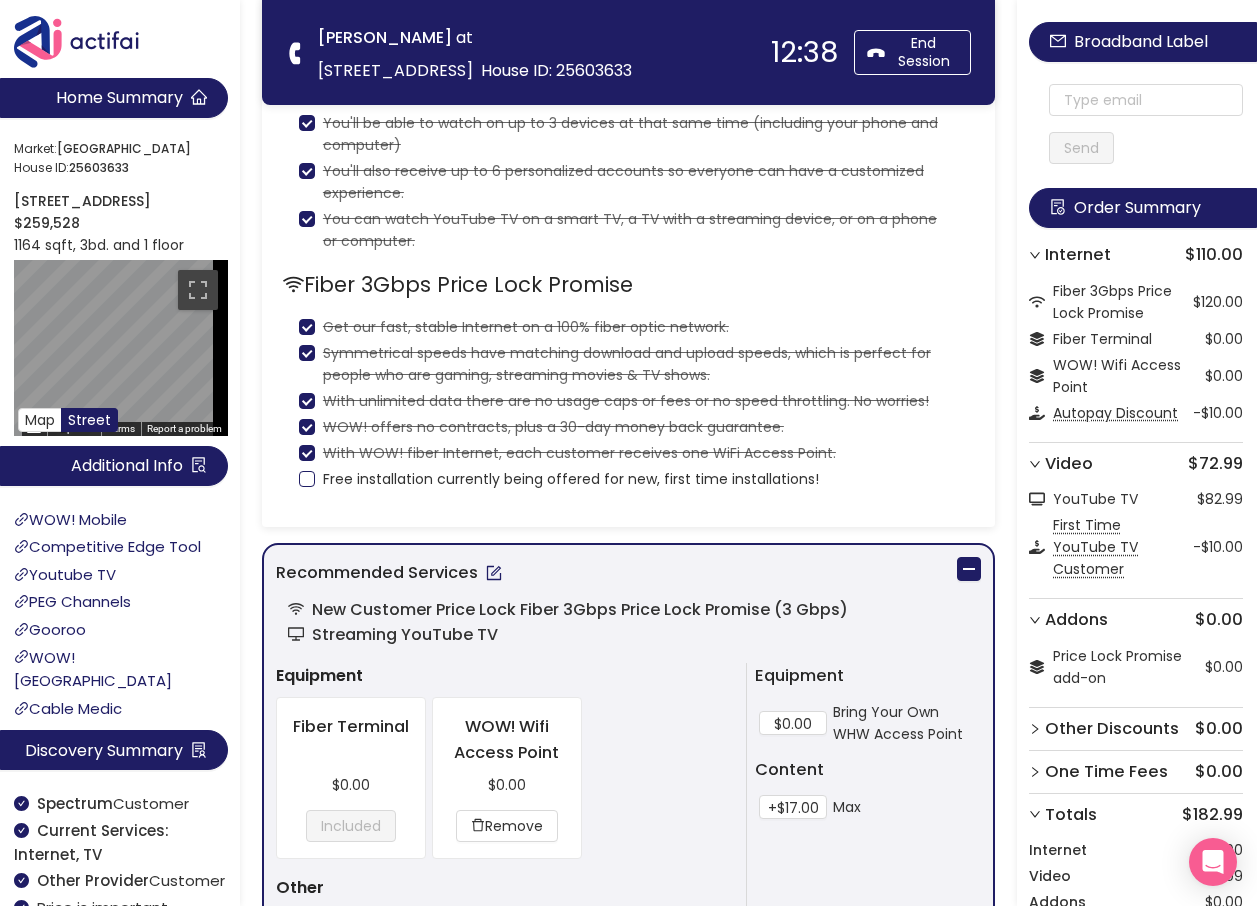 click on "Free installation currently being offered for new, first time installations!" at bounding box center (307, 479) 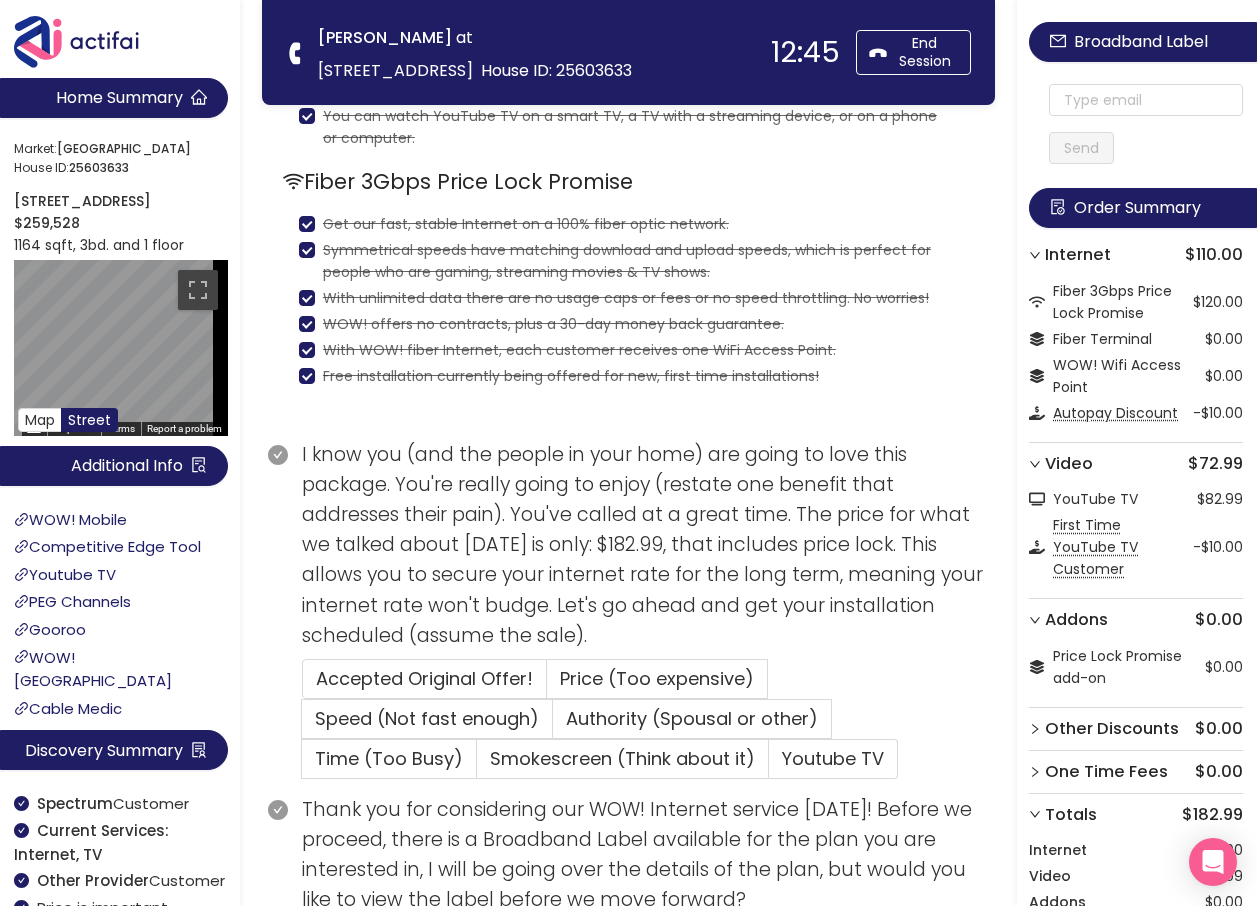 scroll, scrollTop: 400, scrollLeft: 0, axis: vertical 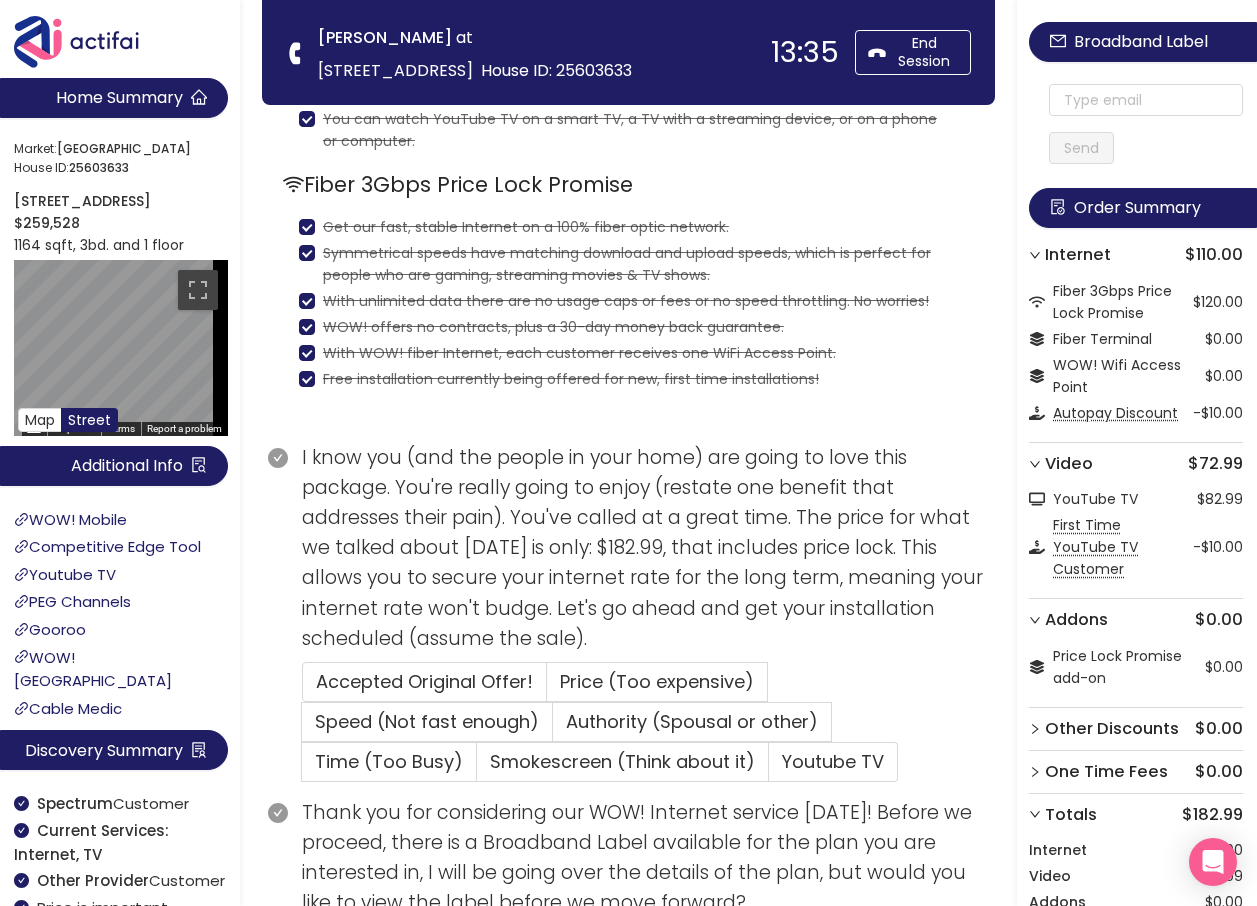 drag, startPoint x: 320, startPoint y: 70, endPoint x: 381, endPoint y: 72, distance: 61.03278 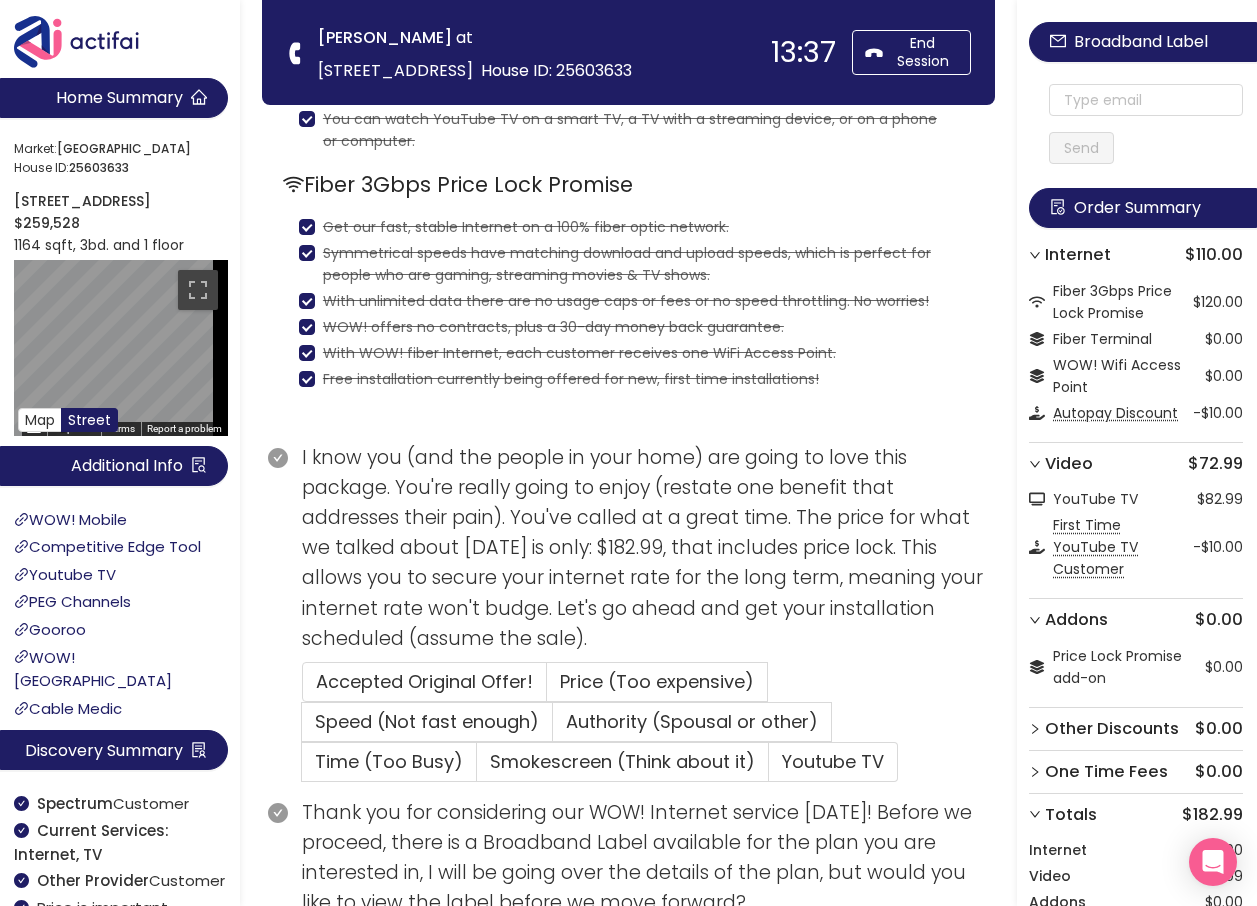copy on "34609" 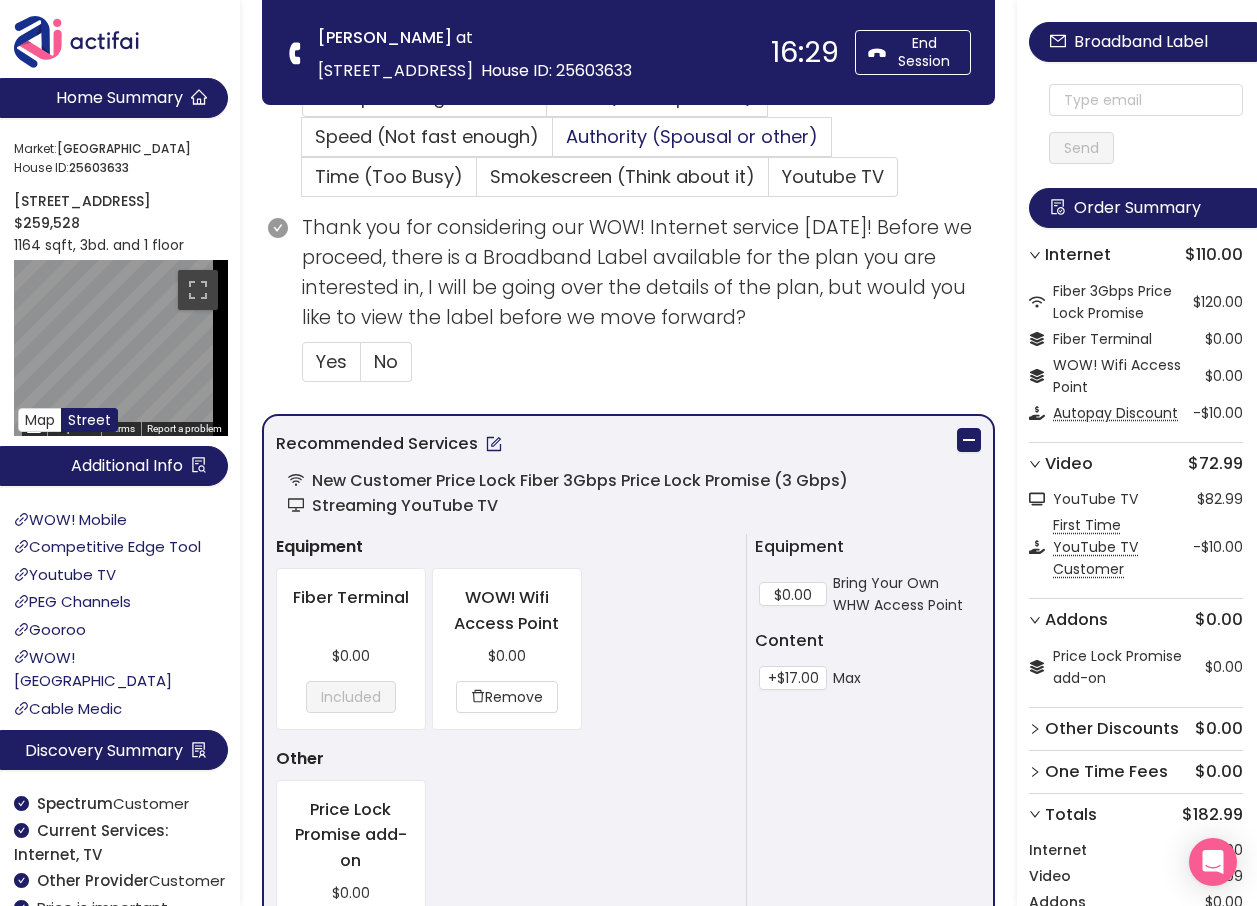scroll, scrollTop: 1000, scrollLeft: 0, axis: vertical 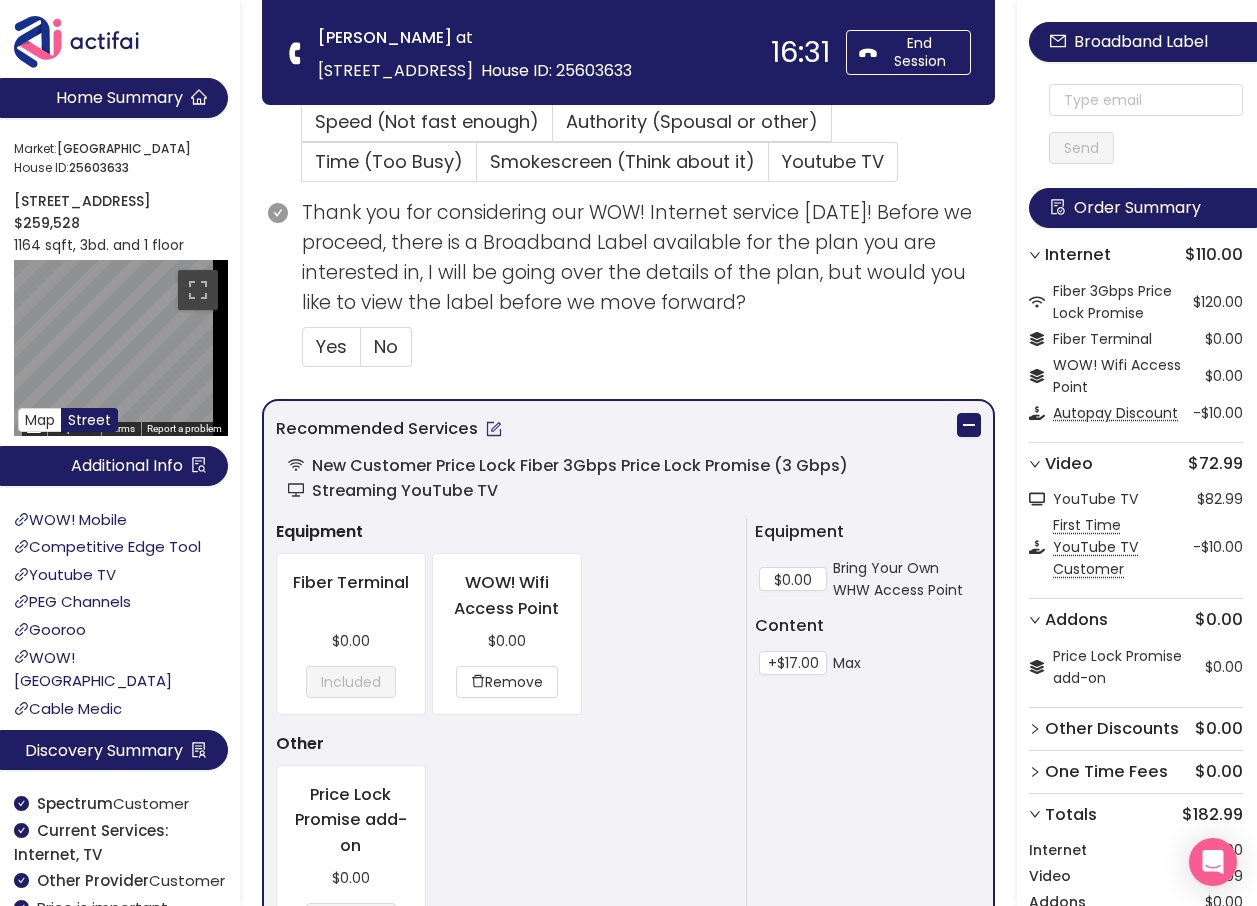 click 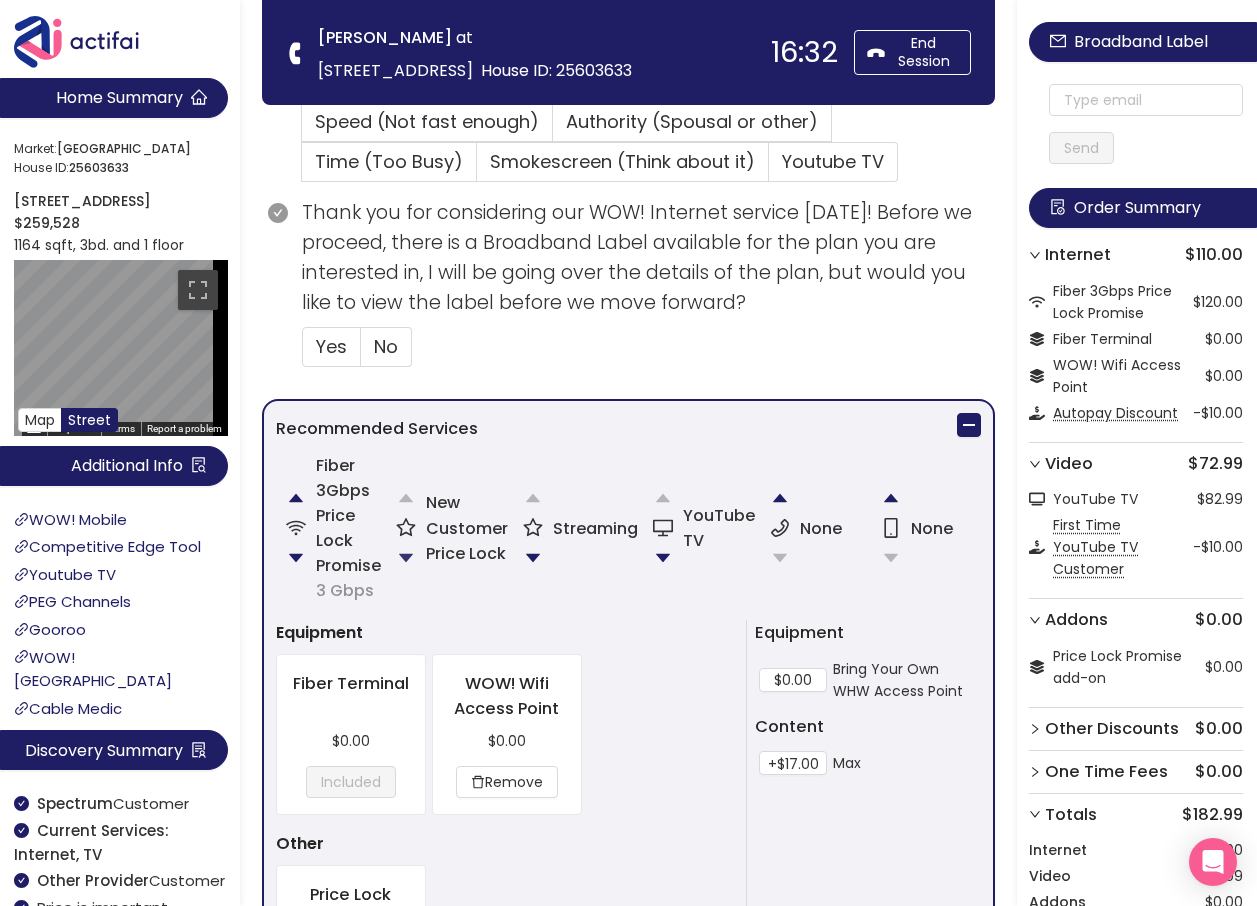 click 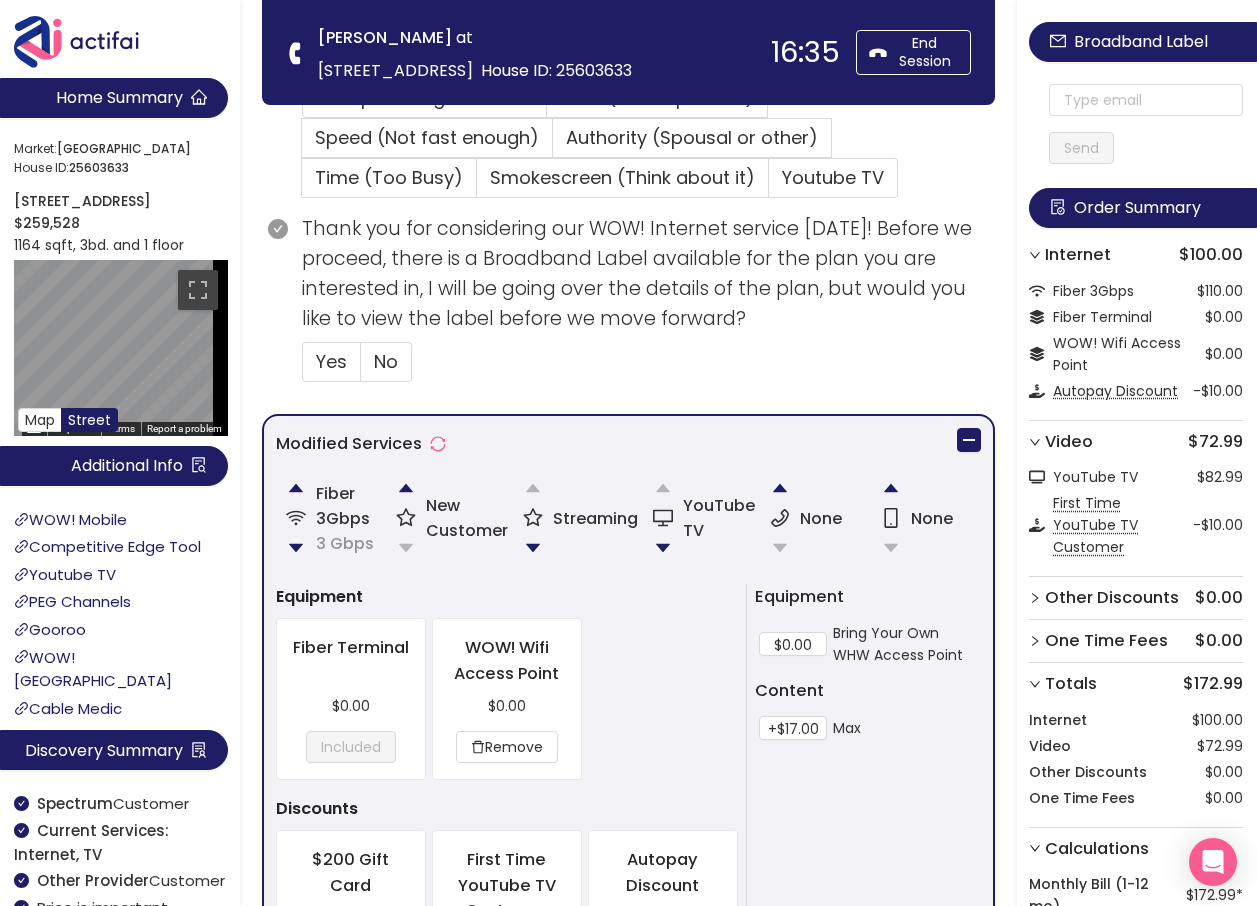 scroll, scrollTop: 940, scrollLeft: 0, axis: vertical 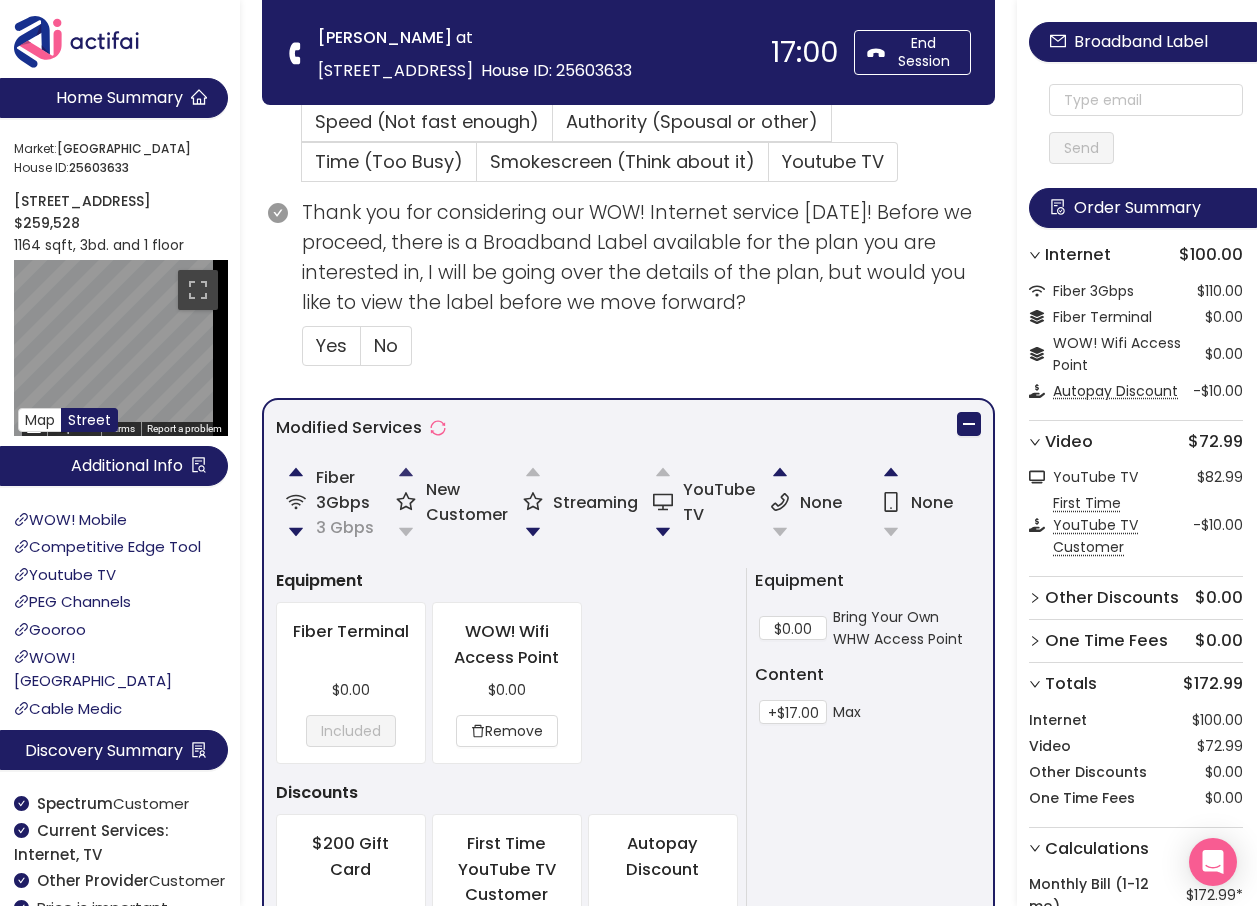 click 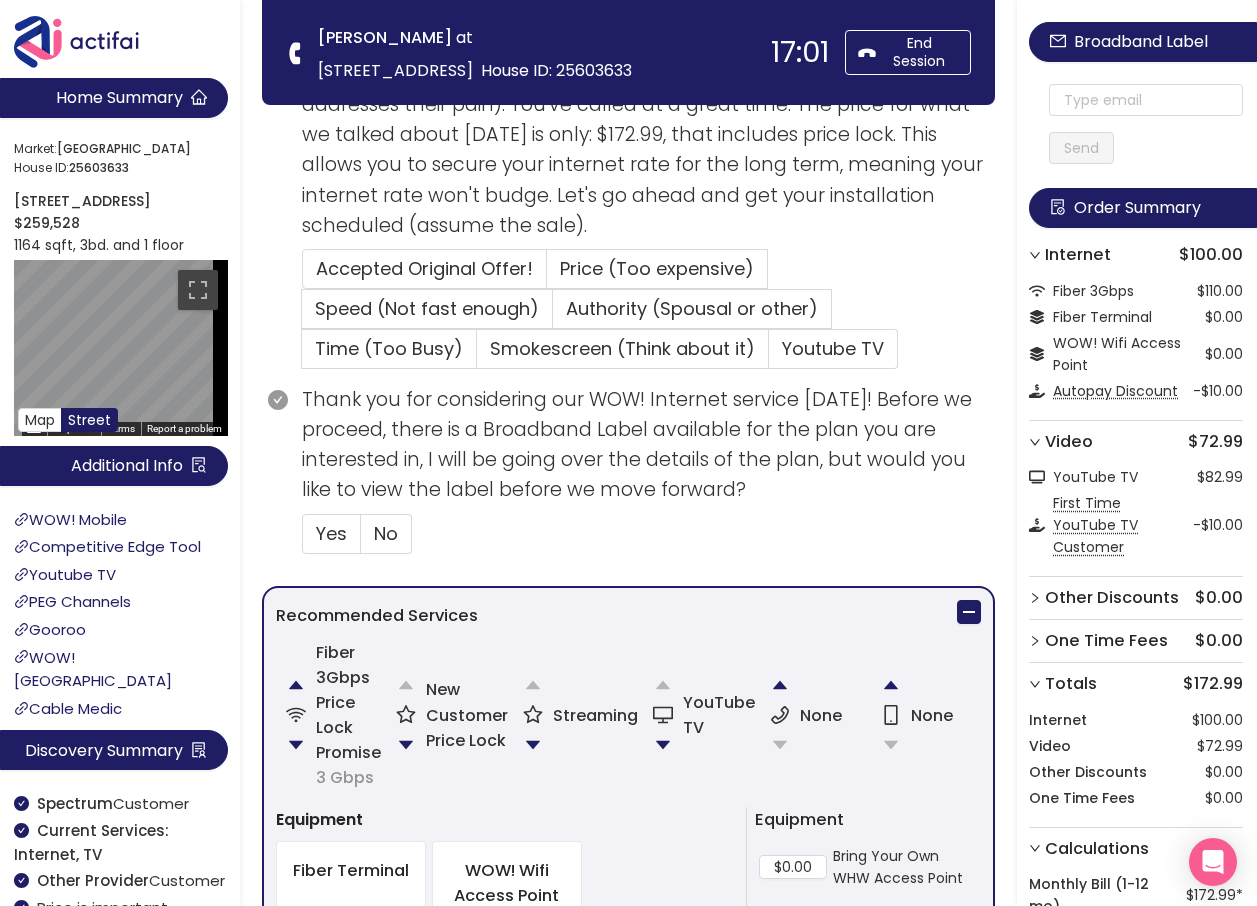 scroll, scrollTop: 600, scrollLeft: 0, axis: vertical 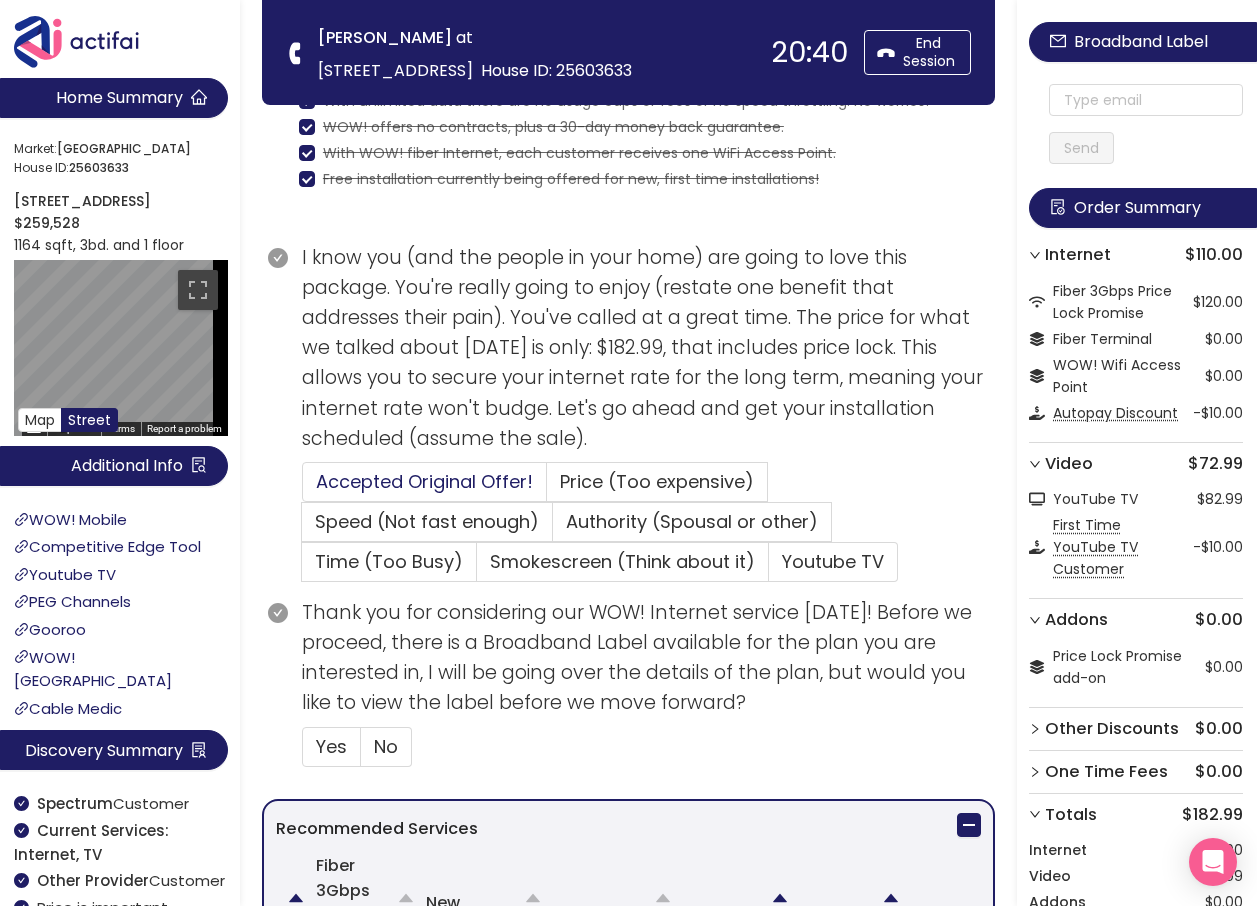 click on "Accepted Original Offer!" at bounding box center [424, 481] 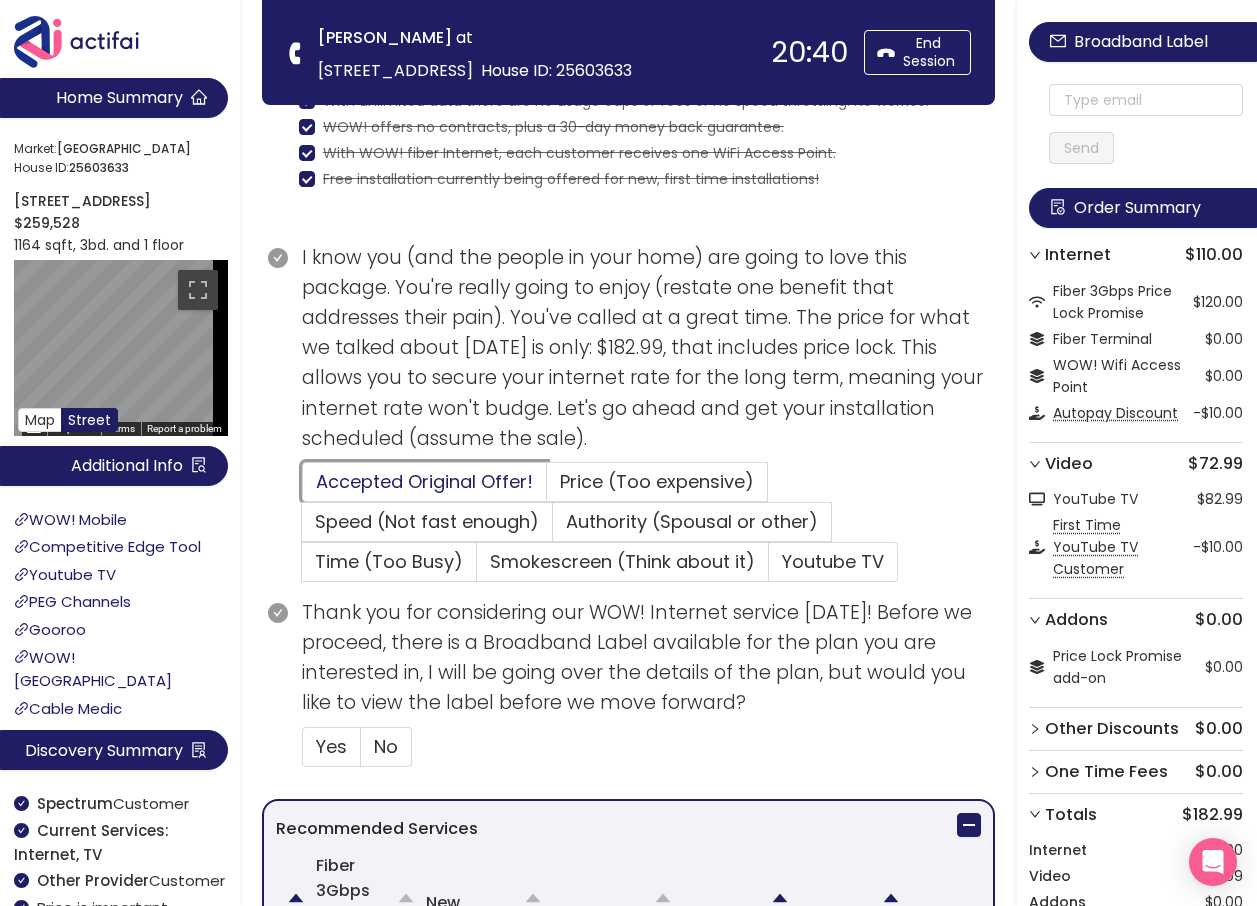 click on "Accepted Original Offer!" at bounding box center [303, 488] 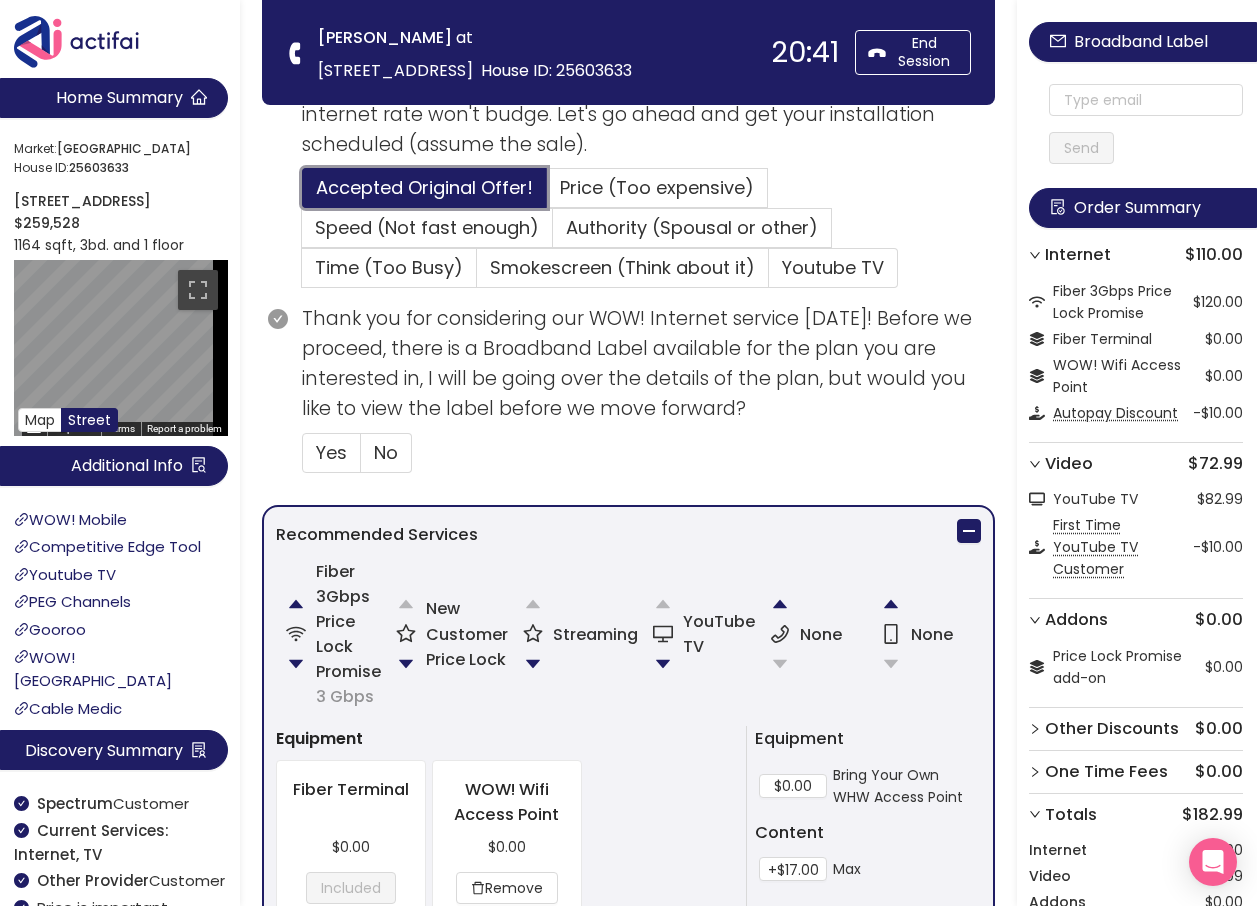 scroll, scrollTop: 900, scrollLeft: 0, axis: vertical 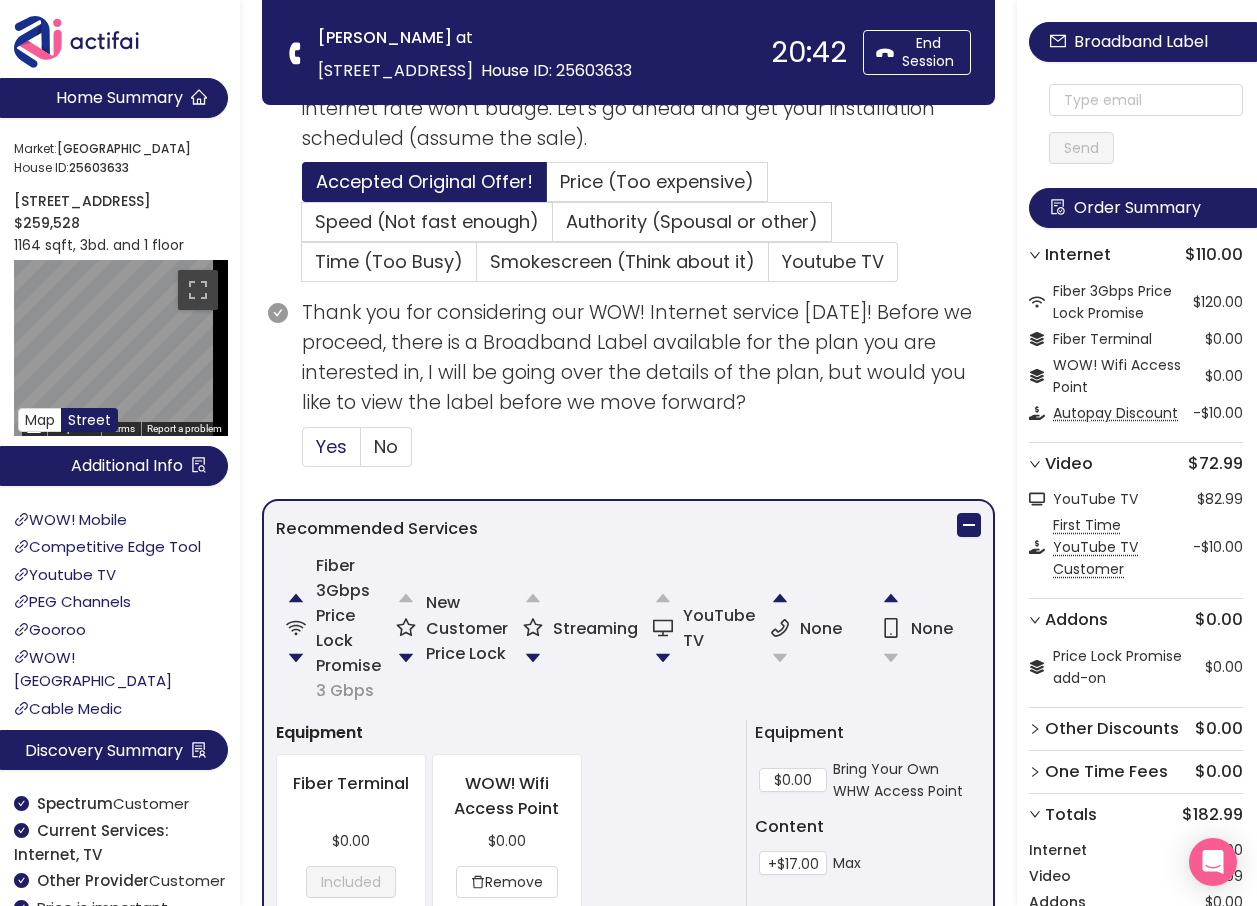 click on "Yes" 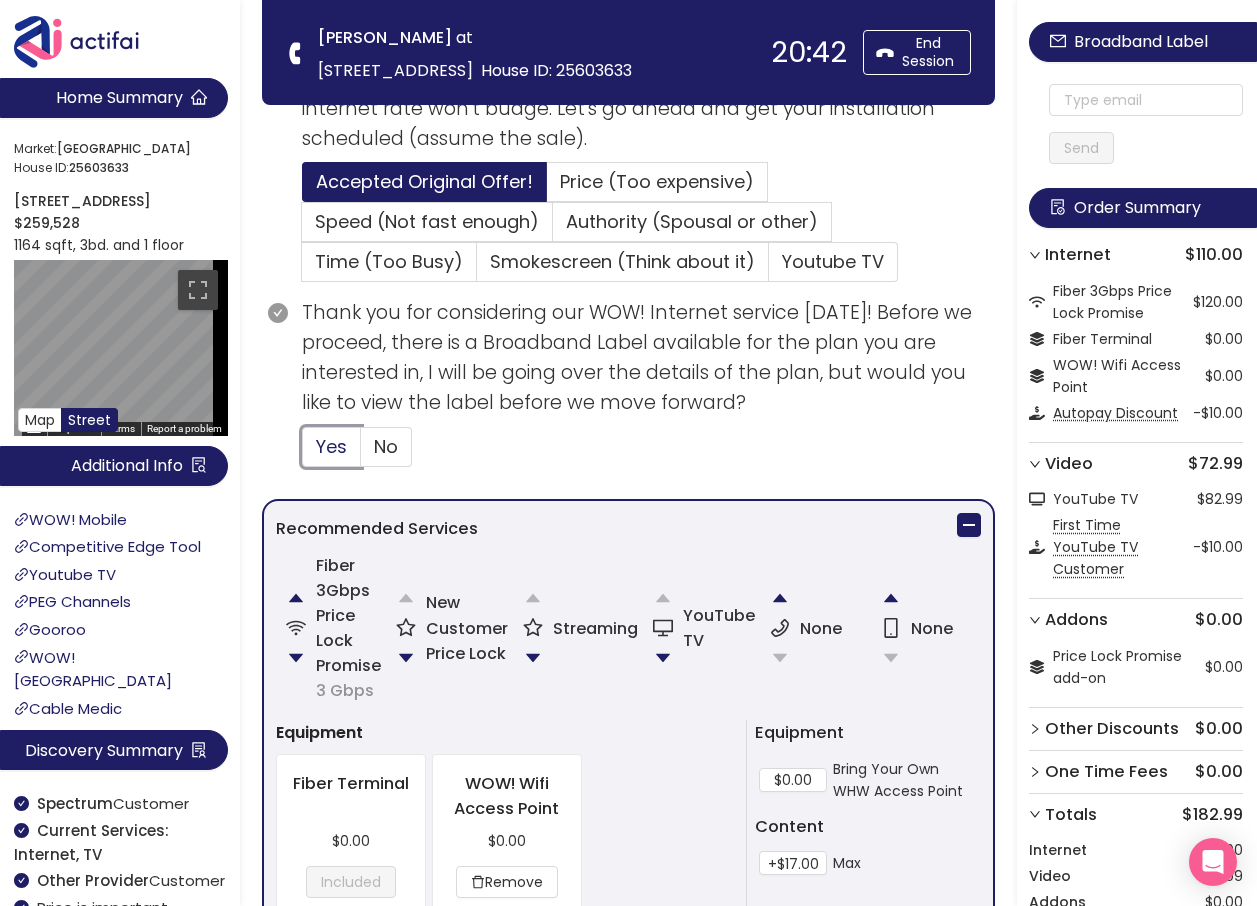 click on "Yes" at bounding box center [303, 453] 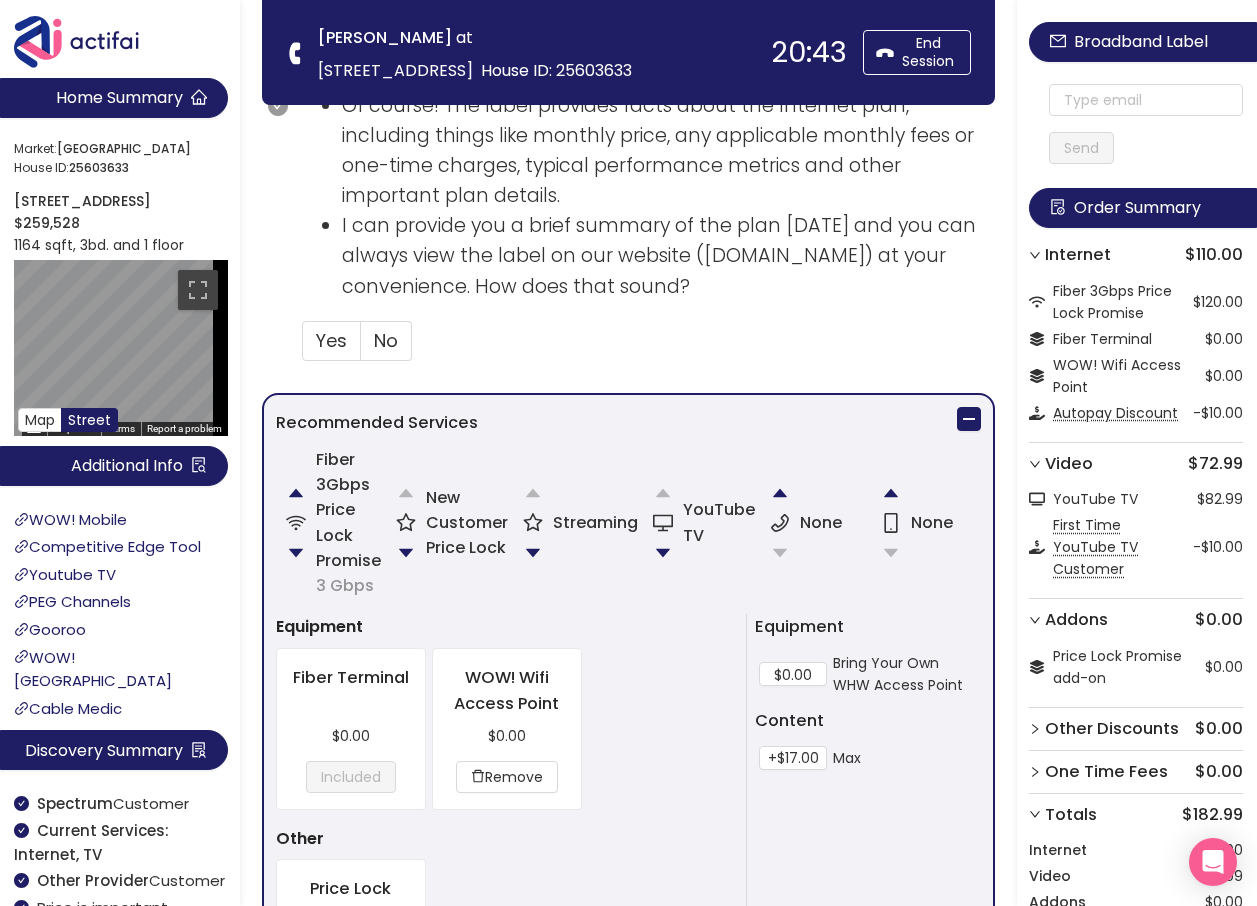 scroll, scrollTop: 1300, scrollLeft: 0, axis: vertical 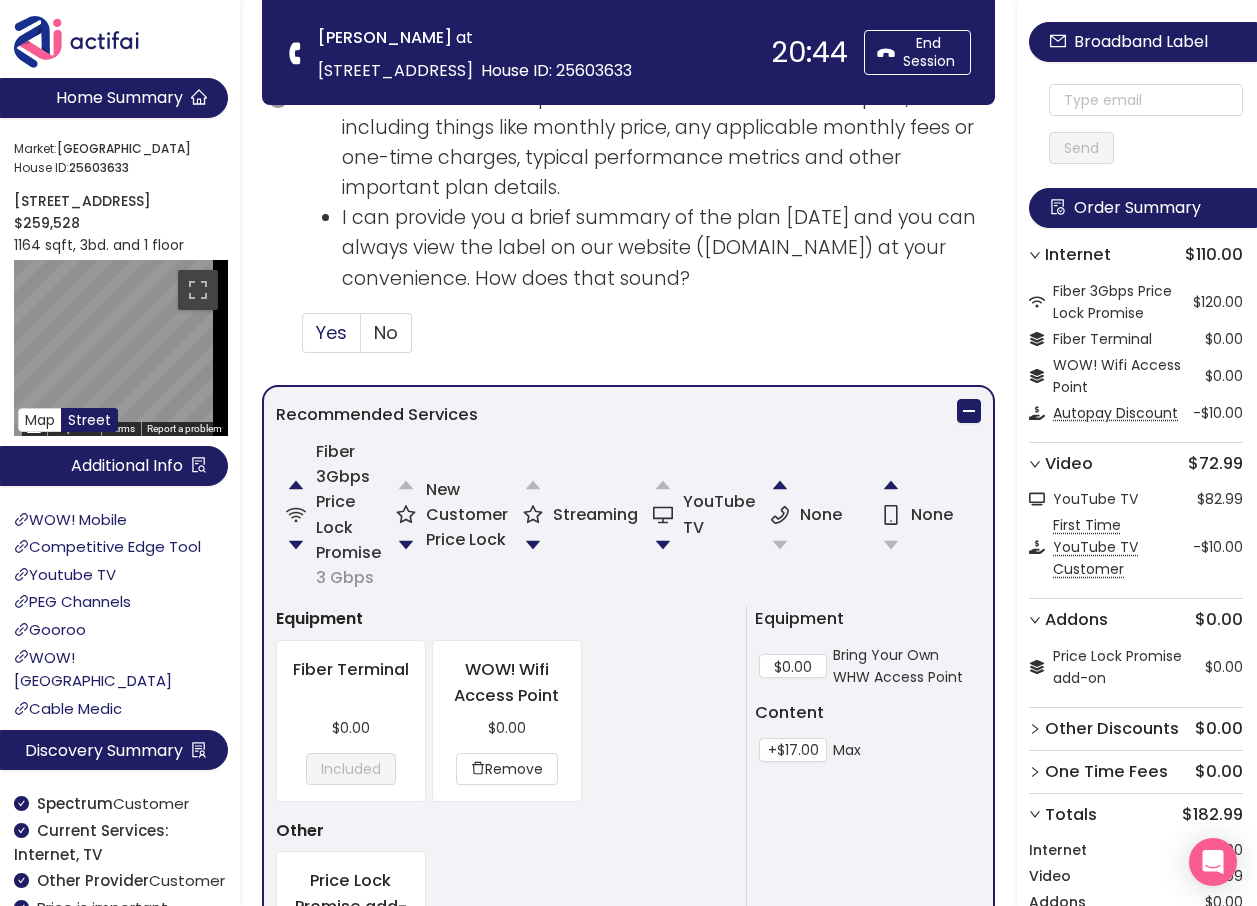 click on "Yes" 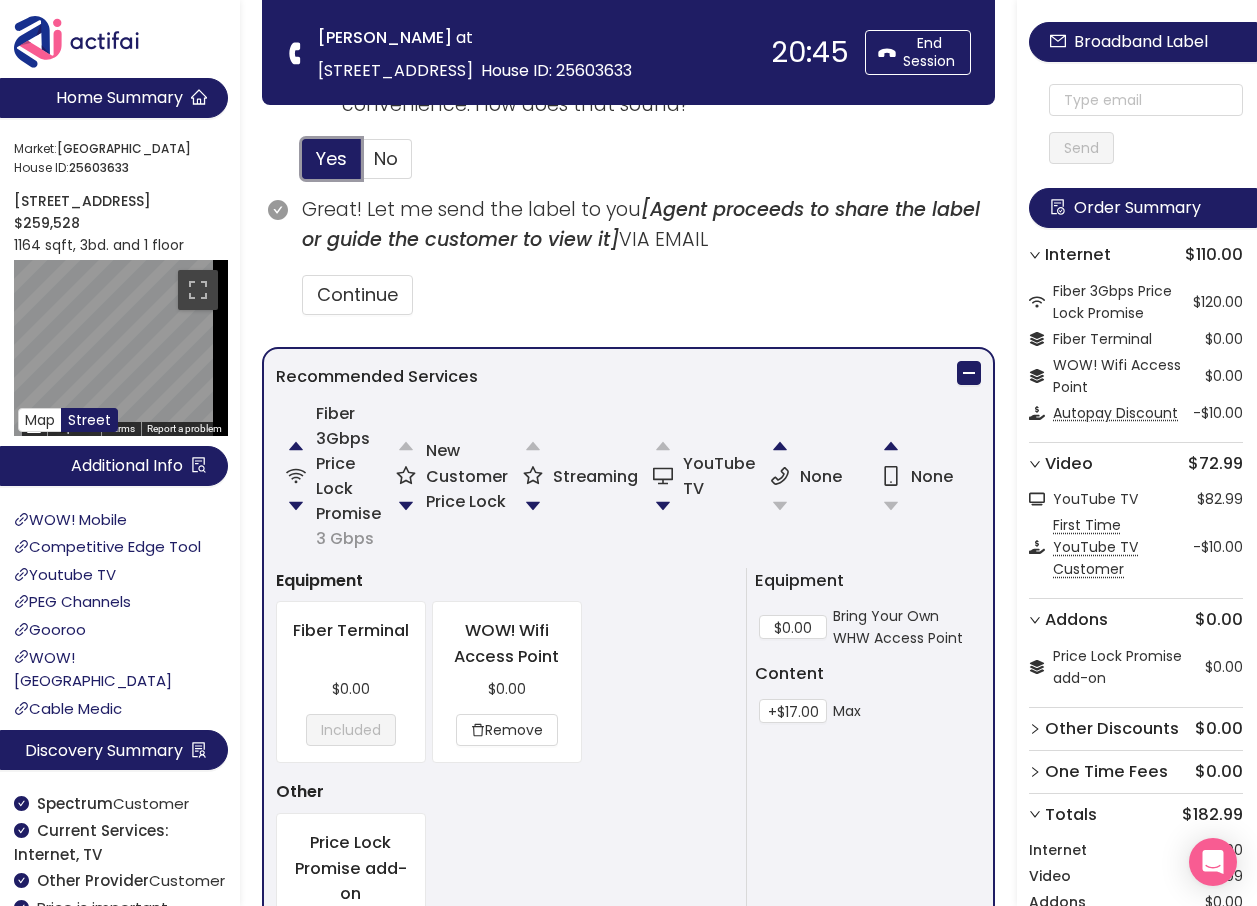 scroll, scrollTop: 1600, scrollLeft: 0, axis: vertical 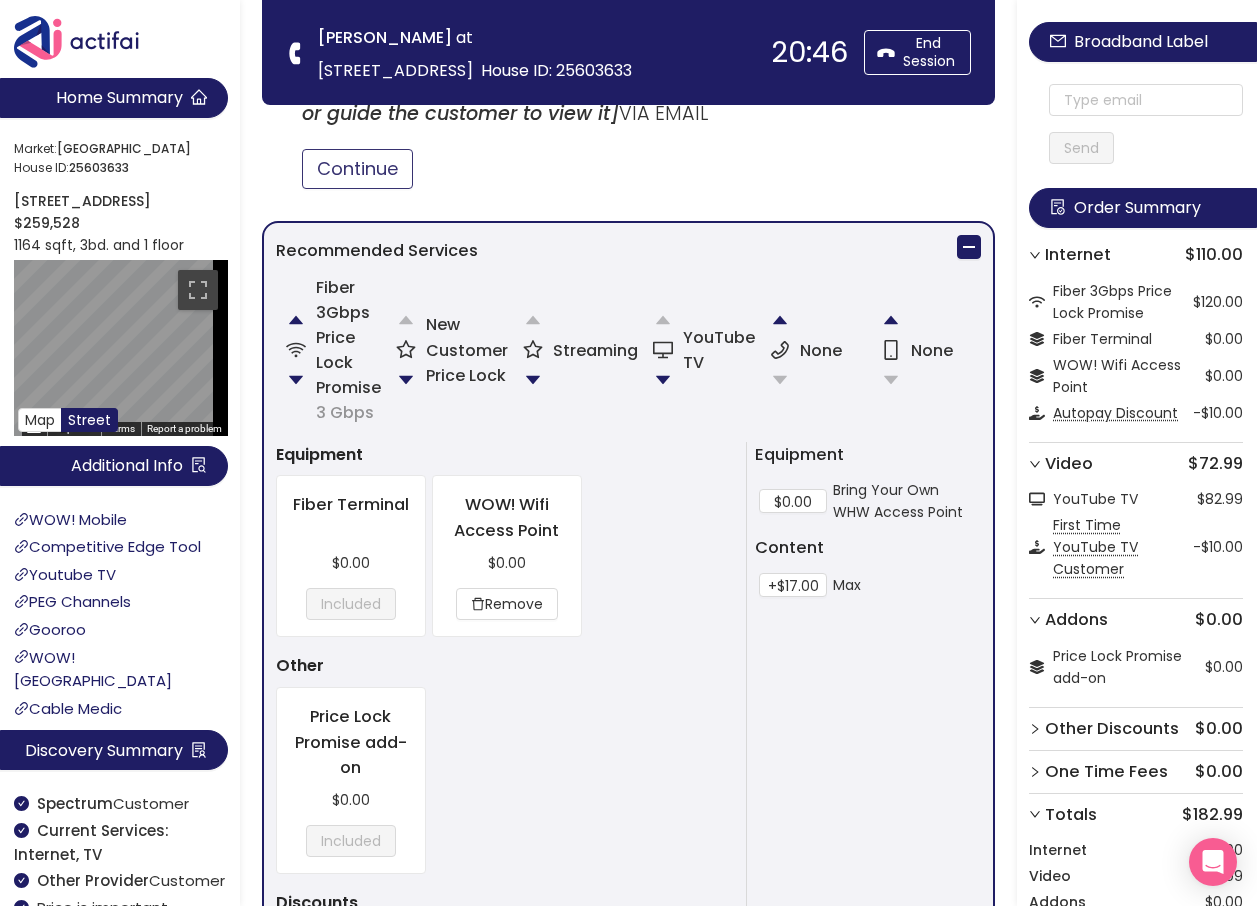 click on "Continue" at bounding box center [357, 169] 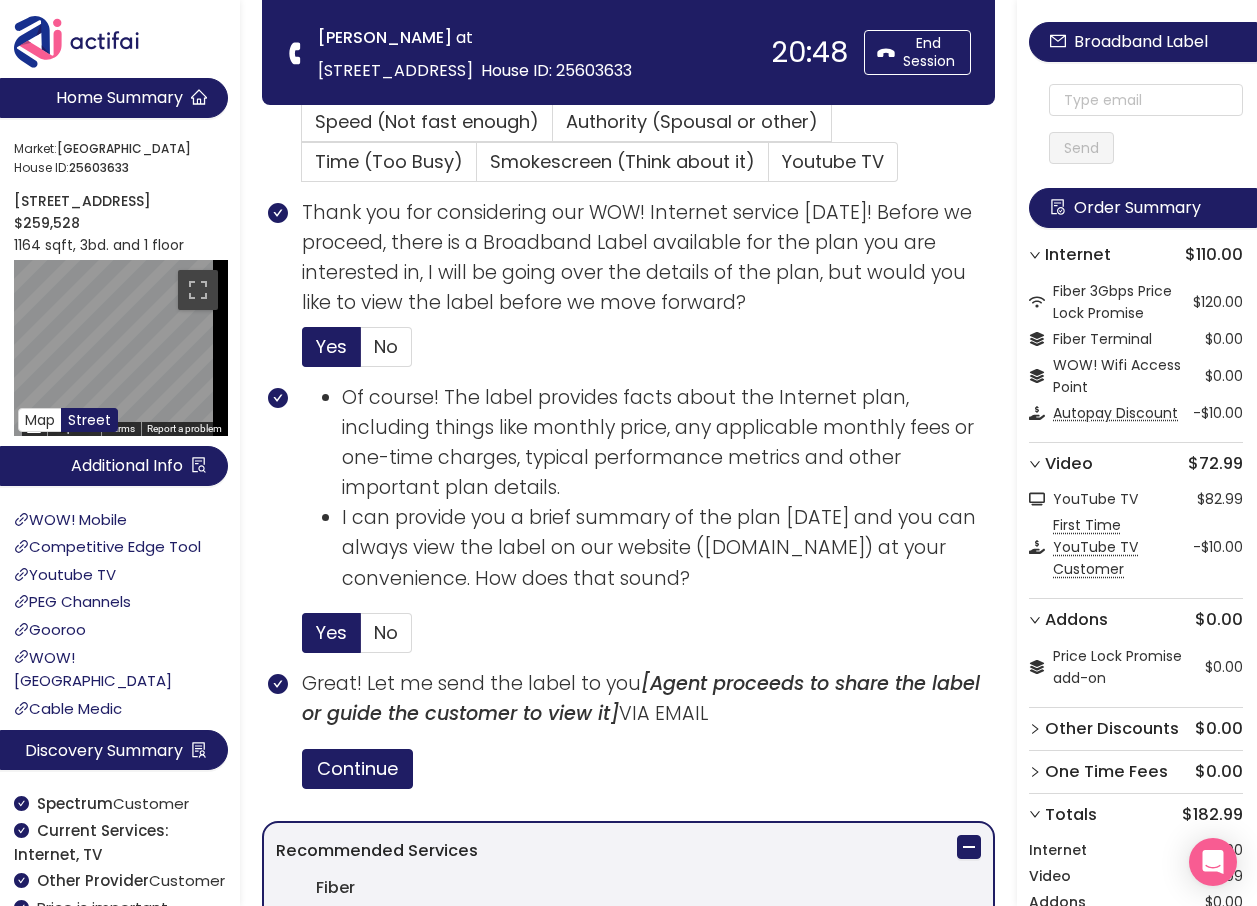 scroll, scrollTop: 900, scrollLeft: 0, axis: vertical 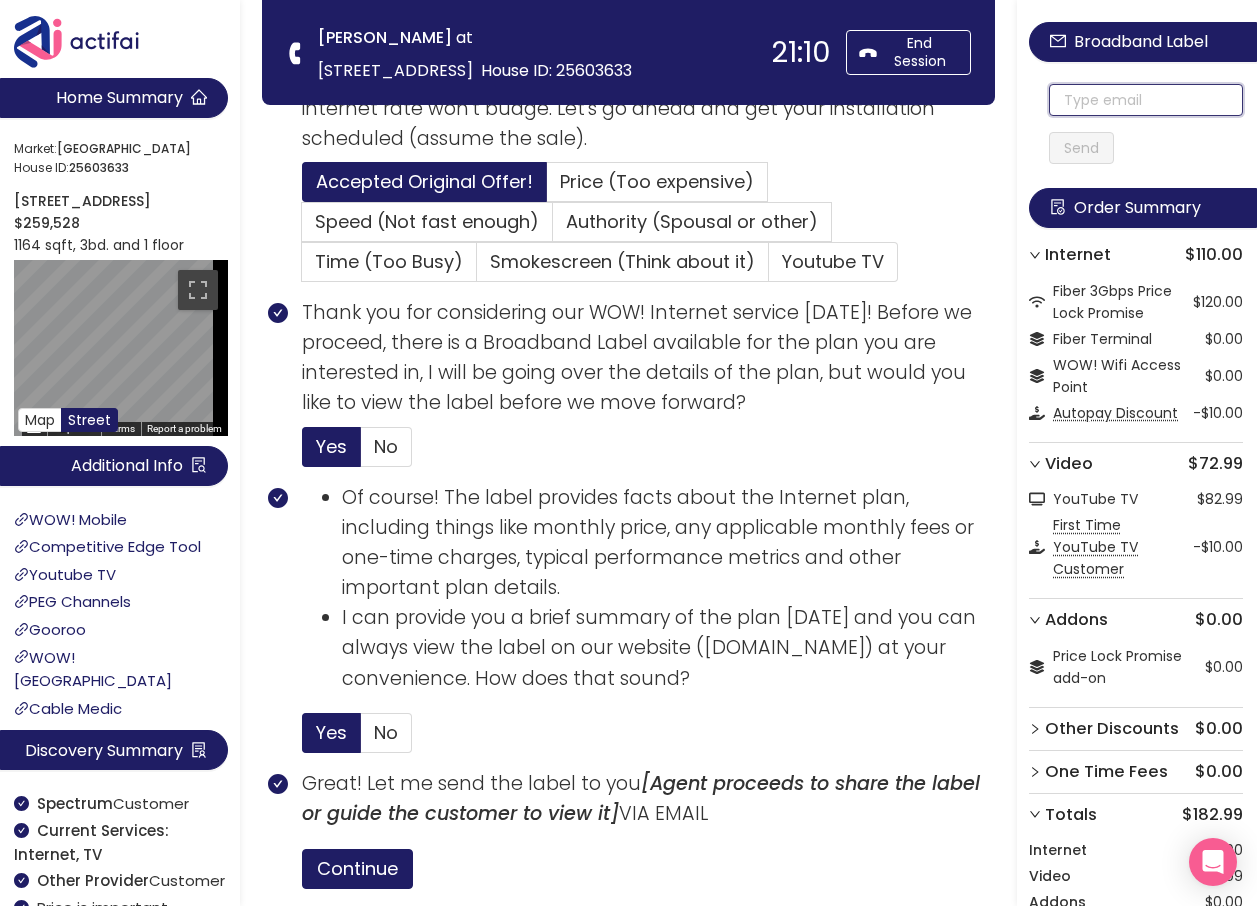 click 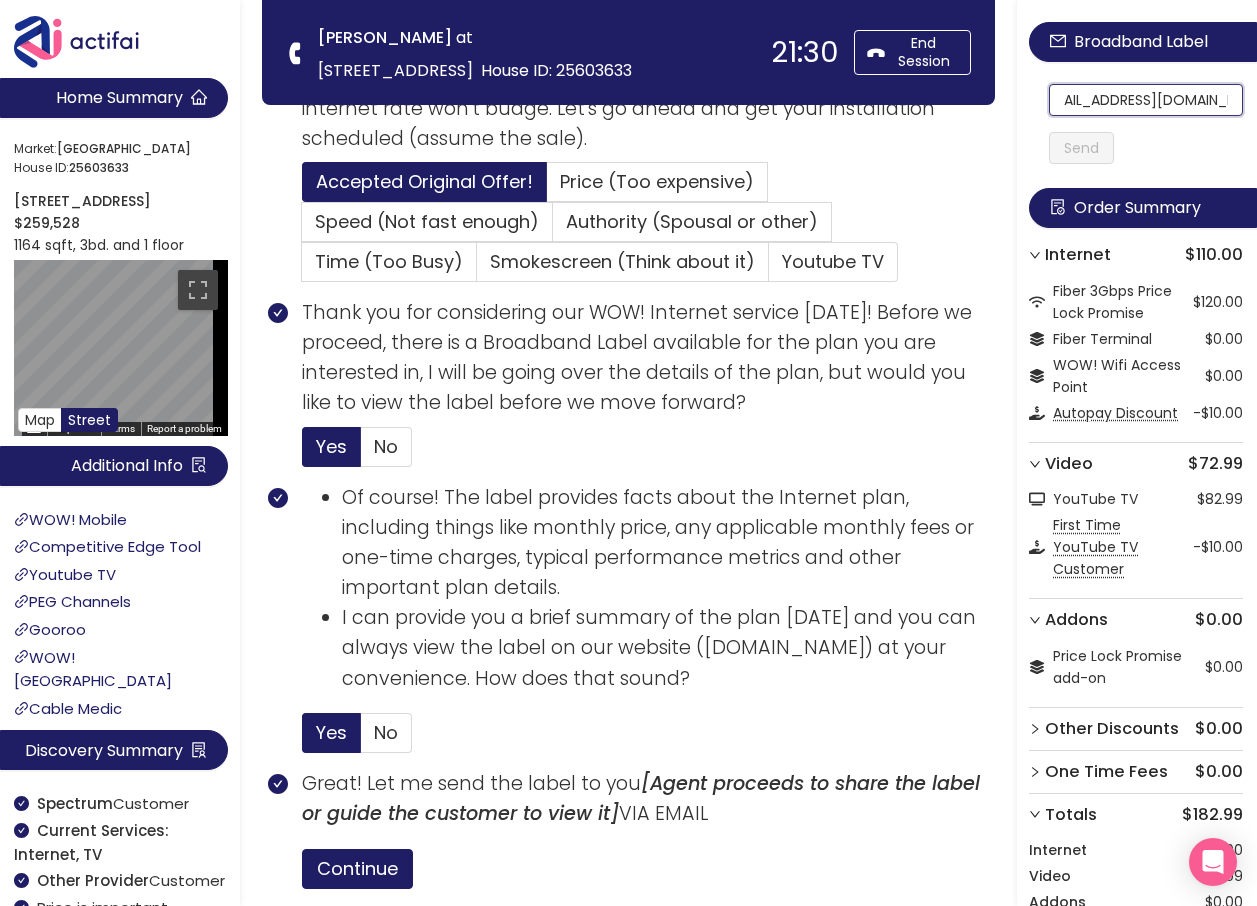 scroll, scrollTop: 0, scrollLeft: 48, axis: horizontal 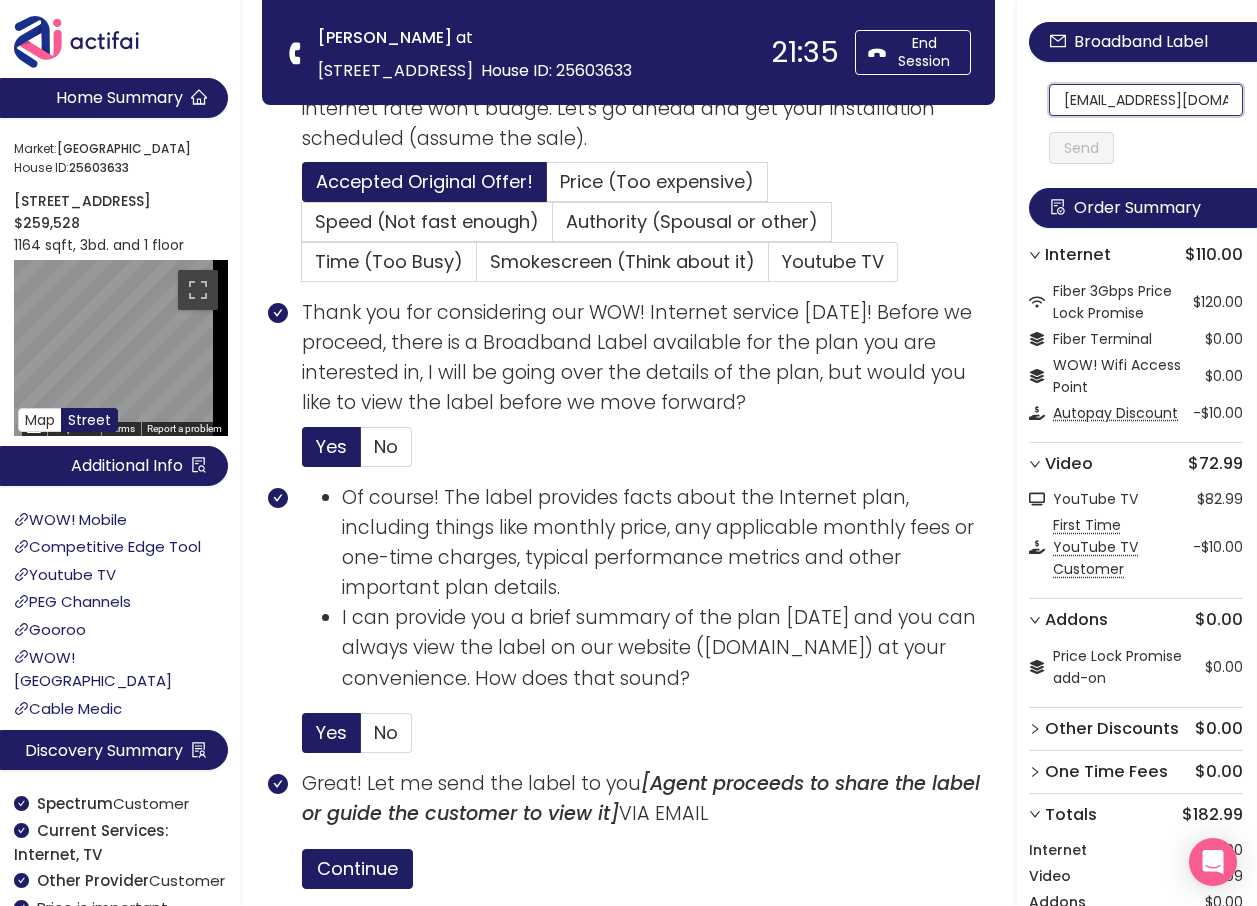 drag, startPoint x: 1193, startPoint y: 99, endPoint x: 1063, endPoint y: 104, distance: 130.09612 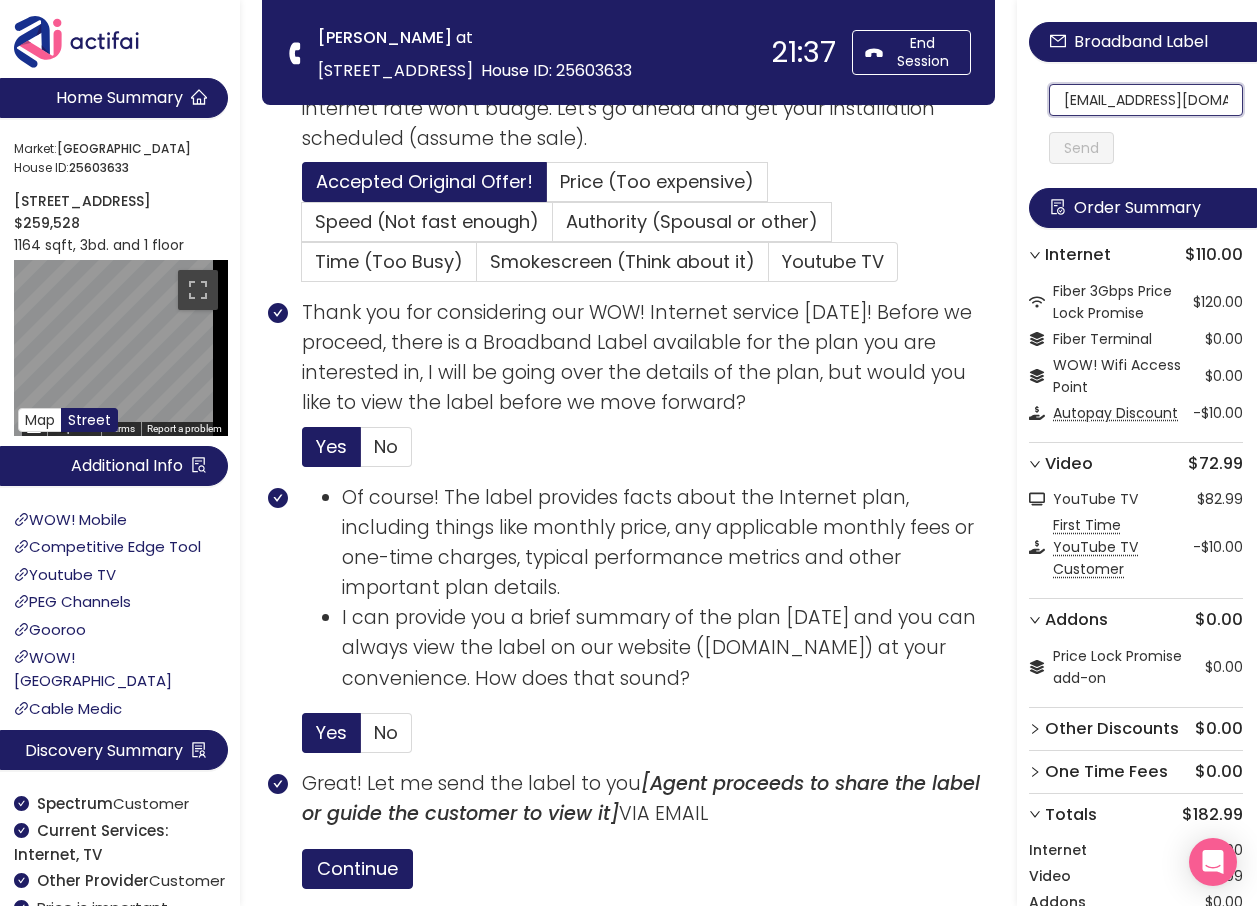 click on "[EMAIL_ADDRESS][DOMAIN_NAME]" 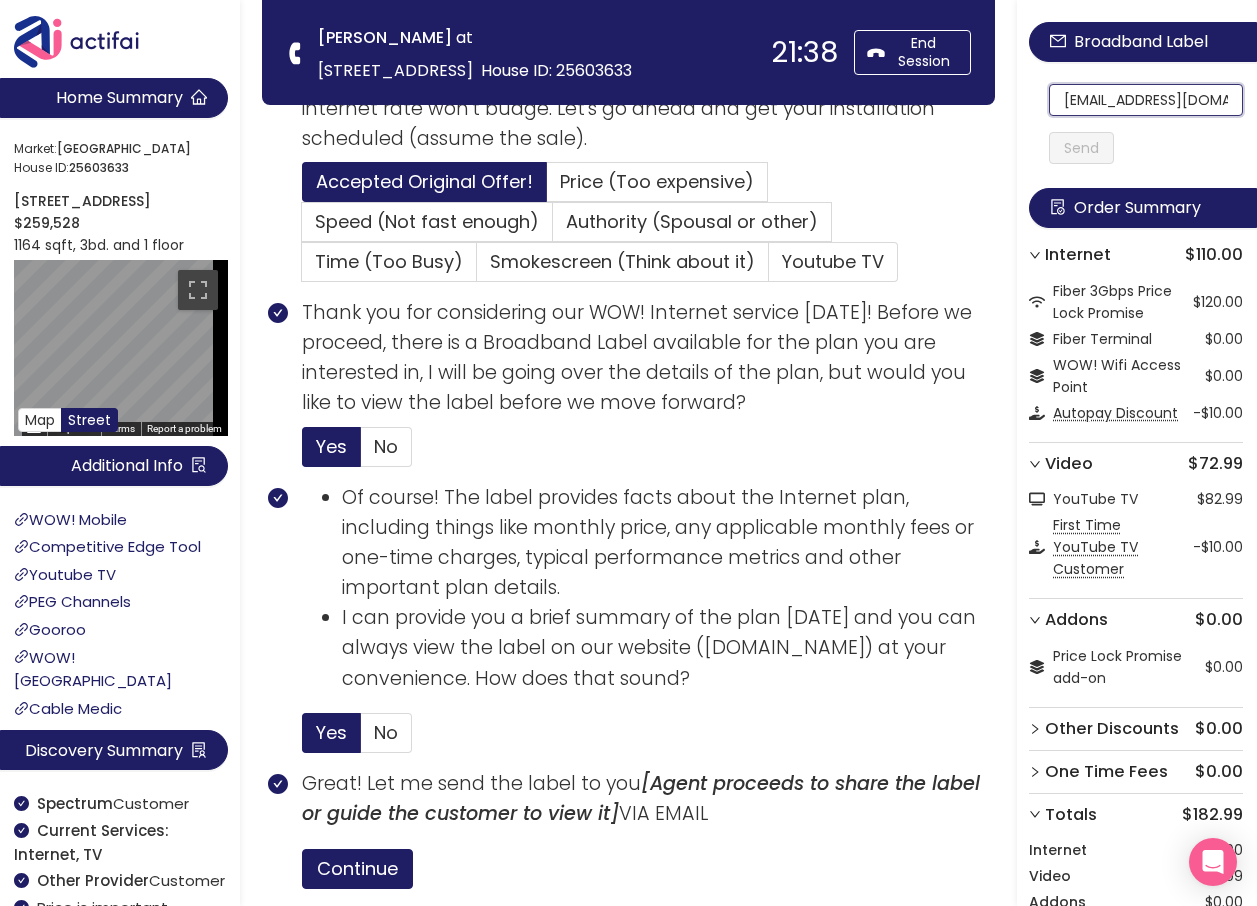 scroll, scrollTop: 0, scrollLeft: 48, axis: horizontal 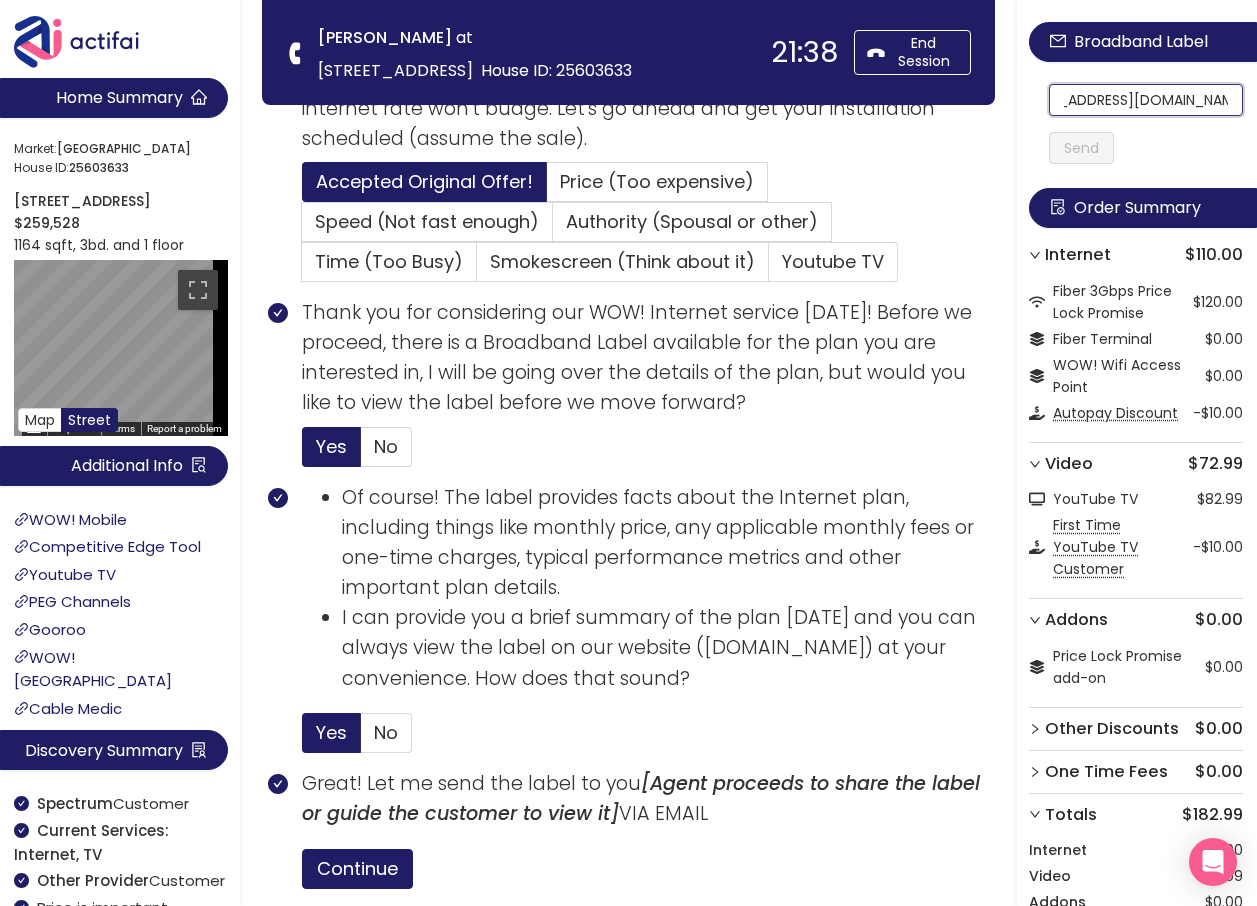 drag, startPoint x: 1072, startPoint y: 106, endPoint x: 1224, endPoint y: 99, distance: 152.1611 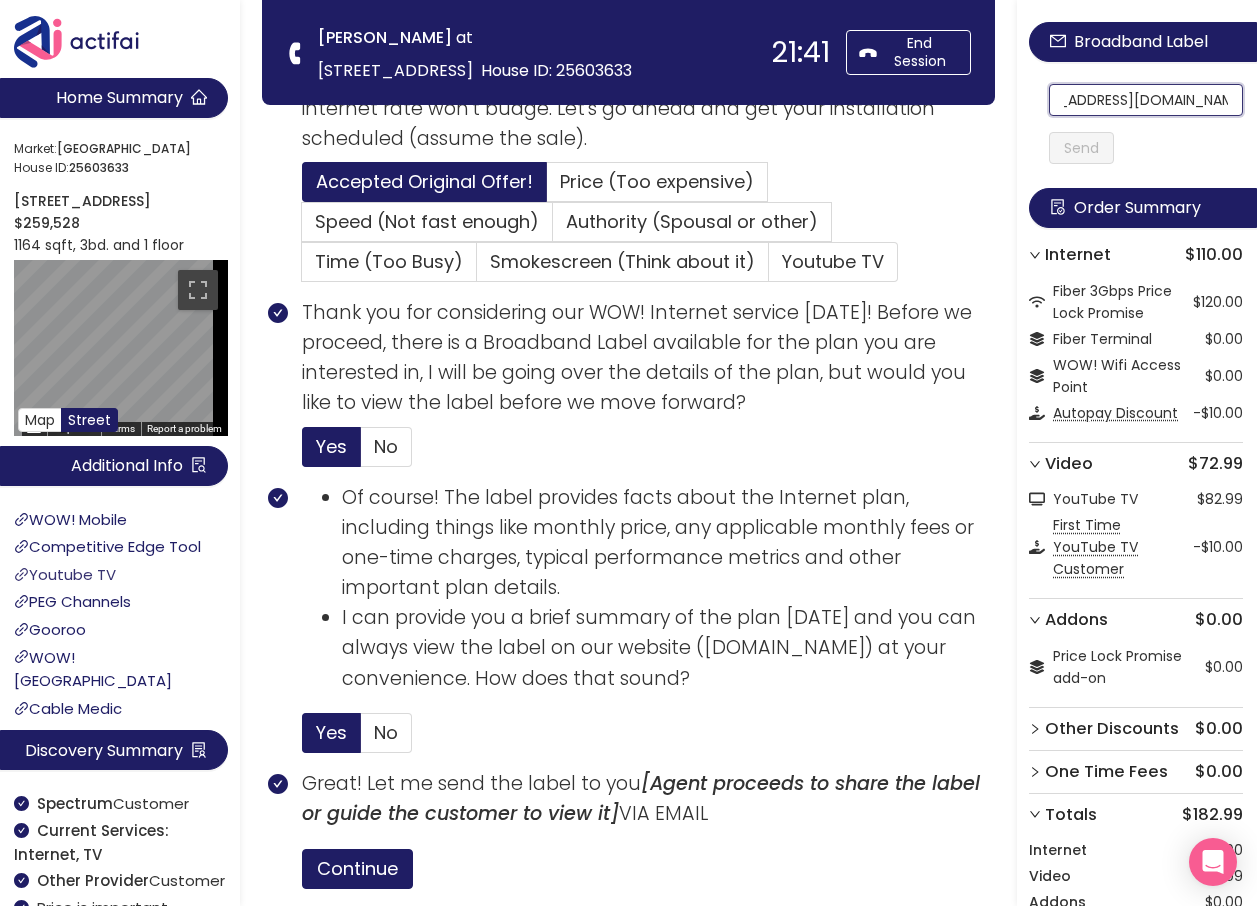 type on "[EMAIL_ADDRESS][DOMAIN_NAME]" 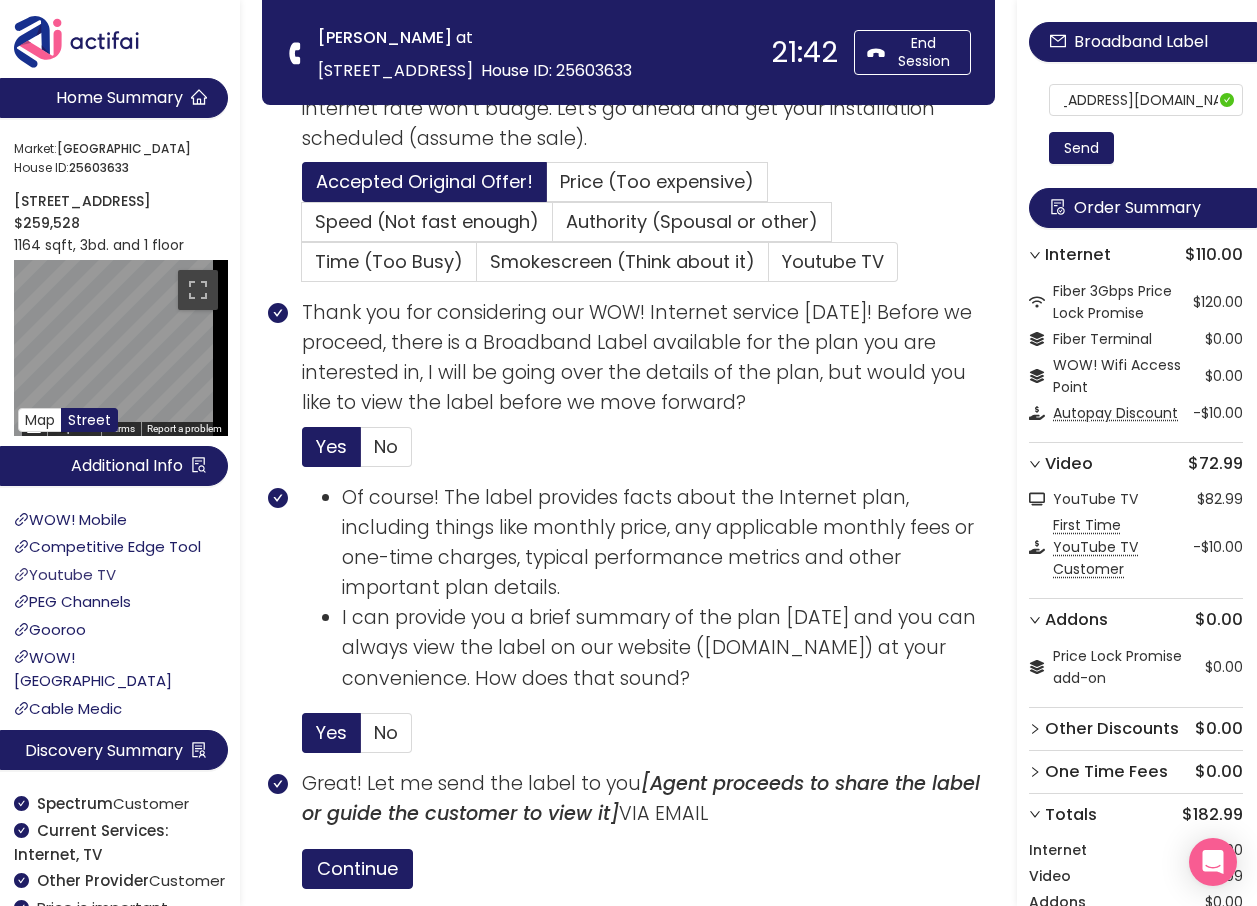 scroll, scrollTop: 0, scrollLeft: 0, axis: both 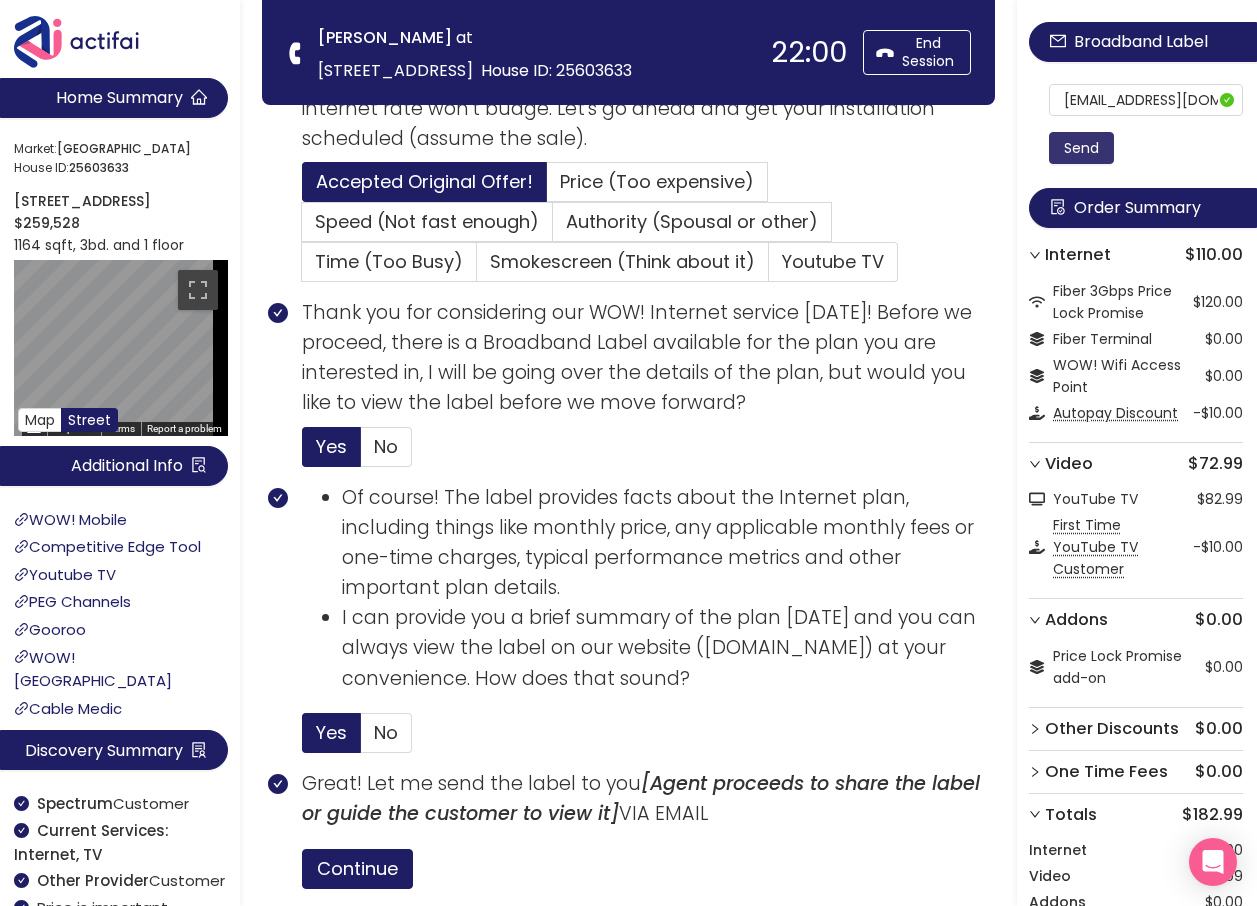 click on "Send" at bounding box center [1081, 148] 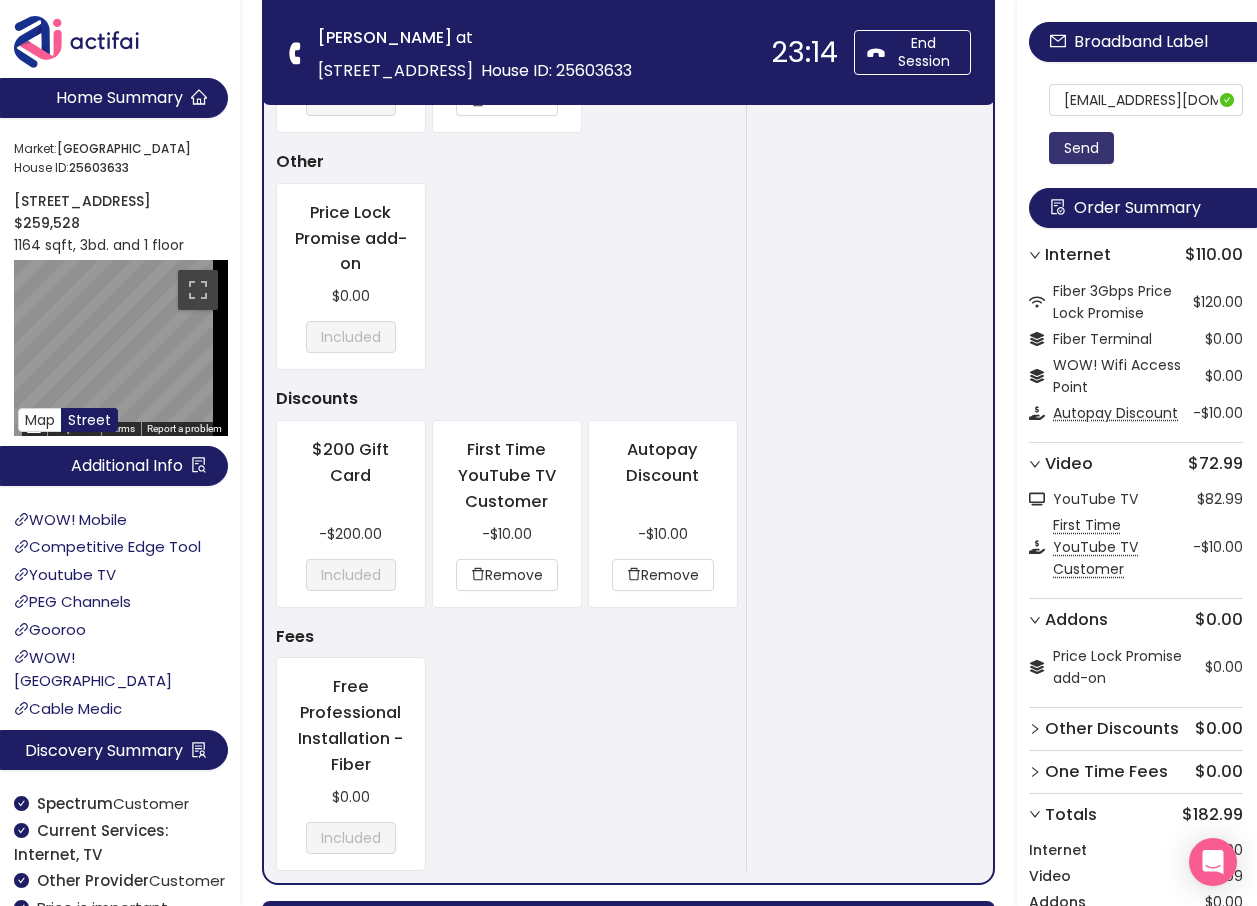 scroll, scrollTop: 2251, scrollLeft: 0, axis: vertical 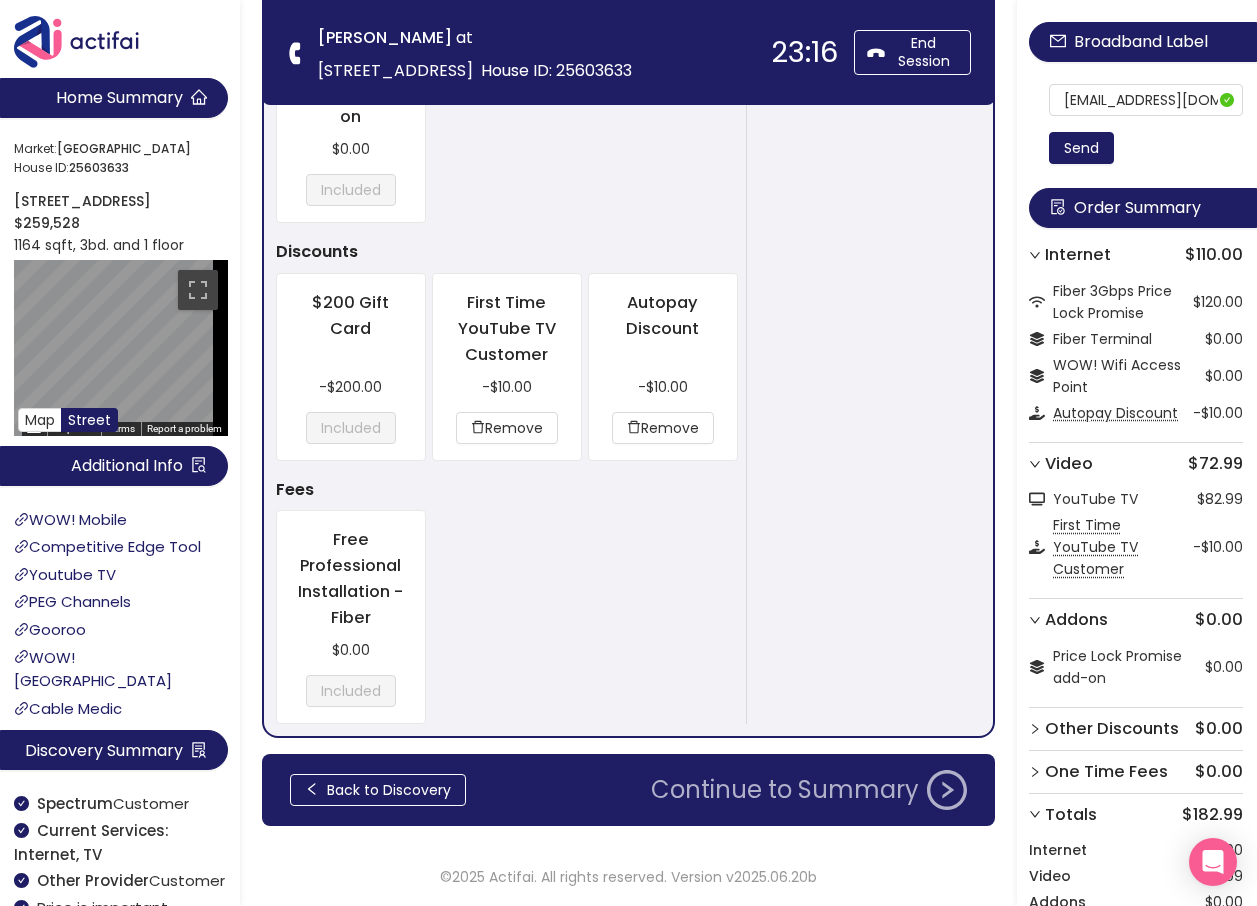 click on "Continue to Summary" 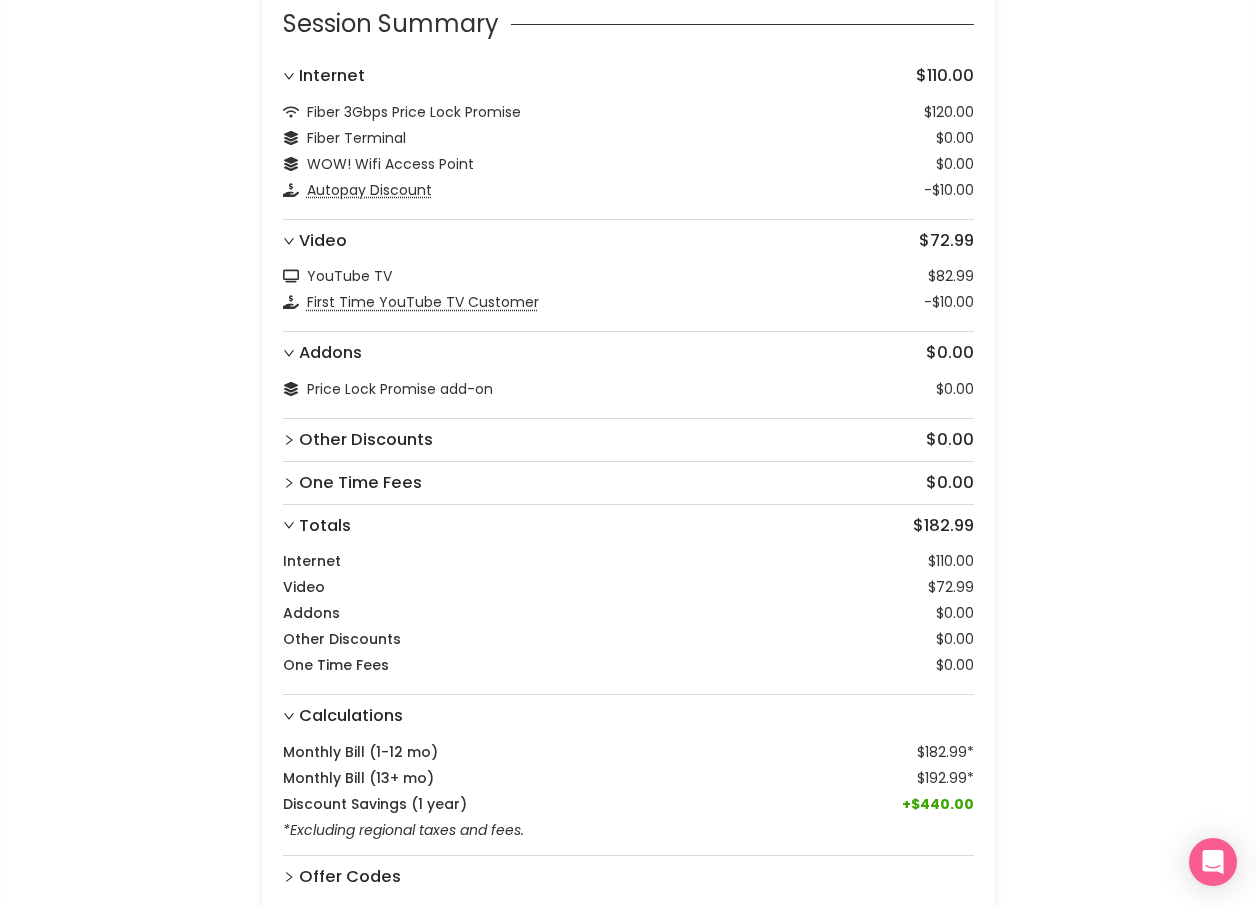 scroll, scrollTop: 521, scrollLeft: 0, axis: vertical 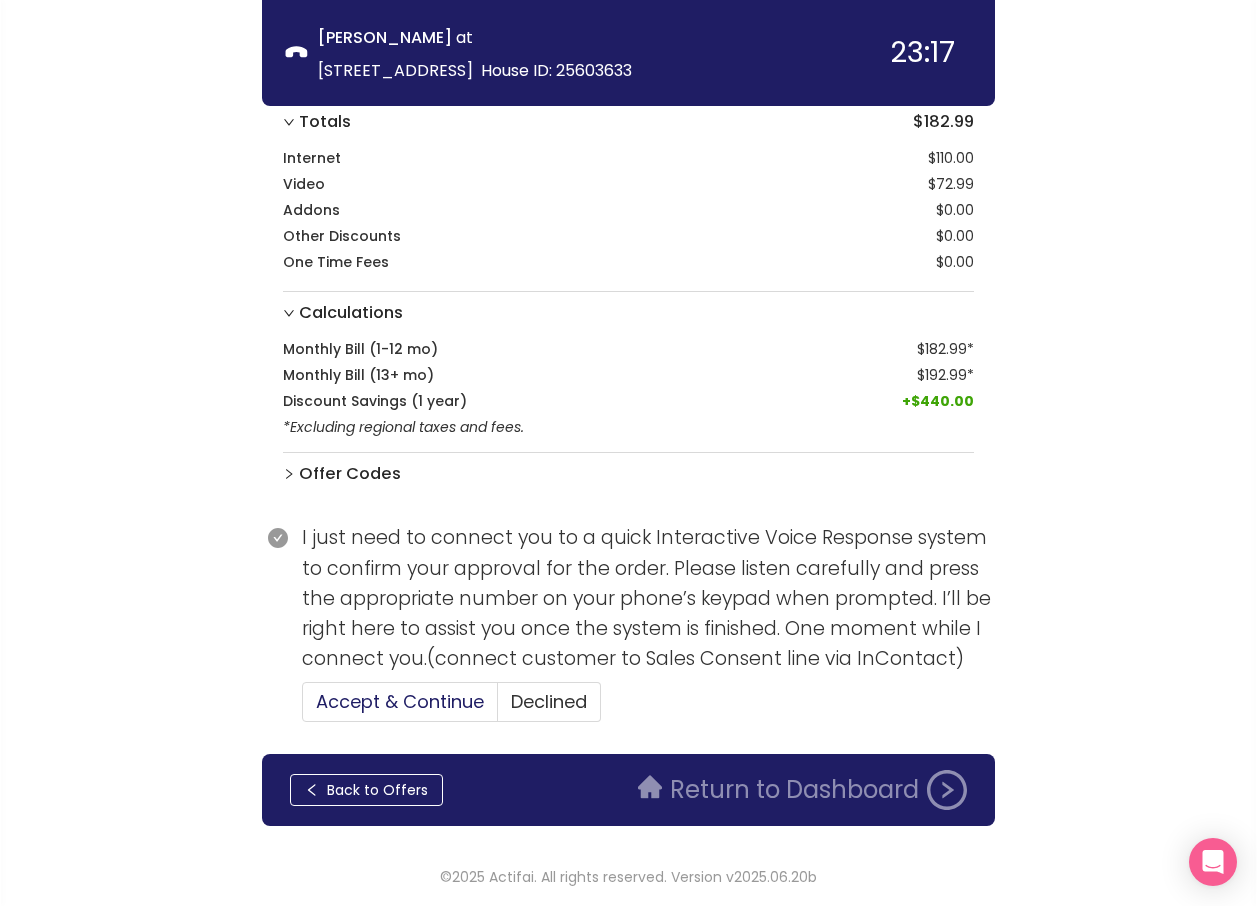 click on "Accept & Continue" at bounding box center (400, 701) 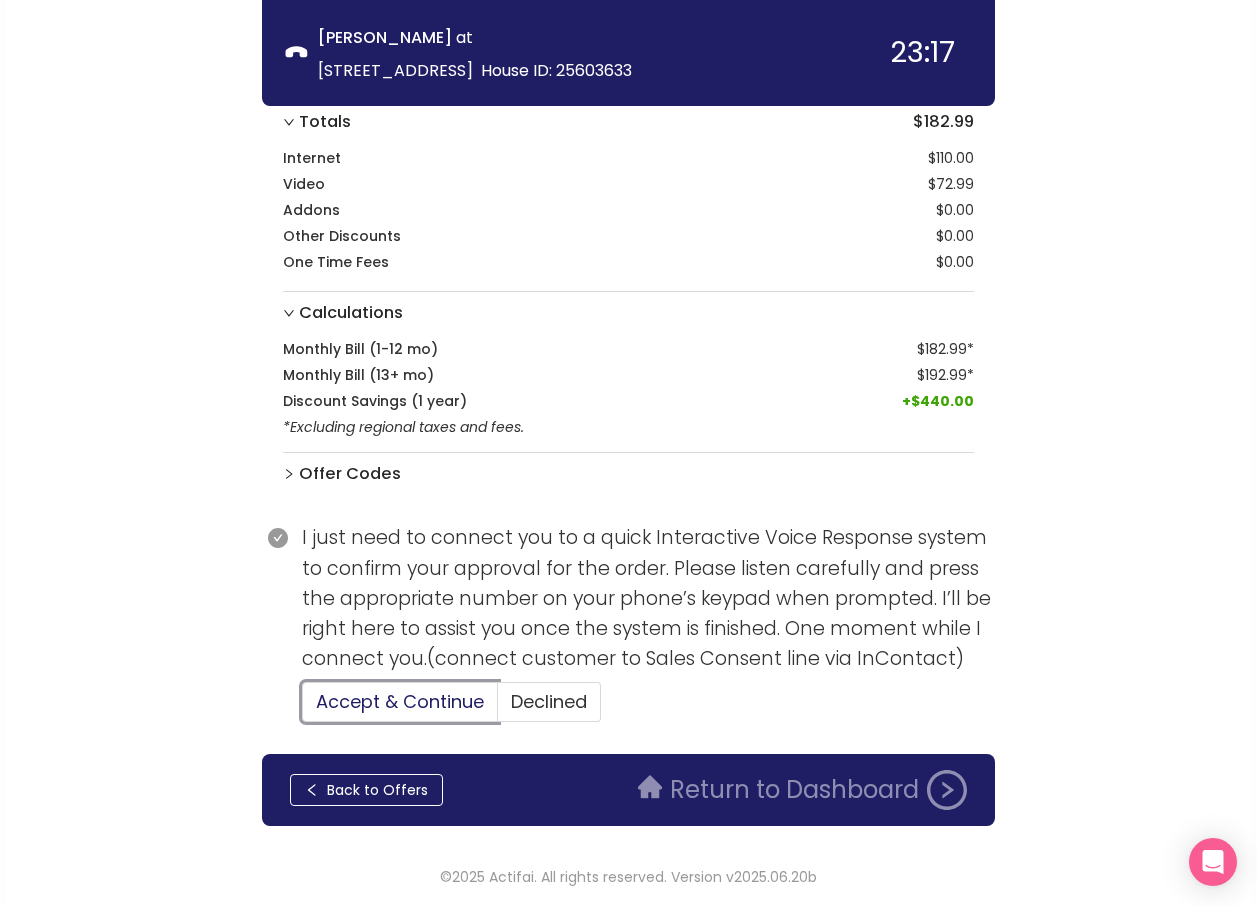 click on "Accept & Continue" at bounding box center [303, 708] 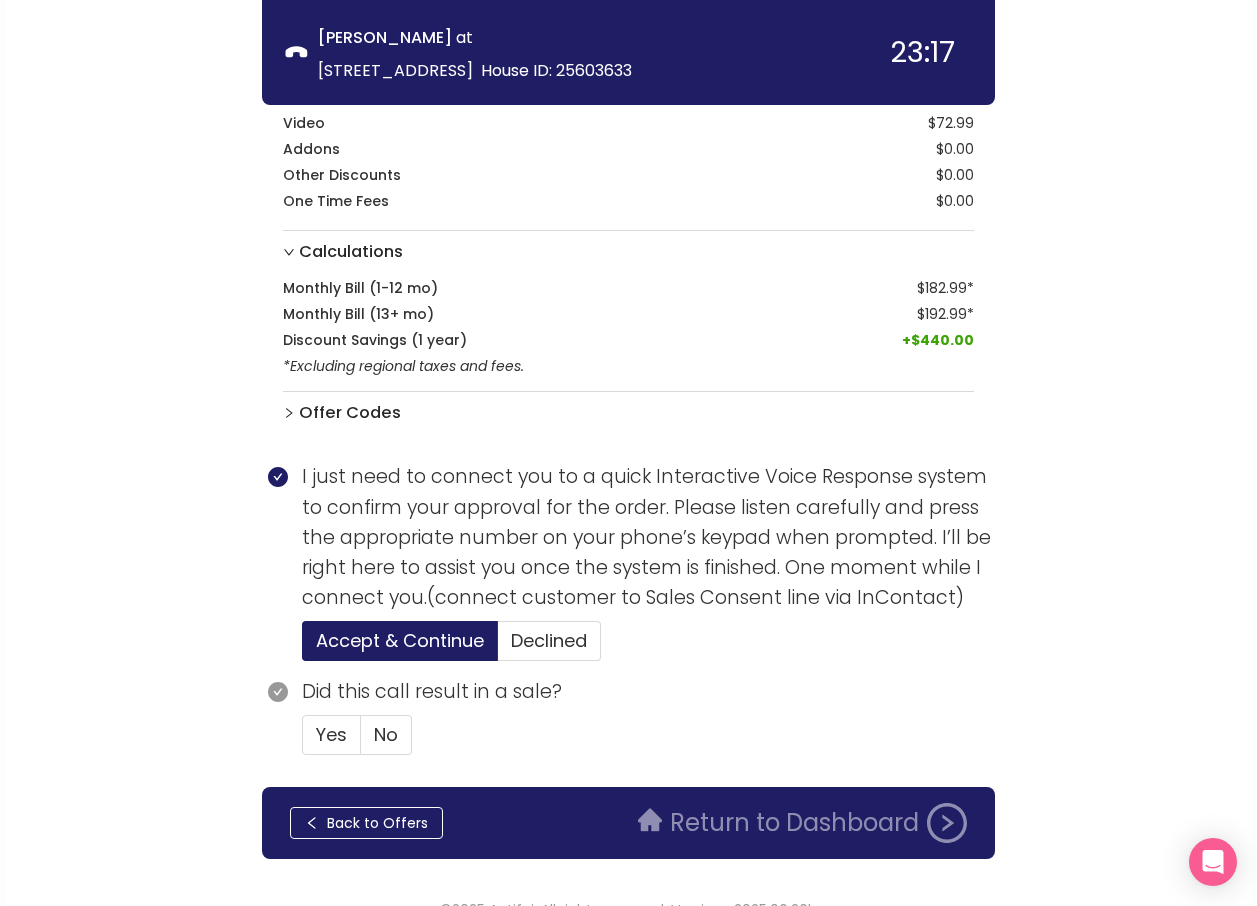 scroll, scrollTop: 615, scrollLeft: 0, axis: vertical 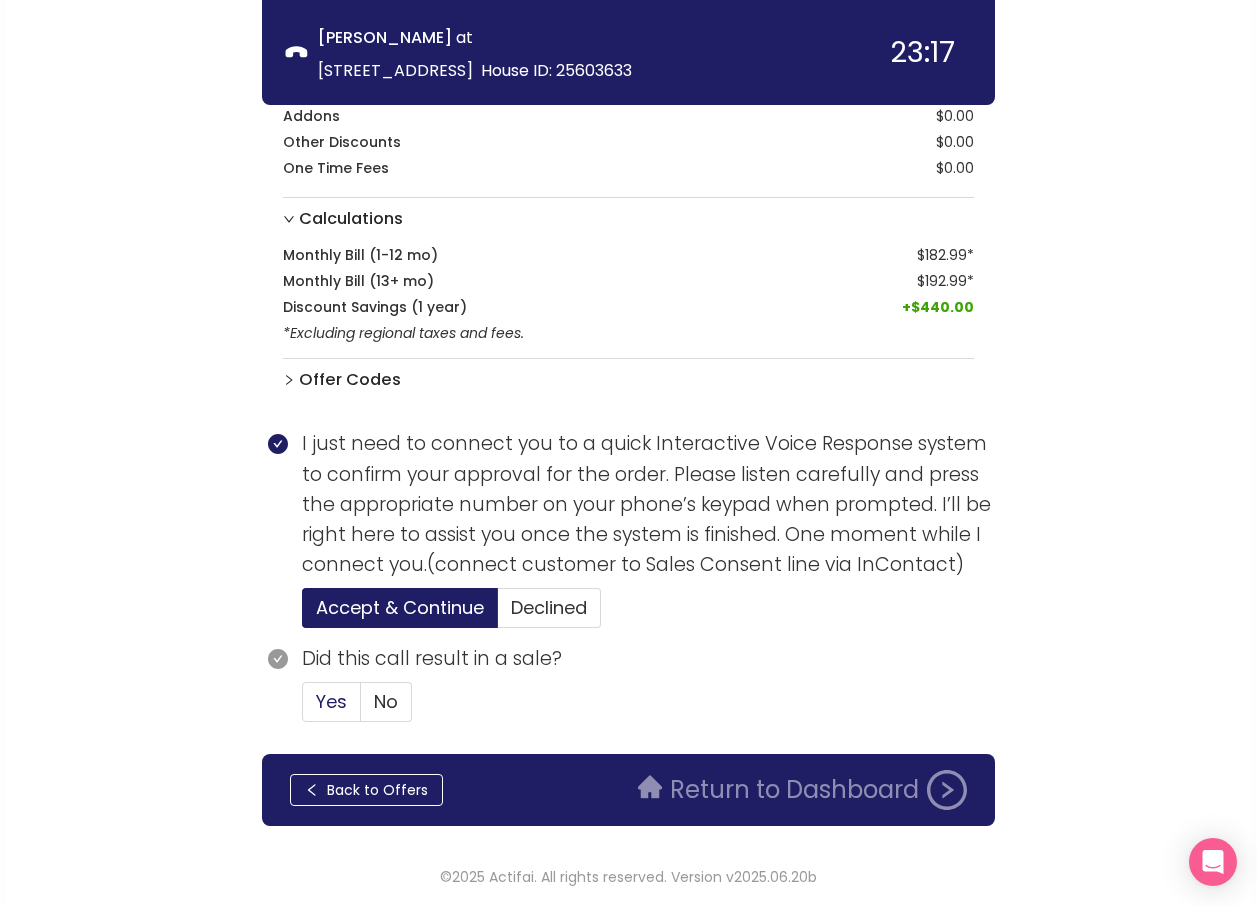 click on "Yes" 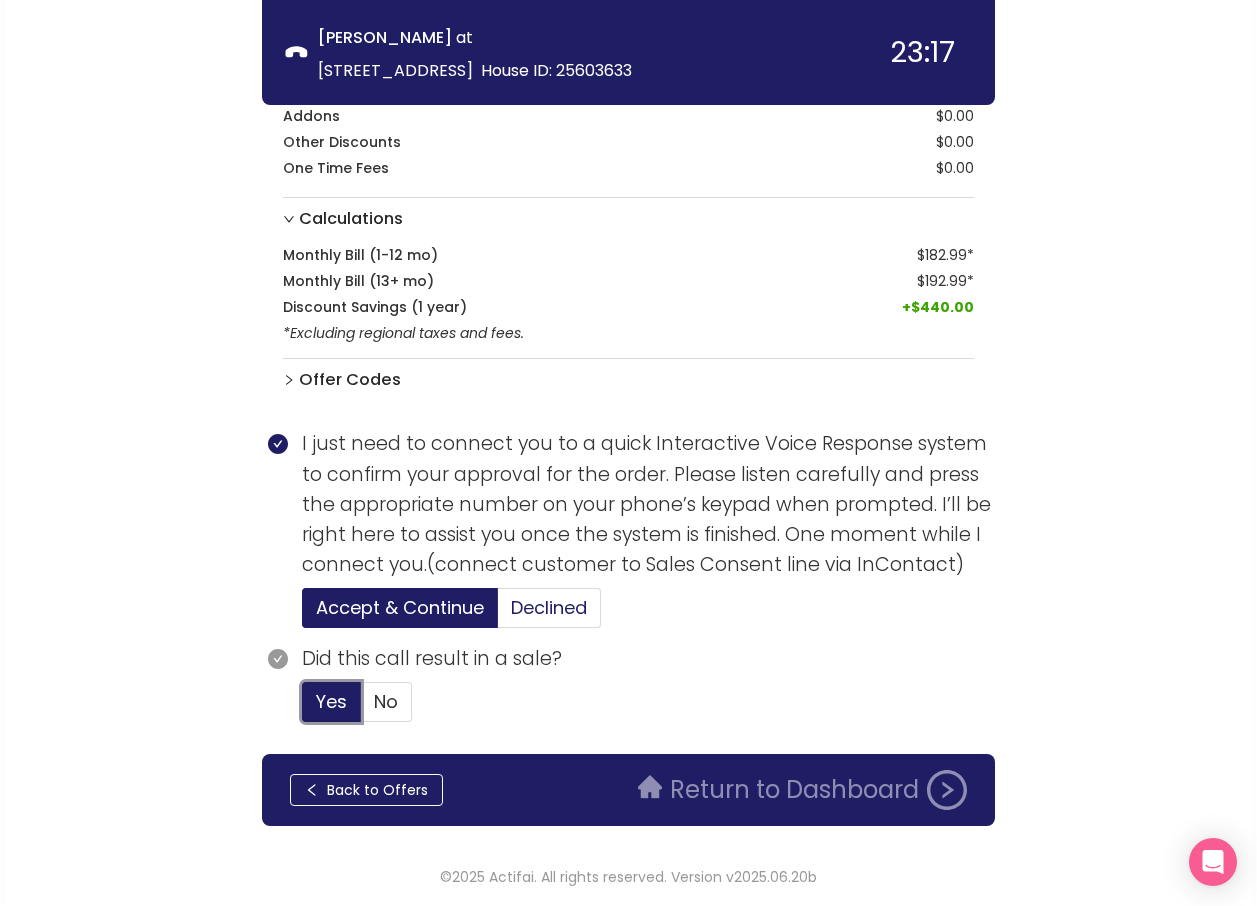 type 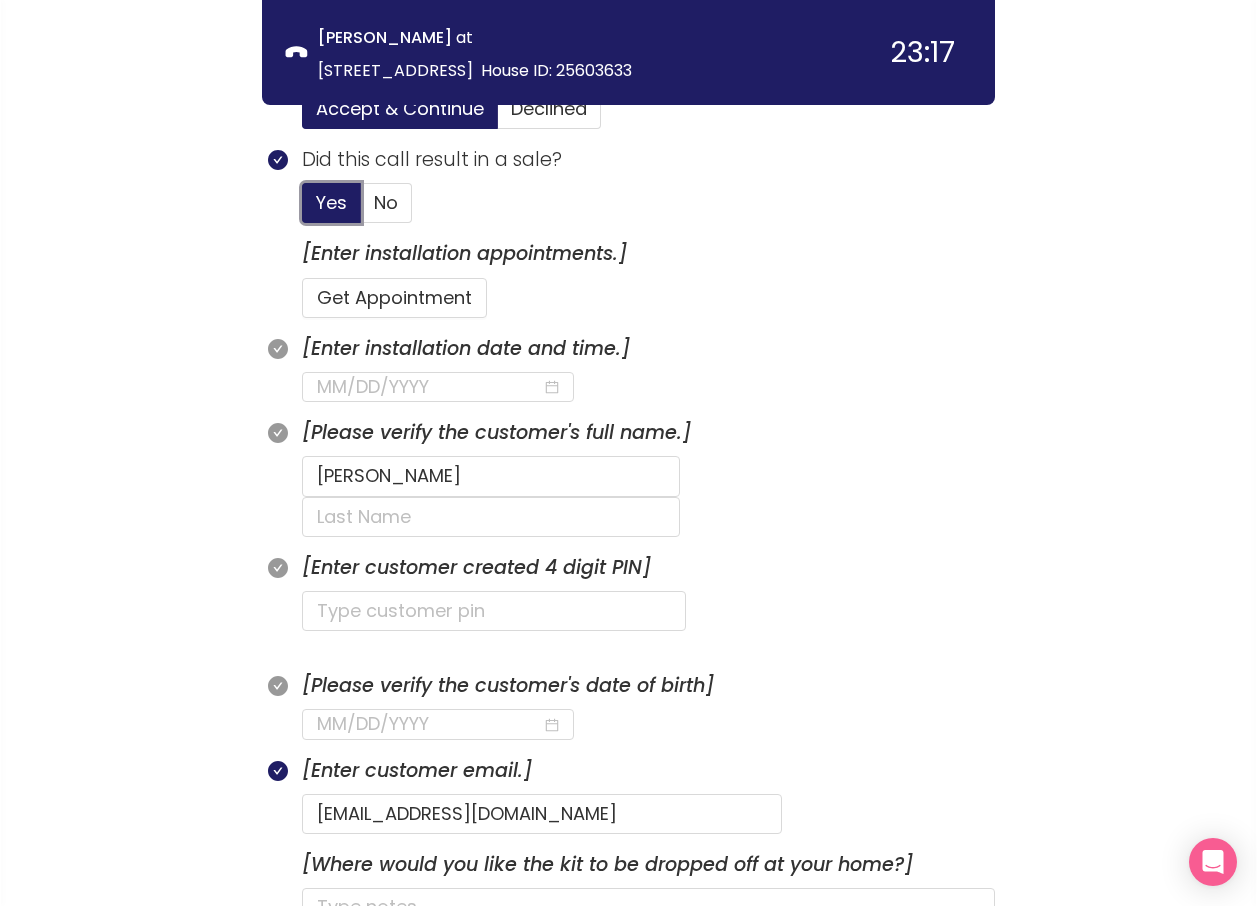 scroll, scrollTop: 1115, scrollLeft: 0, axis: vertical 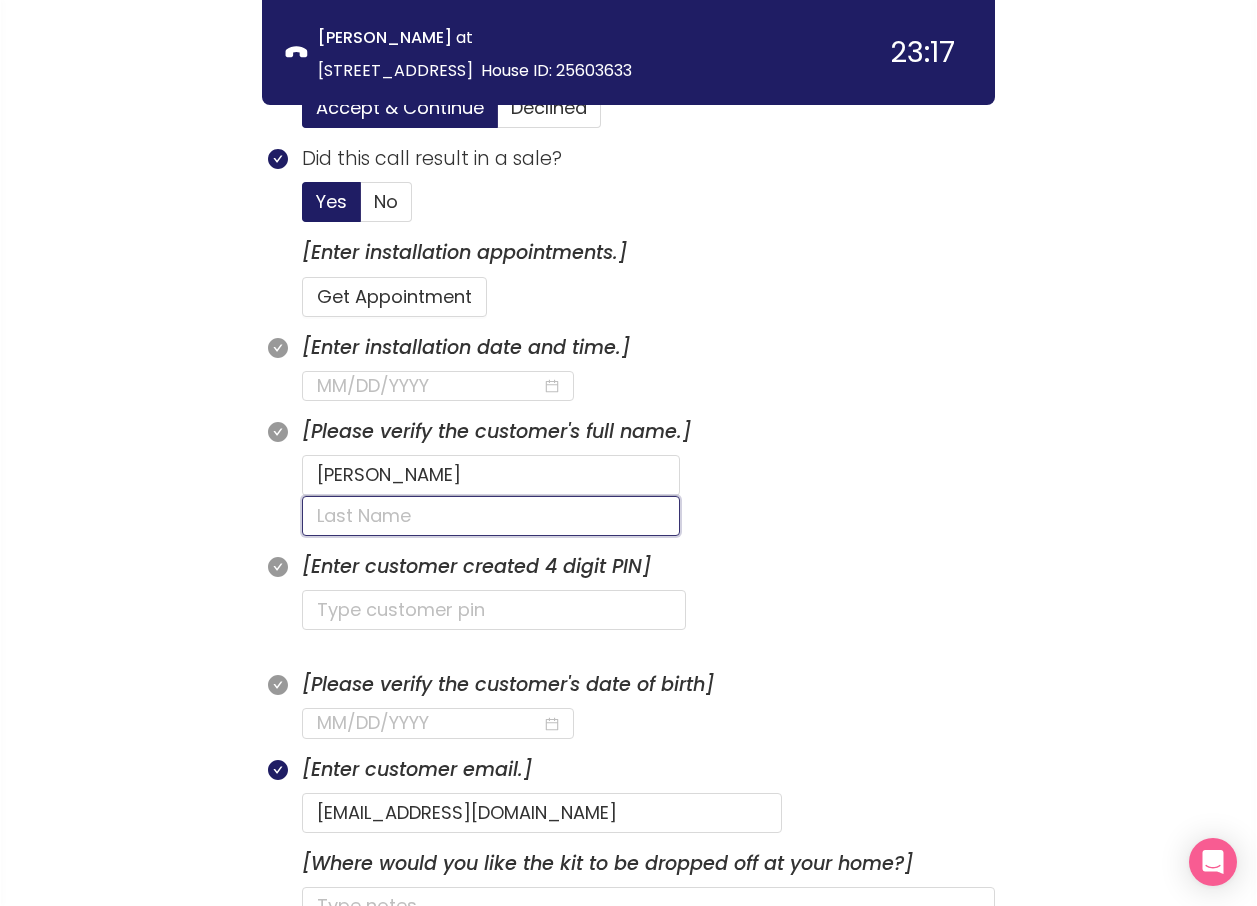 click 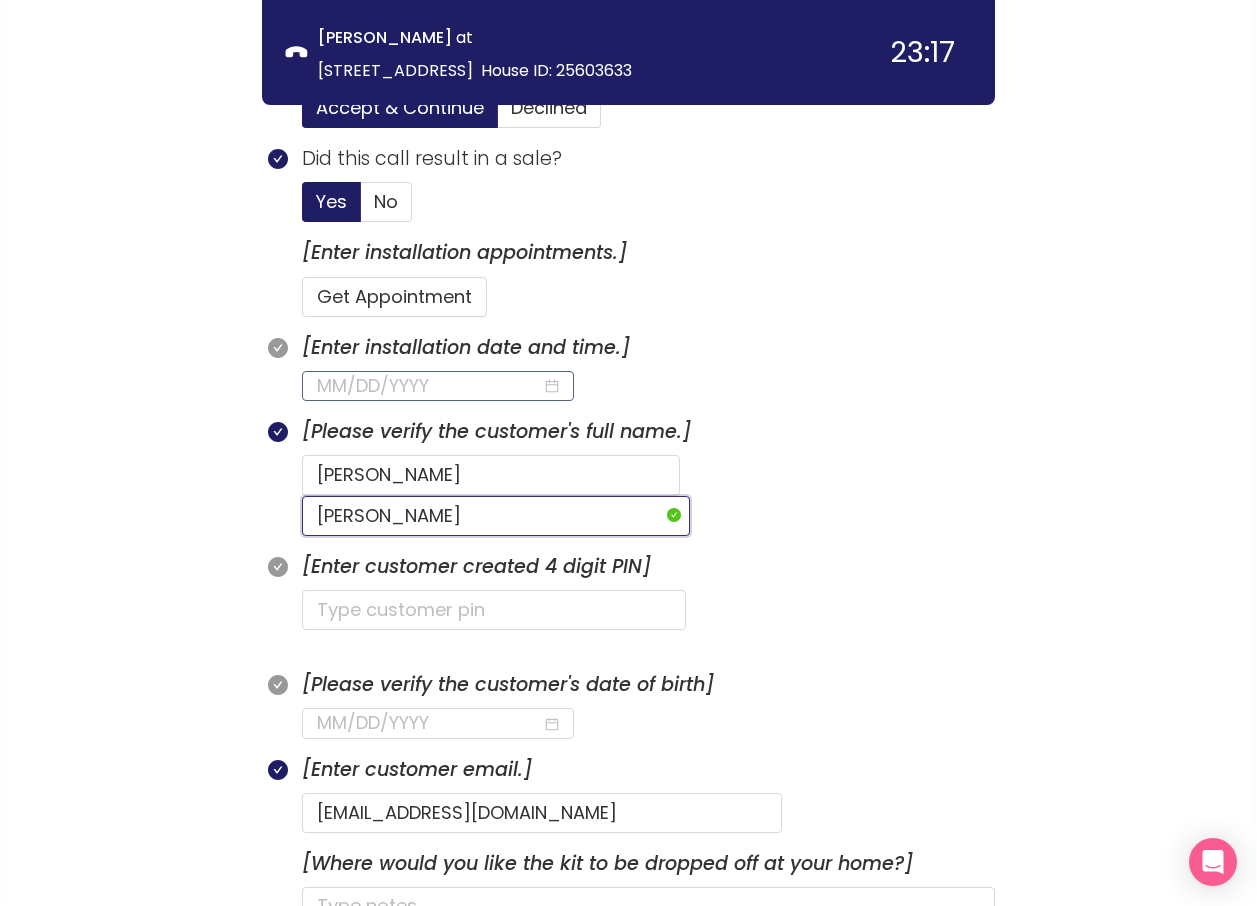 type on "[PERSON_NAME]" 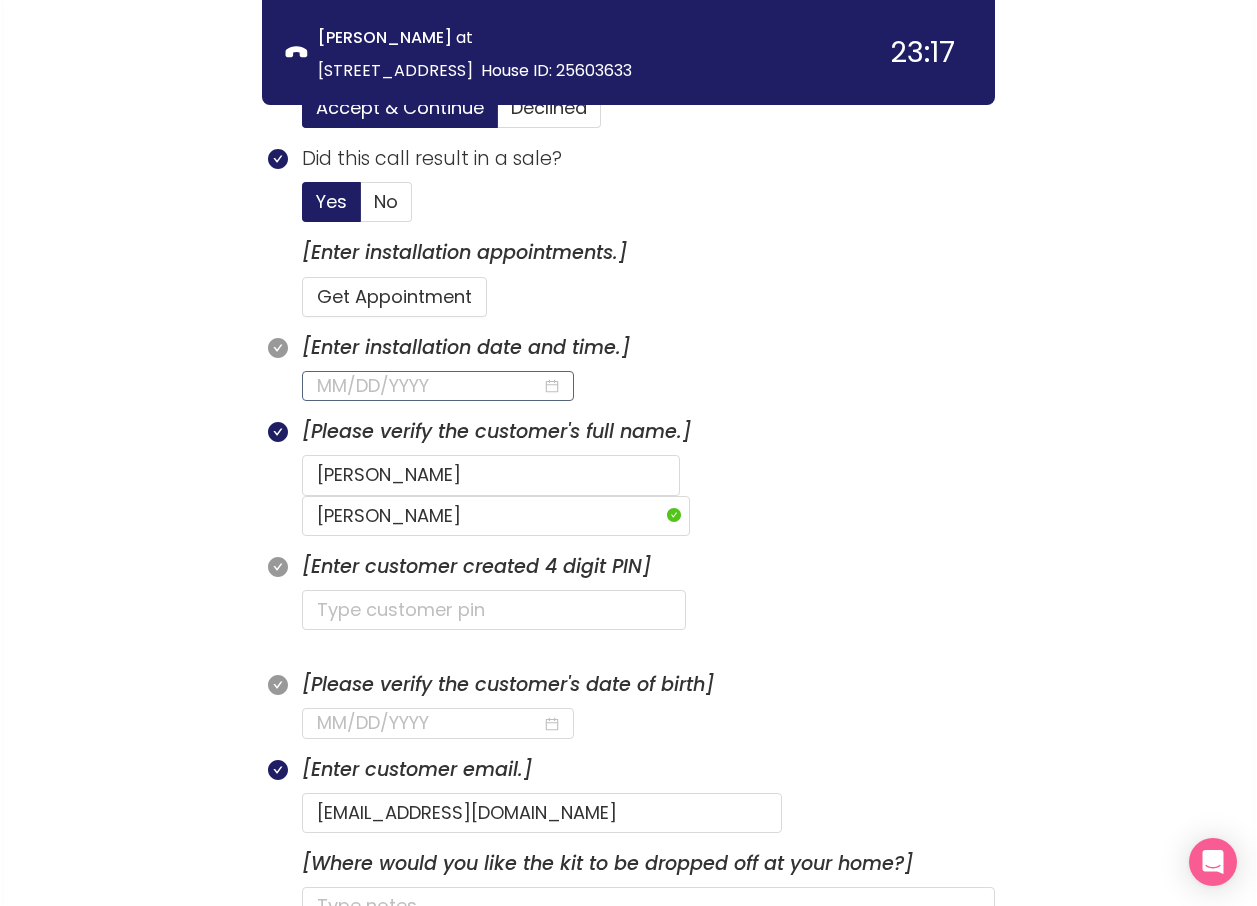 click at bounding box center [429, 386] 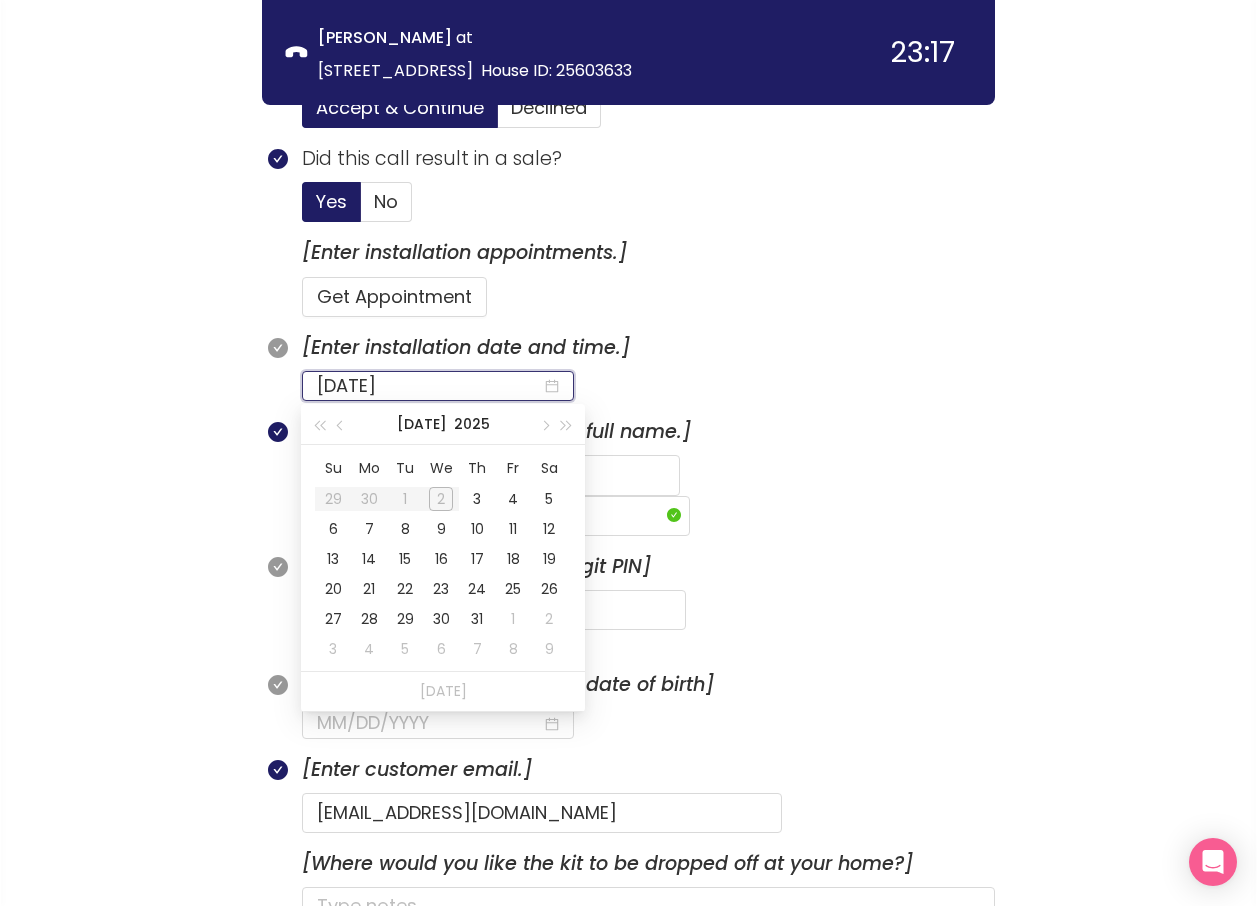 type on "[DATE]" 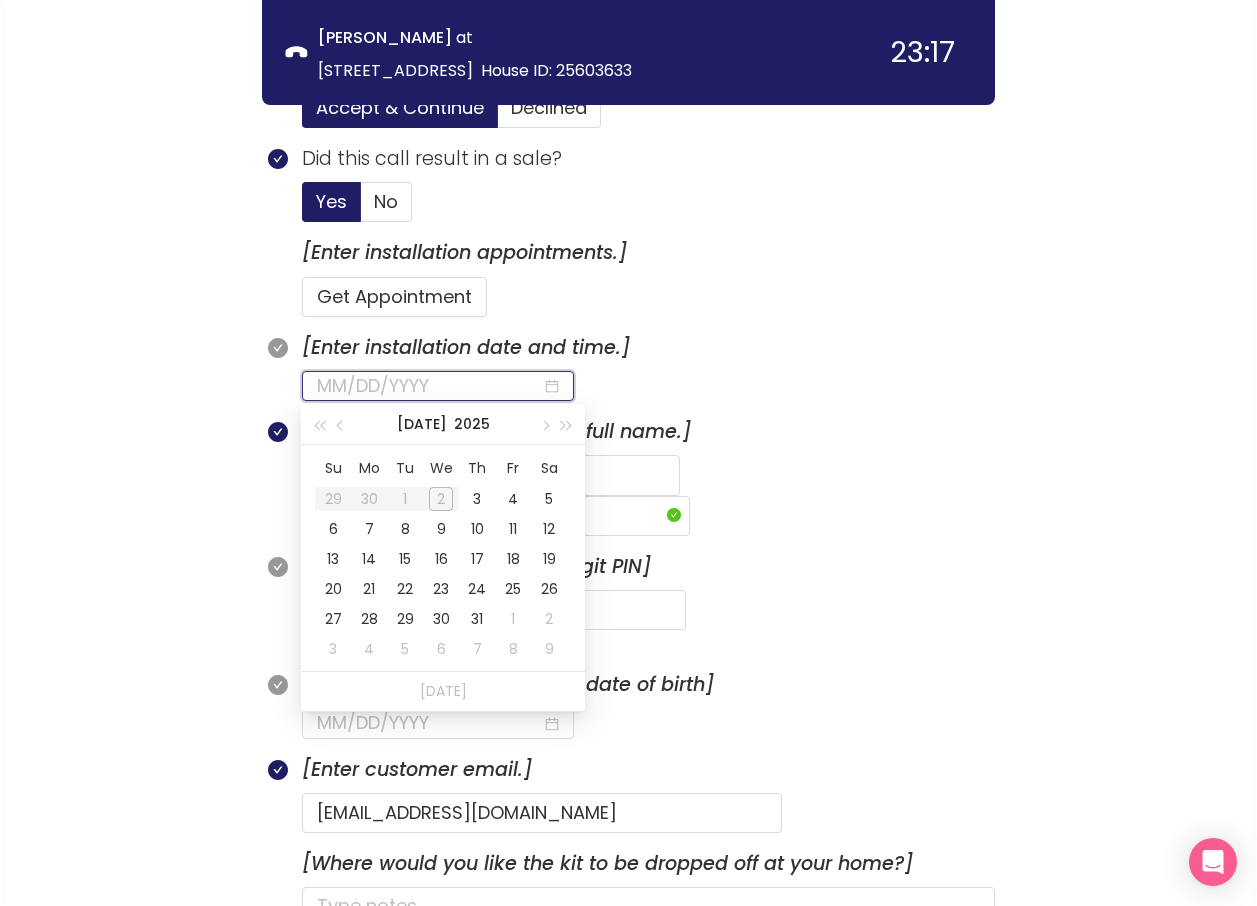 type on "[DATE]" 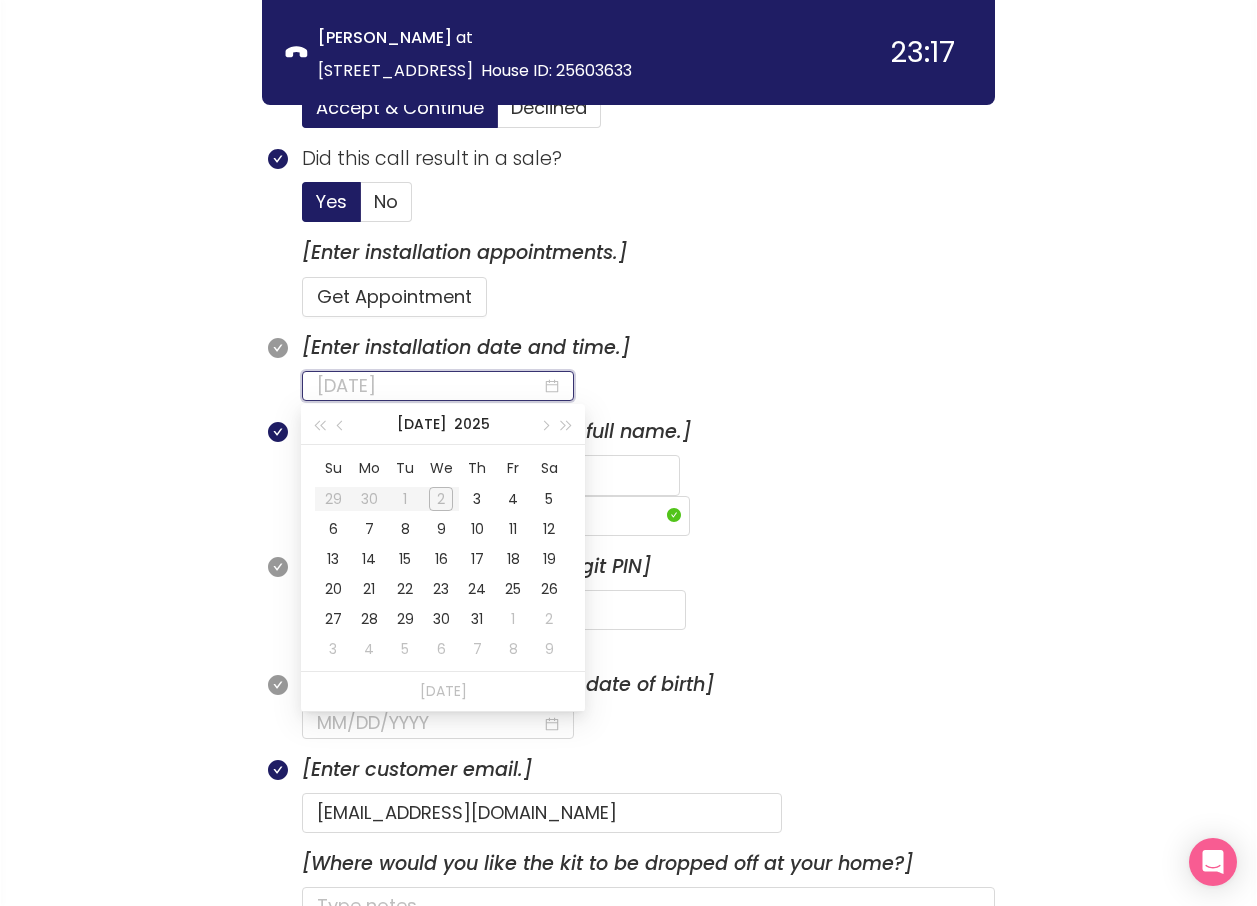 type on "[DATE]" 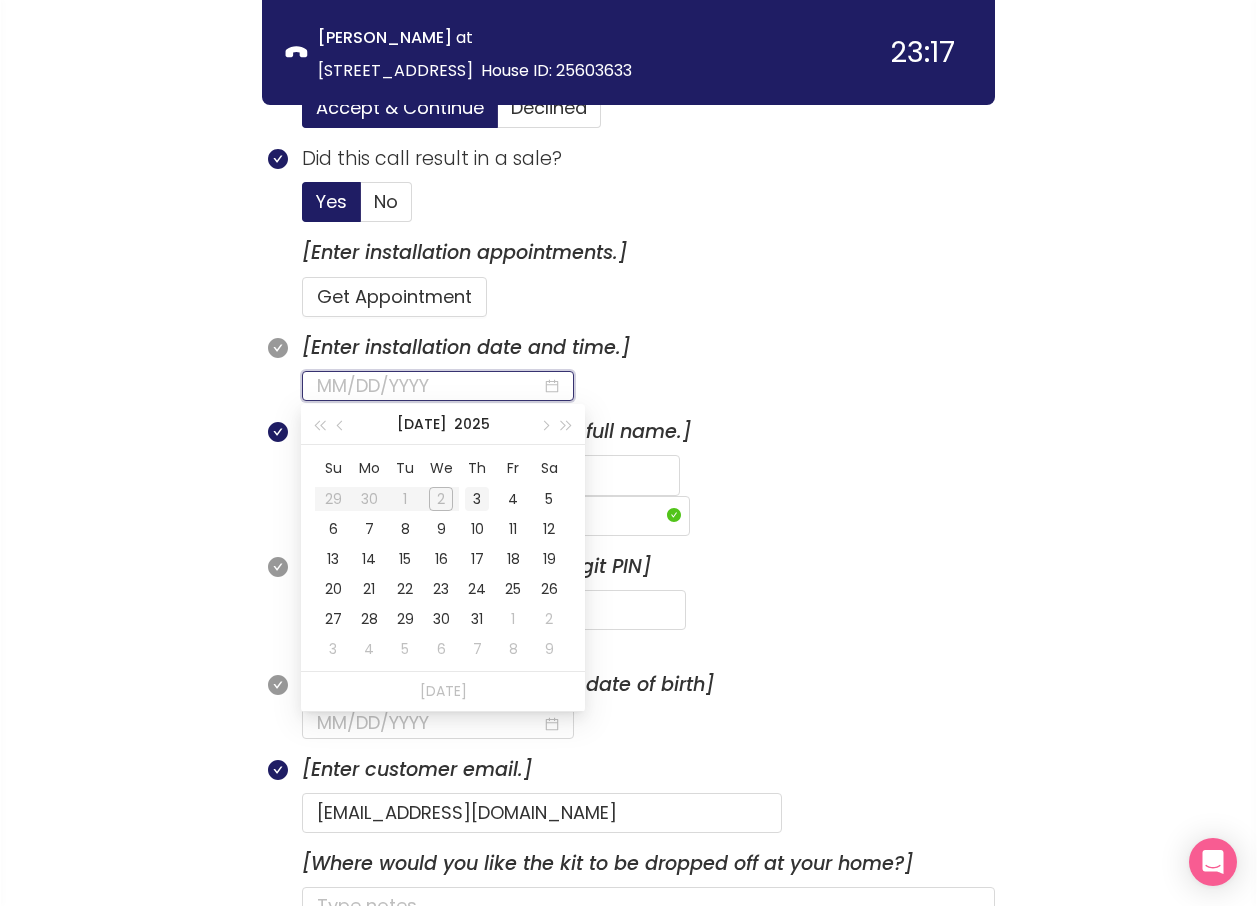 type on "[DATE]" 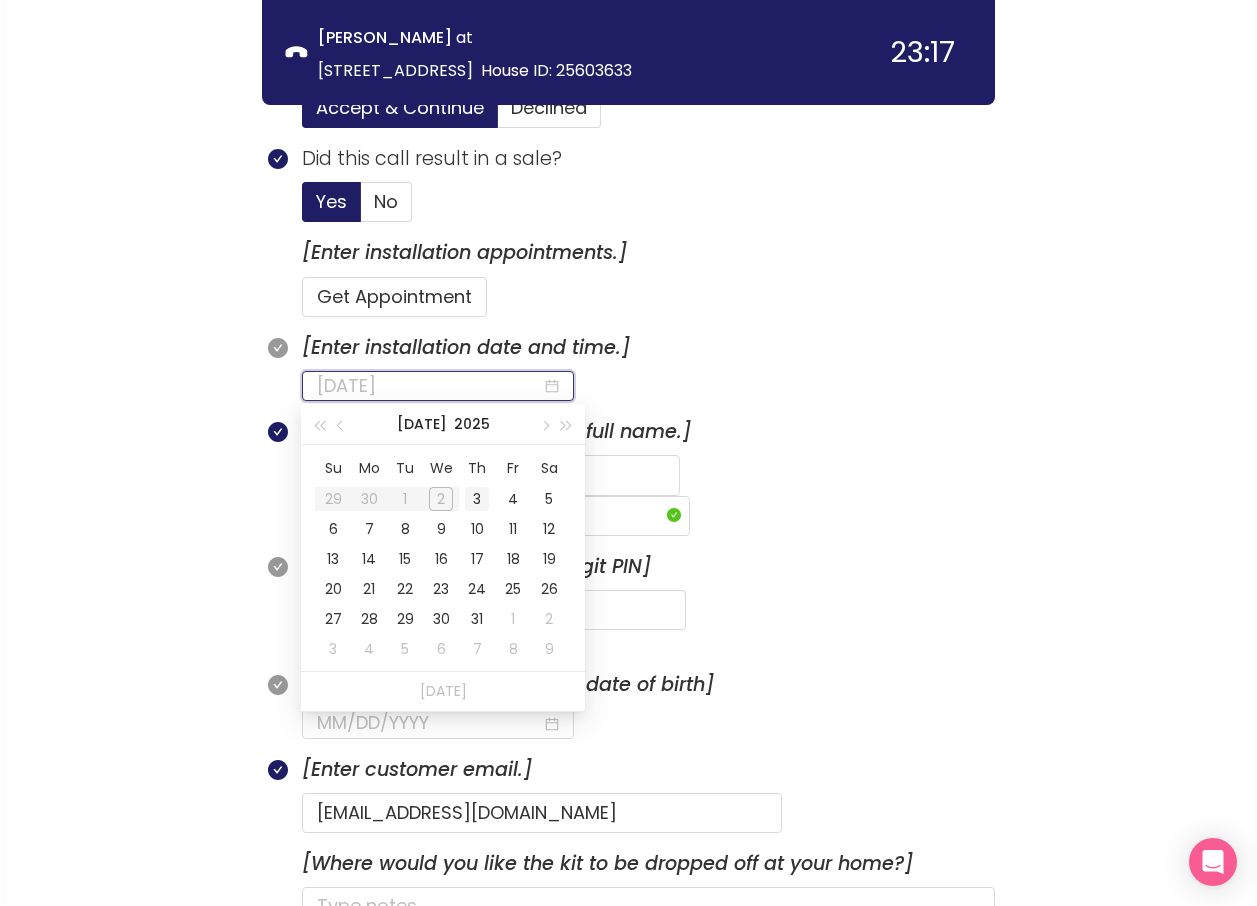click on "3" at bounding box center [477, 499] 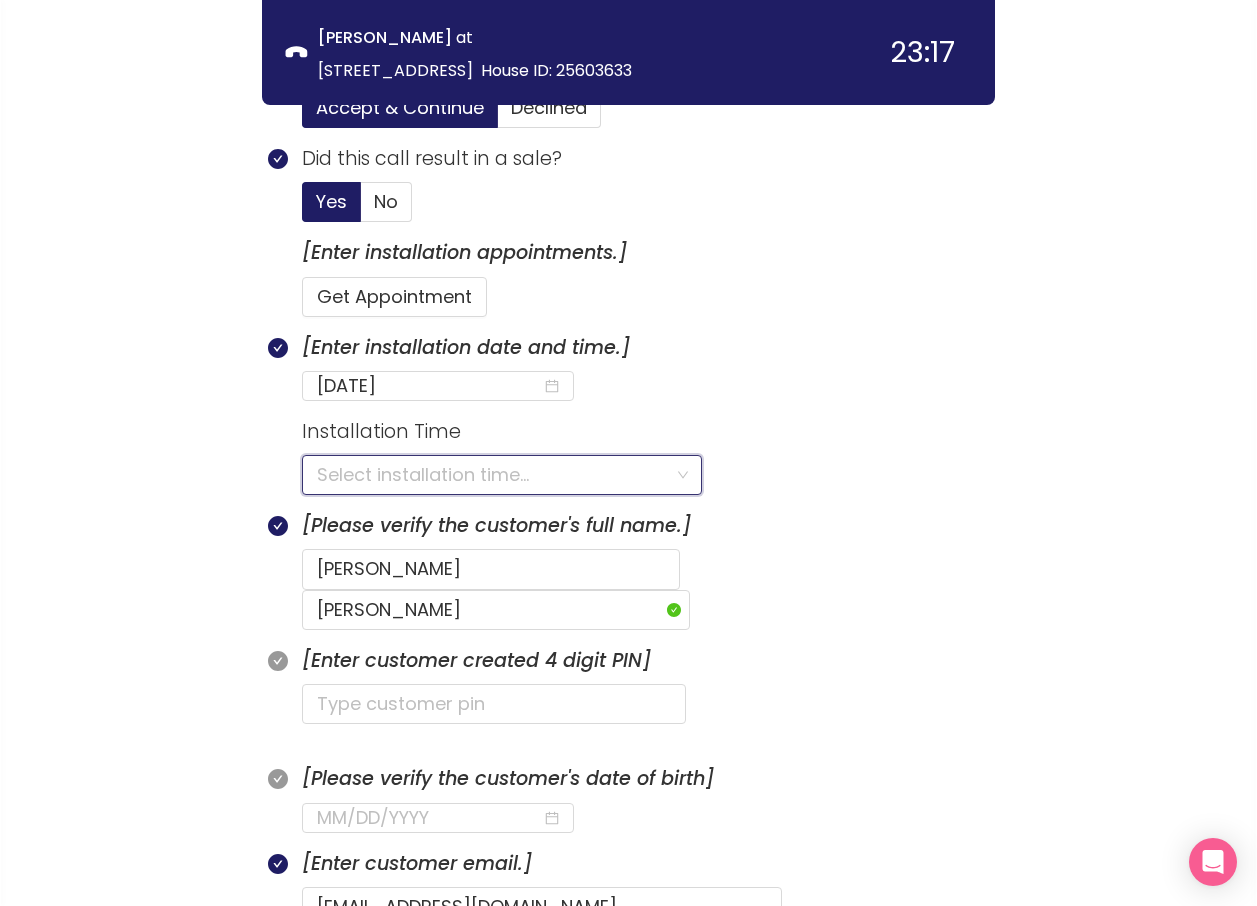 click at bounding box center (495, 475) 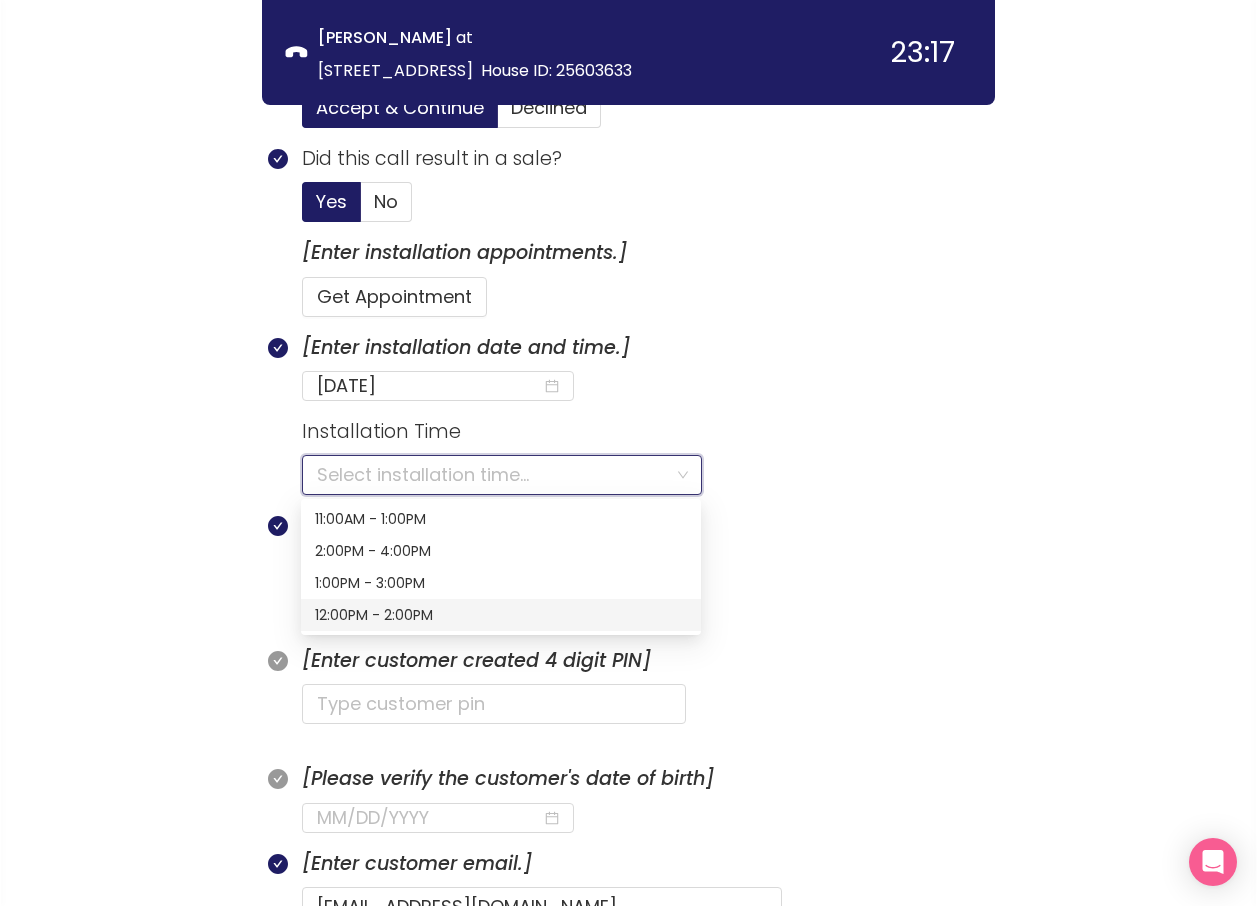 click on "call info discovery offers summary [PERSON_NAME] at [STREET_ADDRESS] House ID: 25603633 23:17 Session Summary  Internet  $110.00 Fiber 3Gbps Price Lock Promise $120.00  Fiber Terminal $0.00  WOW! Wifi Access Point $0.00  Autopay Discount -$10.00  Video  $72.99 YouTube TV $82.99  First Time YouTube TV Customer -$10.00  Addons  $0.00 Price Lock Promise add-on $0.00  Other Discounts  $0.00 One Time Fees  $0.00 Totals  $182.99 Internet $110.00 Video $72.99 Addons $0.00 Other Discounts $0.00 One Time Fees $0.00 Calculations Monthly Bill (1-12 mo) $182.99 * Monthly Bill (13+ mo) $192.99 * Discount Savings (1 year) $440.00 *Excluding regional taxes and fees. Offer Codes  Accept & Continue  Declined Did this call result in a sale?   Yes  No [Enter installation appointments.] Get Appointment [Enter installation date and time.] [DATE] Installation Time  Select installation time... [Please verify the customer's full name.] [PERSON_NAME] [Enter customer created 4 digit PIN] [EMAIL_ADDRESS][DOMAIN_NAME]" at bounding box center (628, 1286) 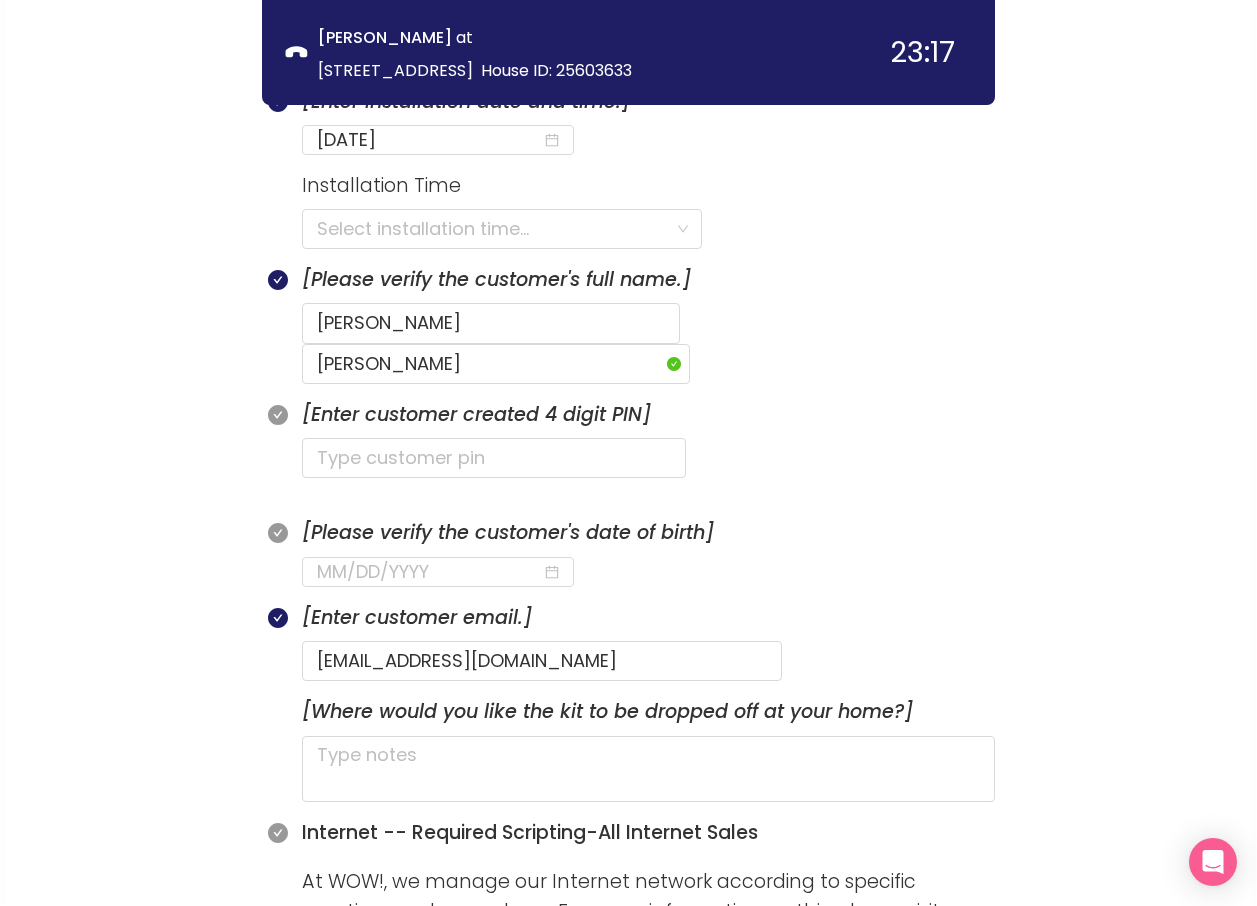 scroll, scrollTop: 1415, scrollLeft: 0, axis: vertical 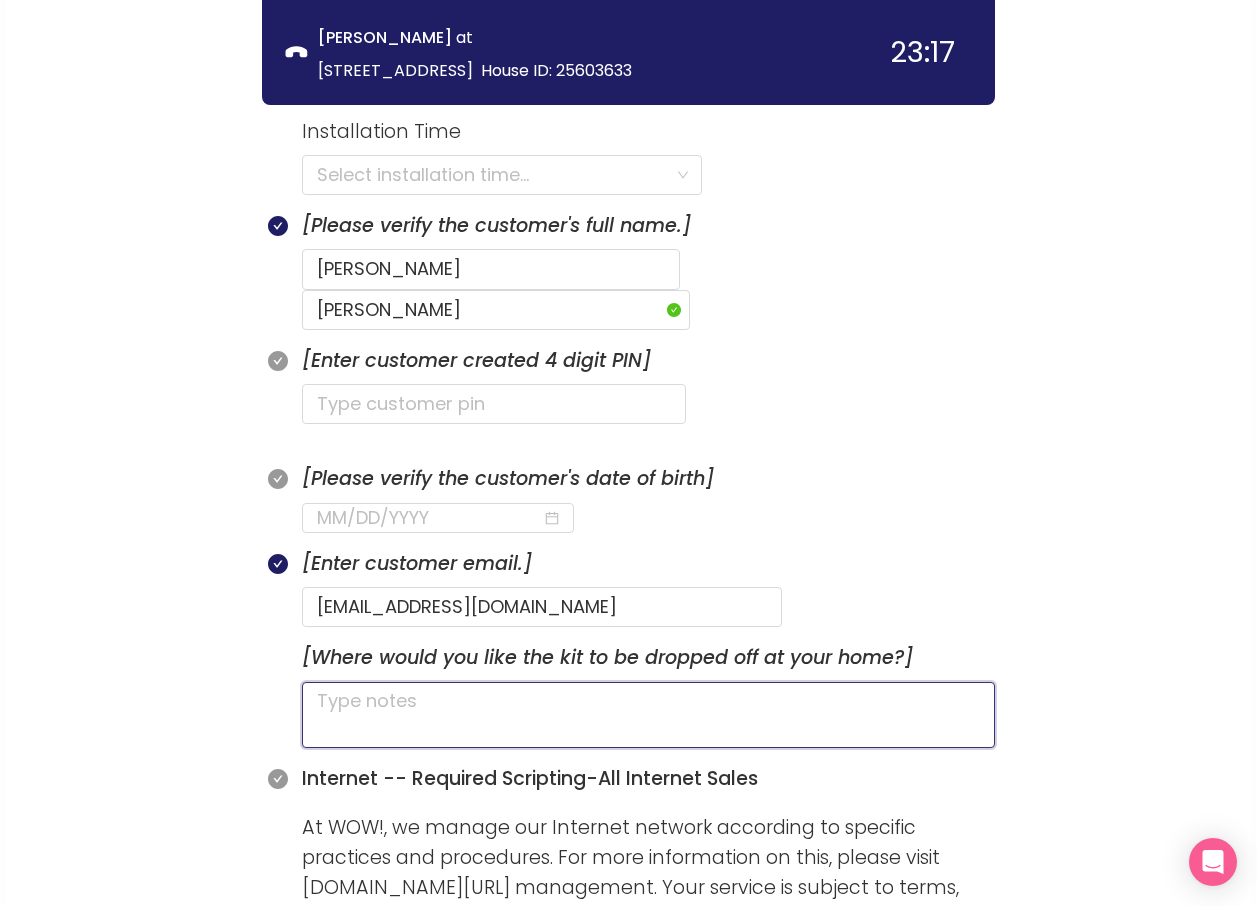 click 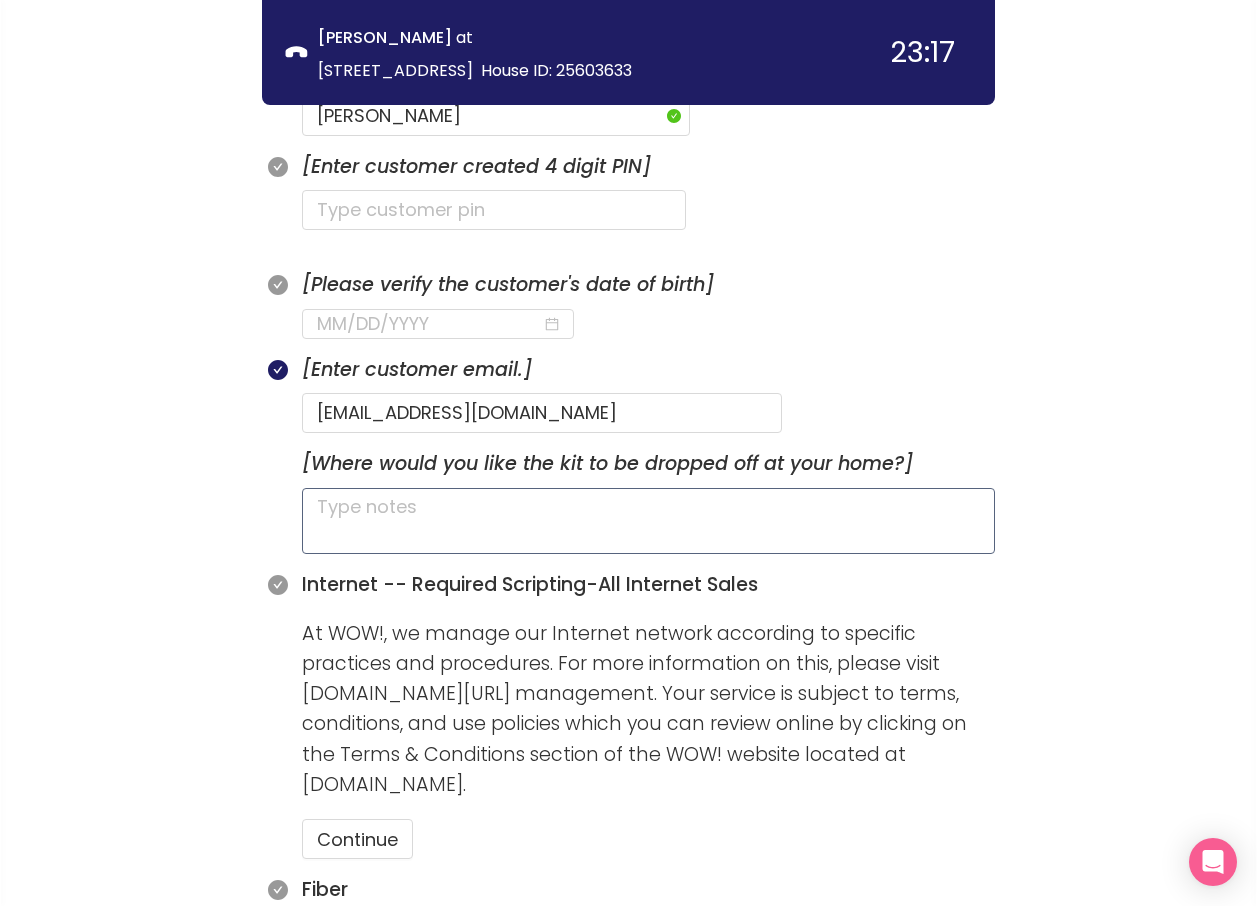 scroll, scrollTop: 1615, scrollLeft: 0, axis: vertical 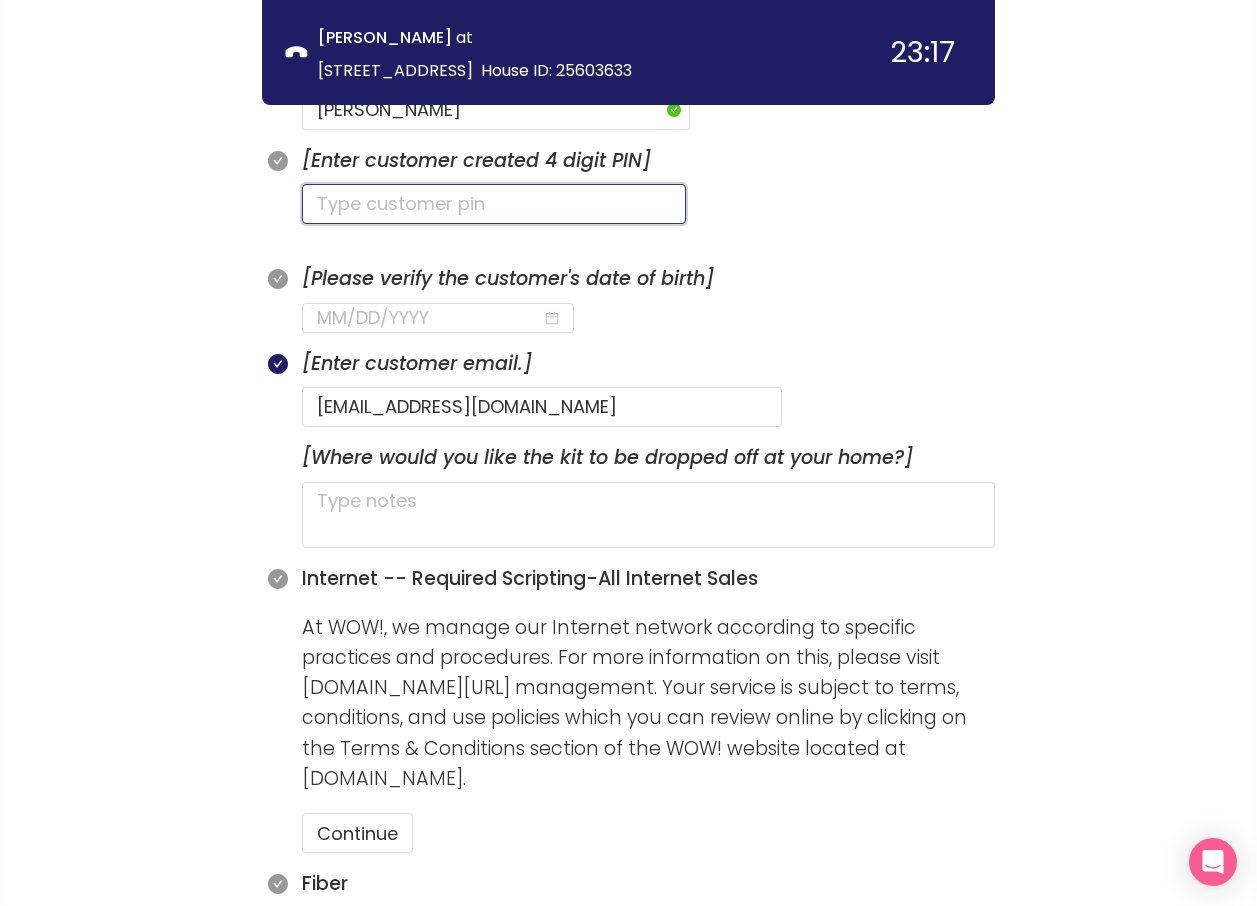 click 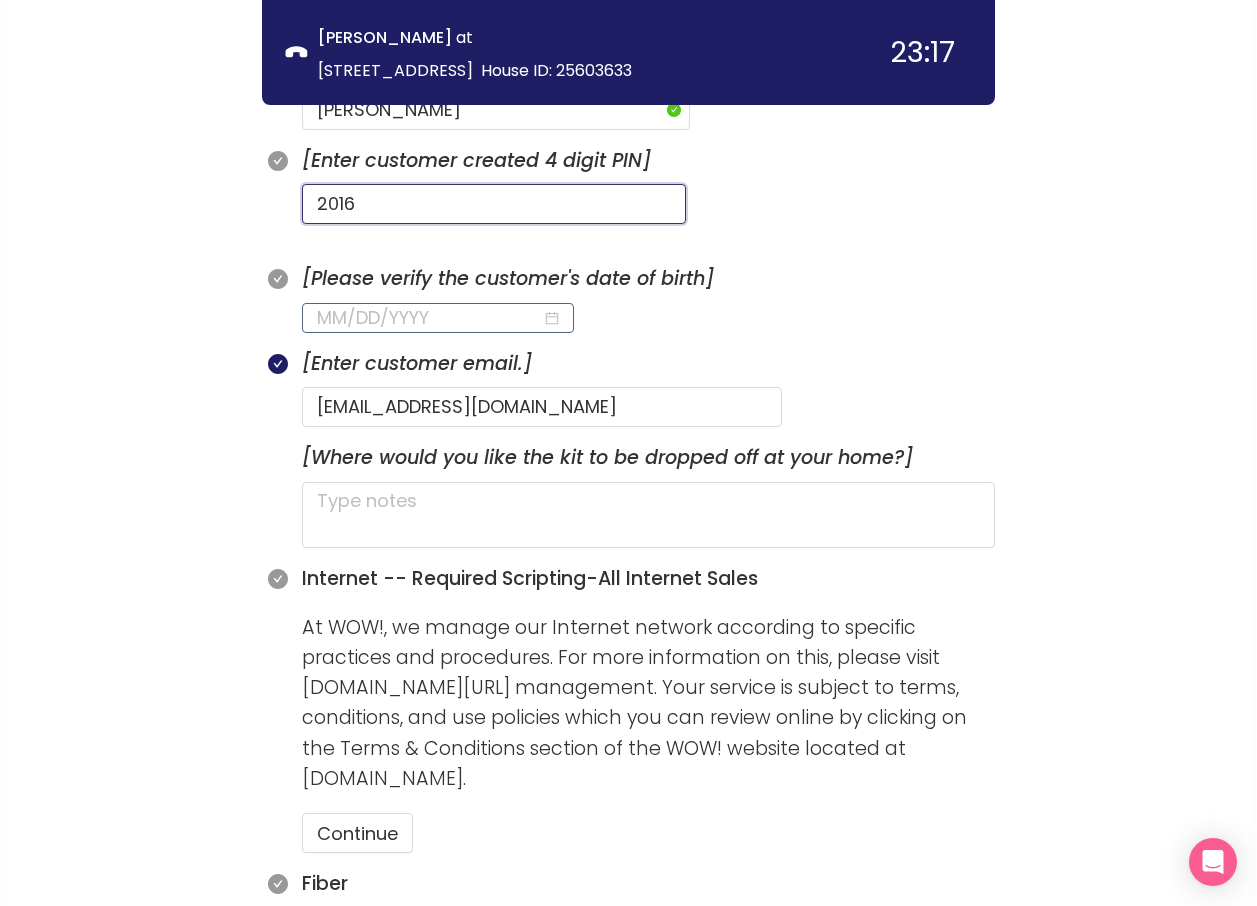 type on "2016" 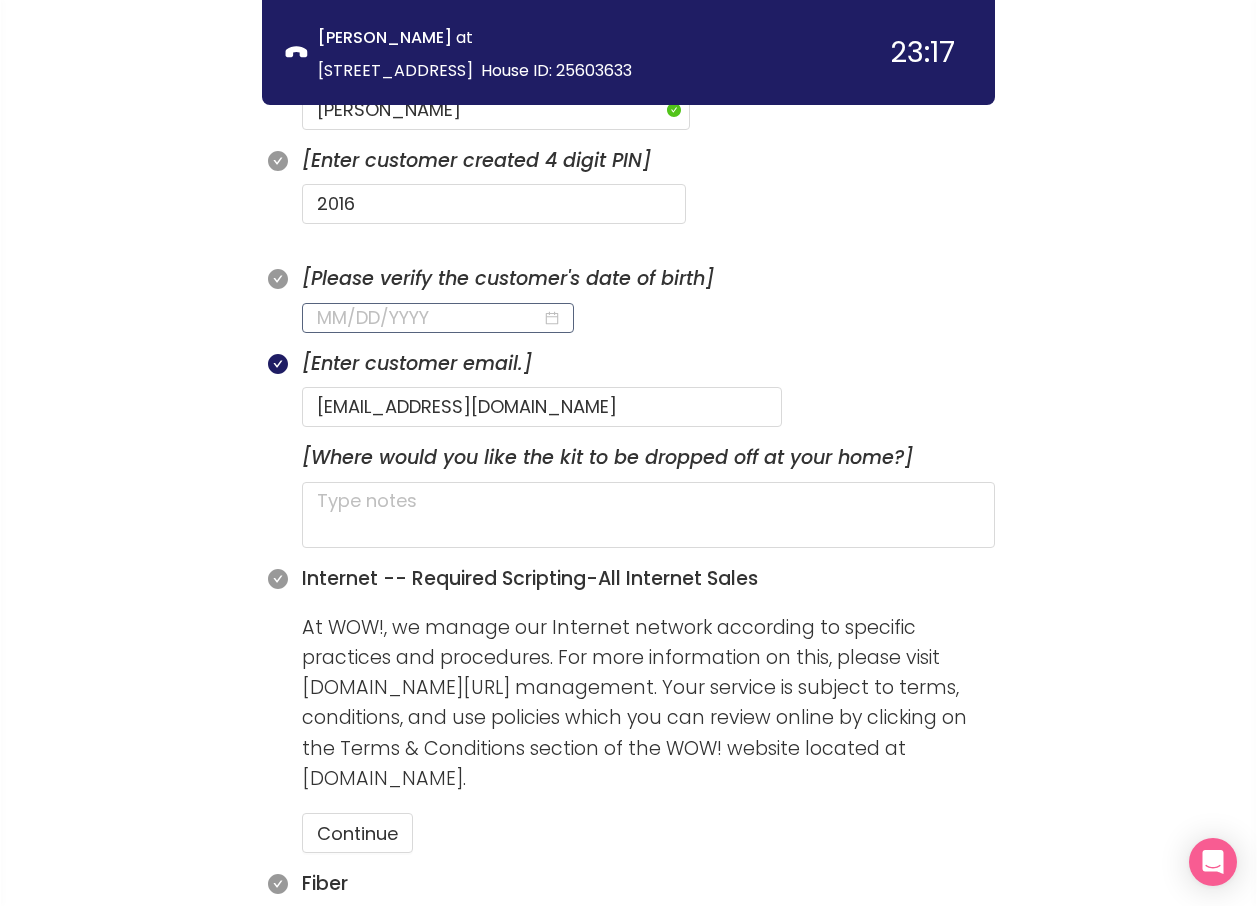 click at bounding box center [429, 318] 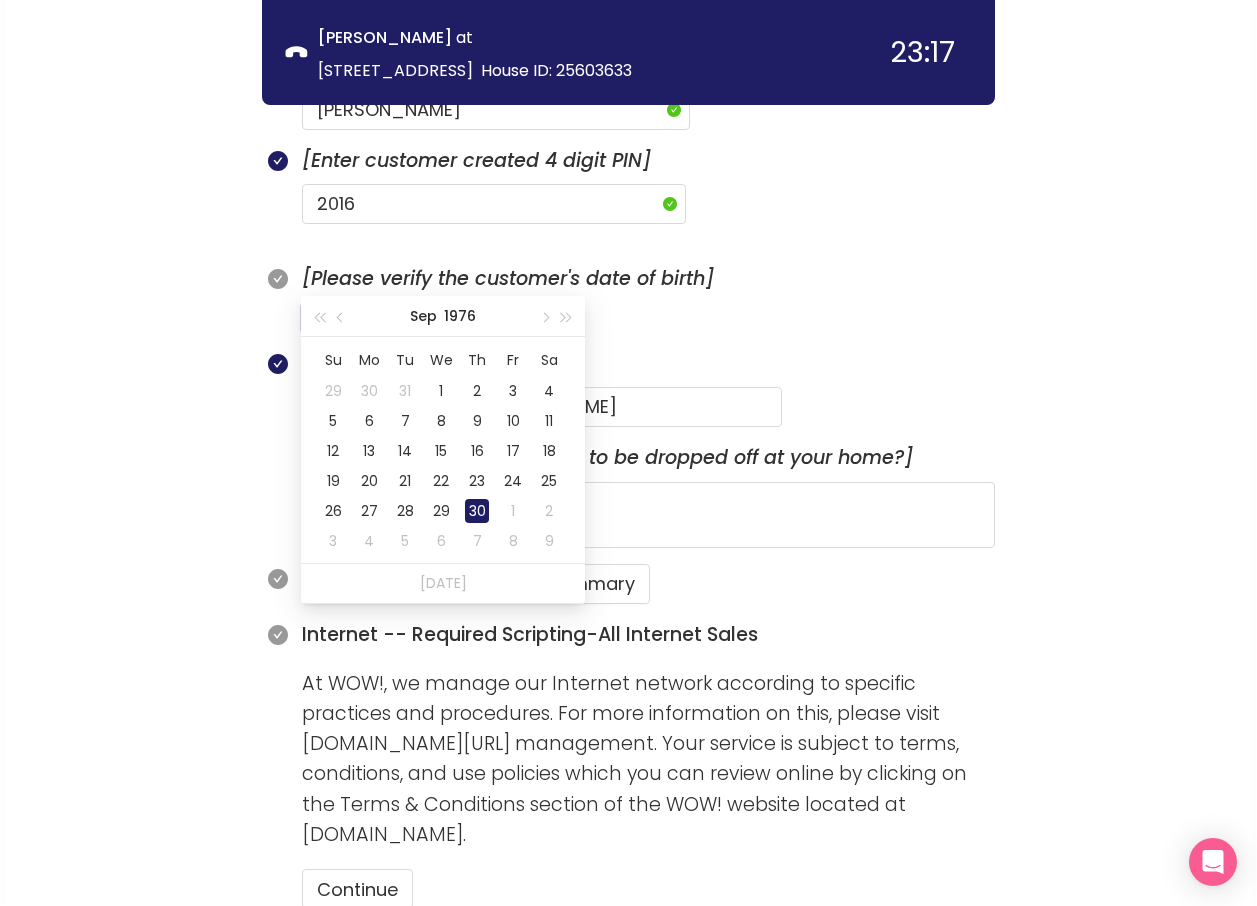 click on "30" at bounding box center (477, 511) 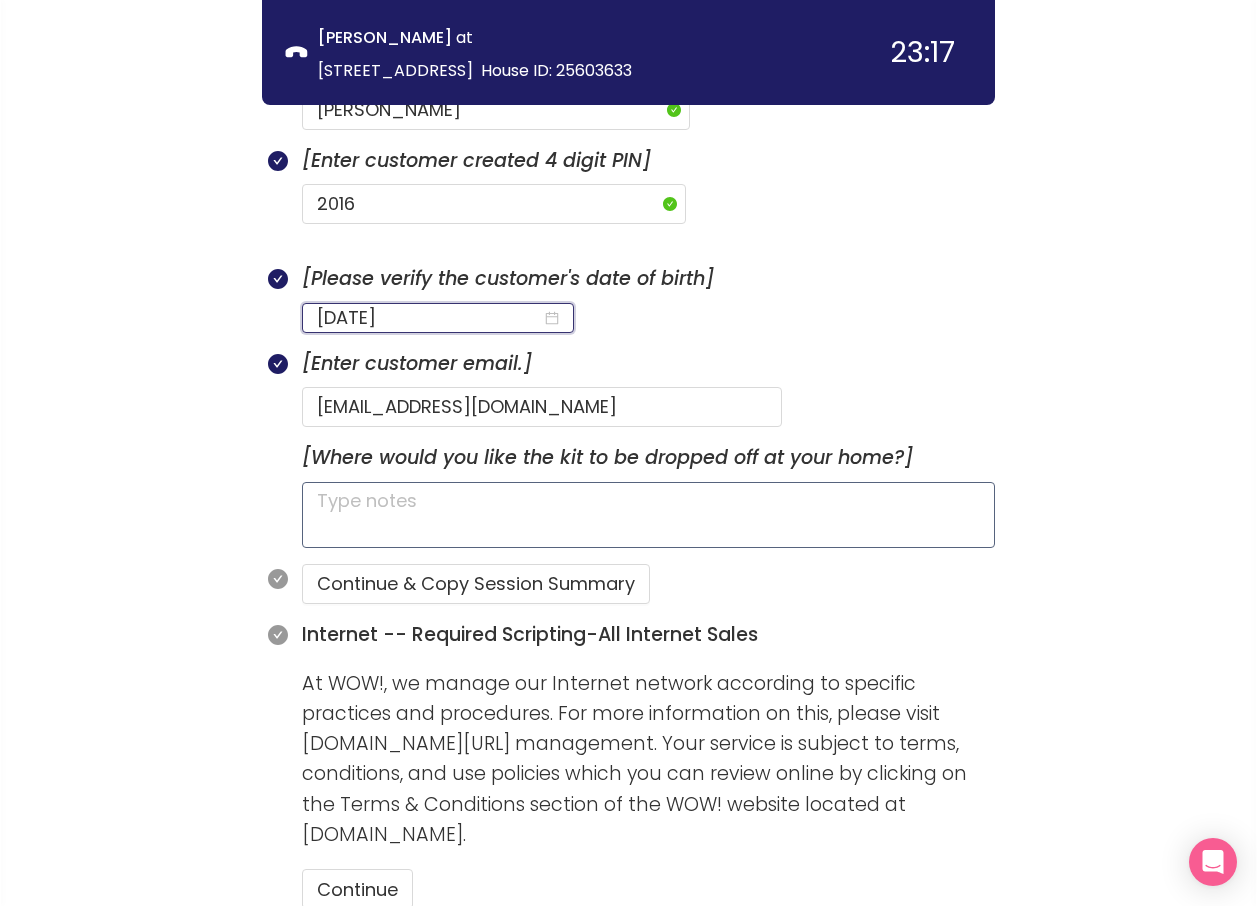 type on "[DATE]" 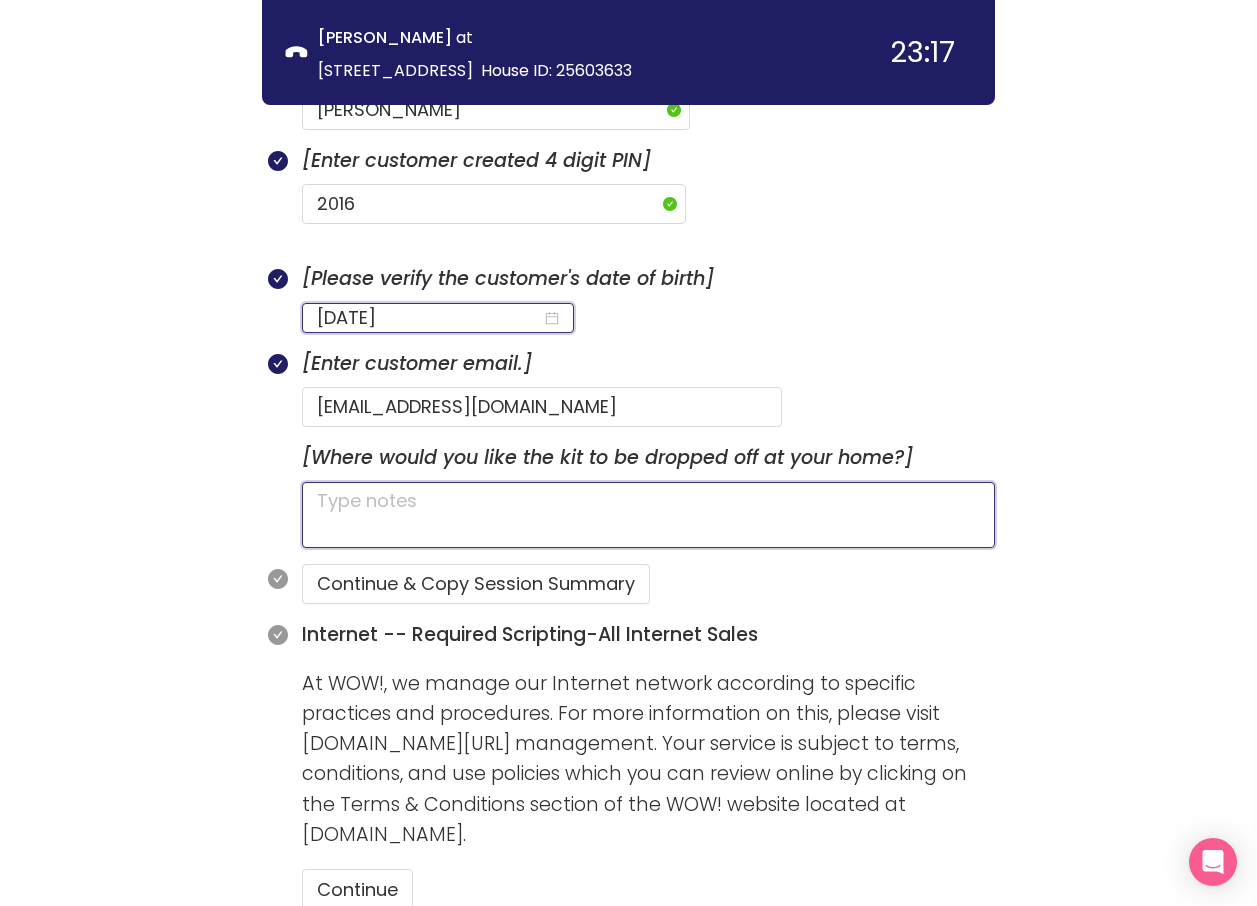 click 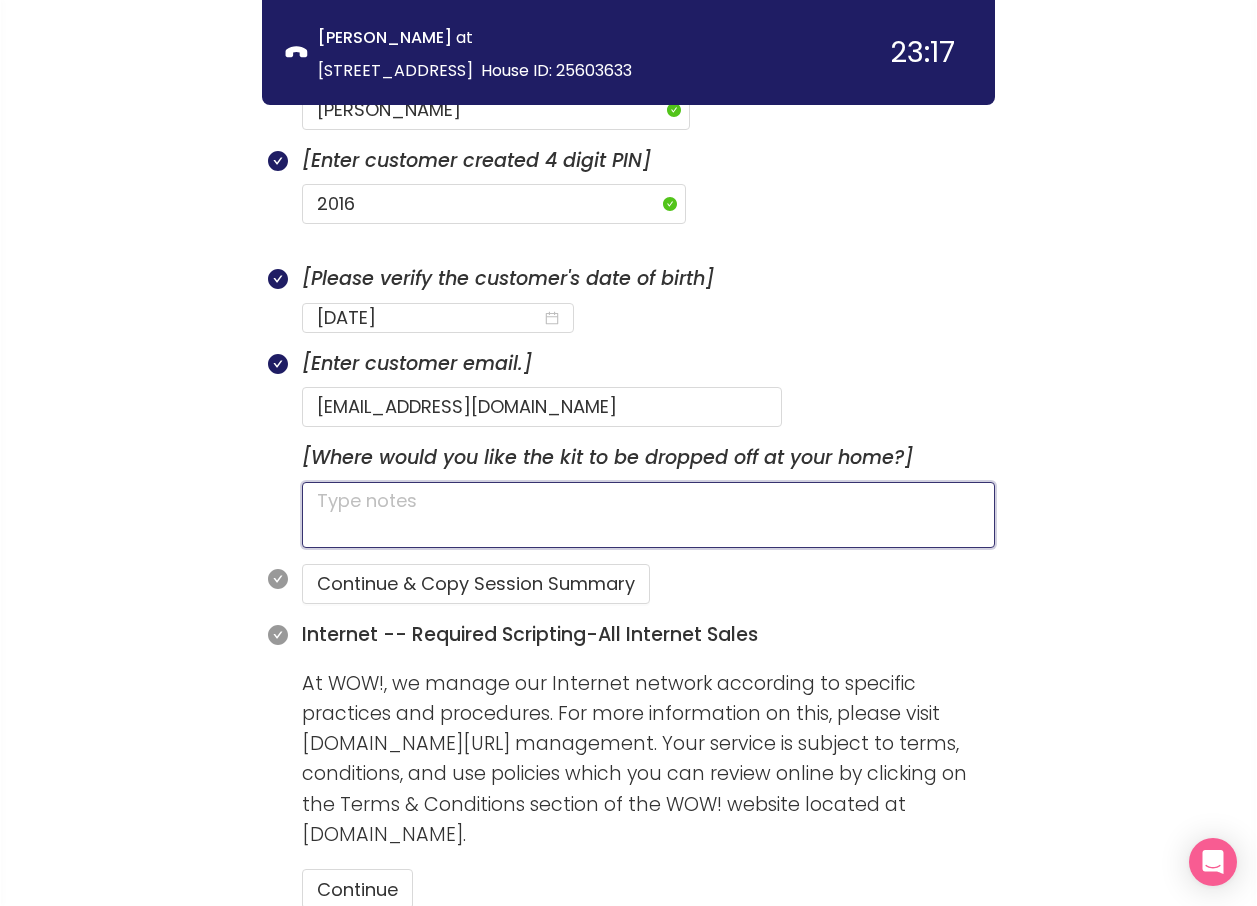 type 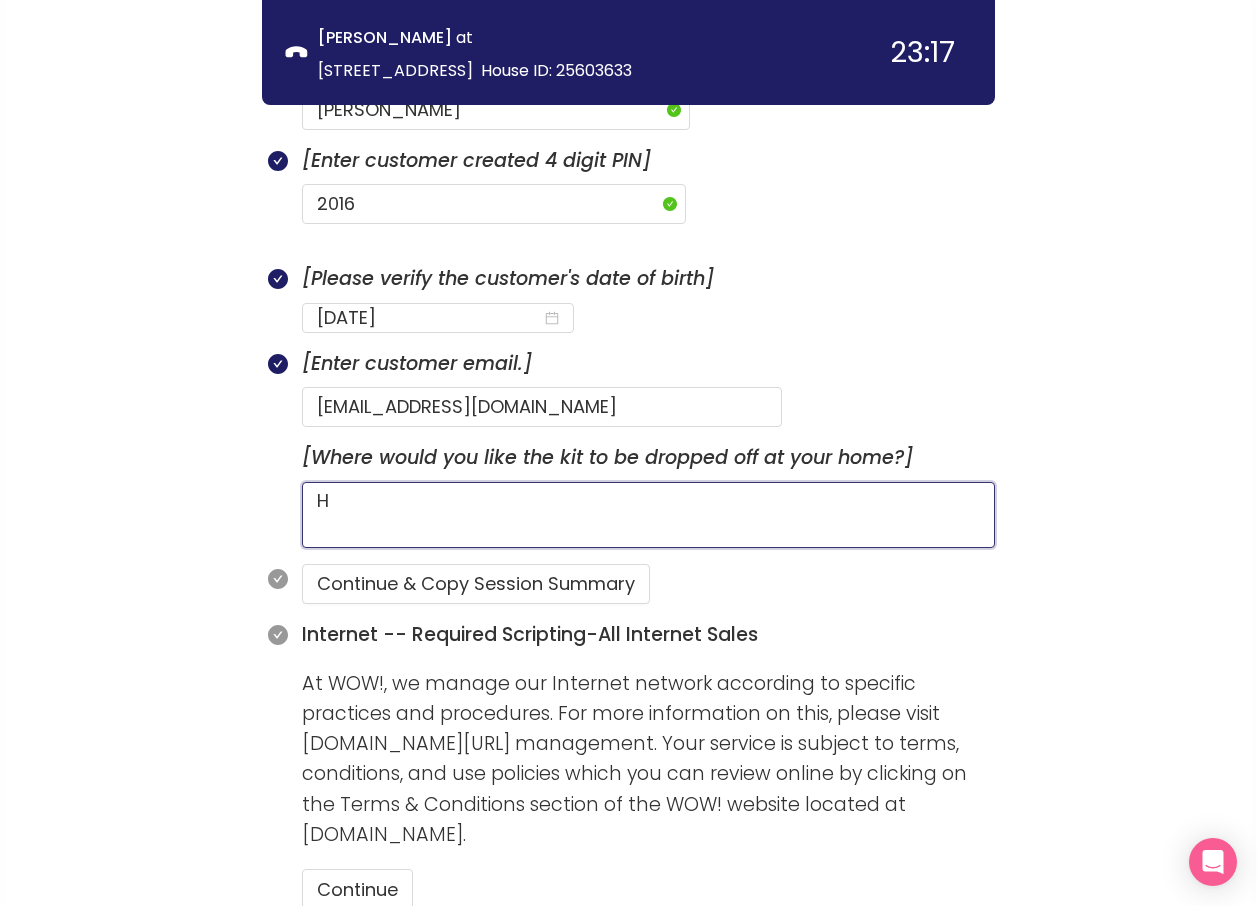 type 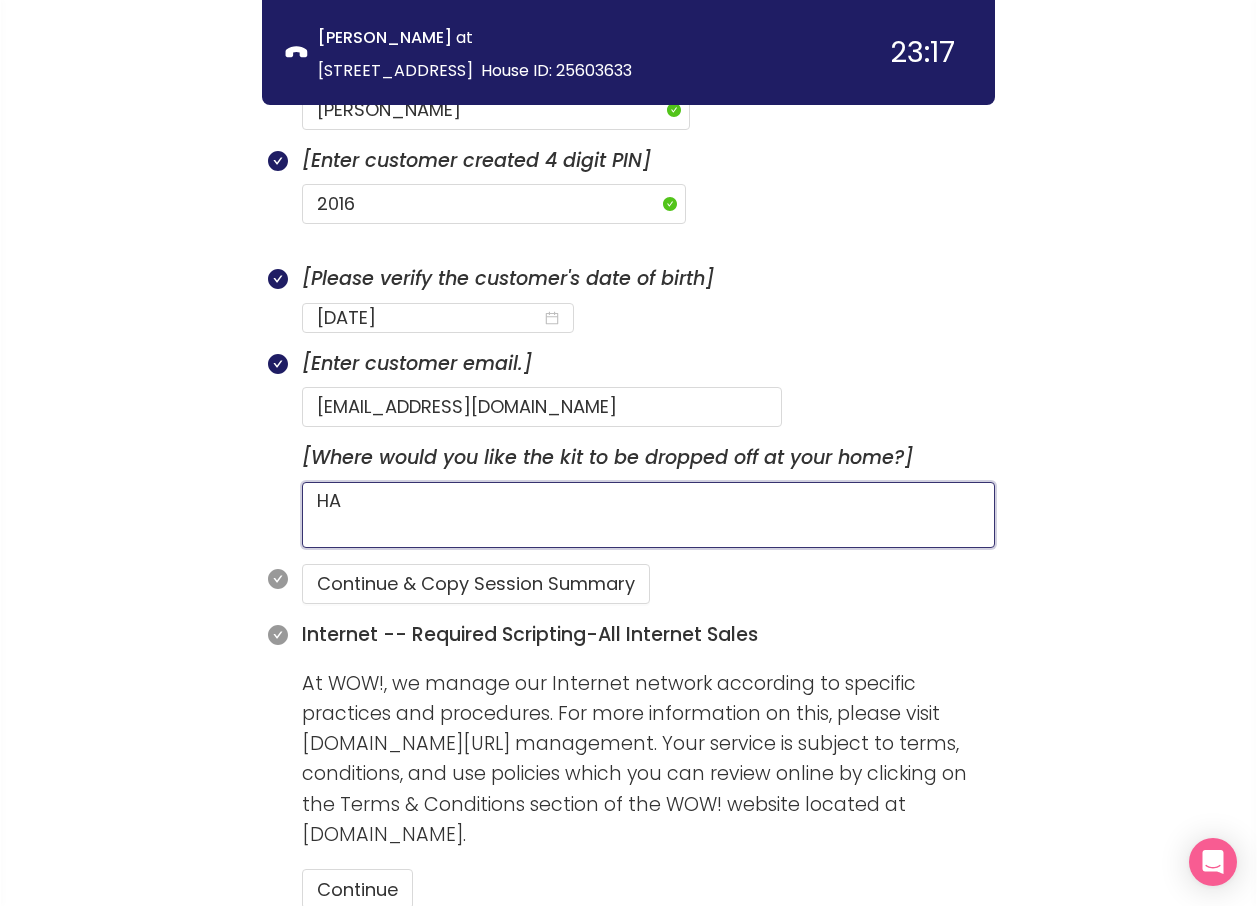 type 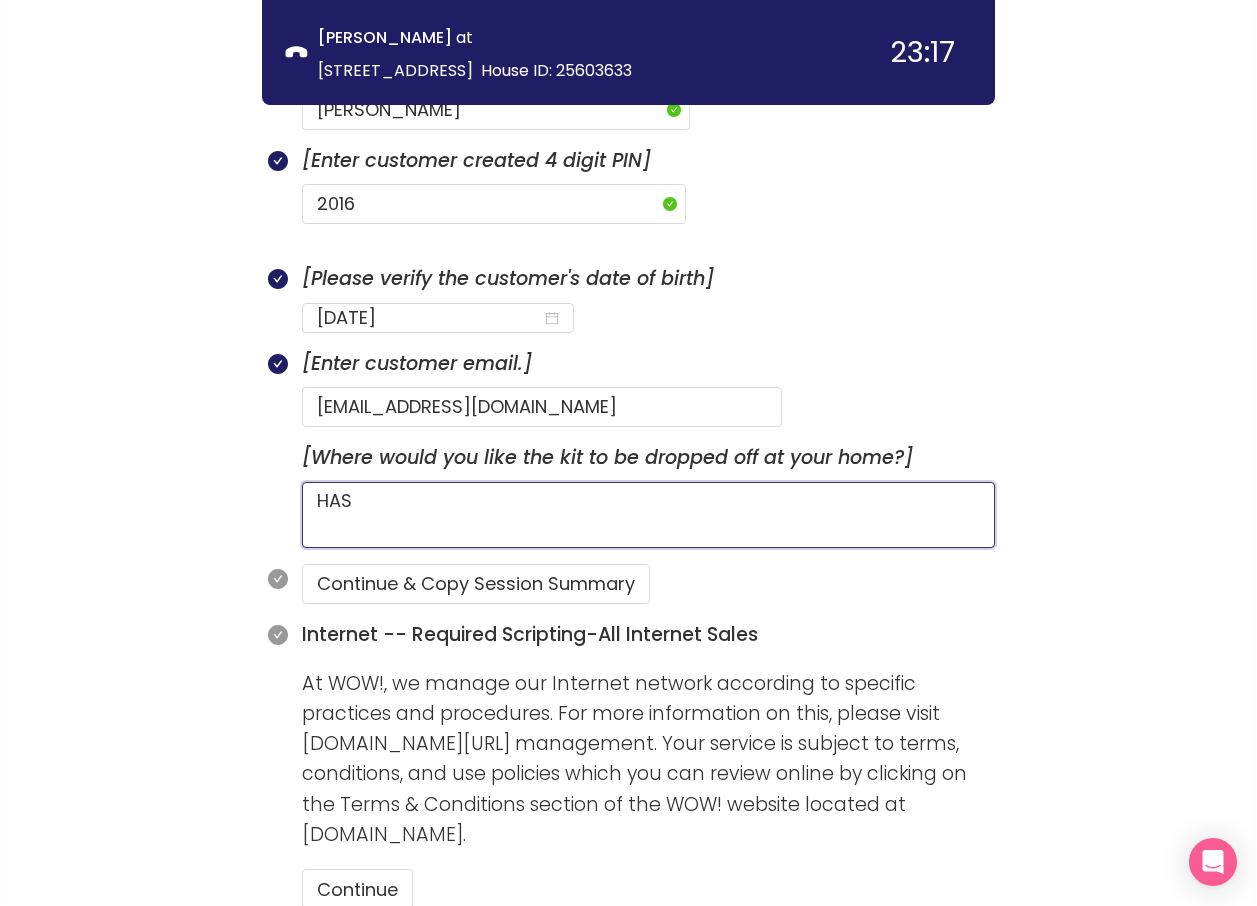 type 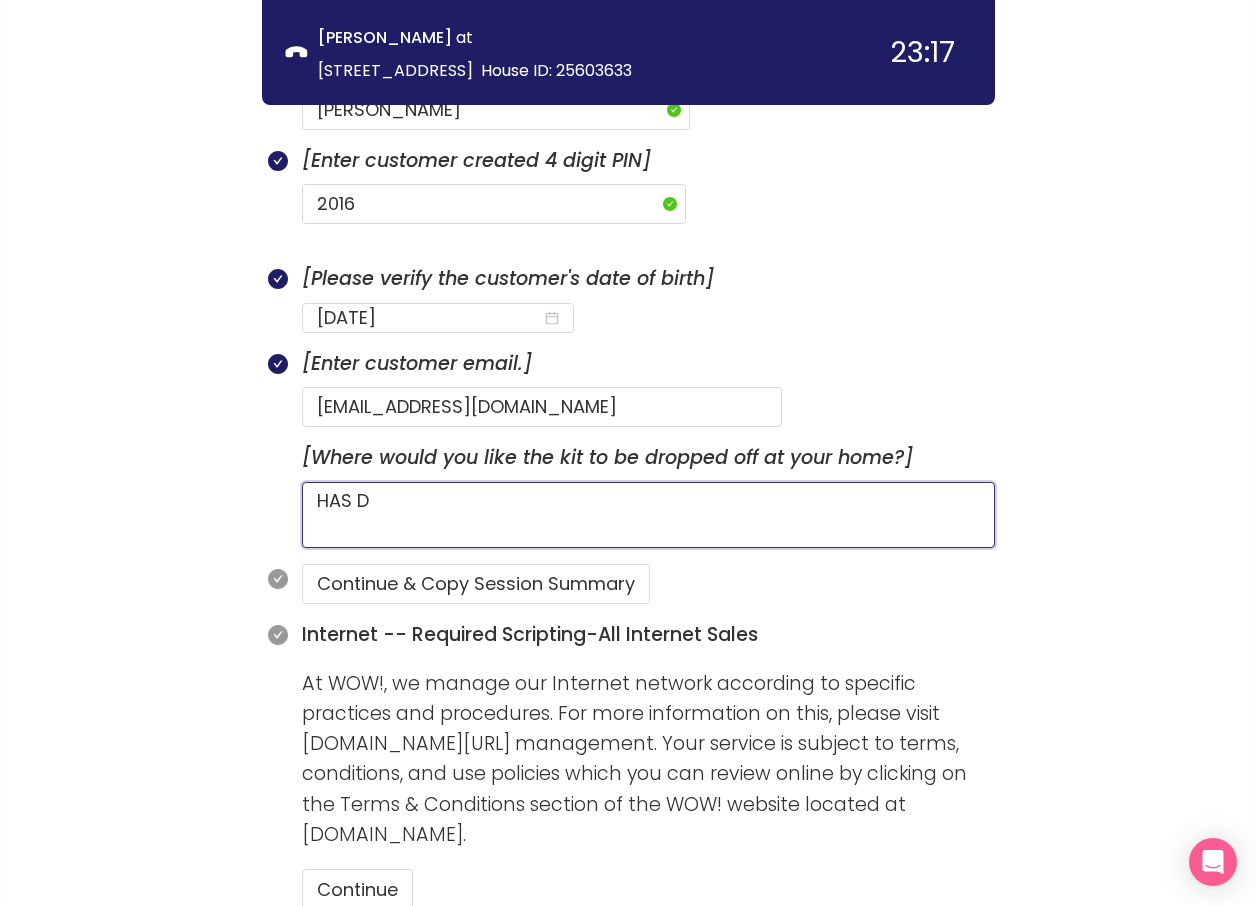 type 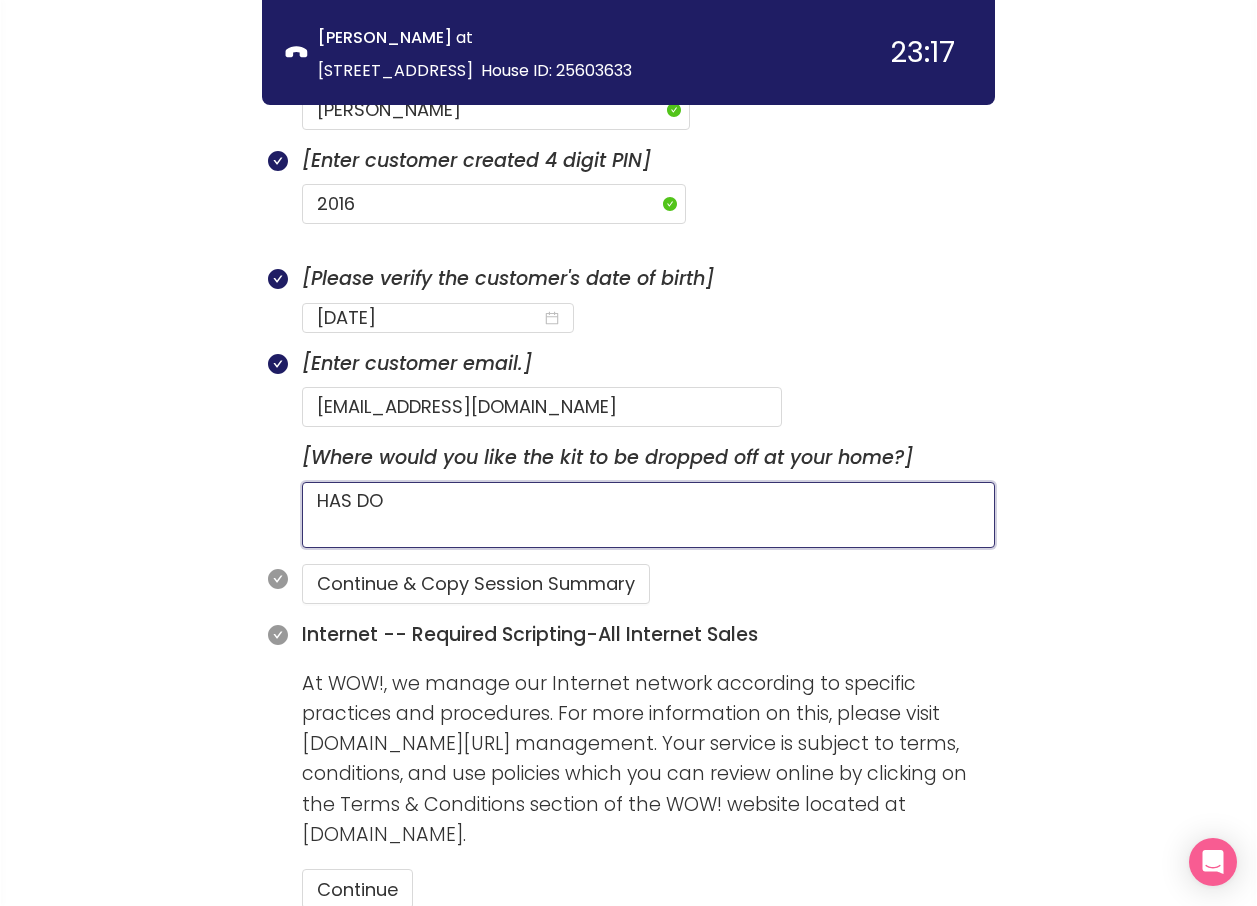 type 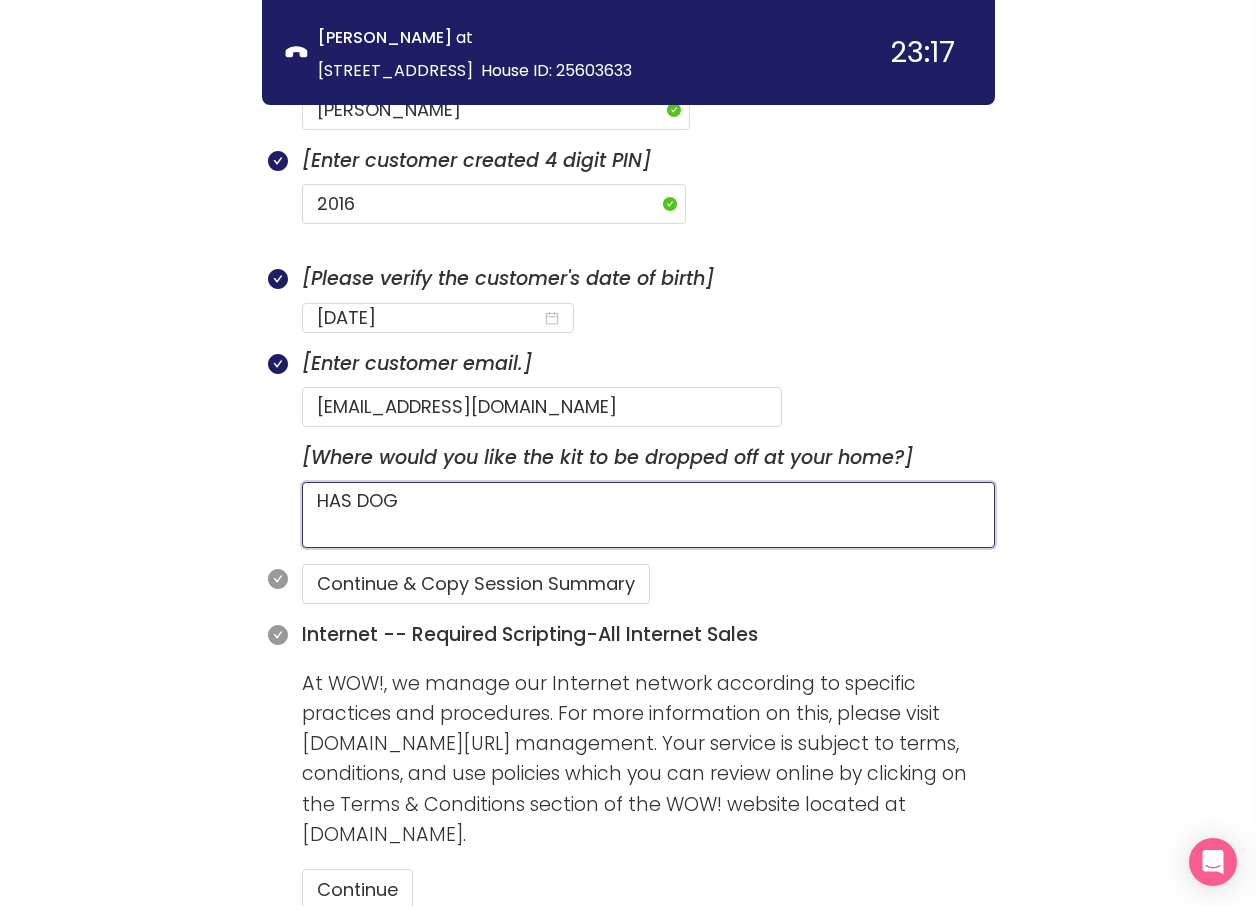 type 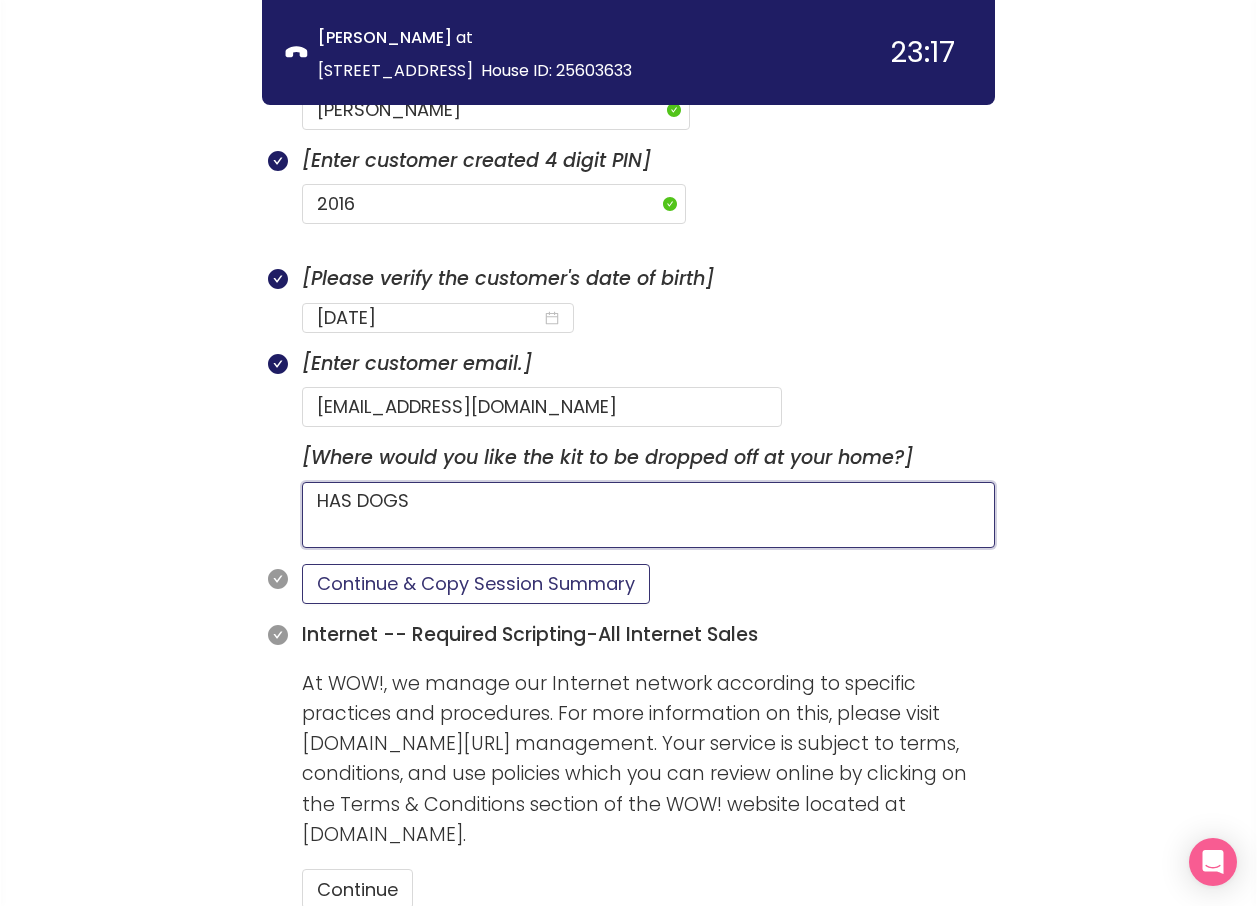 type on "HAS DOGS" 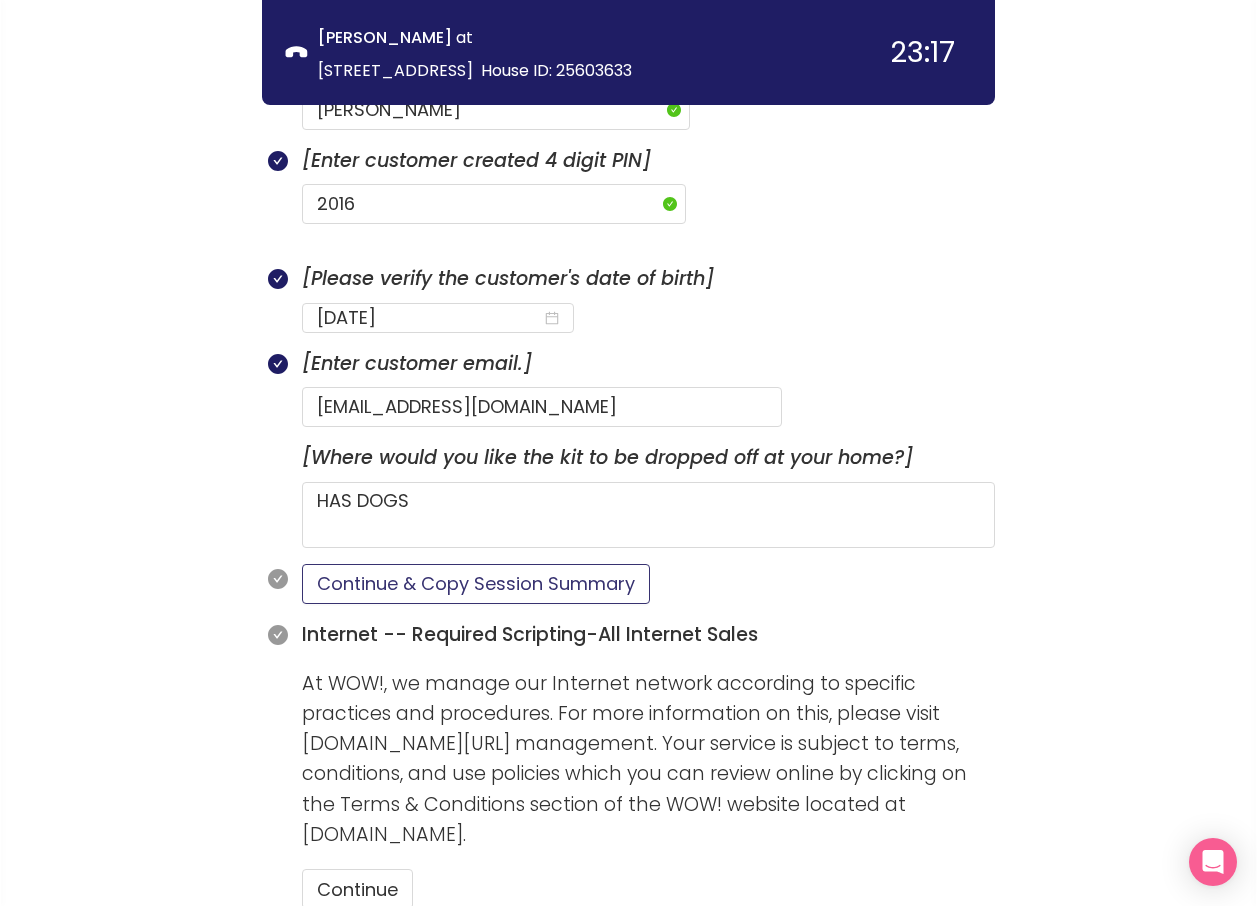 click on "Continue & Copy Session Summary" at bounding box center (476, 584) 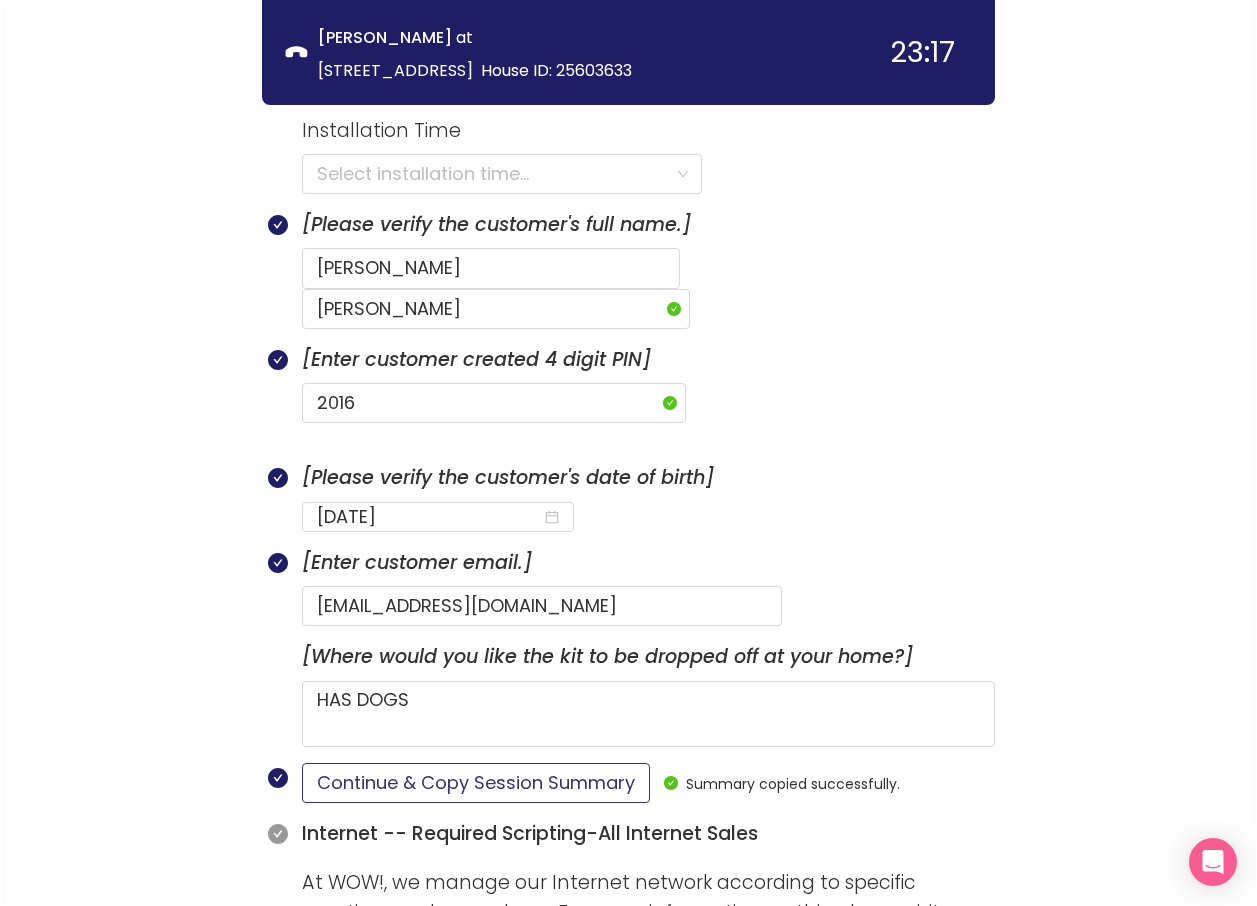 scroll, scrollTop: 1415, scrollLeft: 0, axis: vertical 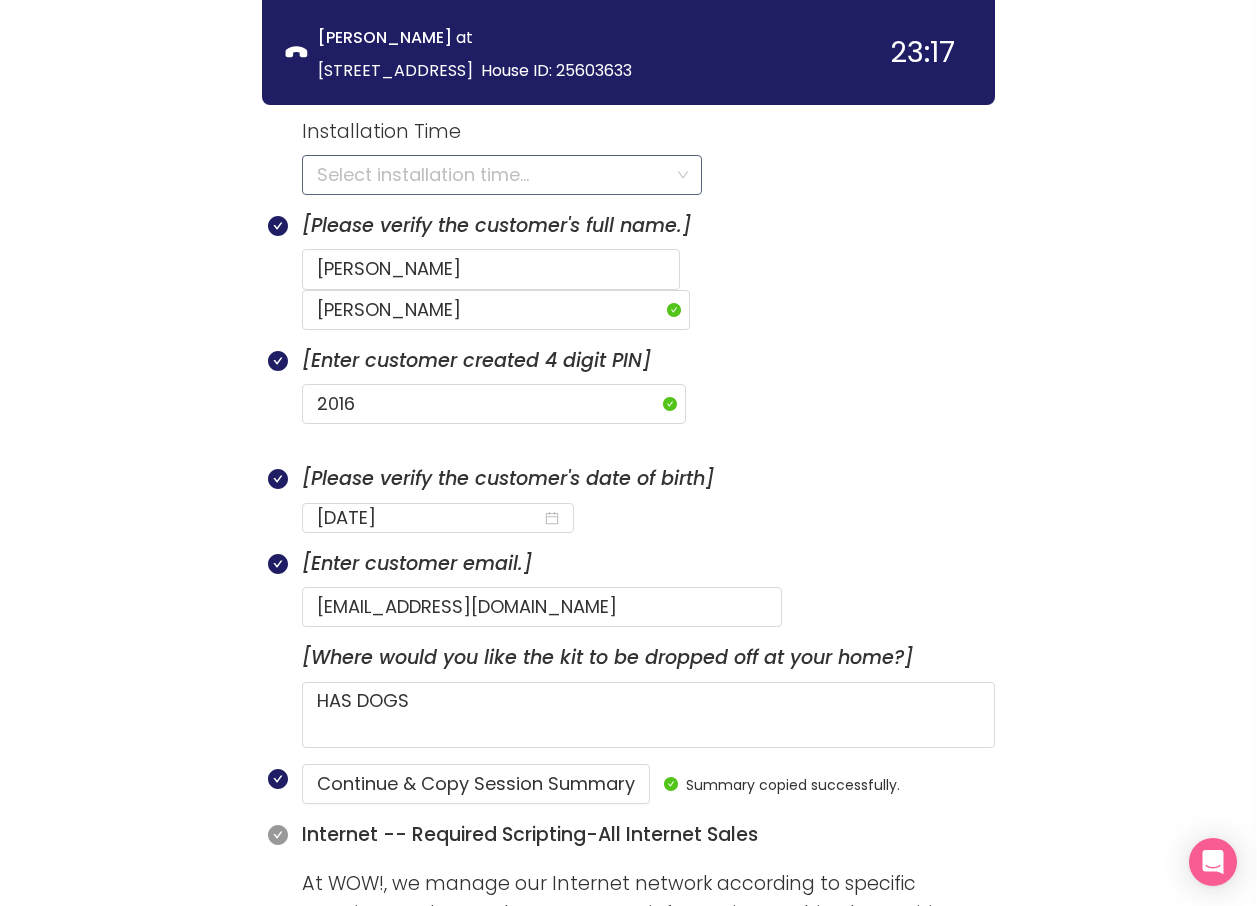 click at bounding box center [495, 175] 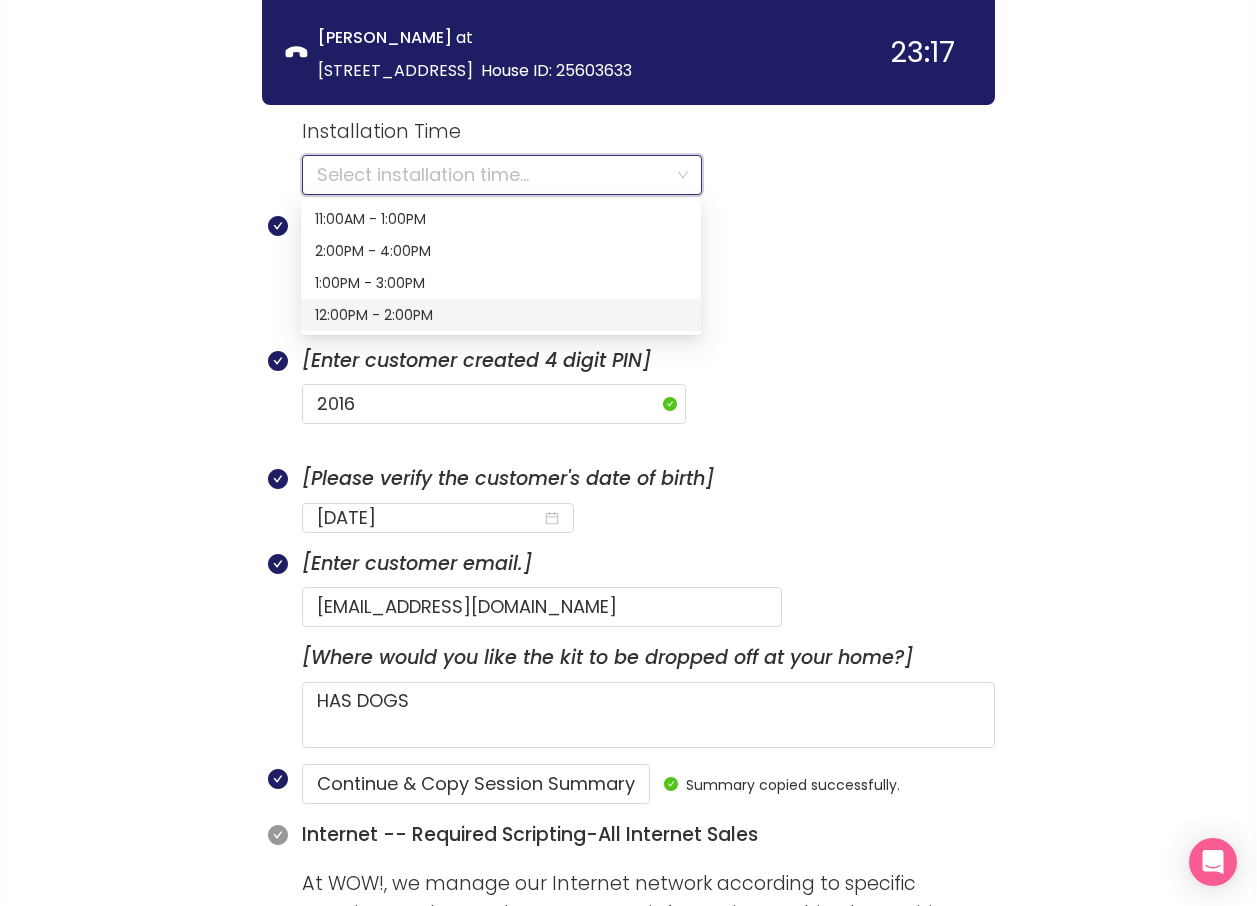 click on "call info discovery offers summary [PERSON_NAME] at [STREET_ADDRESS] House ID: 25603633 23:17 Session Summary  Internet  $110.00 Fiber 3Gbps Price Lock Promise $120.00  Fiber Terminal $0.00  WOW! Wifi Access Point $0.00  Autopay Discount -$10.00  Video  $72.99 YouTube TV $82.99  First Time YouTube TV Customer -$10.00  Addons  $0.00 Price Lock Promise add-on $0.00  Other Discounts  $0.00 One Time Fees  $0.00 Totals  $182.99 Internet $110.00 Video $72.99 Addons $0.00 Other Discounts $0.00 One Time Fees $0.00 Calculations Monthly Bill (1-12 mo) $182.99 * Monthly Bill (13+ mo) $192.99 * Discount Savings (1 year) $440.00 *Excluding regional taxes and fees. Offer Codes  Accept & Continue  Declined Did this call result in a sale?   Yes  No [Enter installation appointments.] Get Appointment [Enter installation date and time.] [DATE] Installation Time  Select installation time... [Please verify the customer's full name.] [PERSON_NAME] [Enter customer created 4 digit PIN] 2016 [DATE] Fiber" at bounding box center [628, 1014] 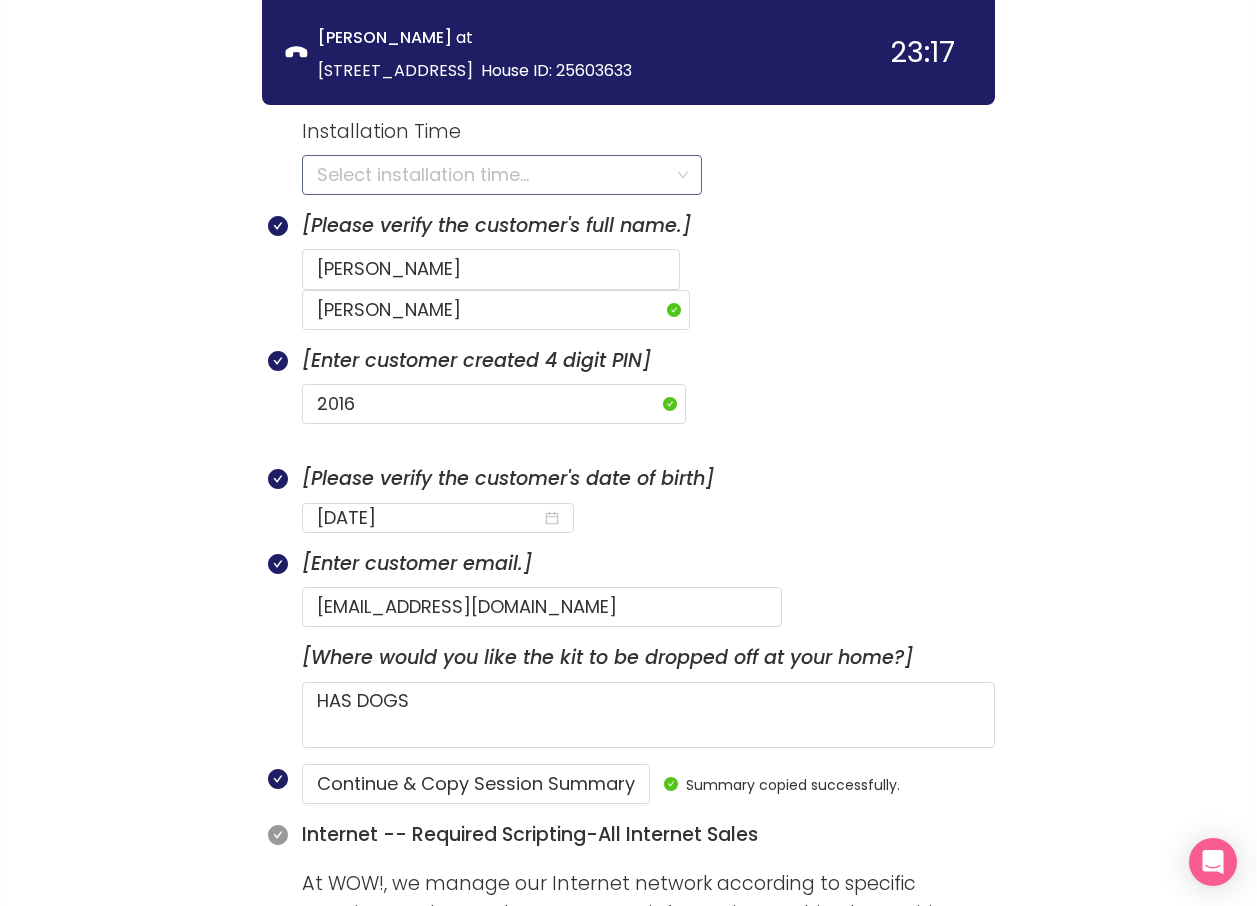 click at bounding box center [495, 175] 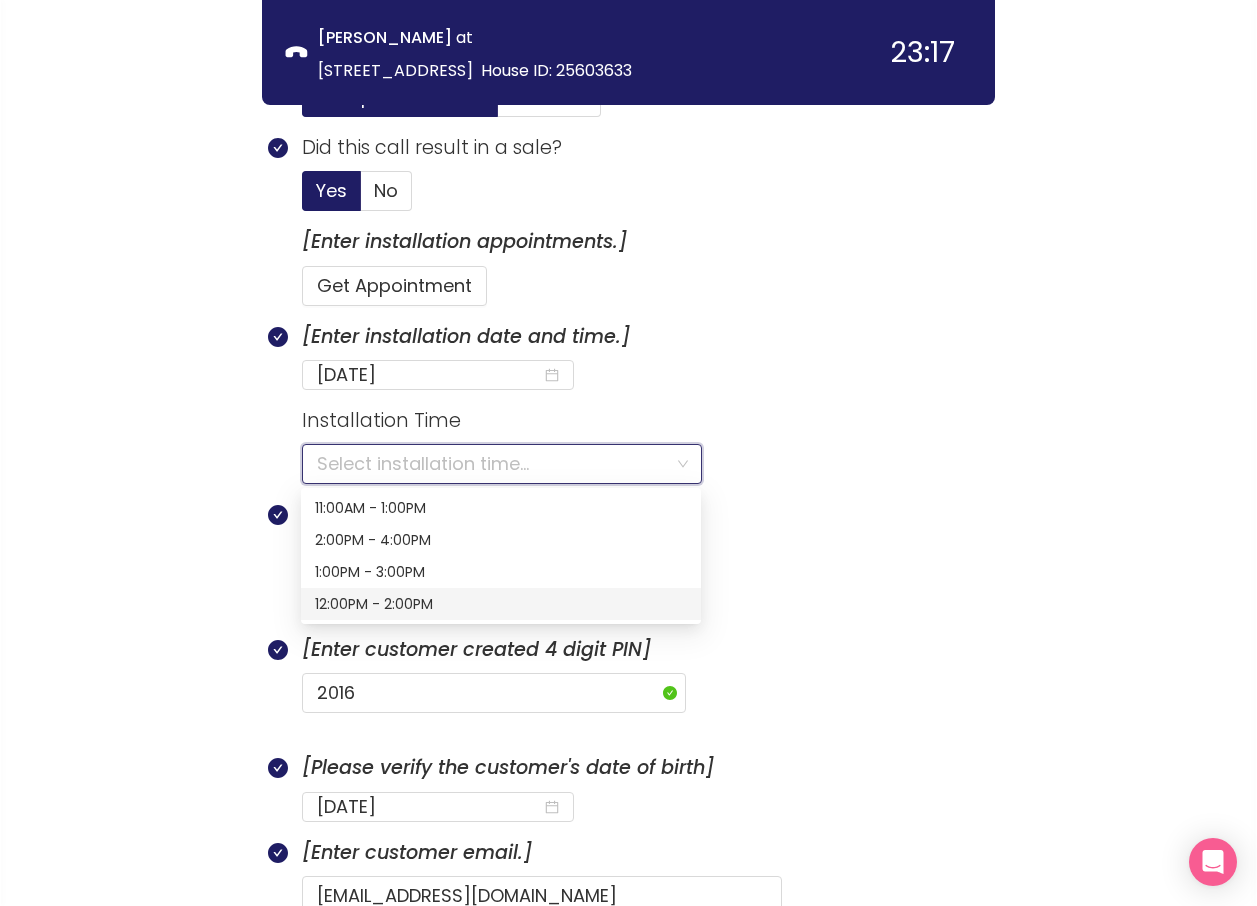 scroll, scrollTop: 1115, scrollLeft: 0, axis: vertical 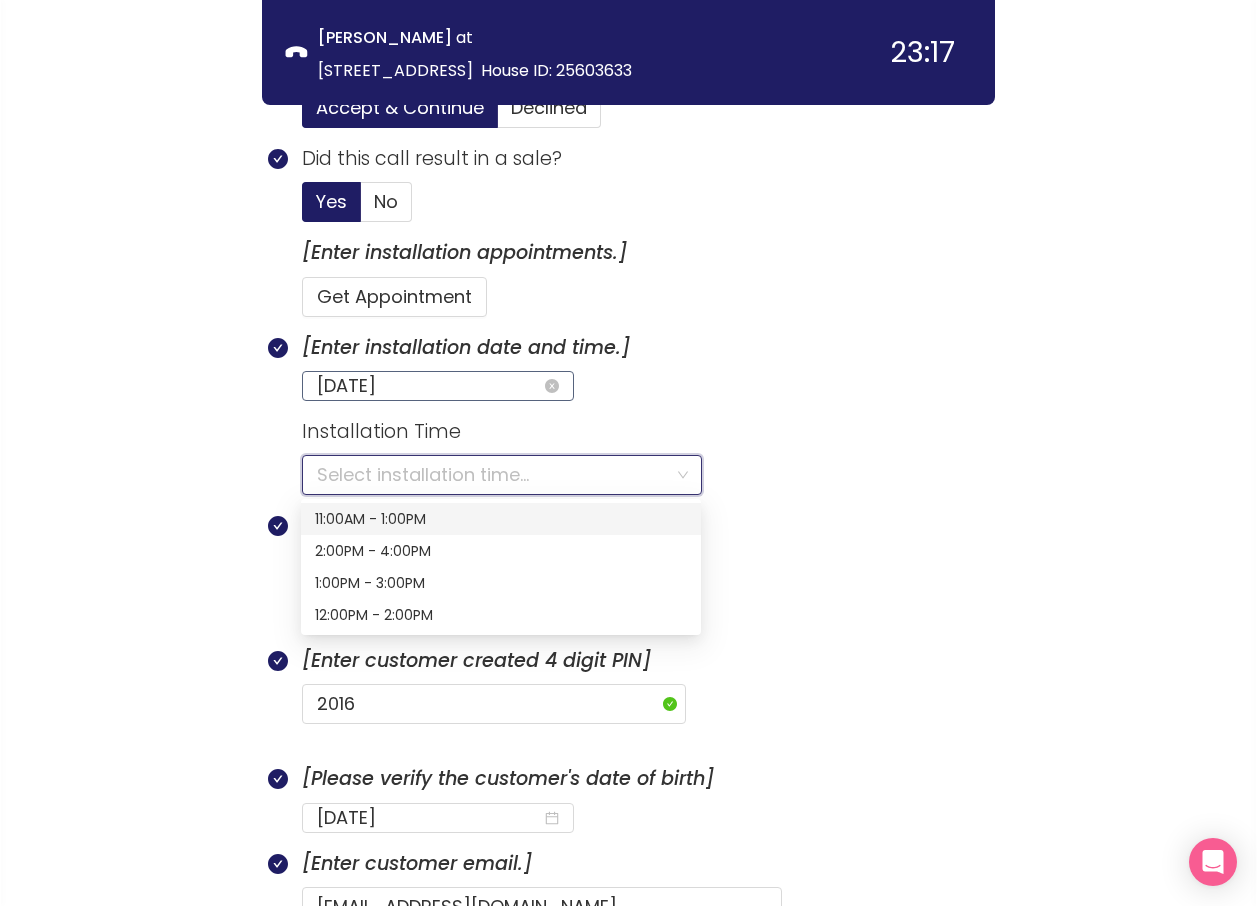 click on "[DATE]" at bounding box center (429, 386) 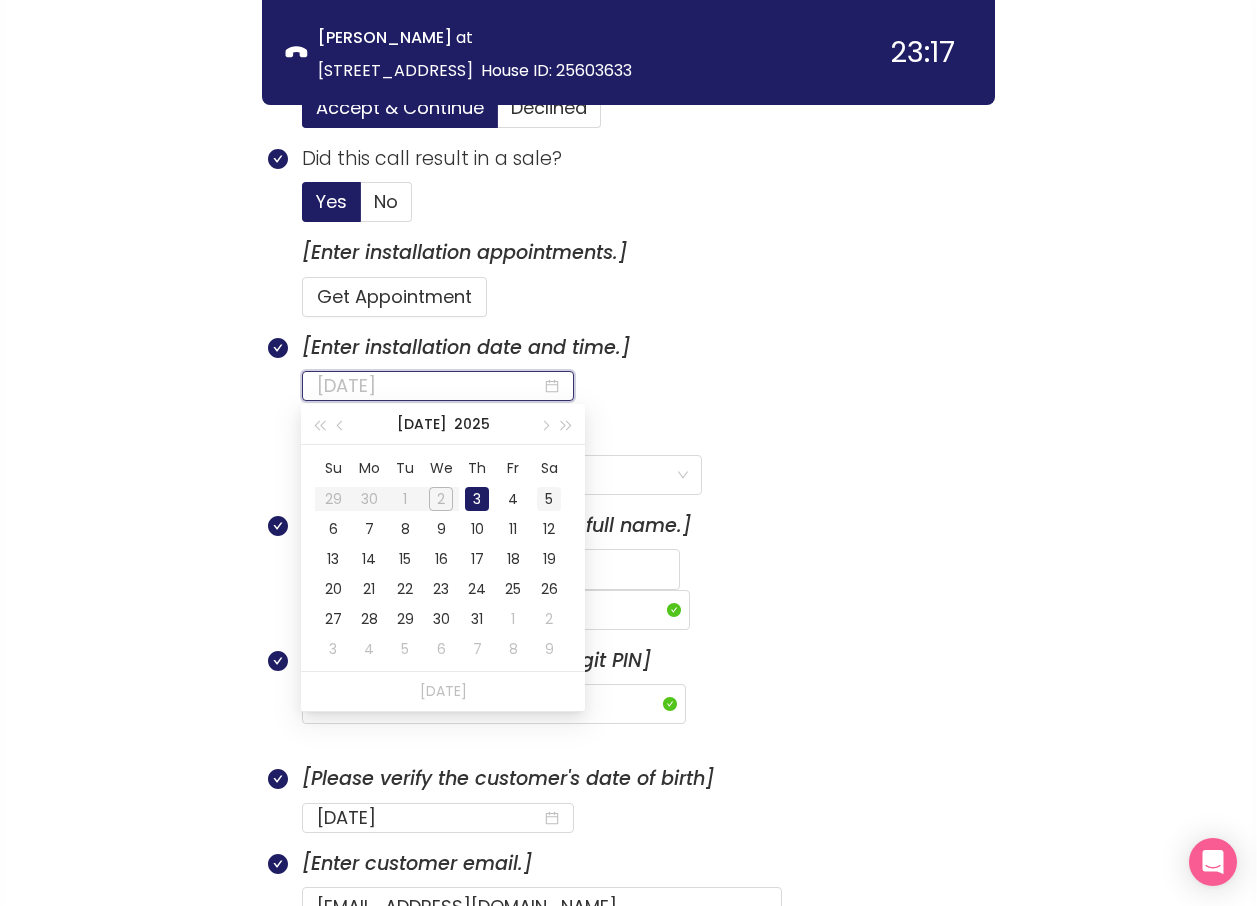 type on "[DATE]" 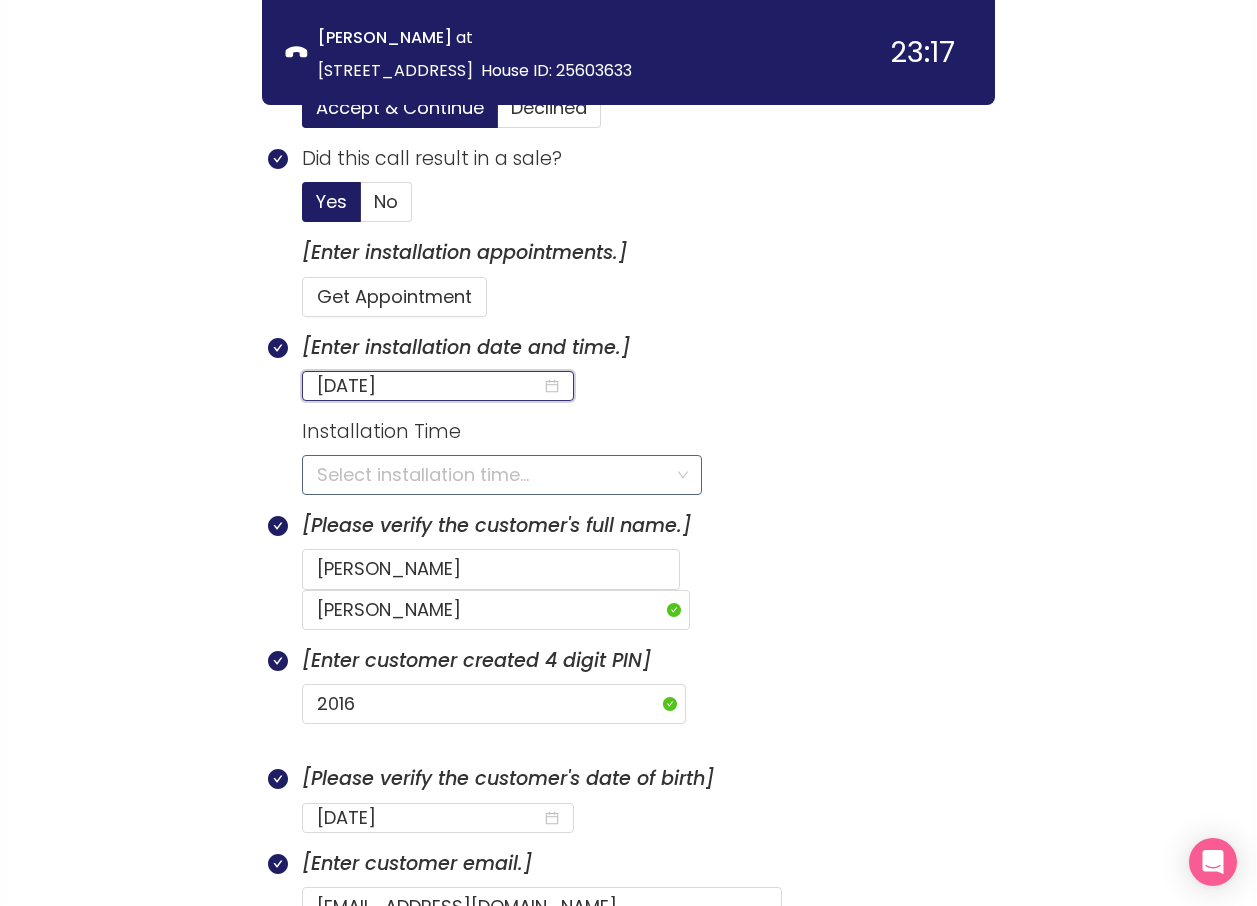 click at bounding box center (495, 475) 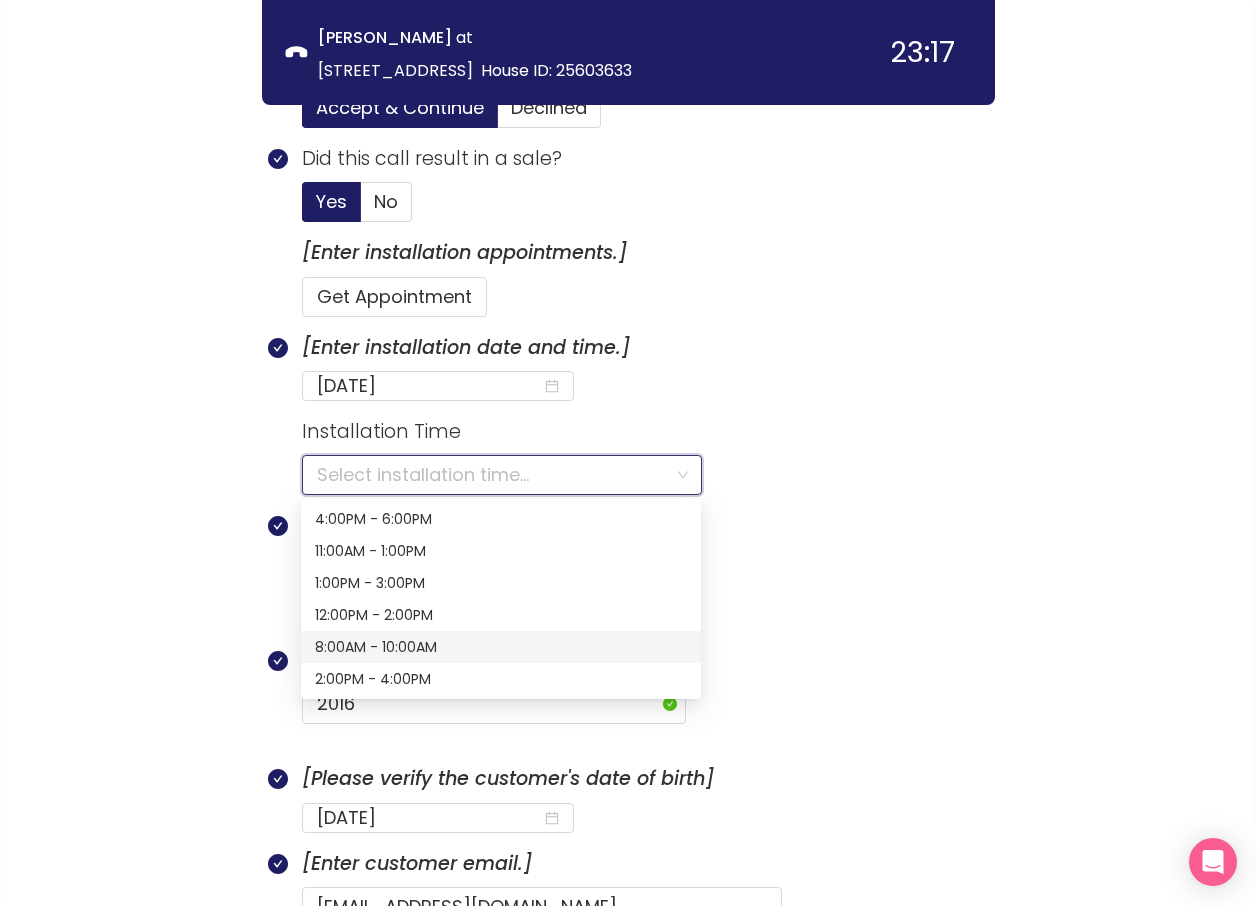 click on "8:00AM - 10:00AM" at bounding box center (501, 647) 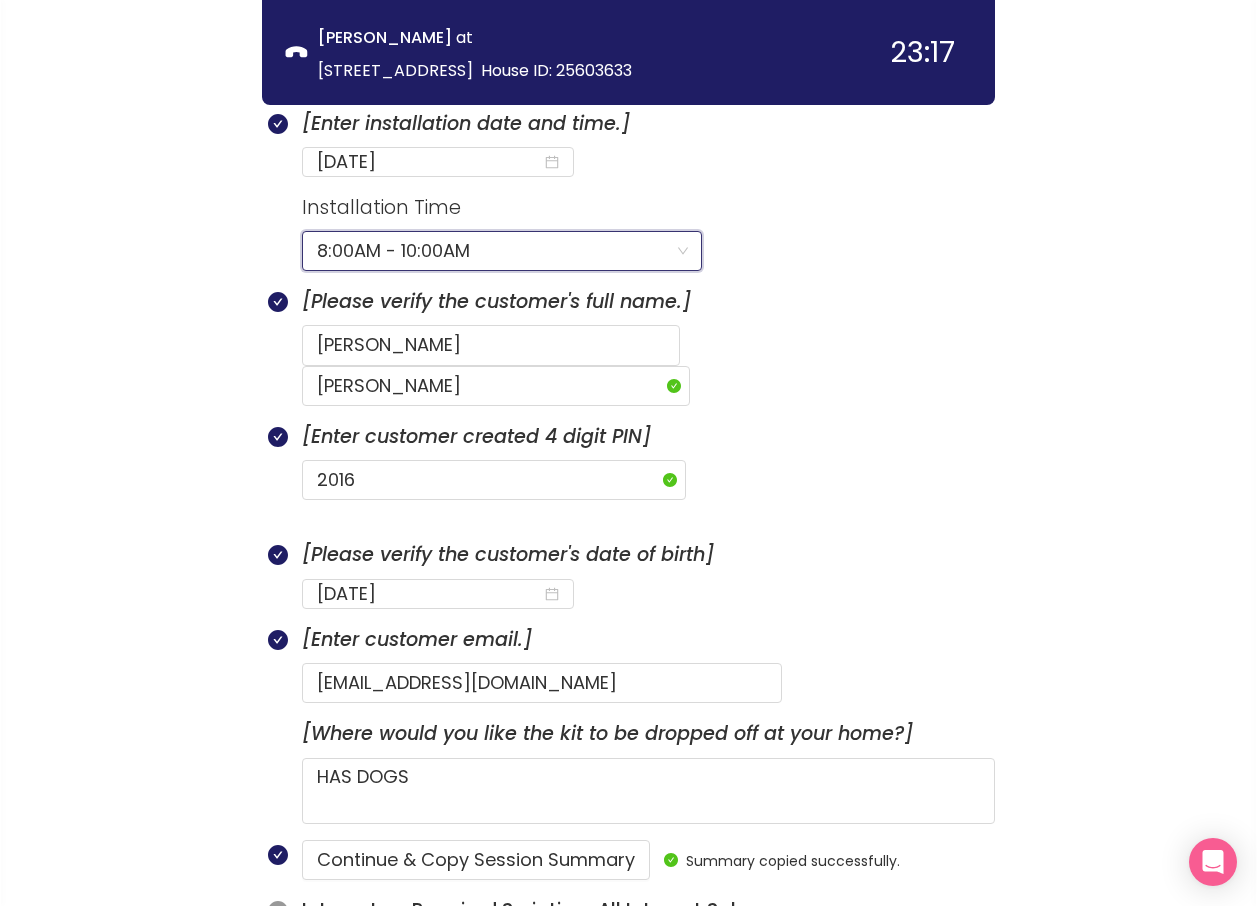 scroll, scrollTop: 1415, scrollLeft: 0, axis: vertical 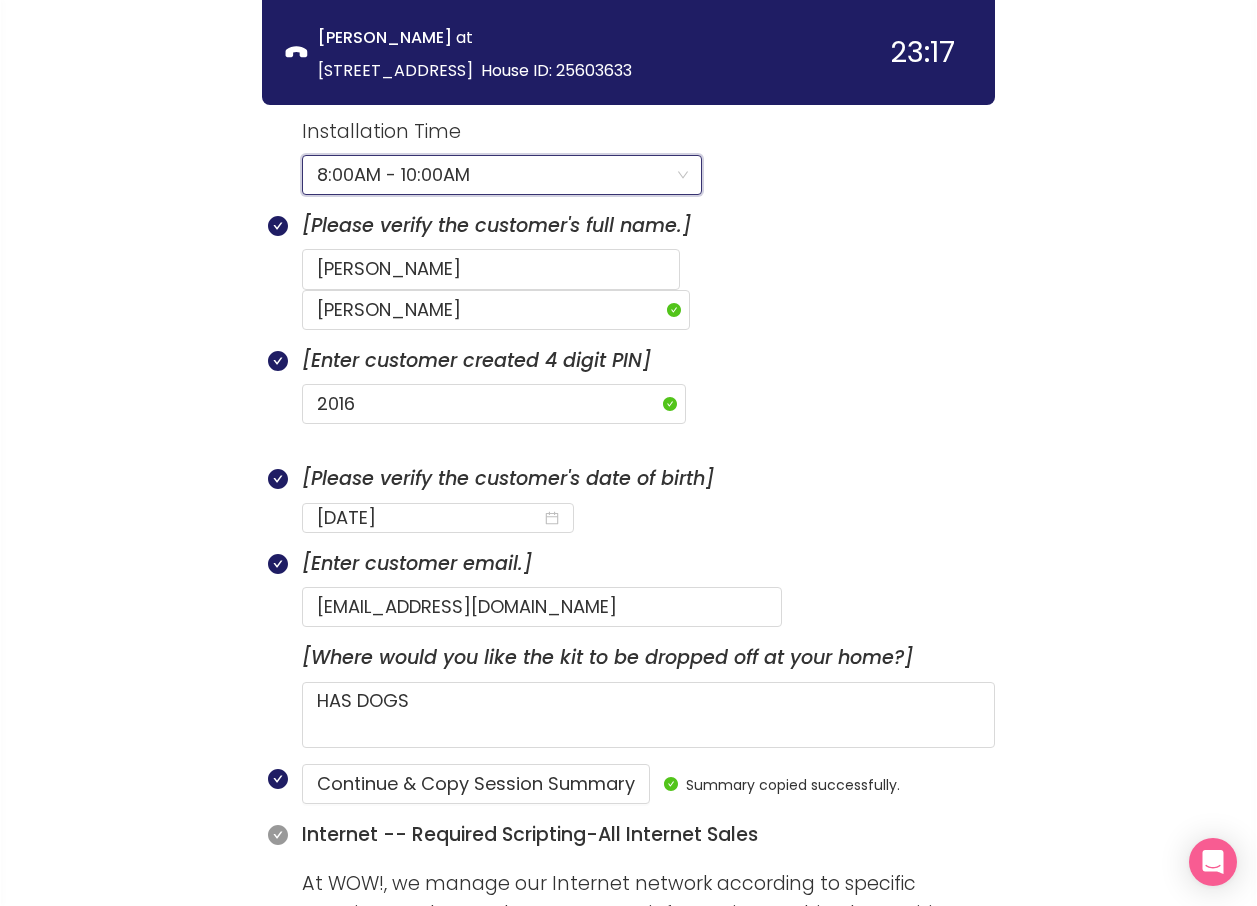 click on "call info discovery offers summary [PERSON_NAME] at [STREET_ADDRESS] House ID: 25603633 23:17 Session Summary  Internet  $110.00 Fiber 3Gbps Price Lock Promise $120.00  Fiber Terminal $0.00  WOW! Wifi Access Point $0.00  Autopay Discount -$10.00  Video  $72.99 YouTube TV $82.99  First Time YouTube TV Customer -$10.00  Addons  $0.00 Price Lock Promise add-on $0.00  Other Discounts  $0.00 One Time Fees  $0.00 Totals  $182.99 Internet $110.00 Video $72.99 Addons $0.00 Other Discounts $0.00 One Time Fees $0.00 Calculations Monthly Bill (1-12 mo) $182.99 * Monthly Bill (13+ mo) $192.99 * Discount Savings (1 year) $440.00 *Excluding regional taxes and fees. Offer Codes  Accept & Continue  Declined Did this call result in a sale?   Yes  No [Enter installation appointments.] Get Appointment [Enter installation date and time.] [DATE] Installation Time  8:00AM - 10:00AM 8:00AM - 10:00AM [Please verify the customer's full name.] [PERSON_NAME] [Enter customer created 4 digit PIN] 2016 [DATE]" at bounding box center (628, 1014) 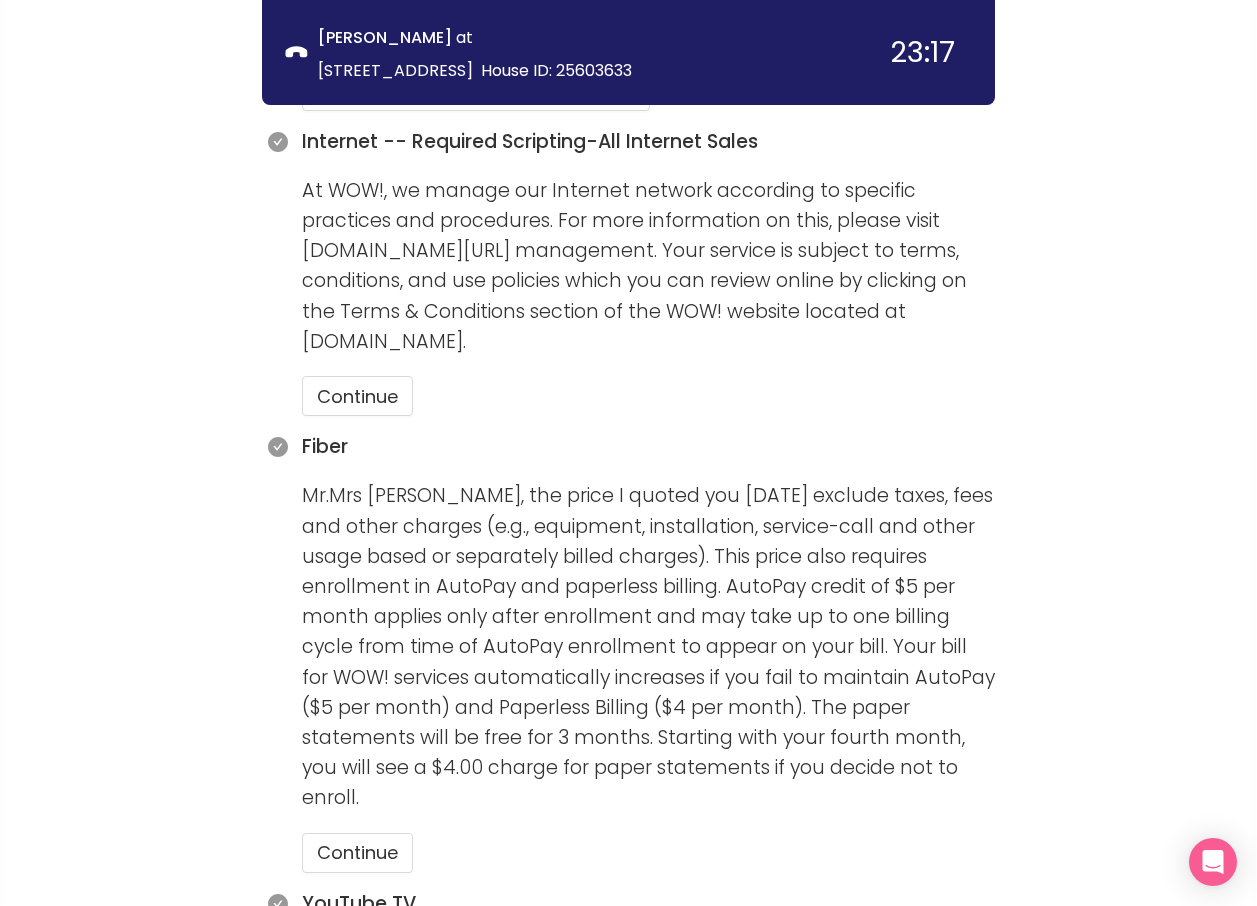 scroll, scrollTop: 2115, scrollLeft: 0, axis: vertical 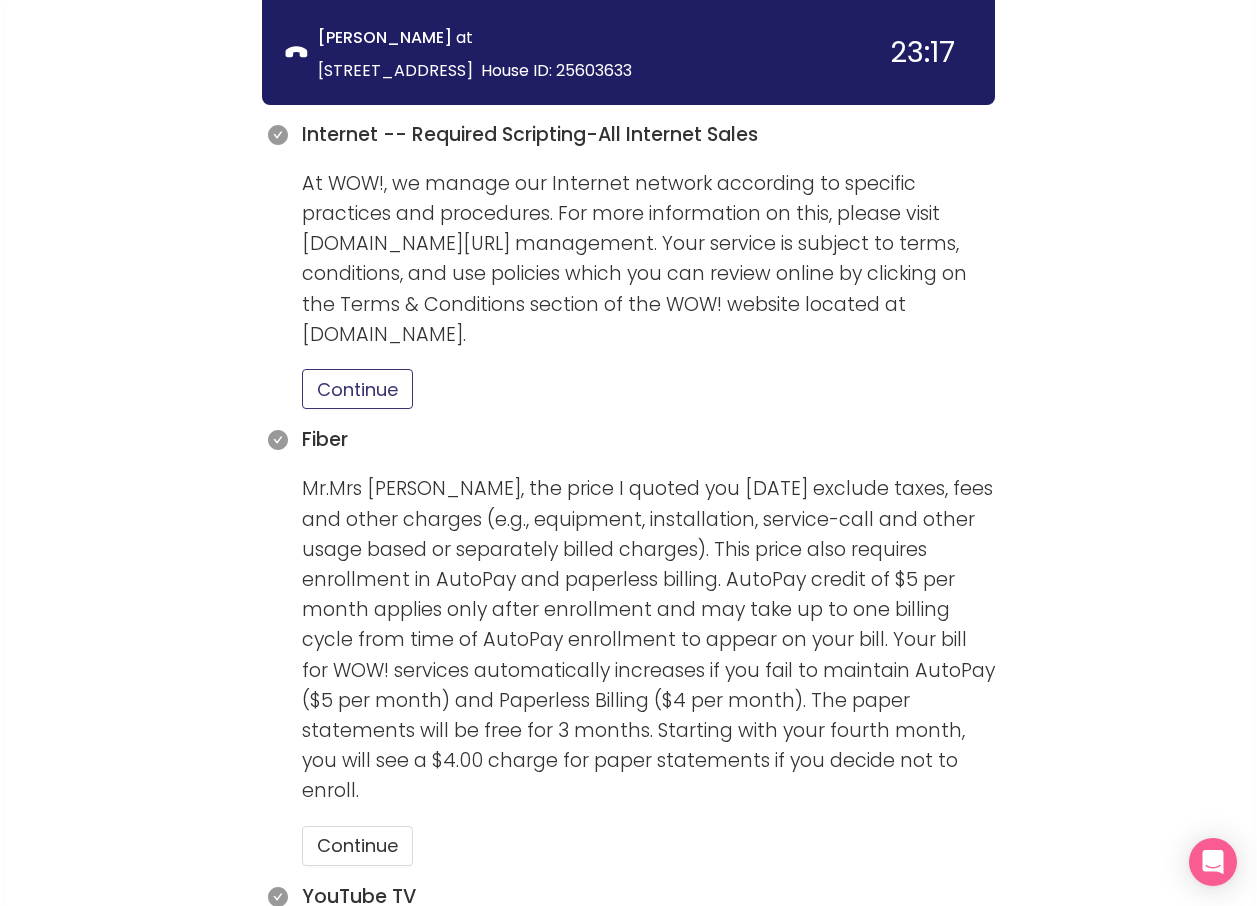click on "Continue" at bounding box center [357, 389] 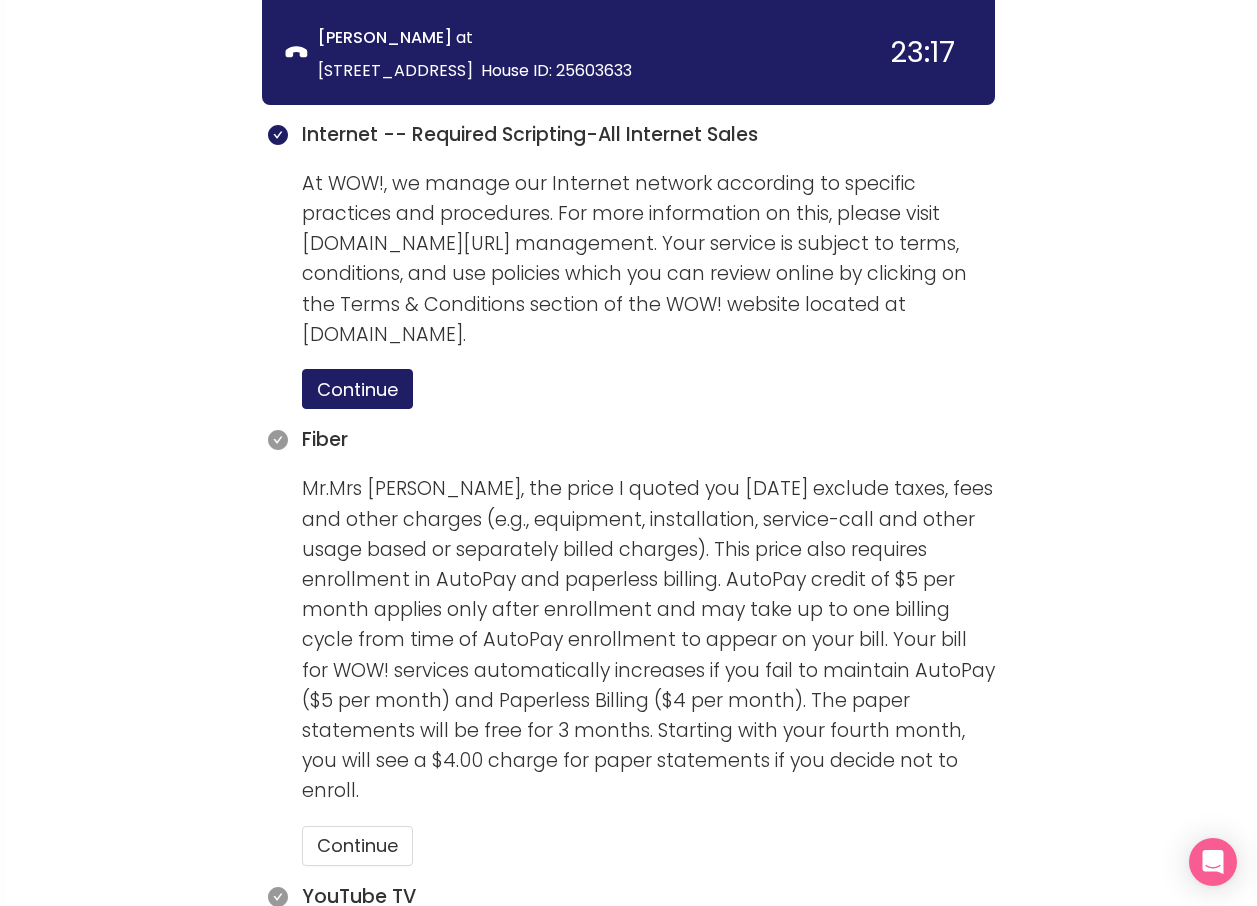 scroll, scrollTop: 2415, scrollLeft: 0, axis: vertical 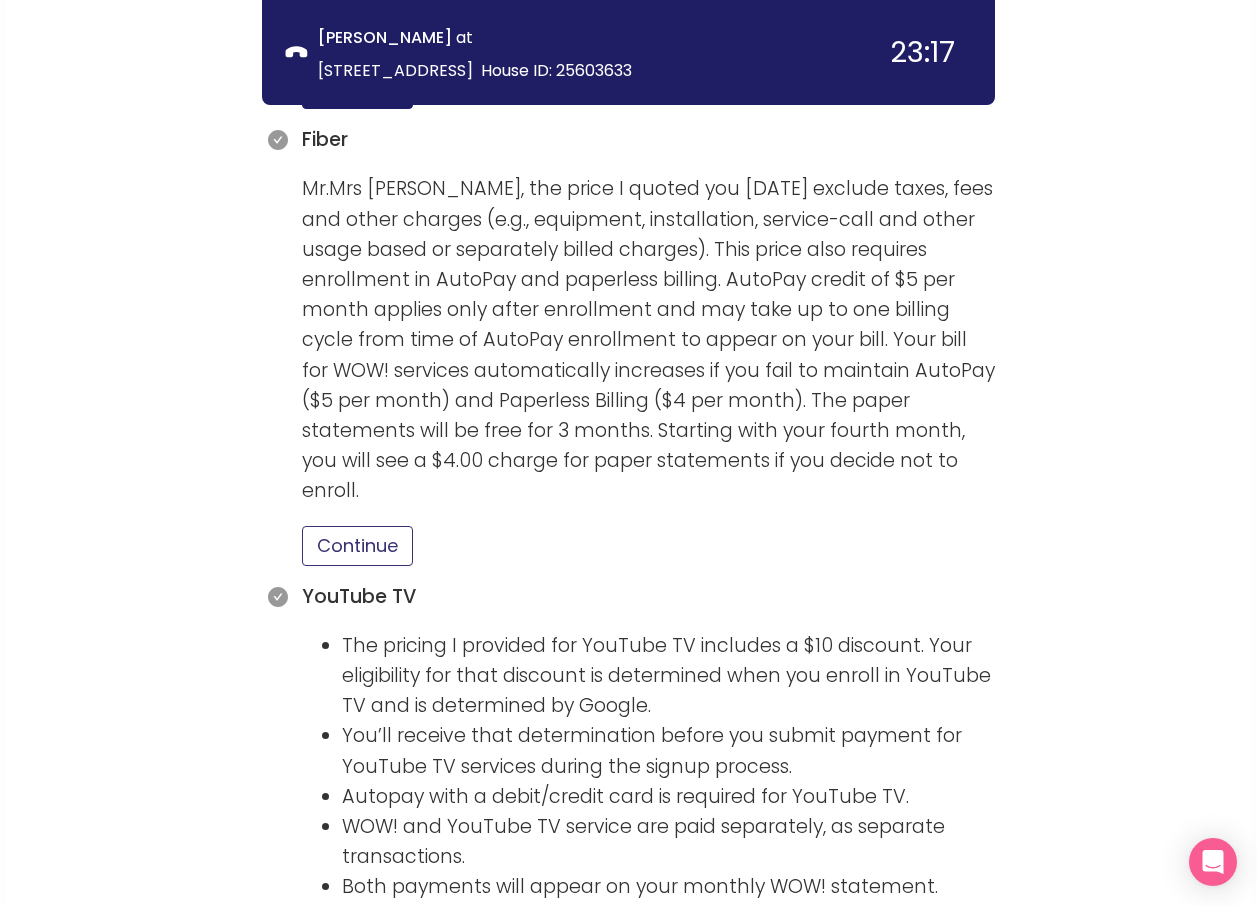 click on "Continue" at bounding box center [357, 546] 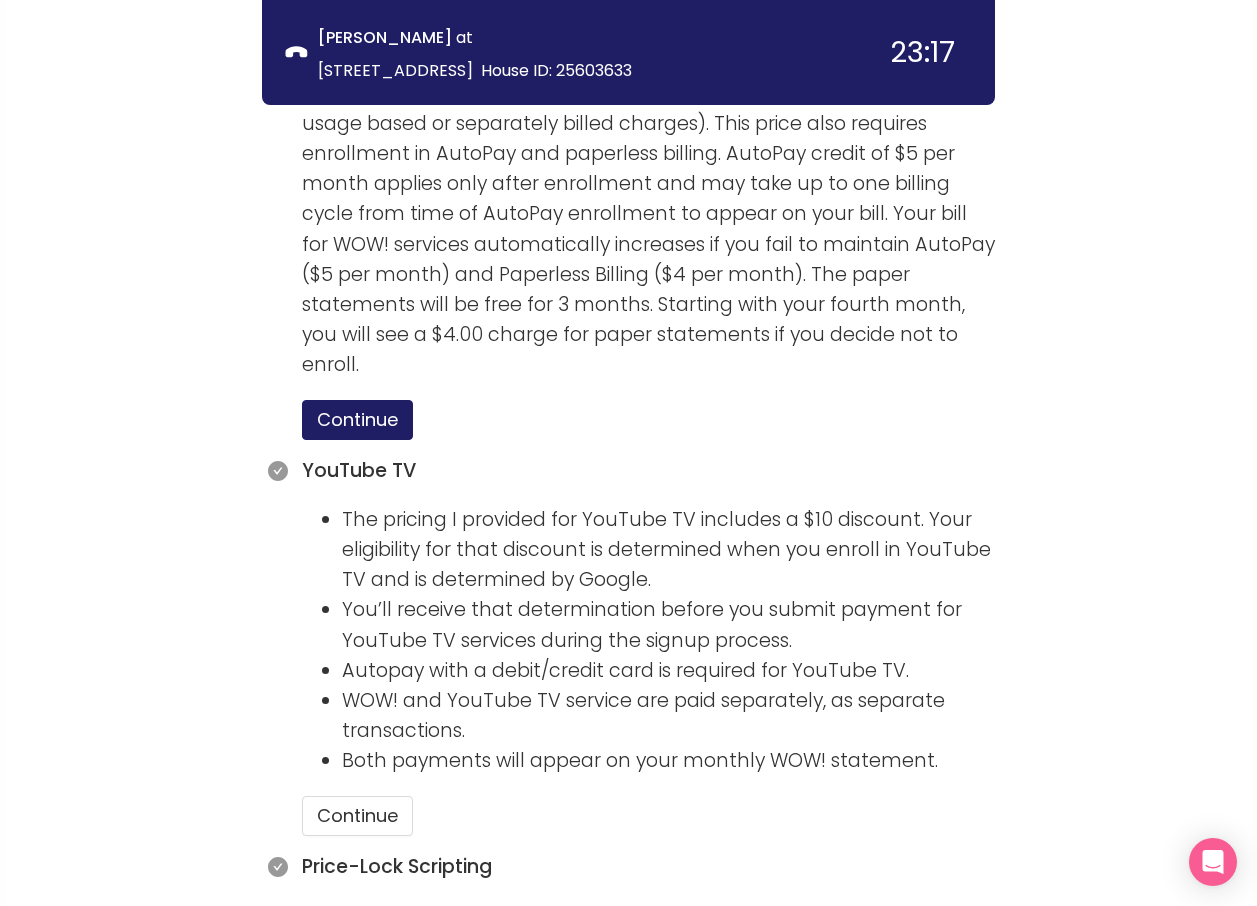 scroll, scrollTop: 2815, scrollLeft: 0, axis: vertical 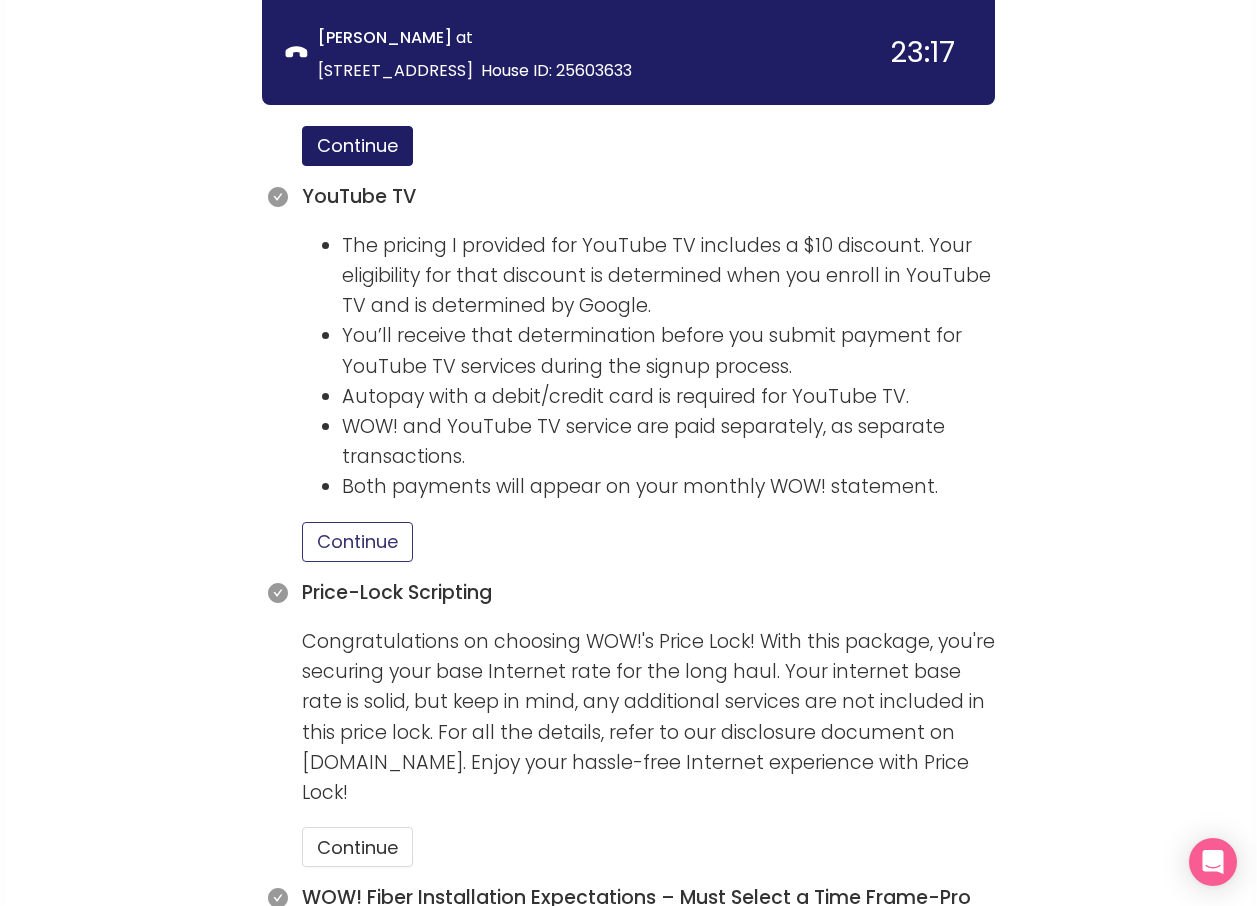click on "Continue" at bounding box center (357, 542) 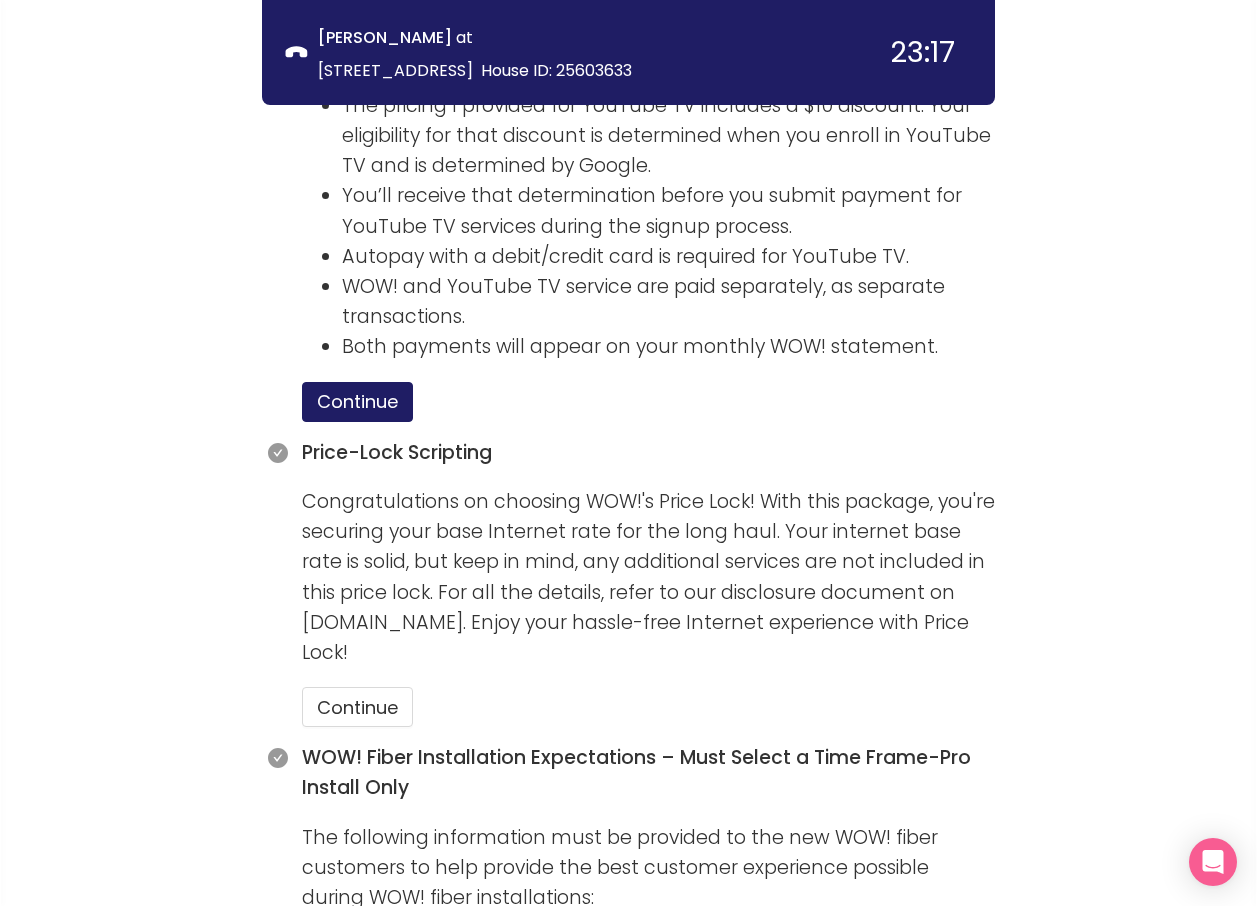 scroll, scrollTop: 3315, scrollLeft: 0, axis: vertical 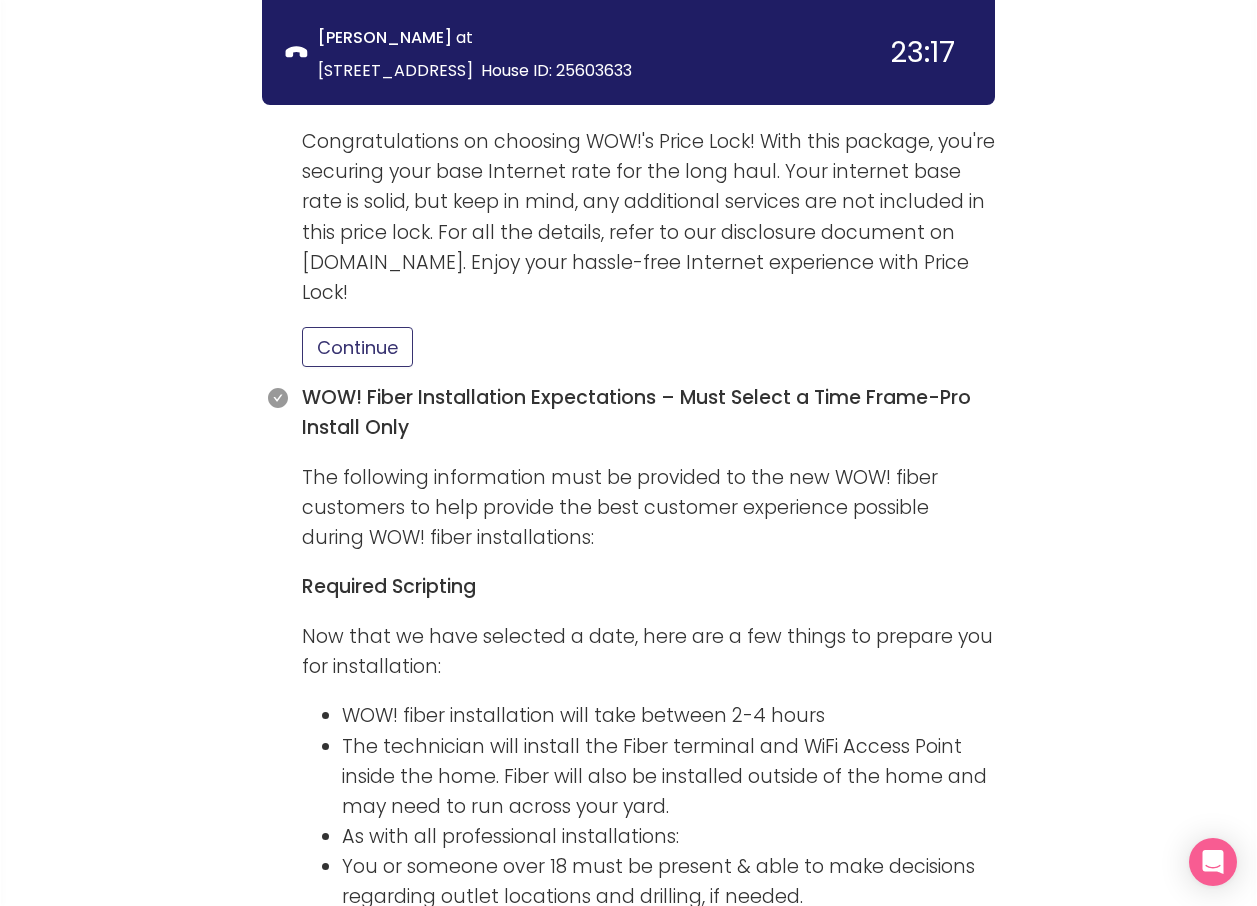 click on "Continue" at bounding box center [357, 347] 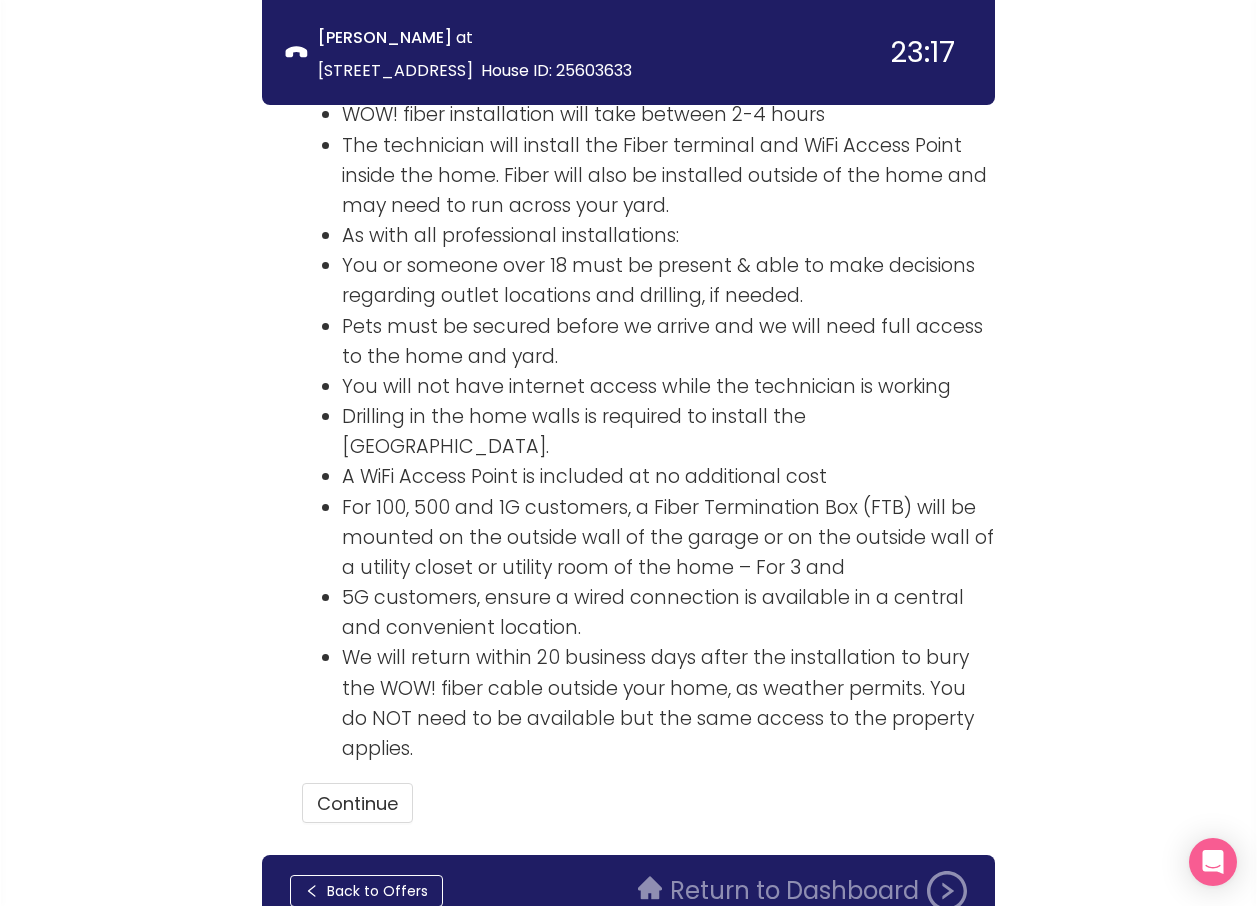 scroll, scrollTop: 3917, scrollLeft: 0, axis: vertical 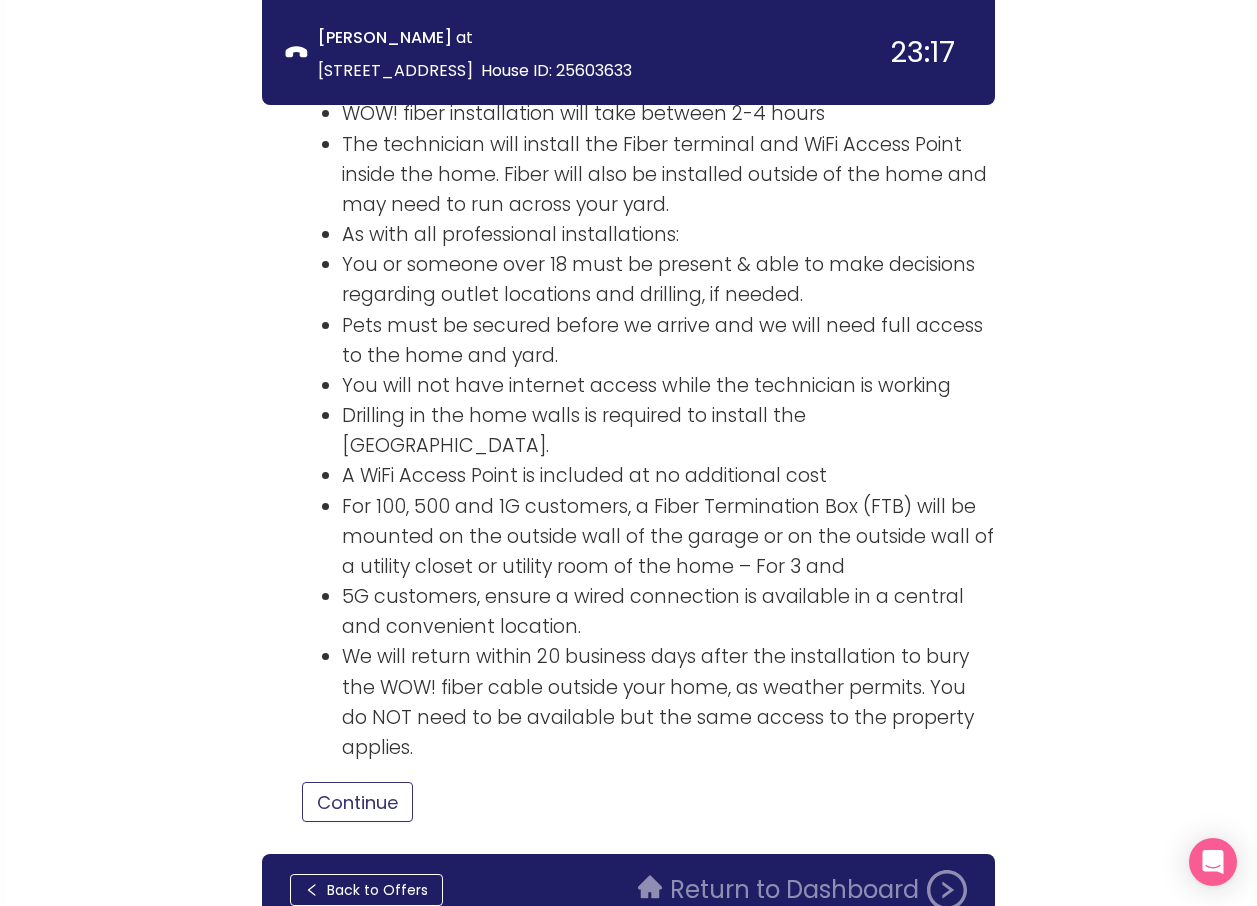 drag, startPoint x: 386, startPoint y: 683, endPoint x: 541, endPoint y: 675, distance: 155.20631 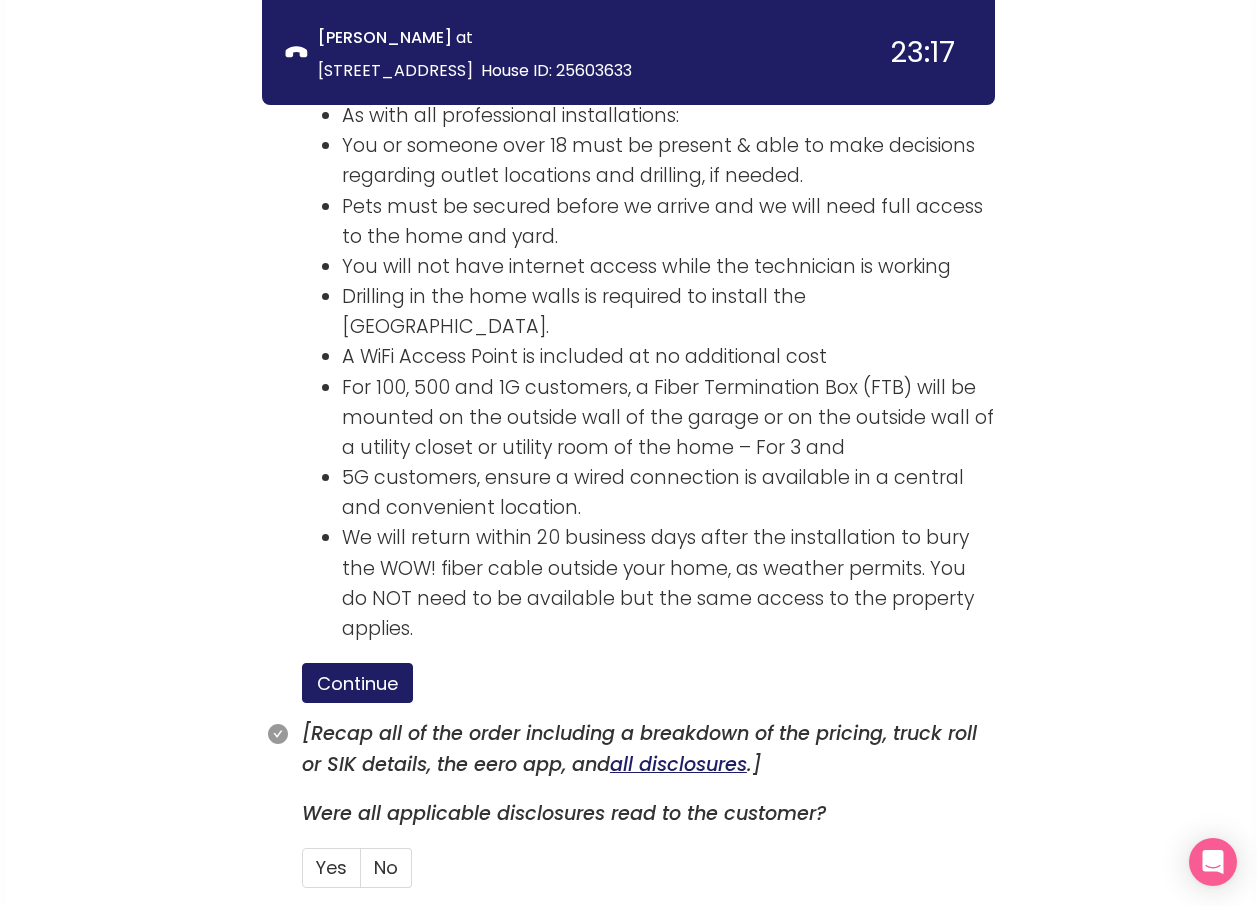 scroll, scrollTop: 4102, scrollLeft: 0, axis: vertical 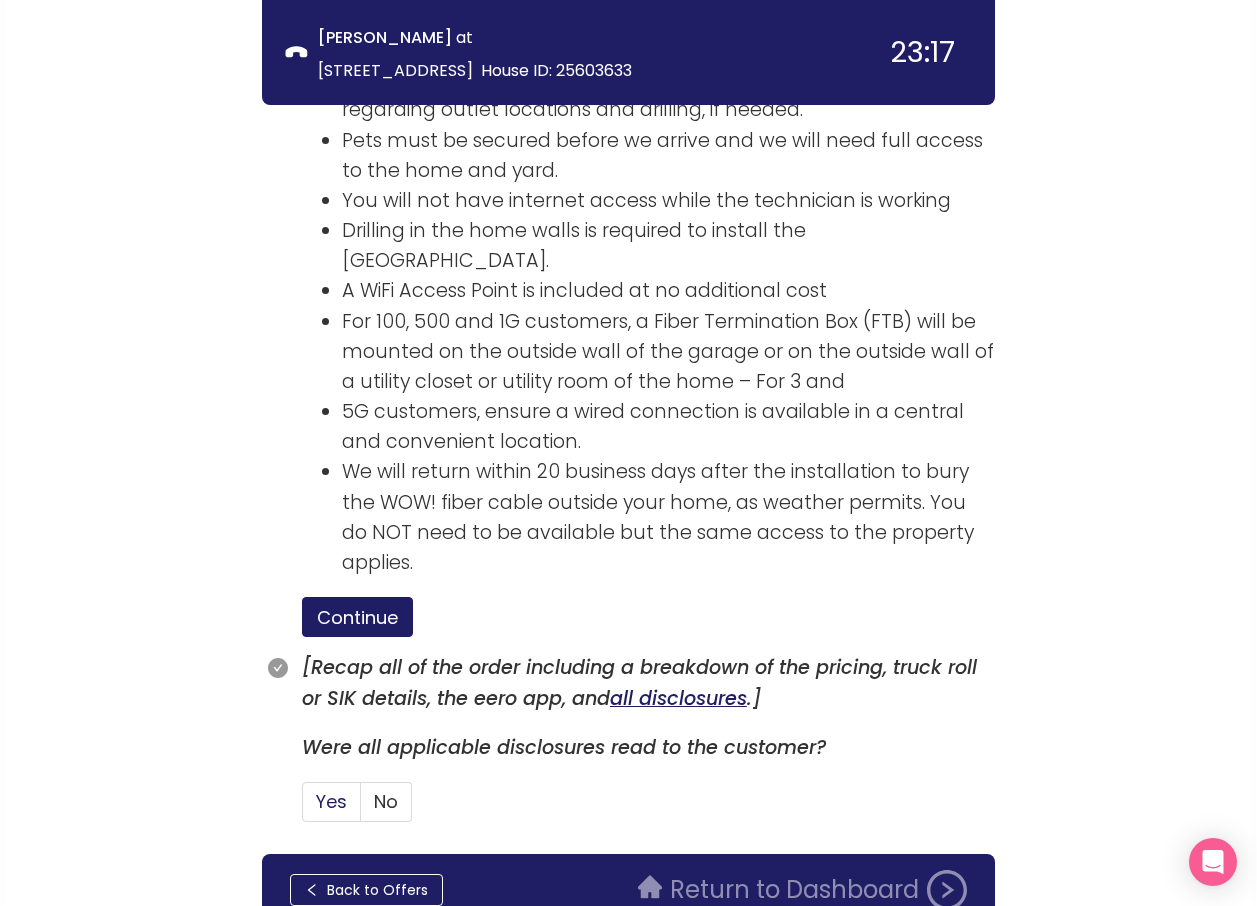 click on "Yes" at bounding box center [331, 801] 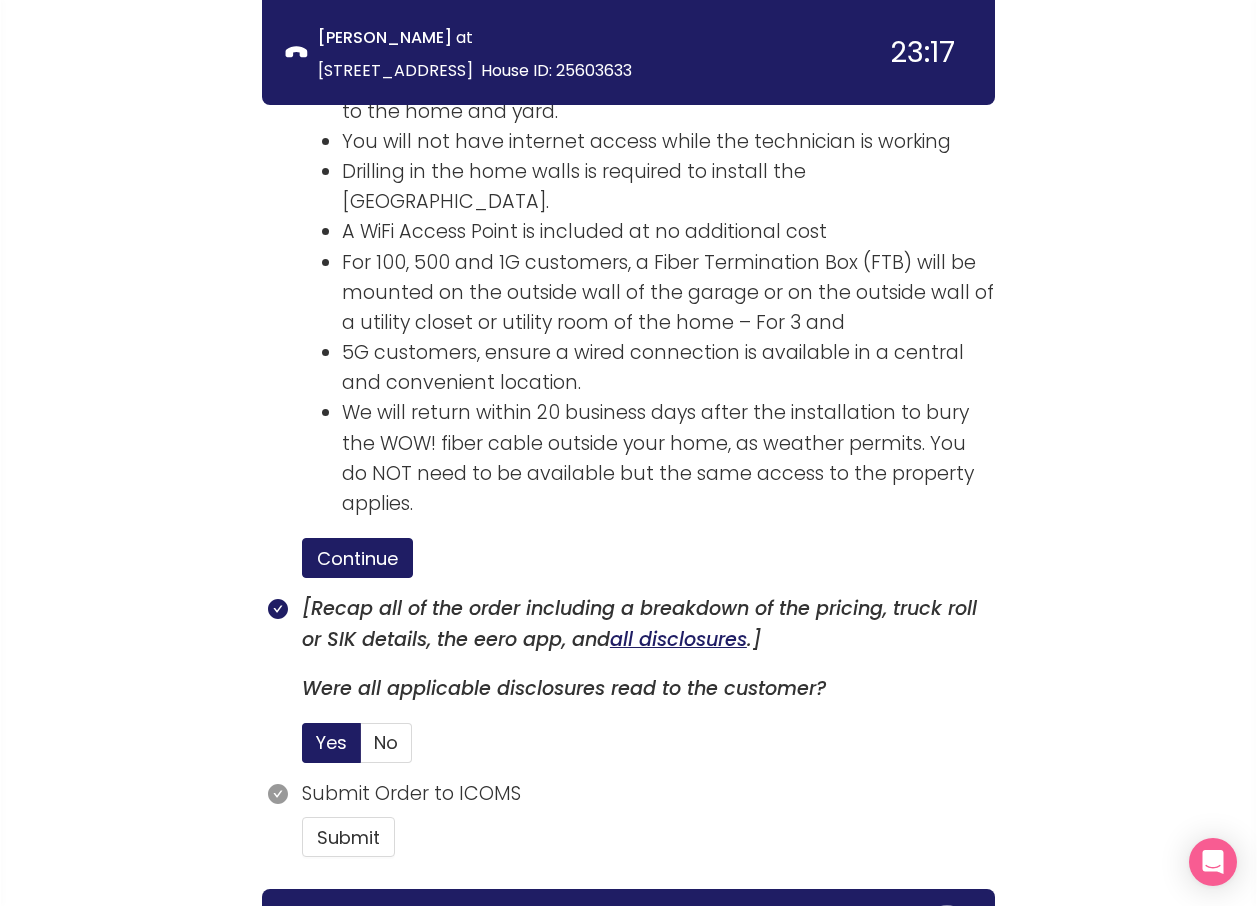 scroll, scrollTop: 4196, scrollLeft: 0, axis: vertical 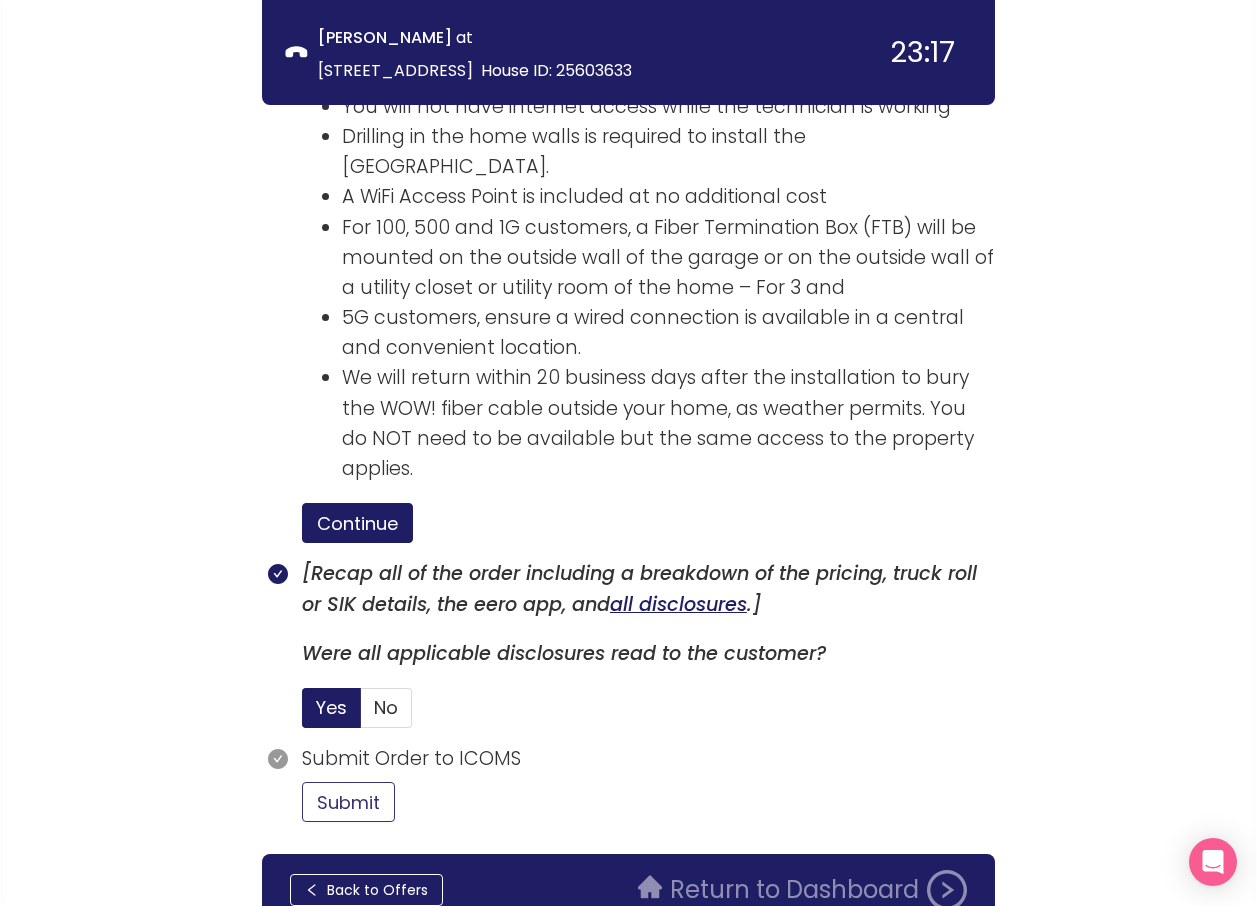 click on "Submit" at bounding box center (348, 802) 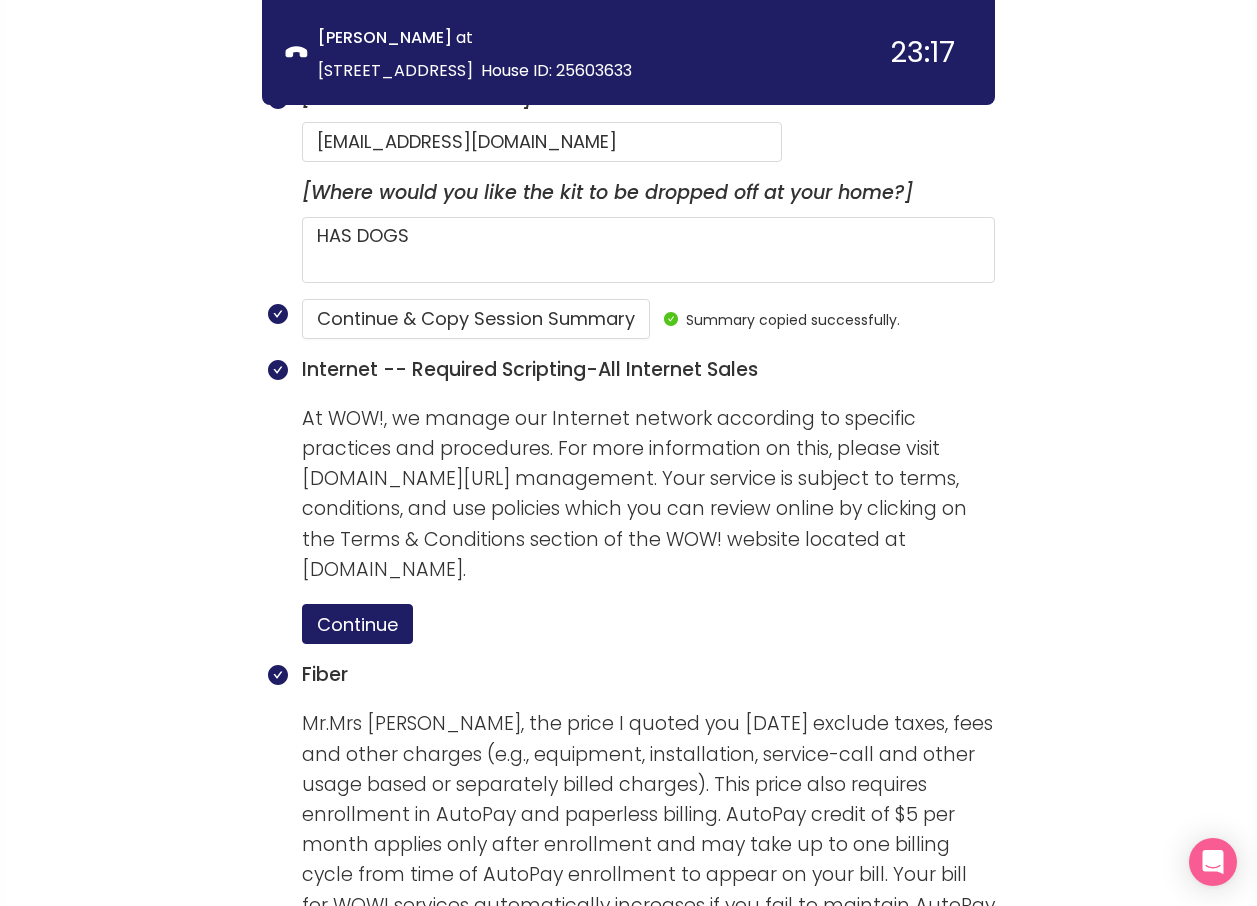 scroll, scrollTop: 1480, scrollLeft: 0, axis: vertical 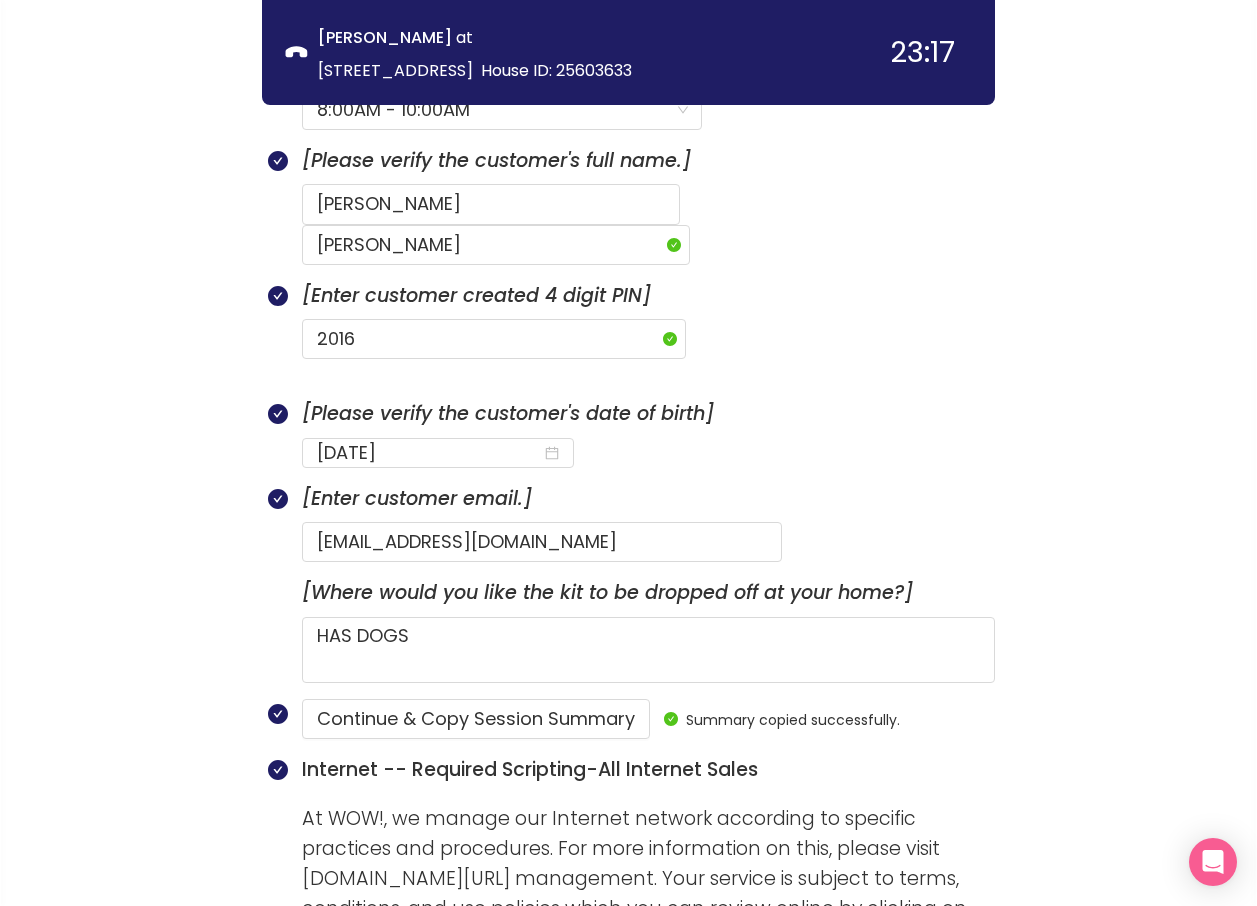 click on "call info discovery offers summary [PERSON_NAME] at [STREET_ADDRESS] House ID: 25603633 23:17 Session Summary  Internet  $110.00 Fiber 3Gbps Price Lock Promise $120.00  Fiber Terminal $0.00  WOW! Wifi Access Point $0.00  Autopay Discount -$10.00  Video  $72.99 YouTube TV $82.99  First Time YouTube TV Customer -$10.00  Addons  $0.00 Price Lock Promise add-on $0.00  Other Discounts  $0.00 One Time Fees  $0.00 Totals  $182.99 Internet $110.00 Video $72.99 Addons $0.00 Other Discounts $0.00 One Time Fees $0.00 Calculations Monthly Bill (1-12 mo) $182.99 * Monthly Bill (13+ mo) $192.99 * Discount Savings (1 year) $440.00 *Excluding regional taxes and fees. Offer Codes  Accept & Continue  Declined Did this call result in a sale?   Yes  No [Enter installation appointments.] Get Appointment [Enter installation date and time.] [DATE] Installation Time  8:00AM - 10:00AM [Please verify the customer's full name.] [PERSON_NAME] [Enter customer created 4 digit PIN] 2016 [DATE] HAS DOGS Continue" at bounding box center (628, 1181) 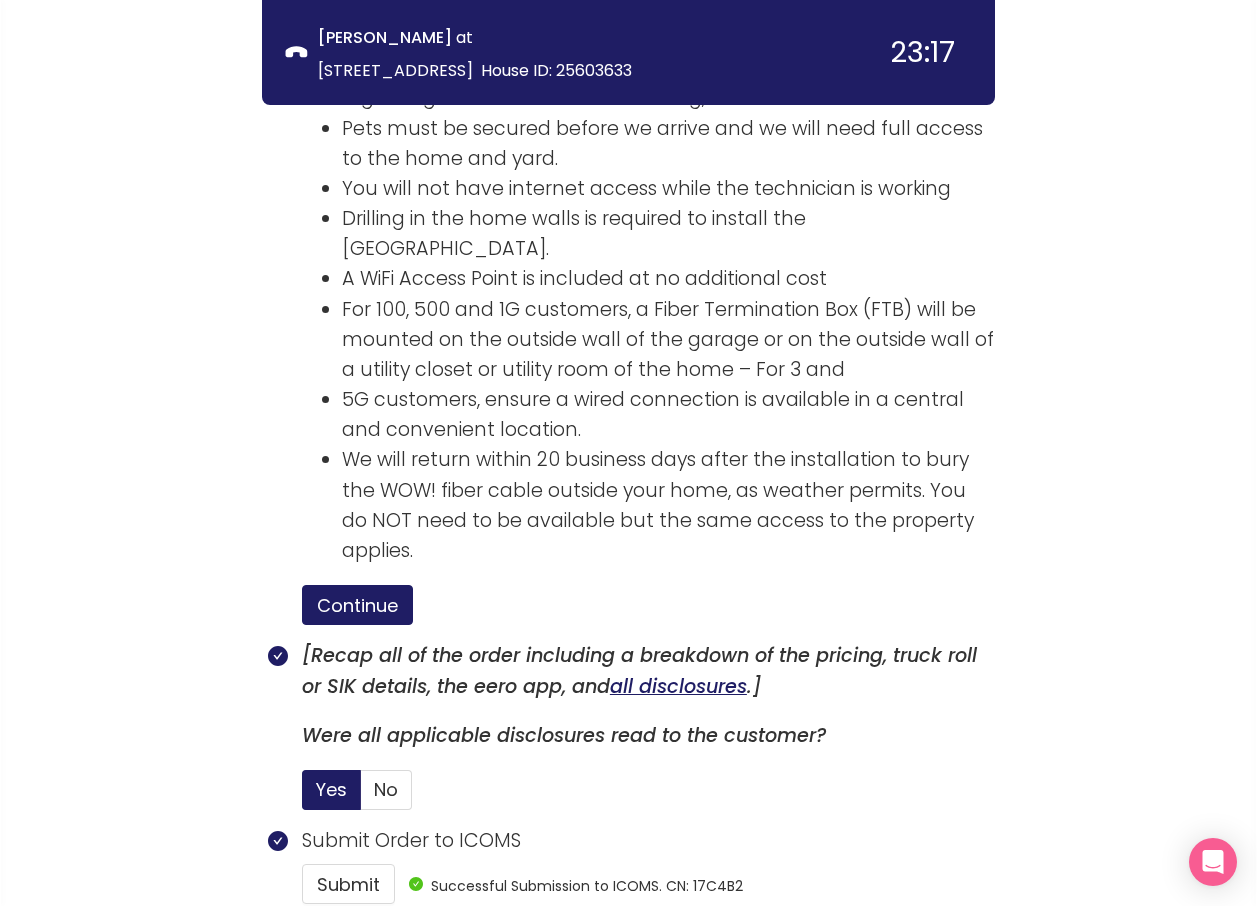 scroll, scrollTop: 4380, scrollLeft: 0, axis: vertical 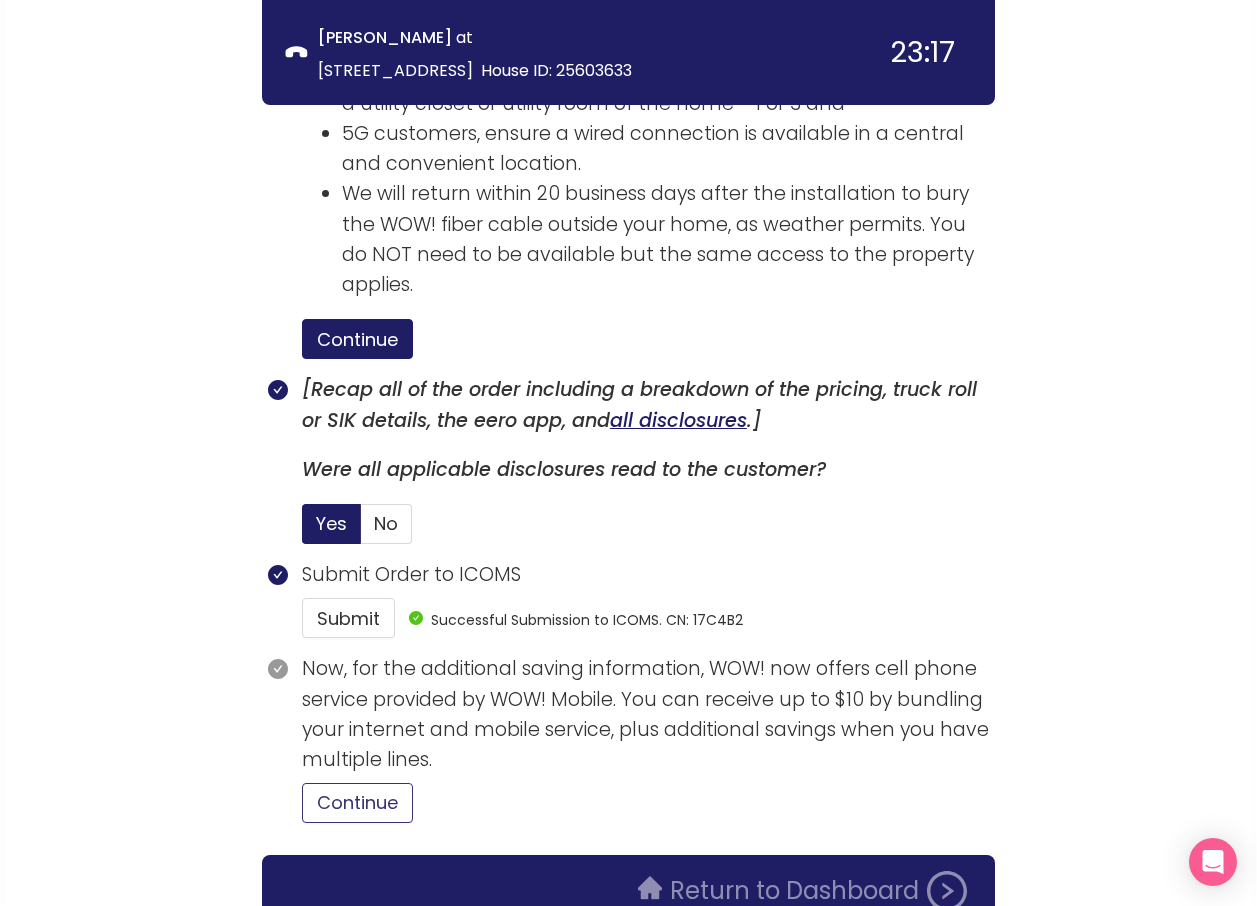 click on "Continue" at bounding box center [357, 803] 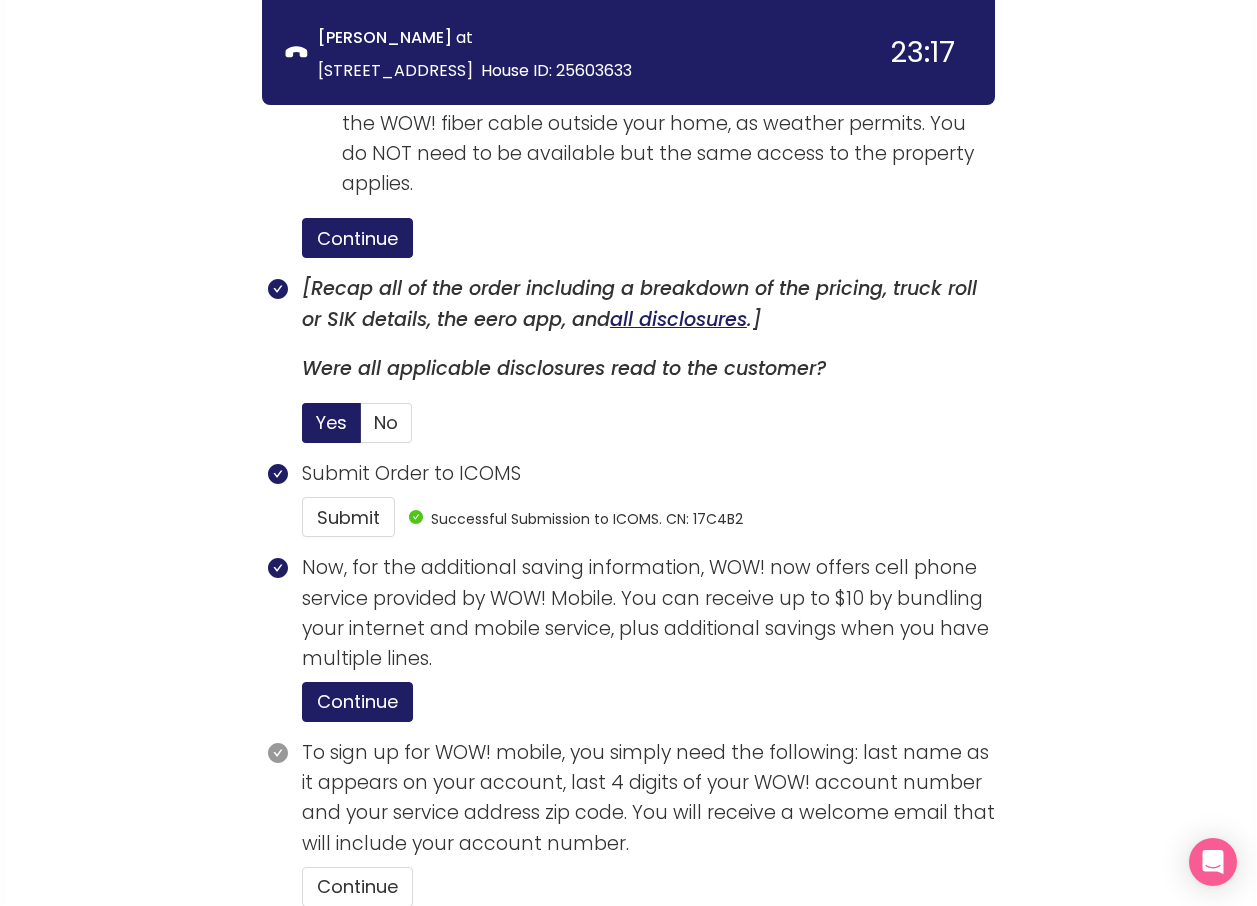 scroll, scrollTop: 4565, scrollLeft: 0, axis: vertical 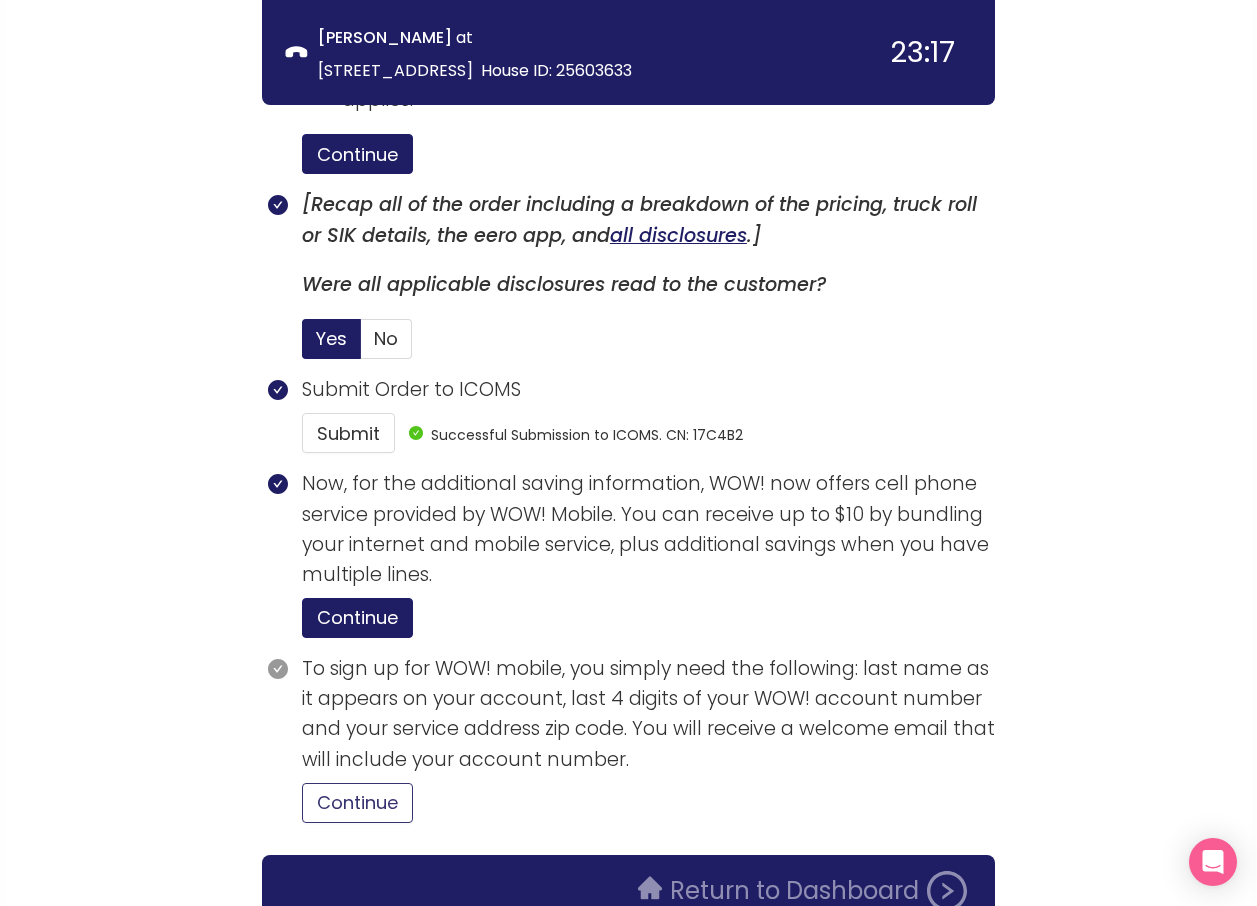 click on "Continue" at bounding box center (357, 803) 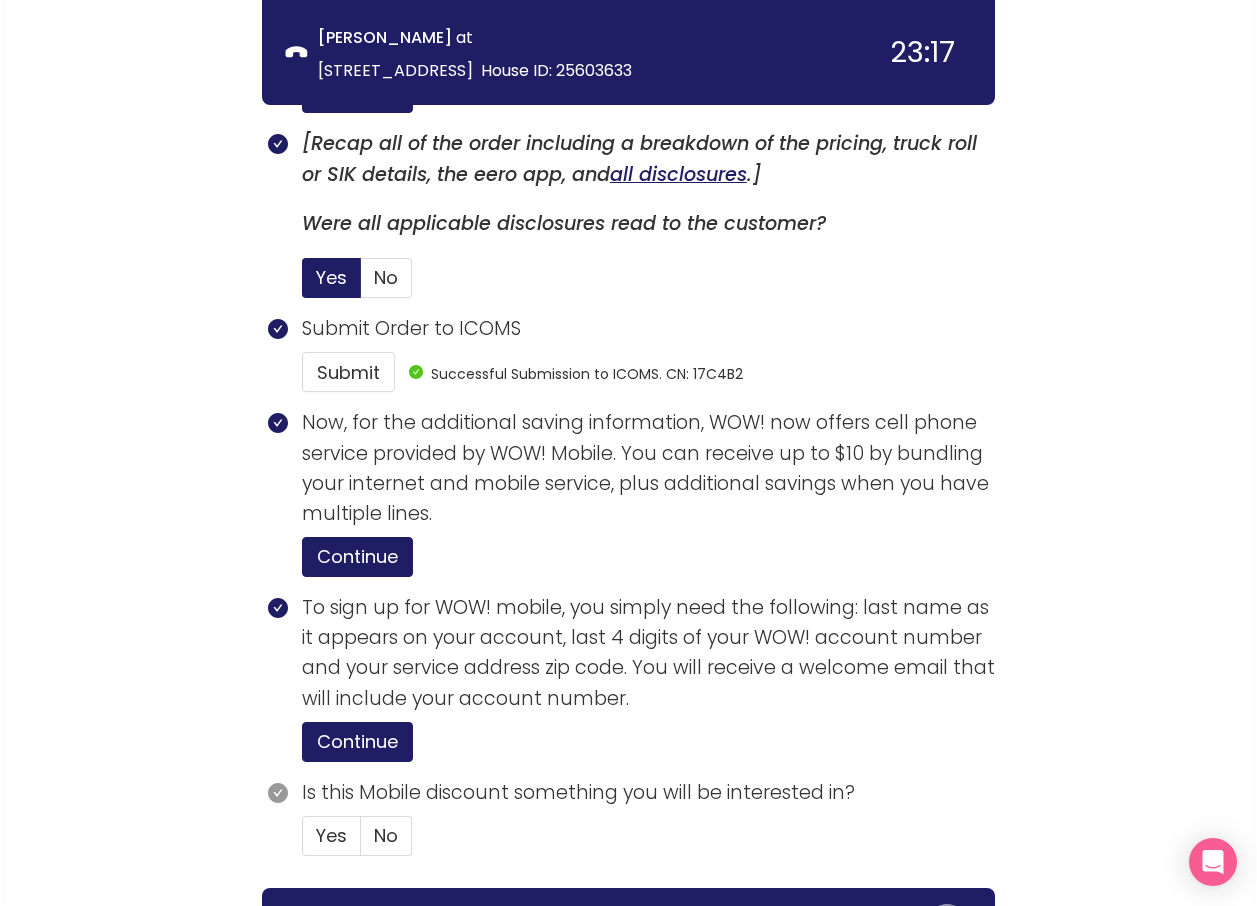 scroll, scrollTop: 4659, scrollLeft: 0, axis: vertical 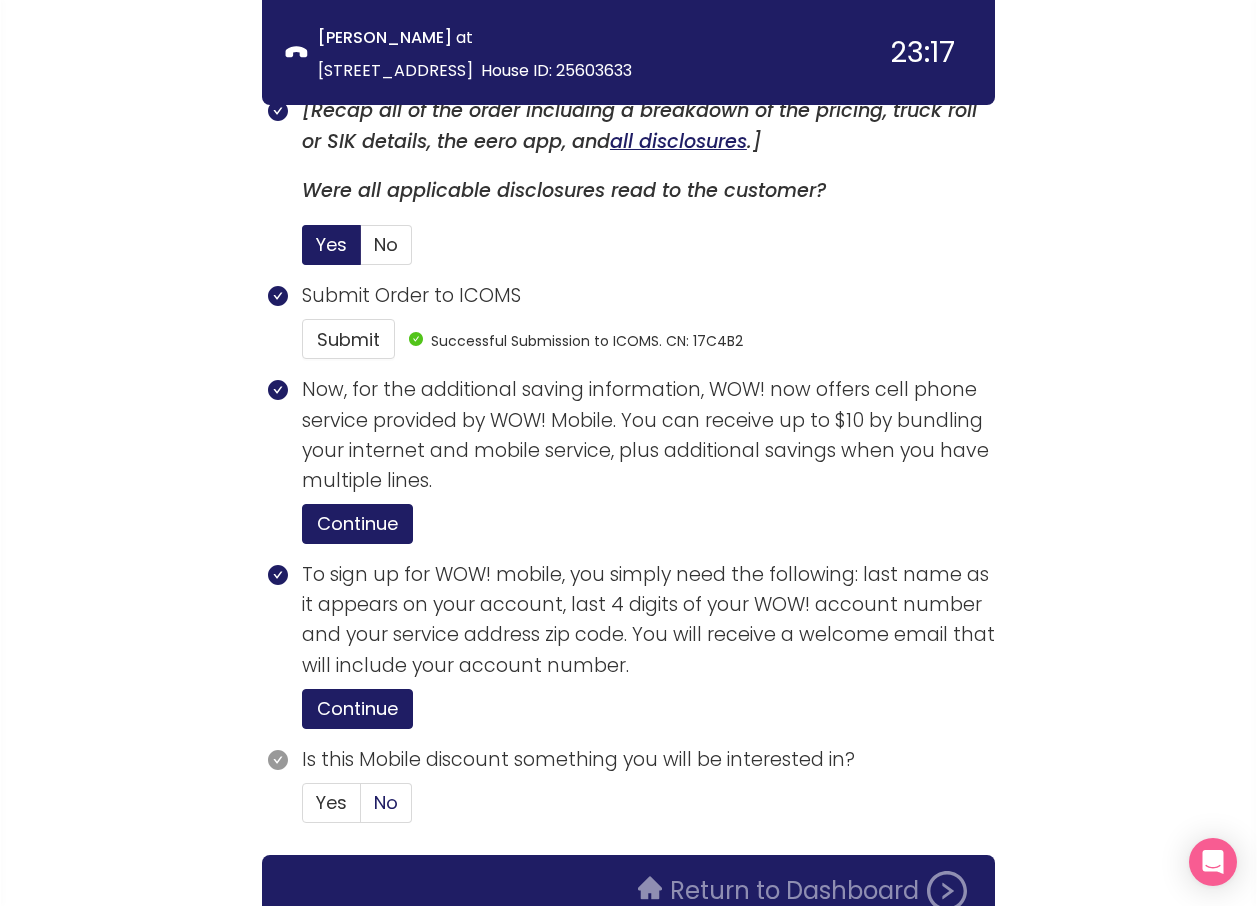 click on "No" at bounding box center (386, 802) 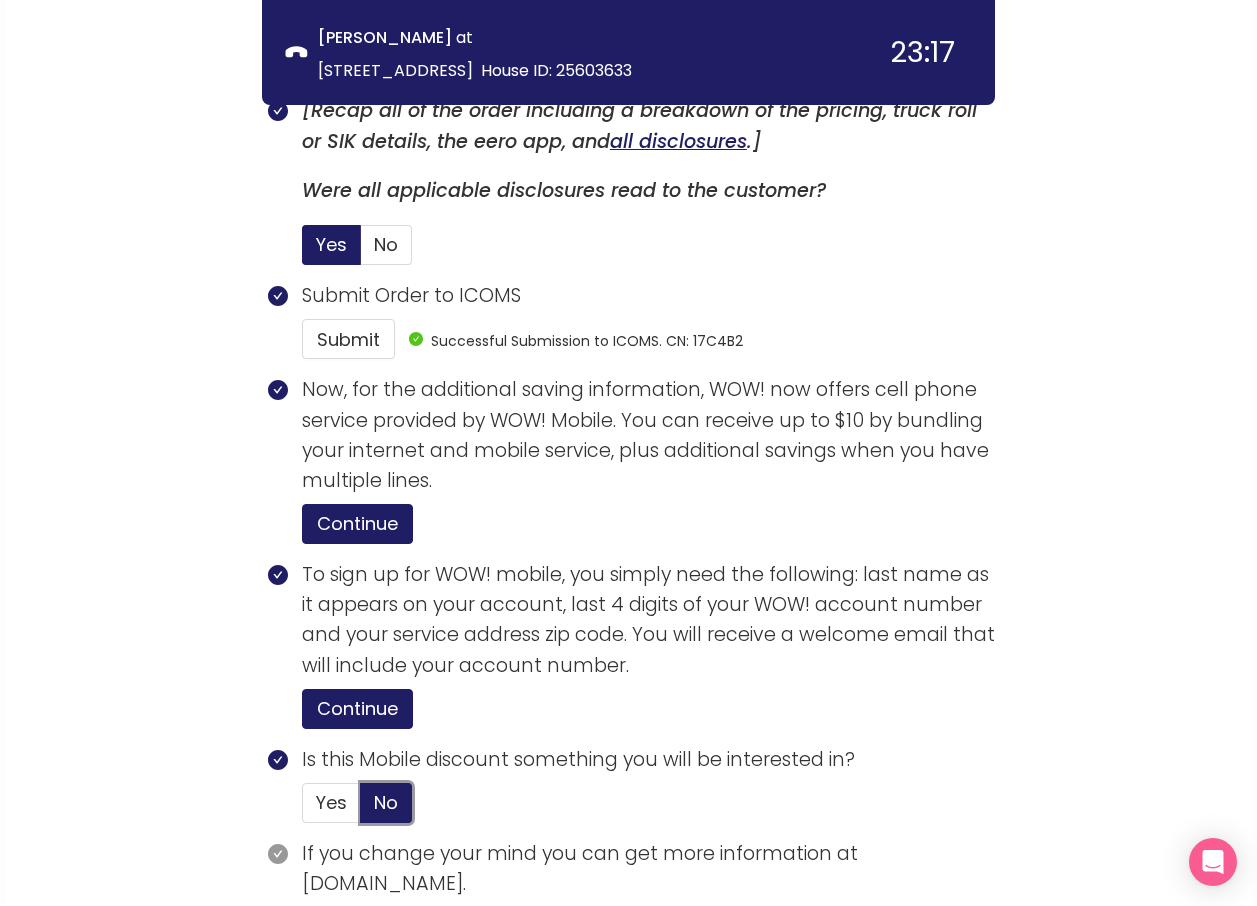 scroll, scrollTop: 4784, scrollLeft: 0, axis: vertical 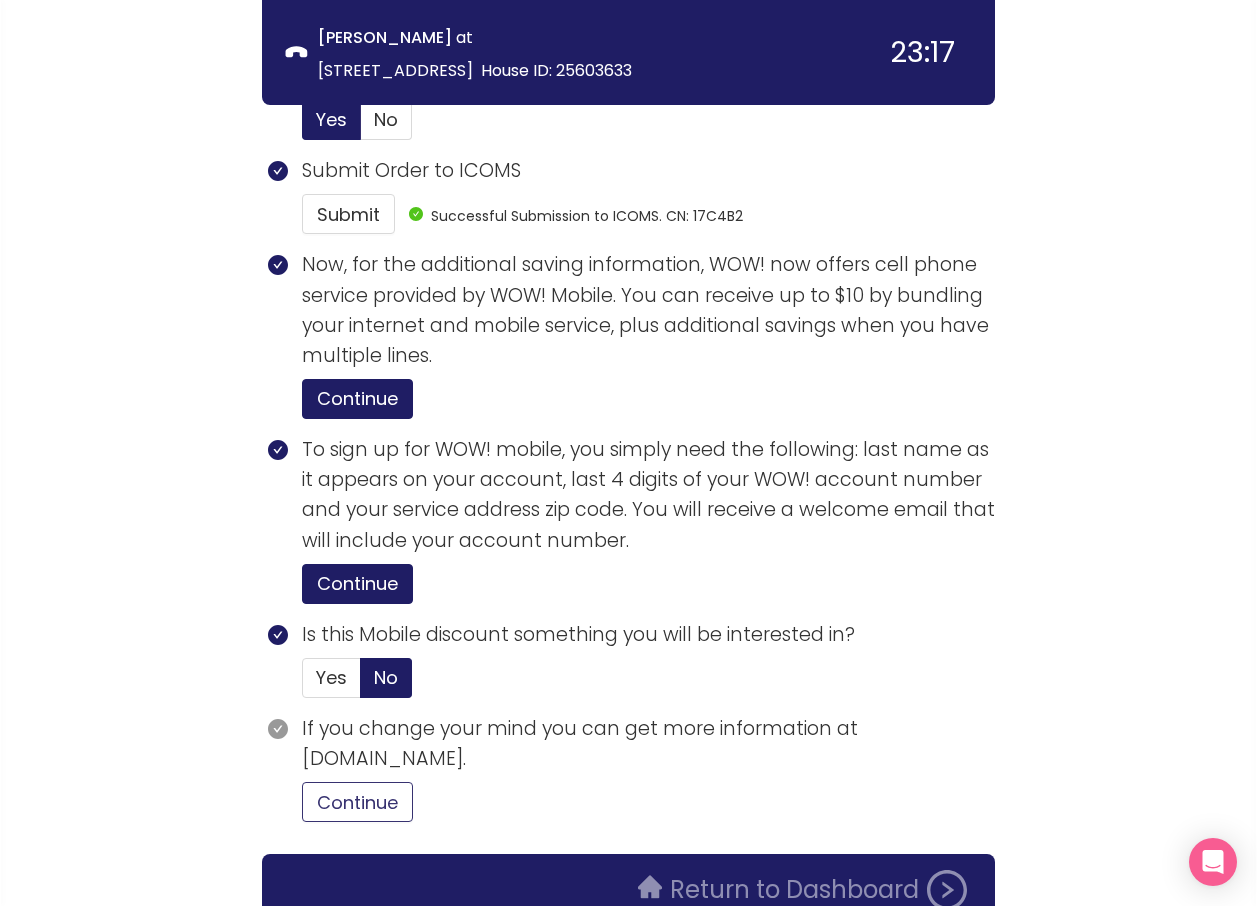 click on "Continue" at bounding box center (357, 802) 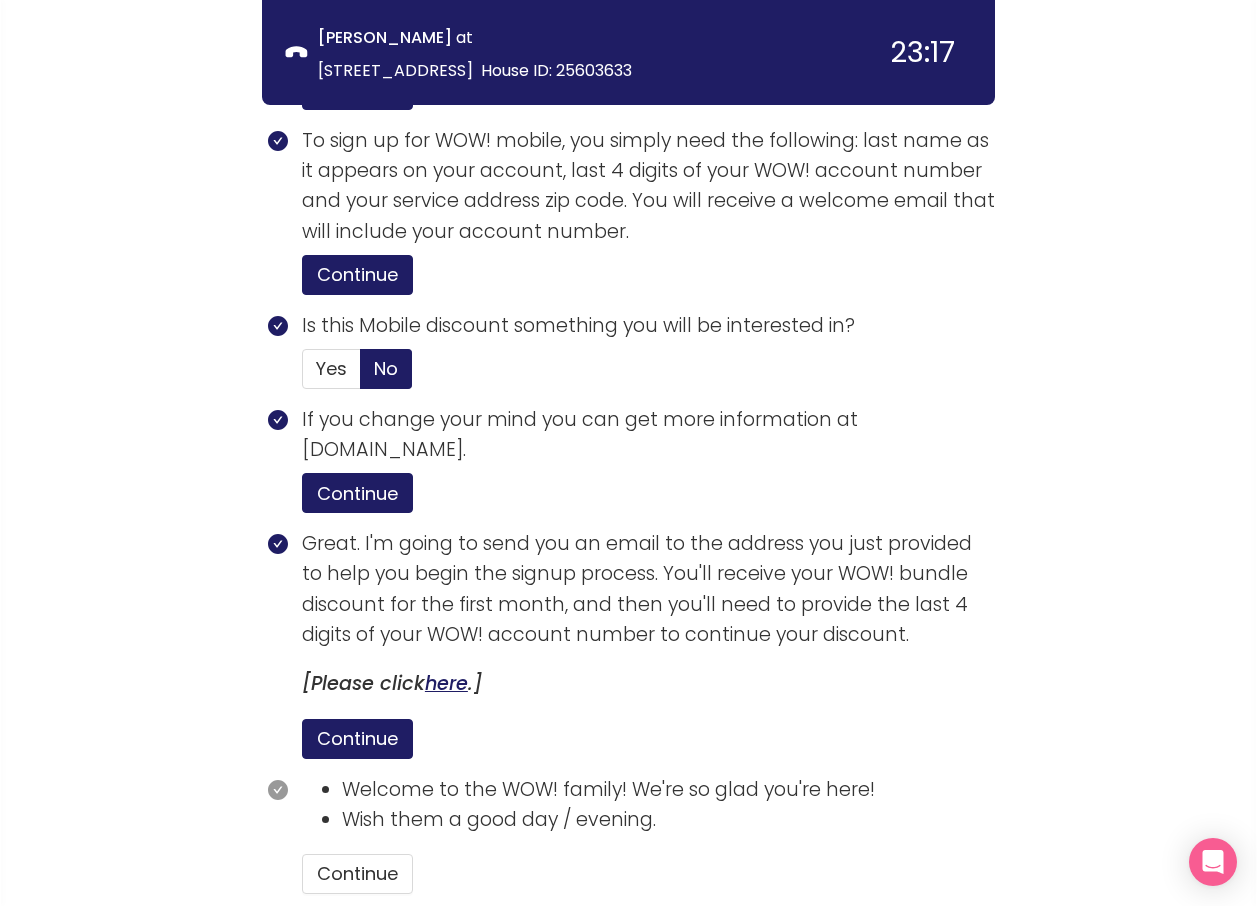scroll, scrollTop: 5164, scrollLeft: 0, axis: vertical 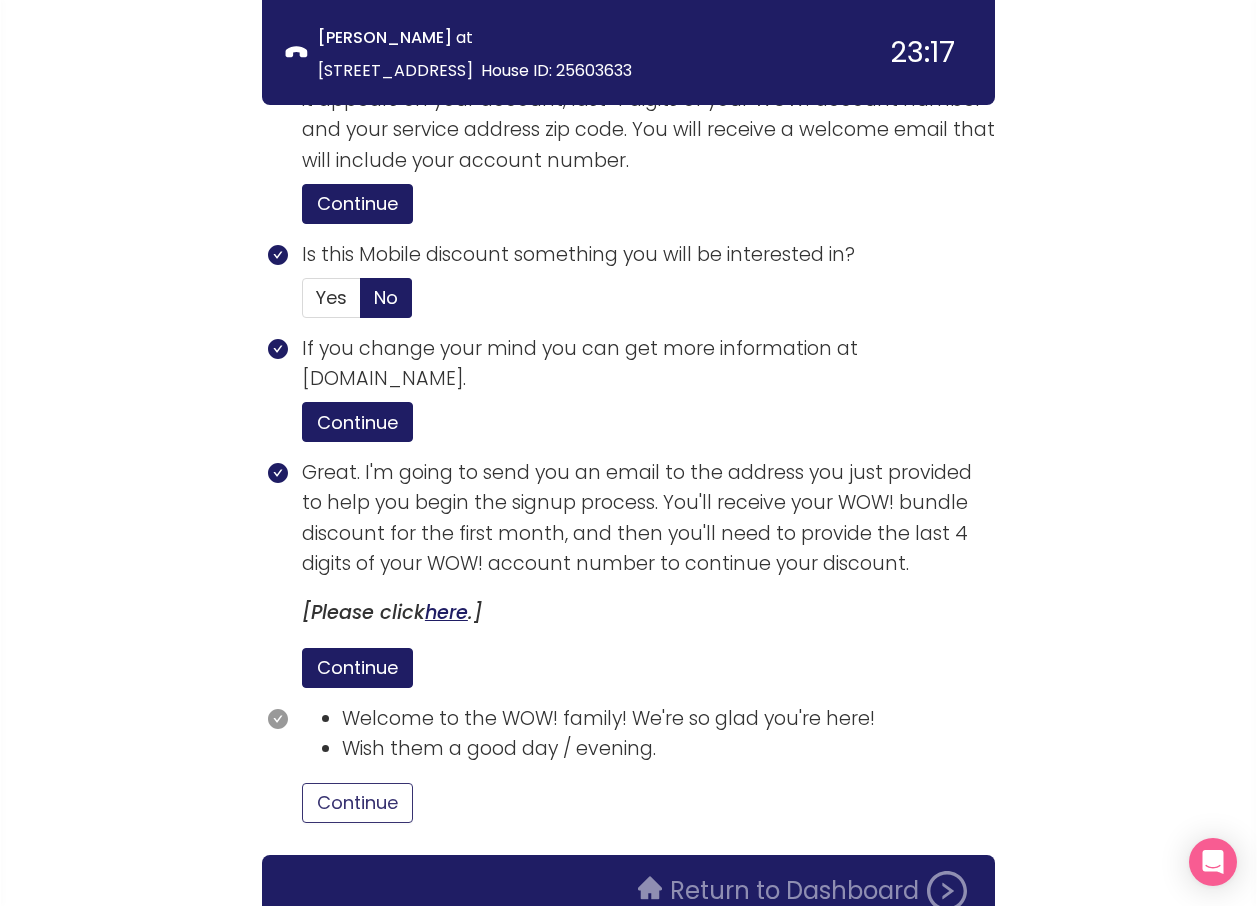 click on "Continue" at bounding box center [357, 803] 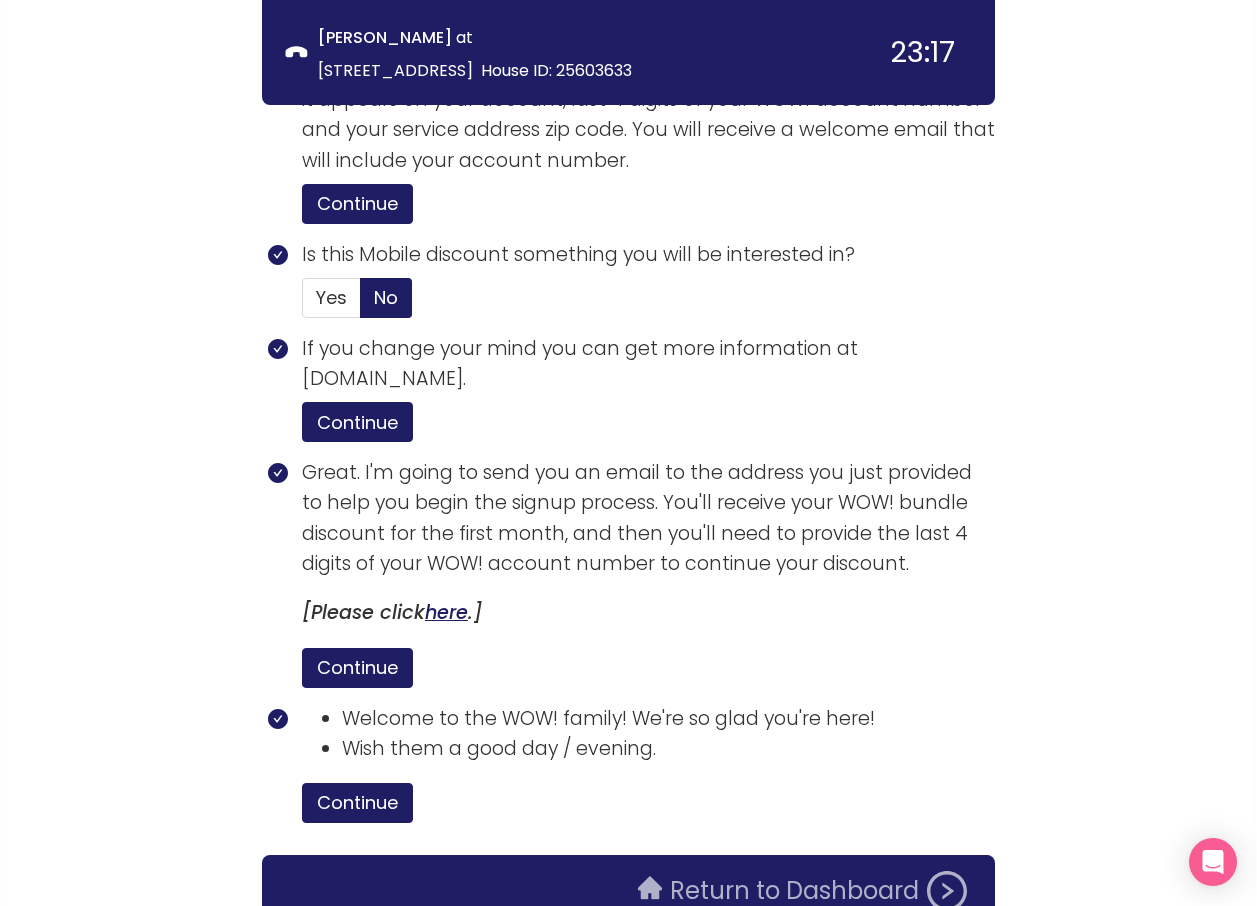 click on "Return to Dashboard" 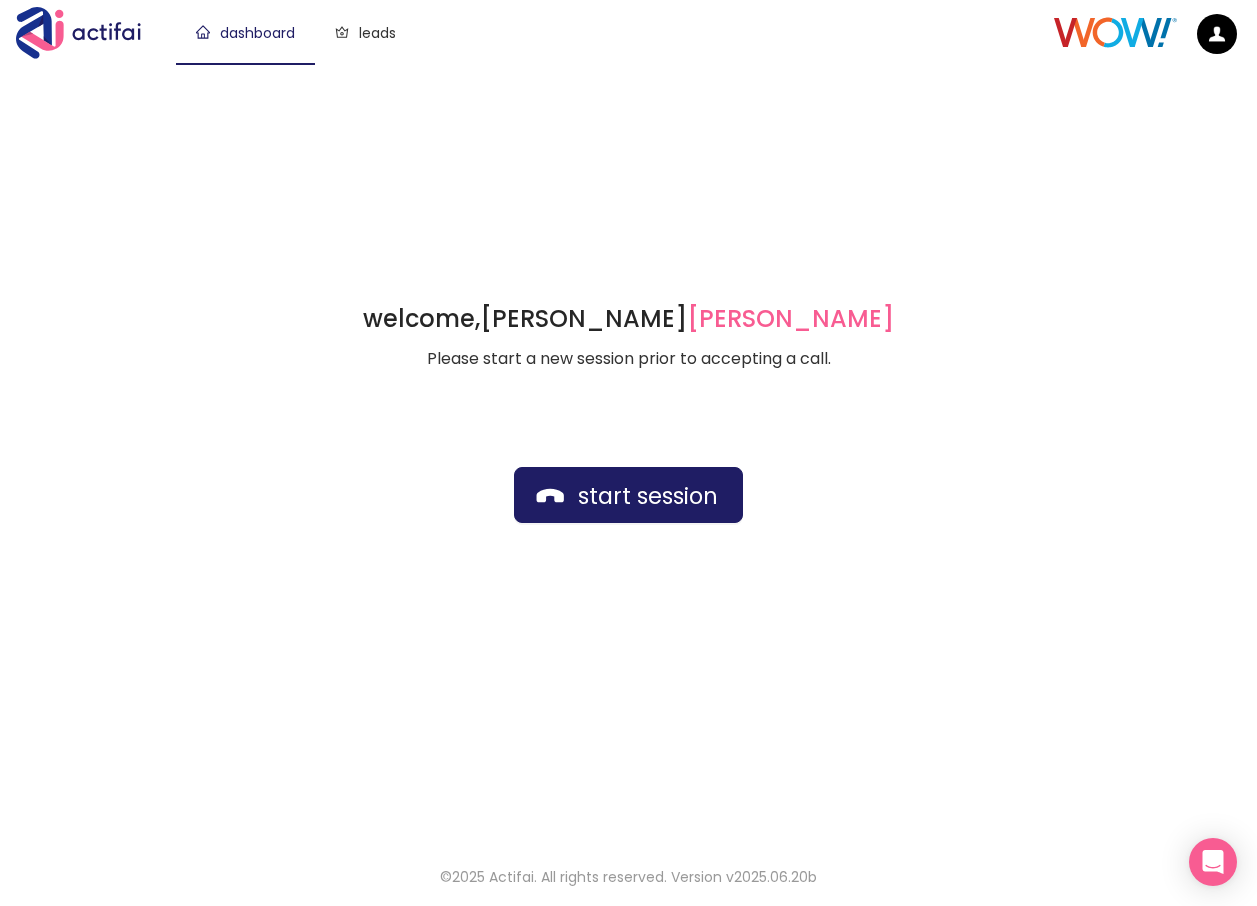 scroll, scrollTop: 0, scrollLeft: 0, axis: both 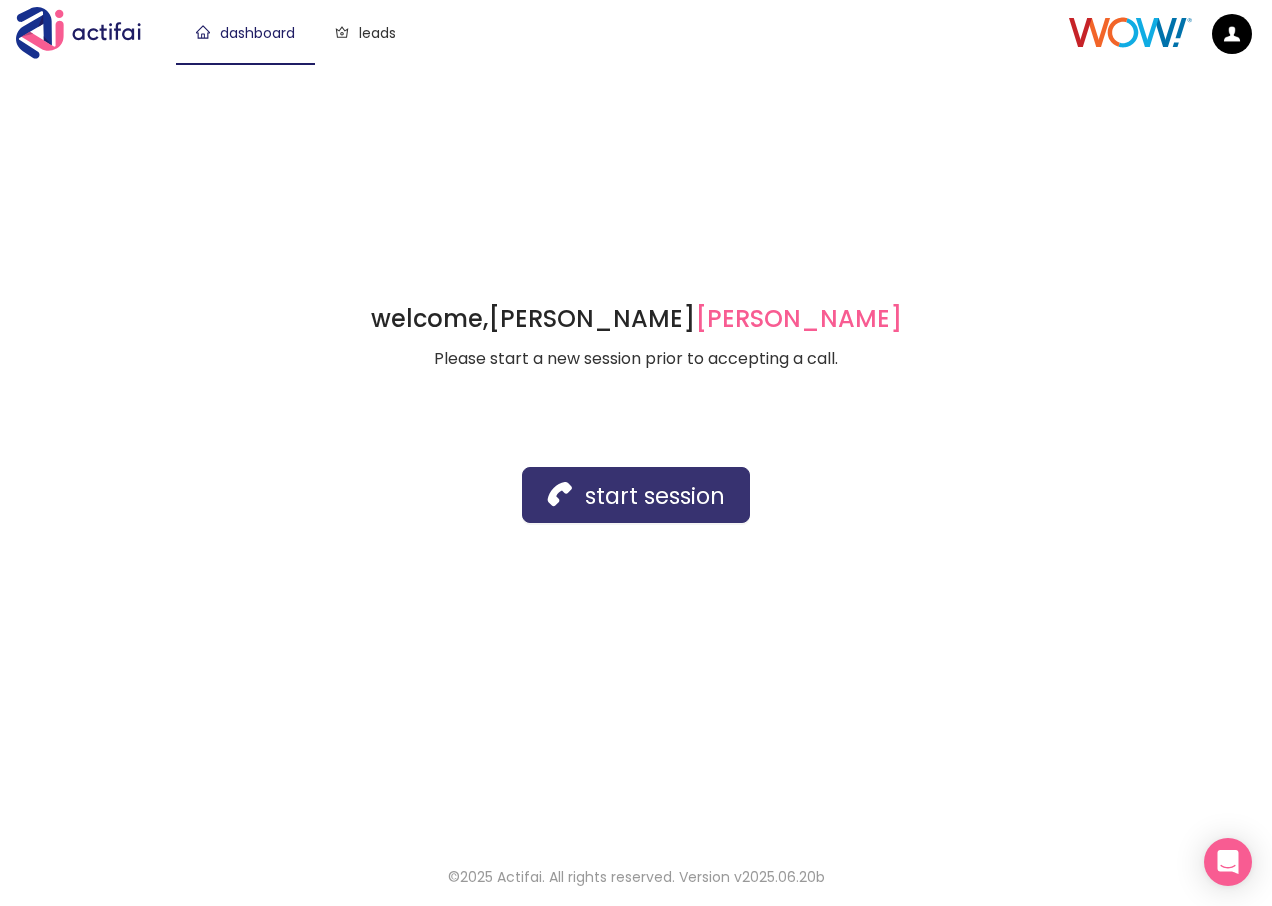 click on "start session" at bounding box center (636, 495) 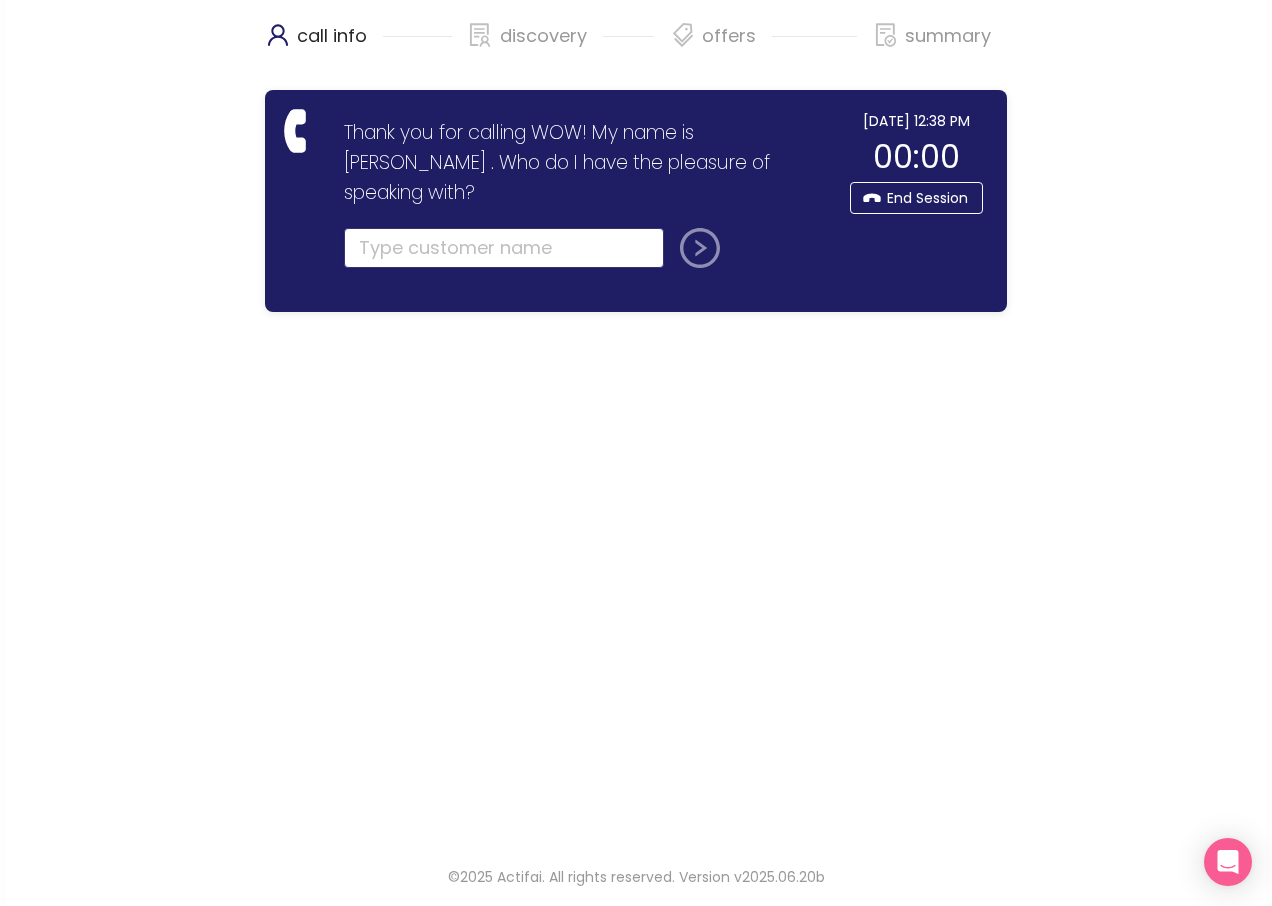 click 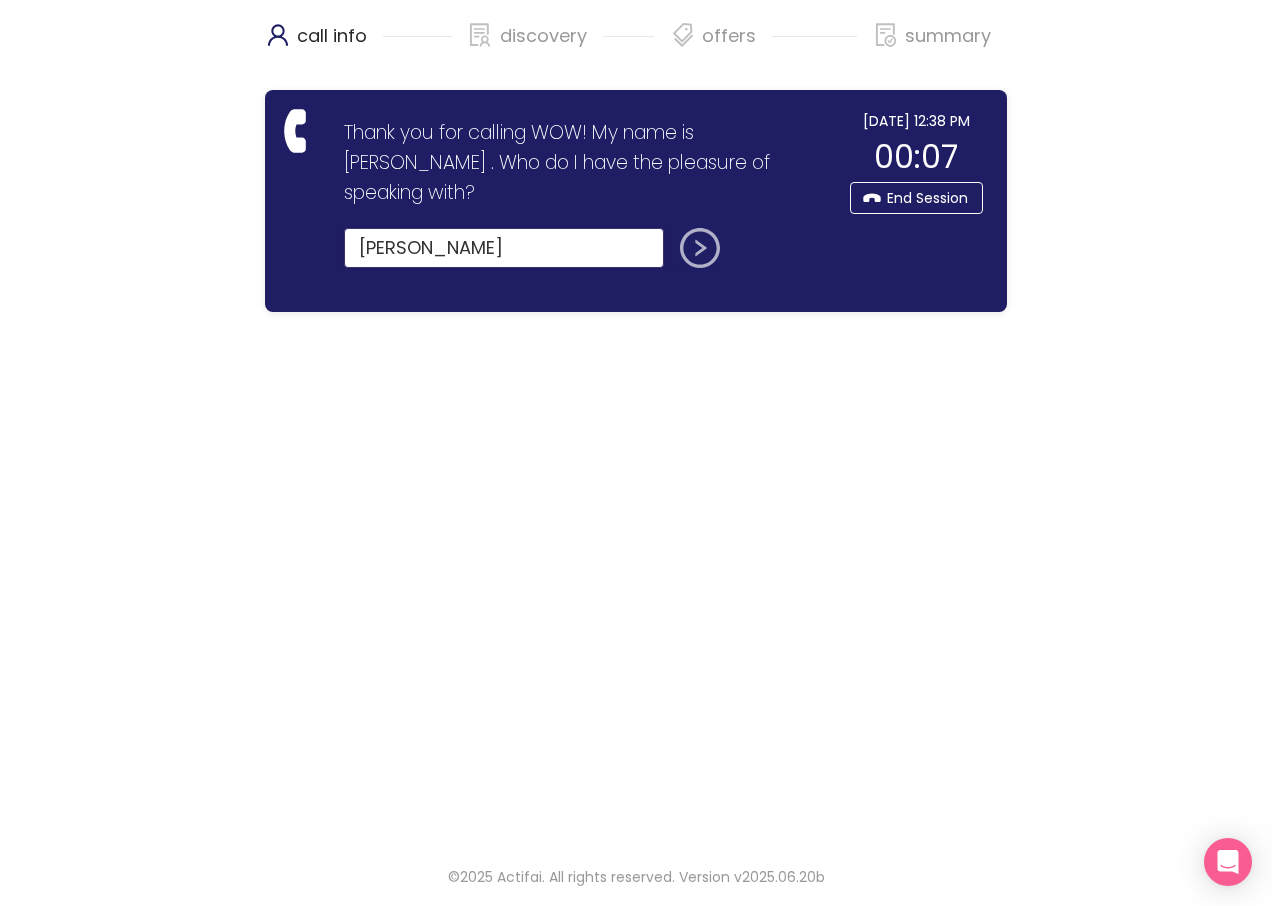 type on "[PERSON_NAME]" 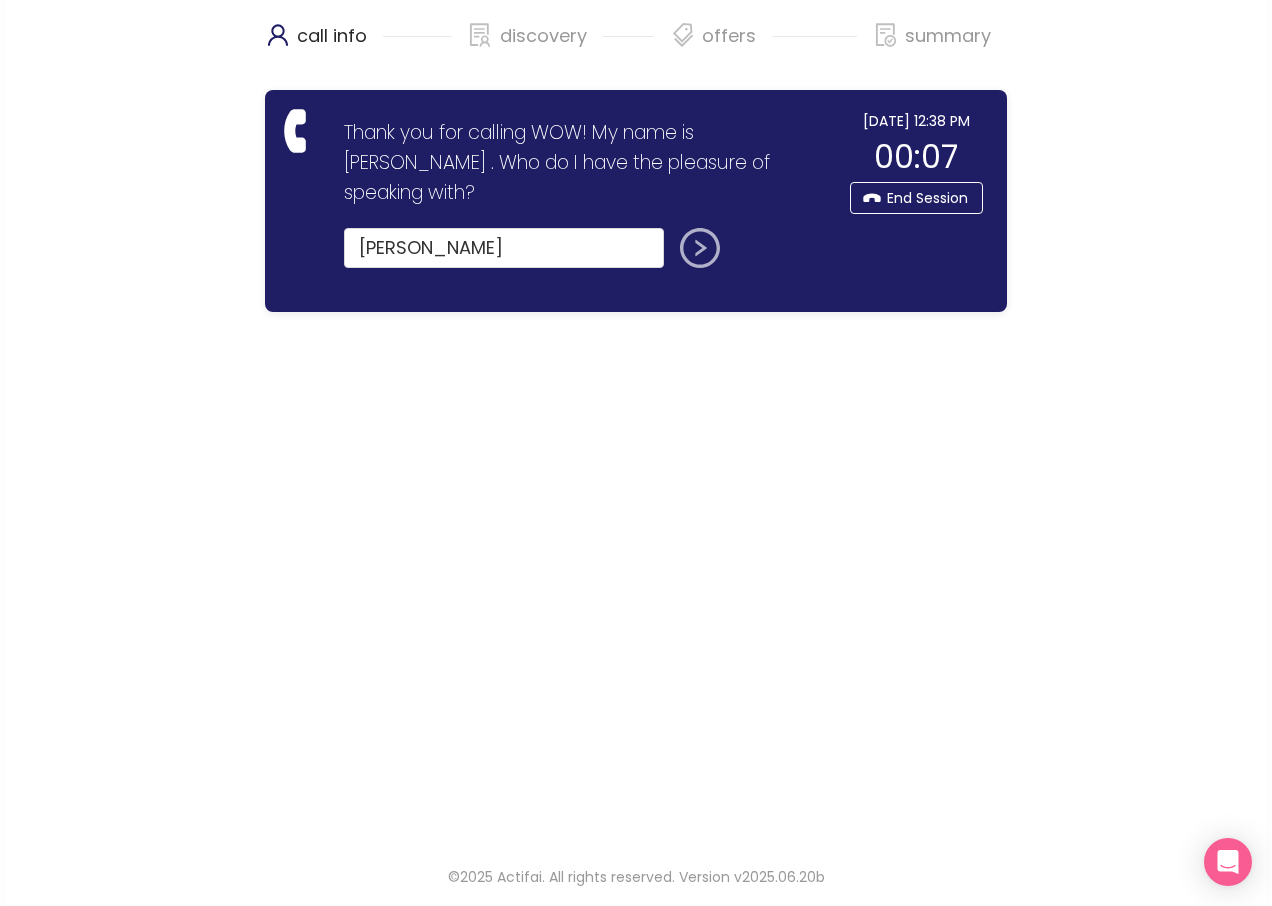 click 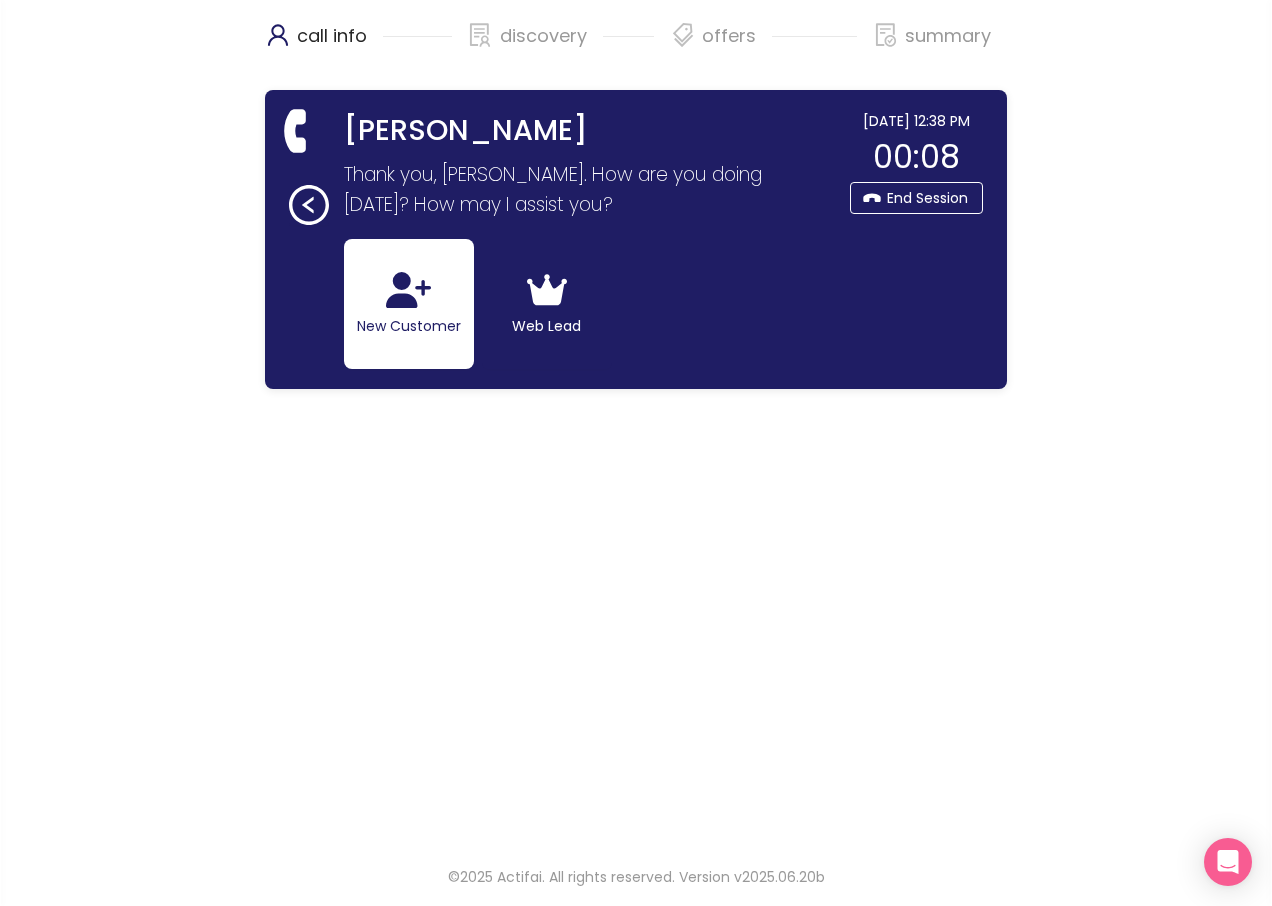 click 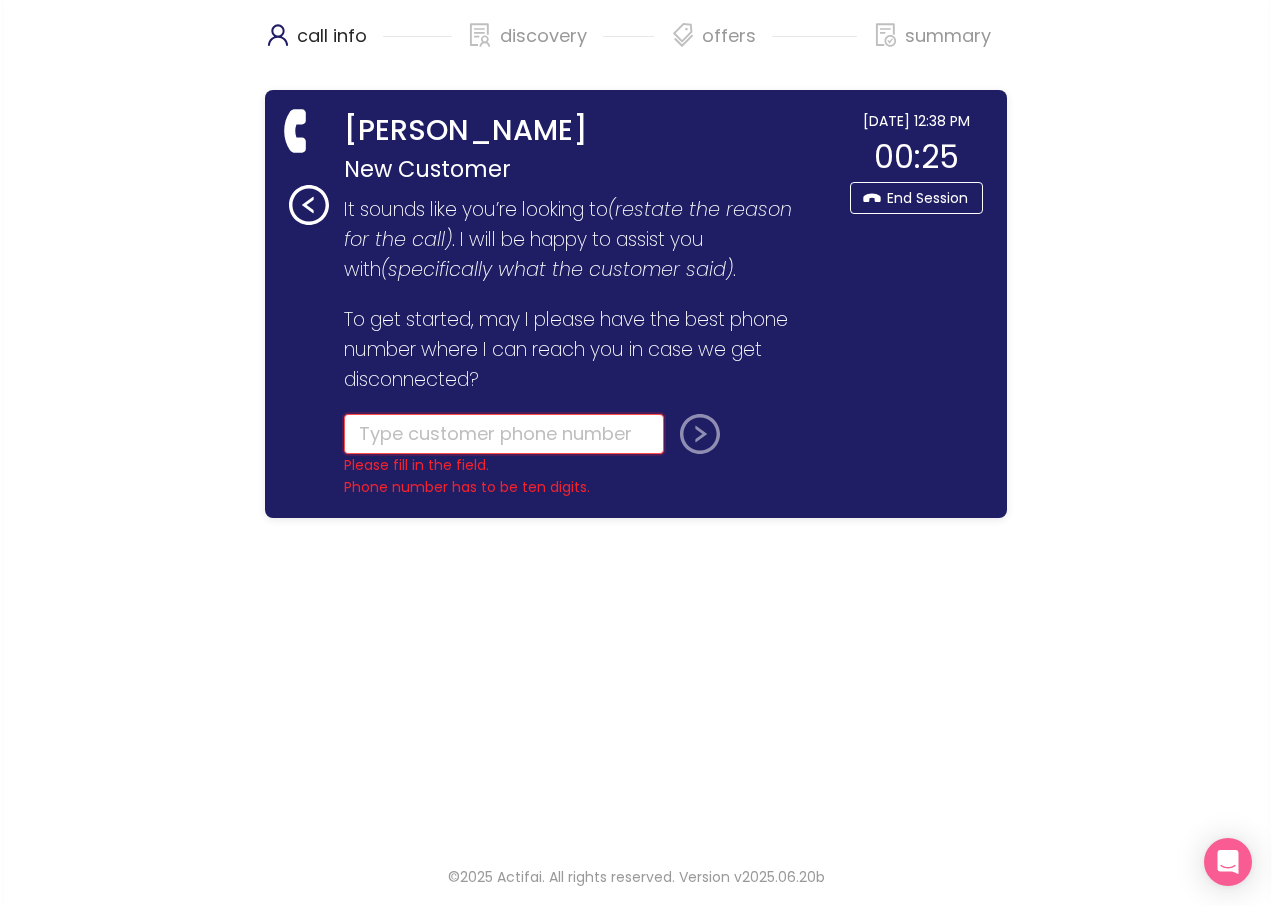 click 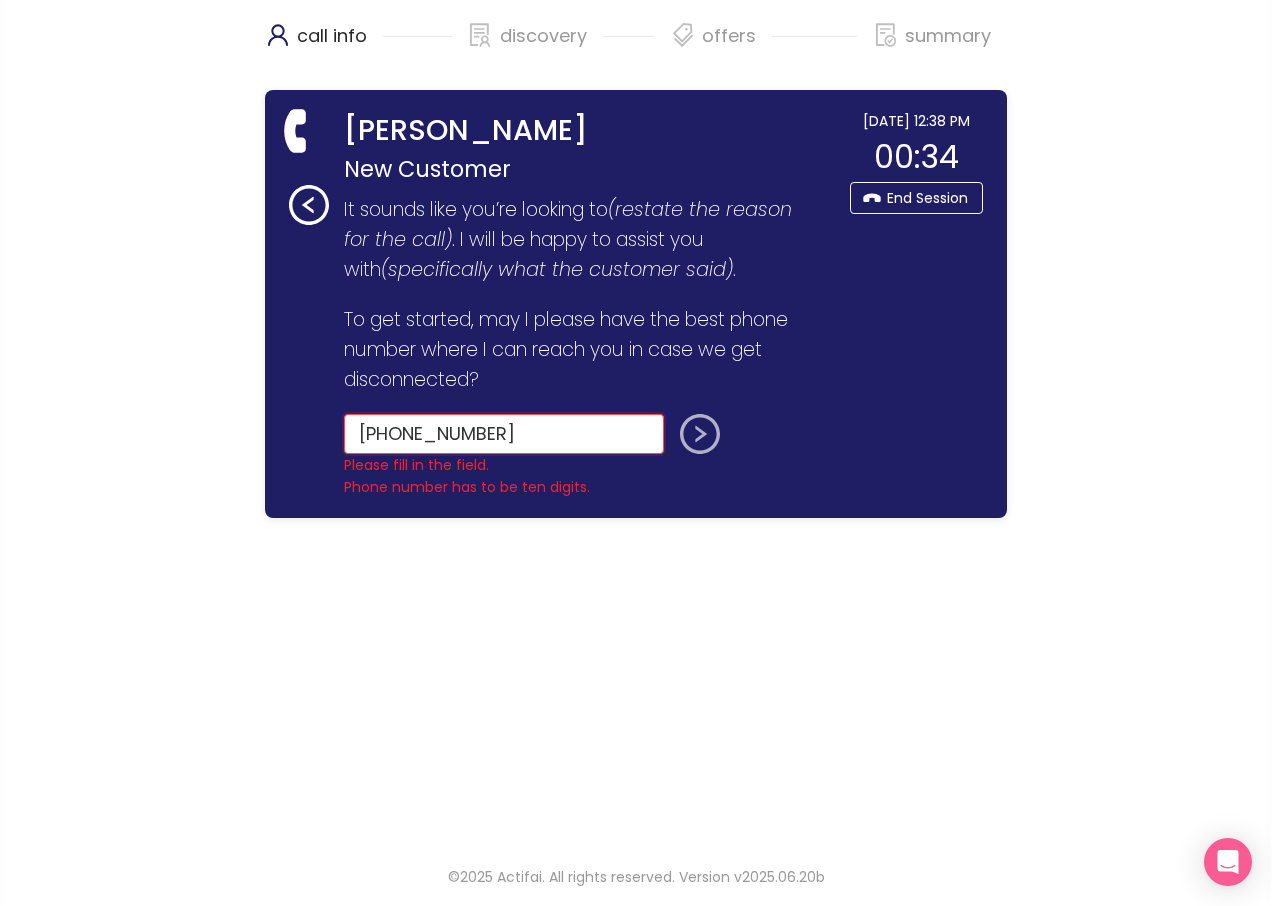 type on "[PHONE_NUMBER]" 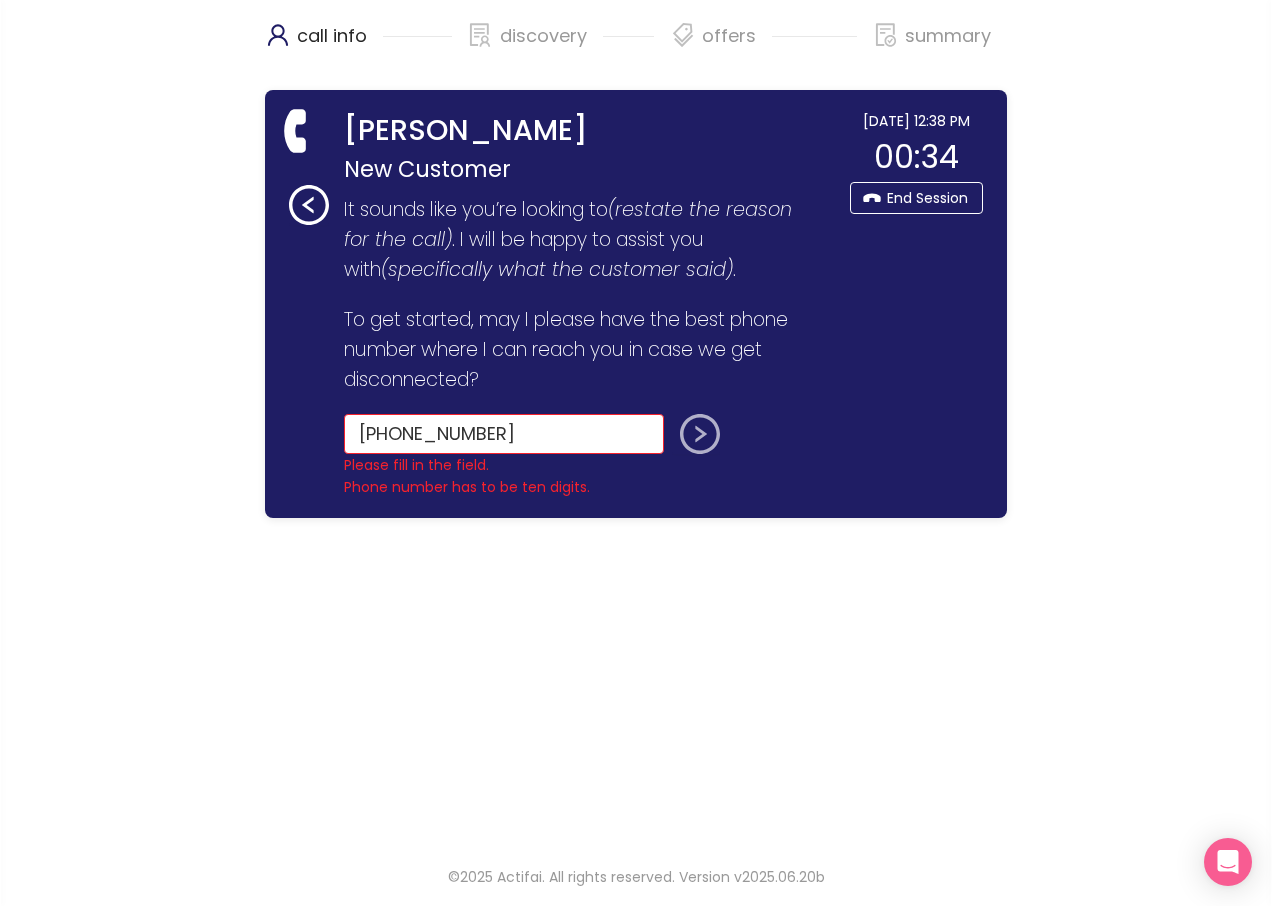 click 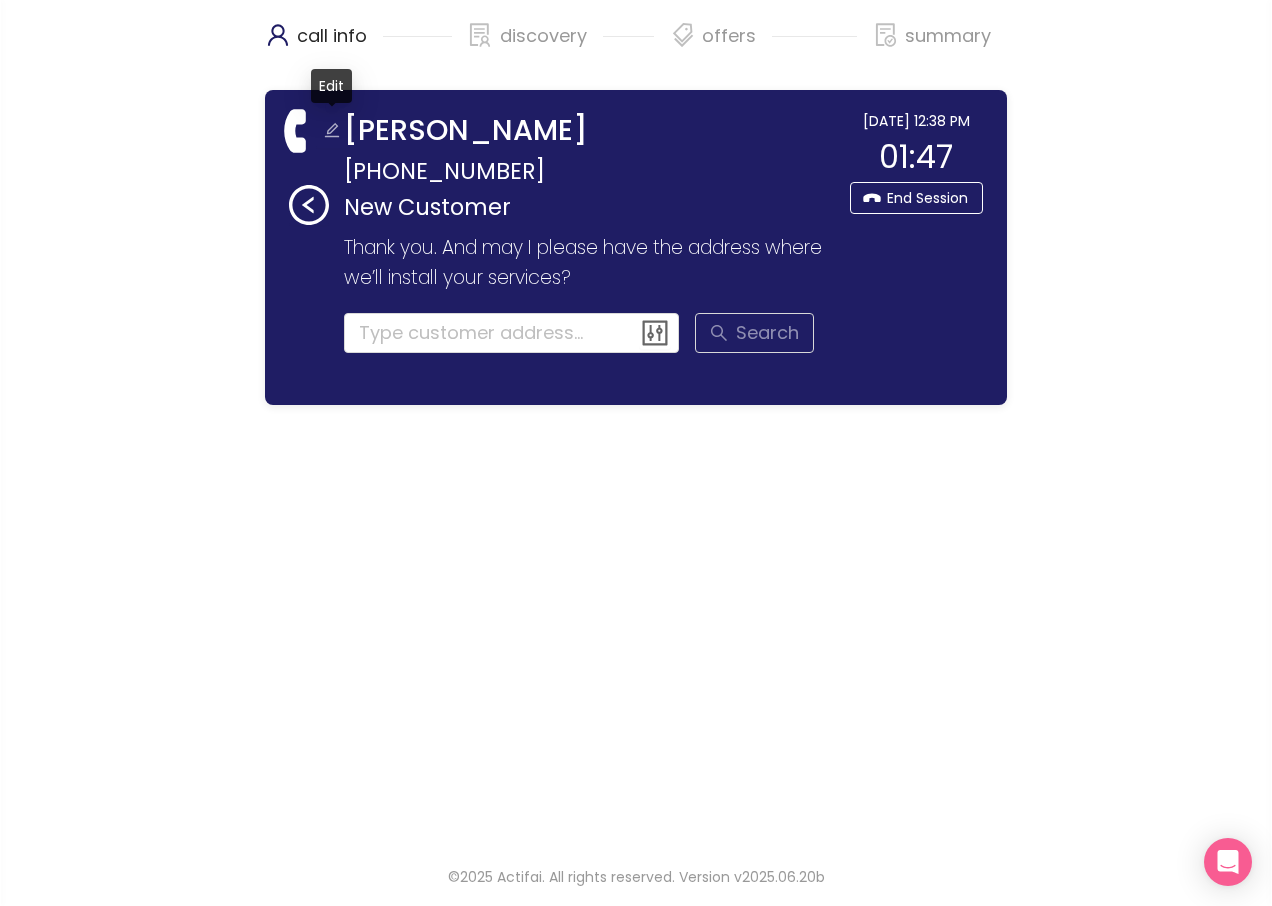 click 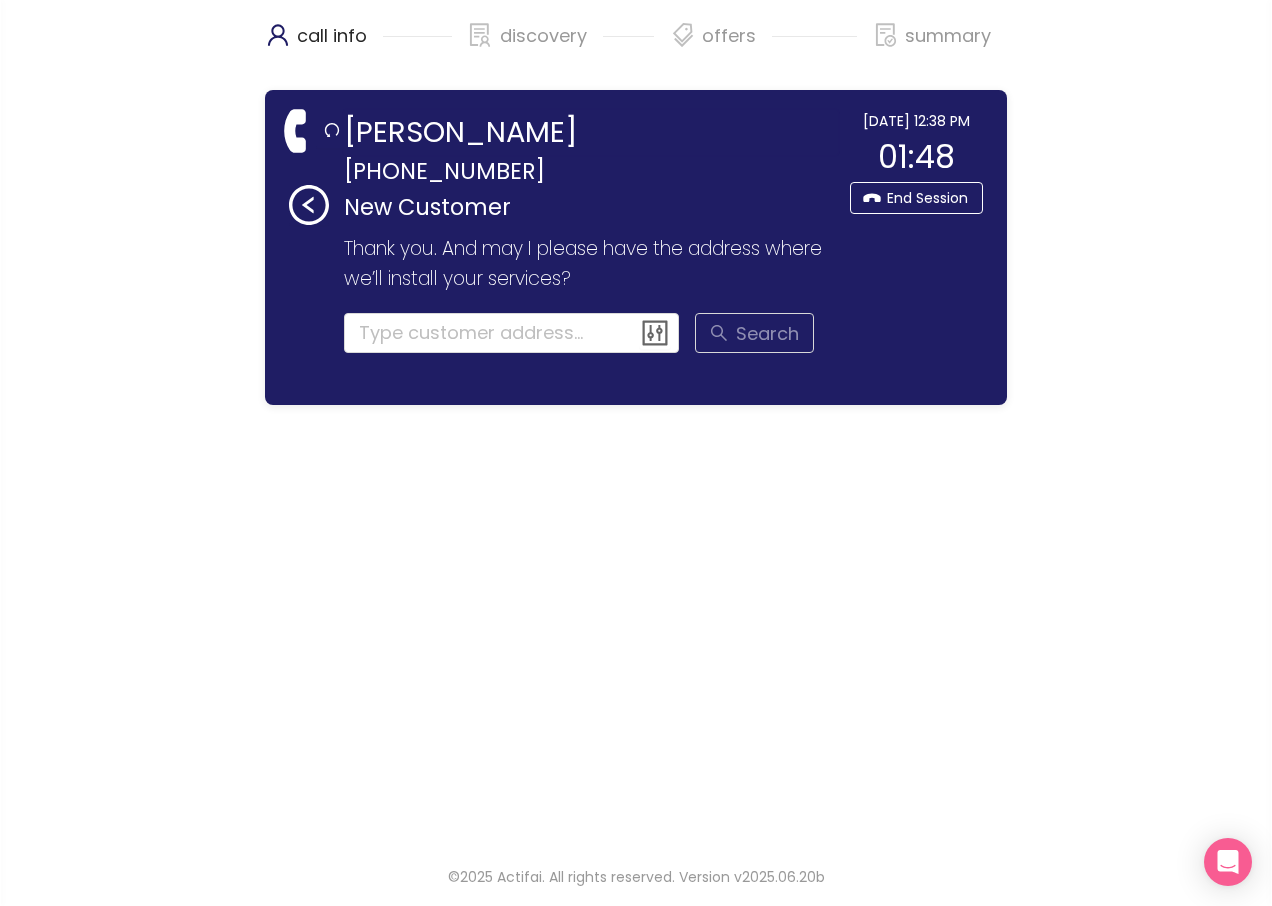 click on "[PERSON_NAME]" at bounding box center [591, 132] 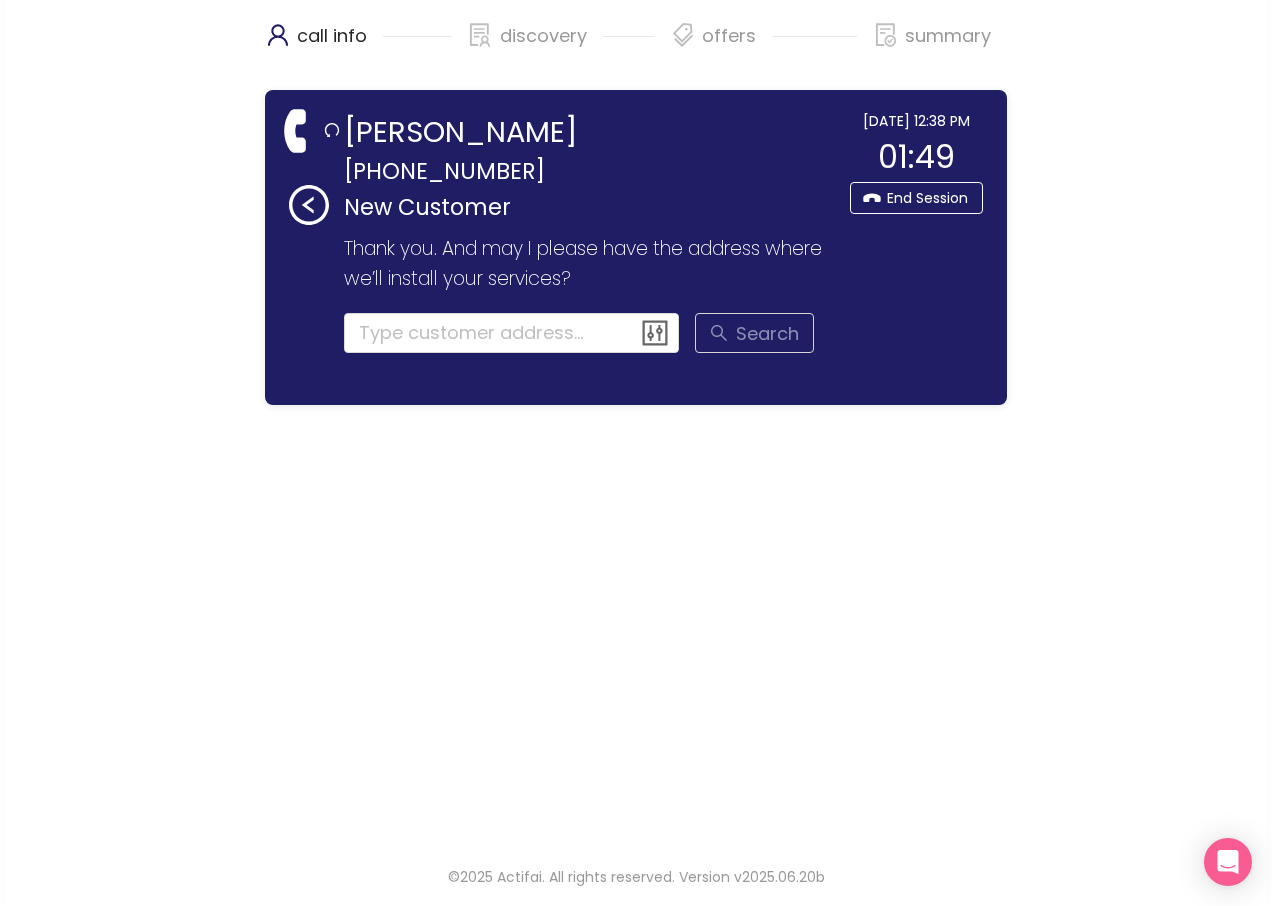 click on "[PERSON_NAME]" at bounding box center [591, 132] 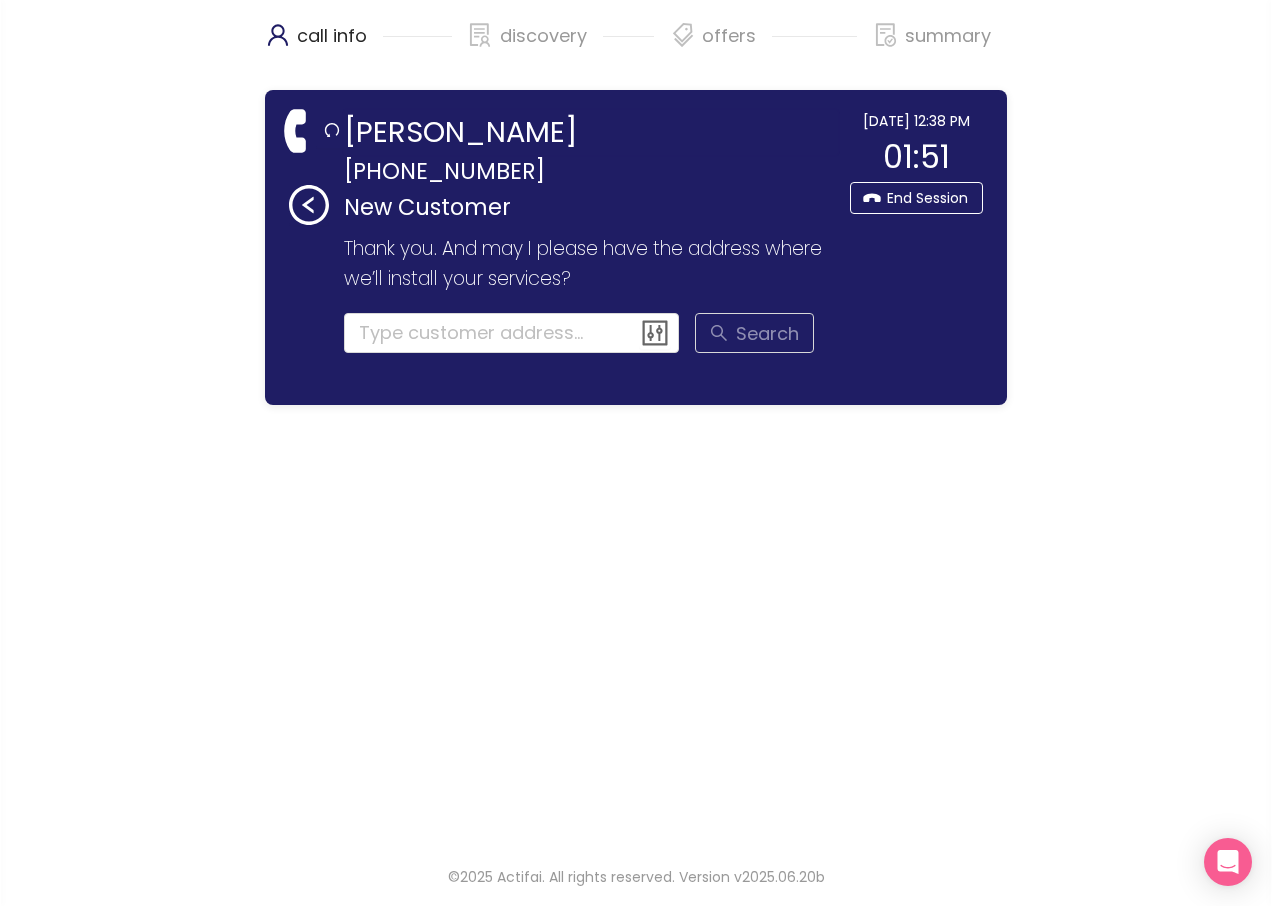 click on "[PERSON_NAME]" at bounding box center [591, 132] 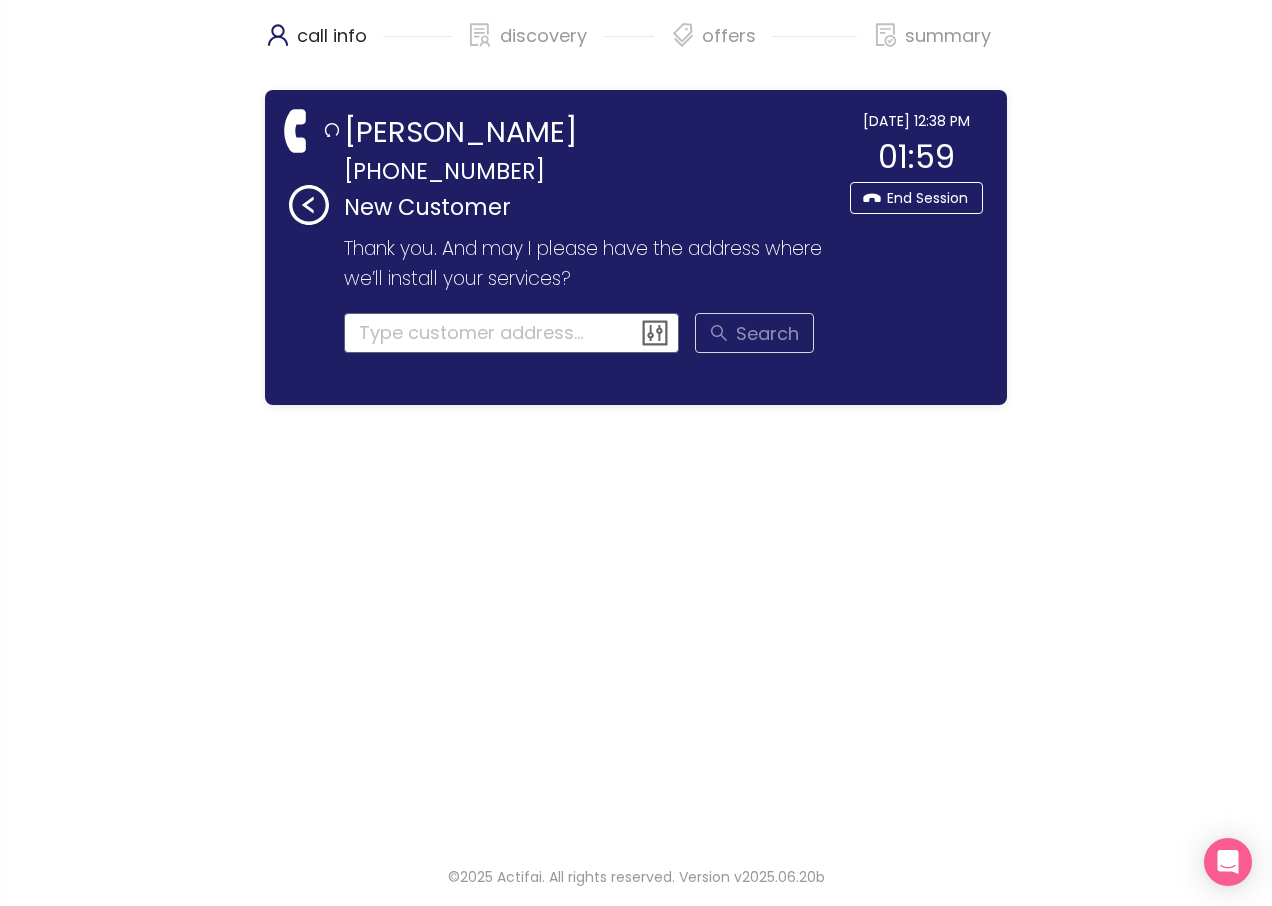 type on "[PERSON_NAME]" 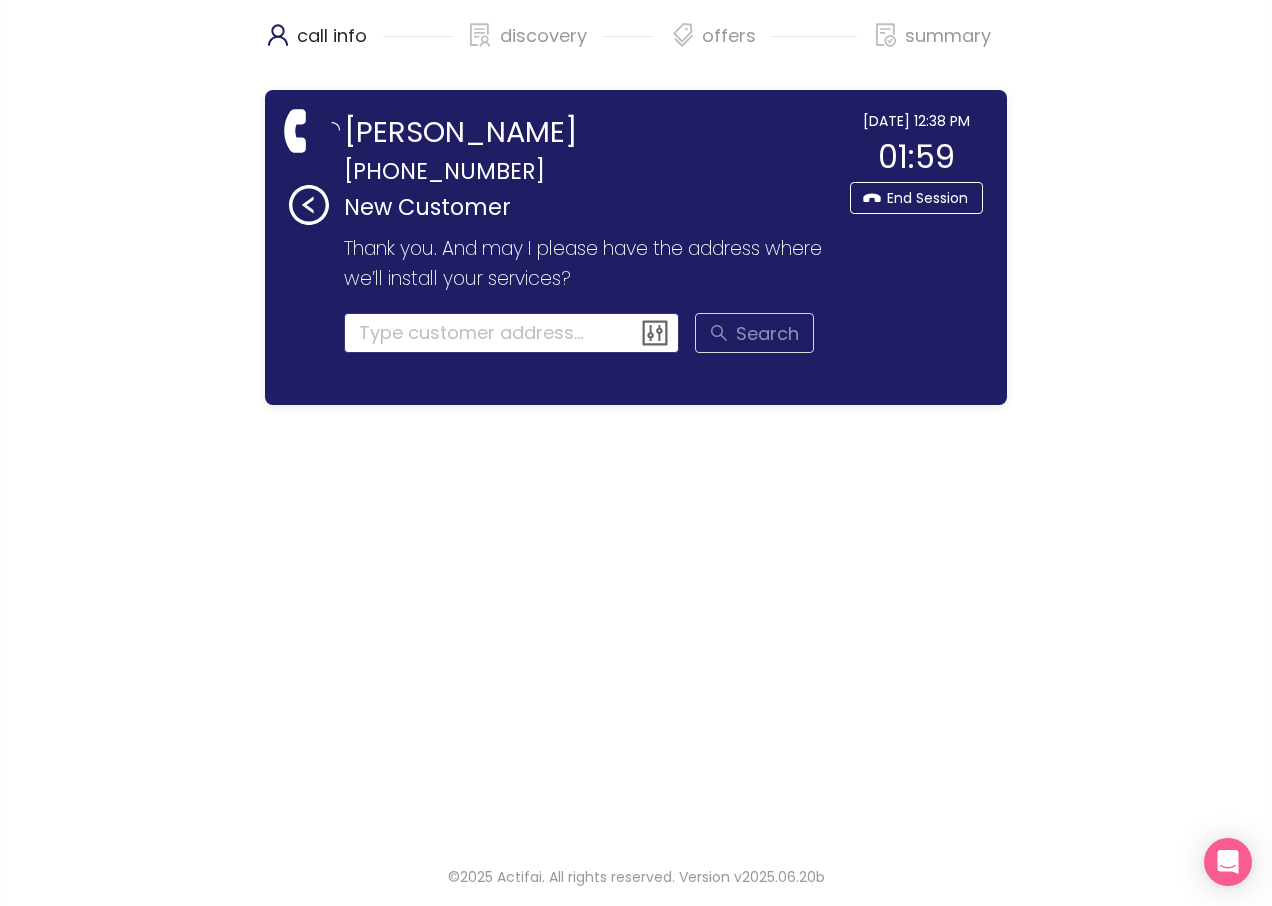 click at bounding box center [512, 333] 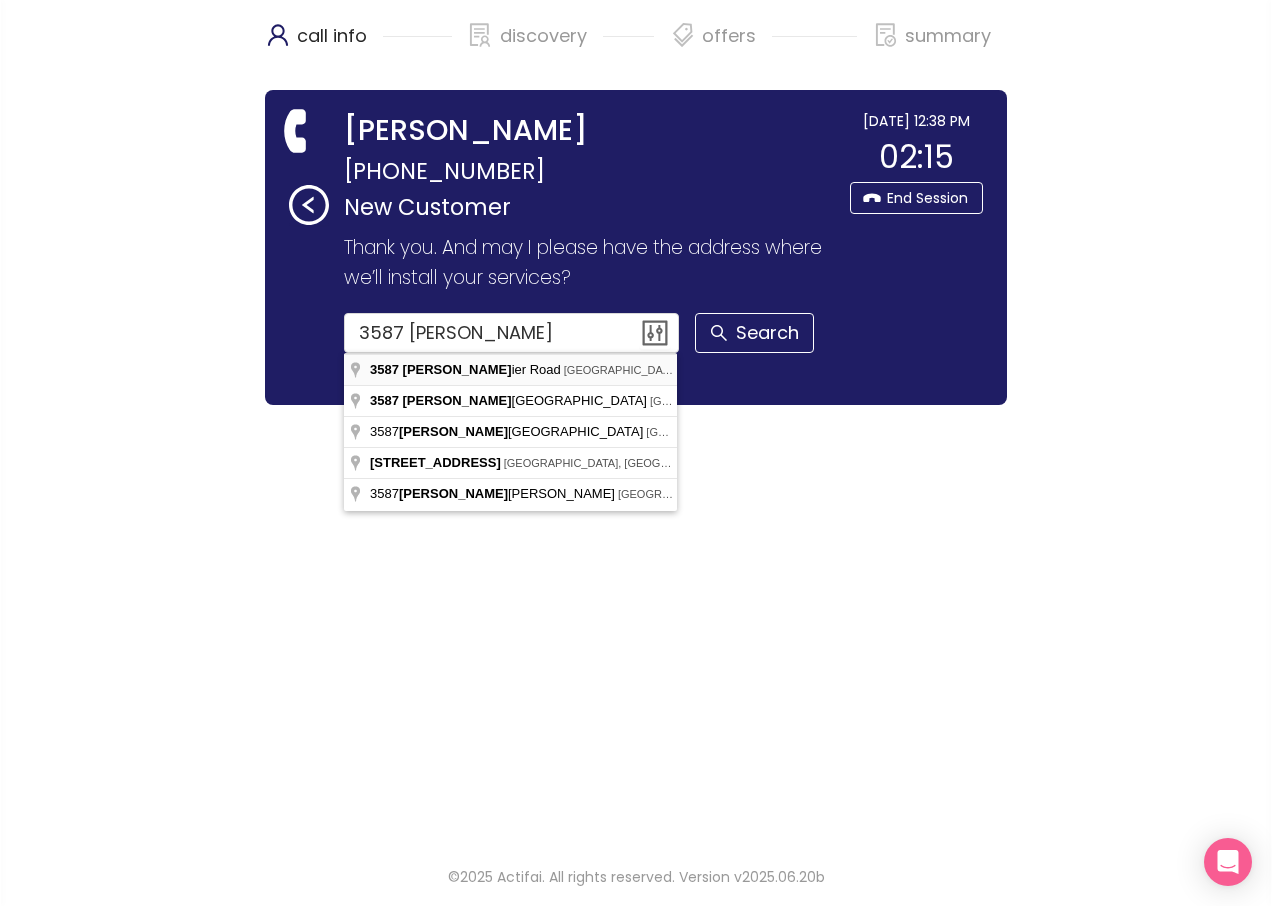 type on "[STREET_ADDRESS]" 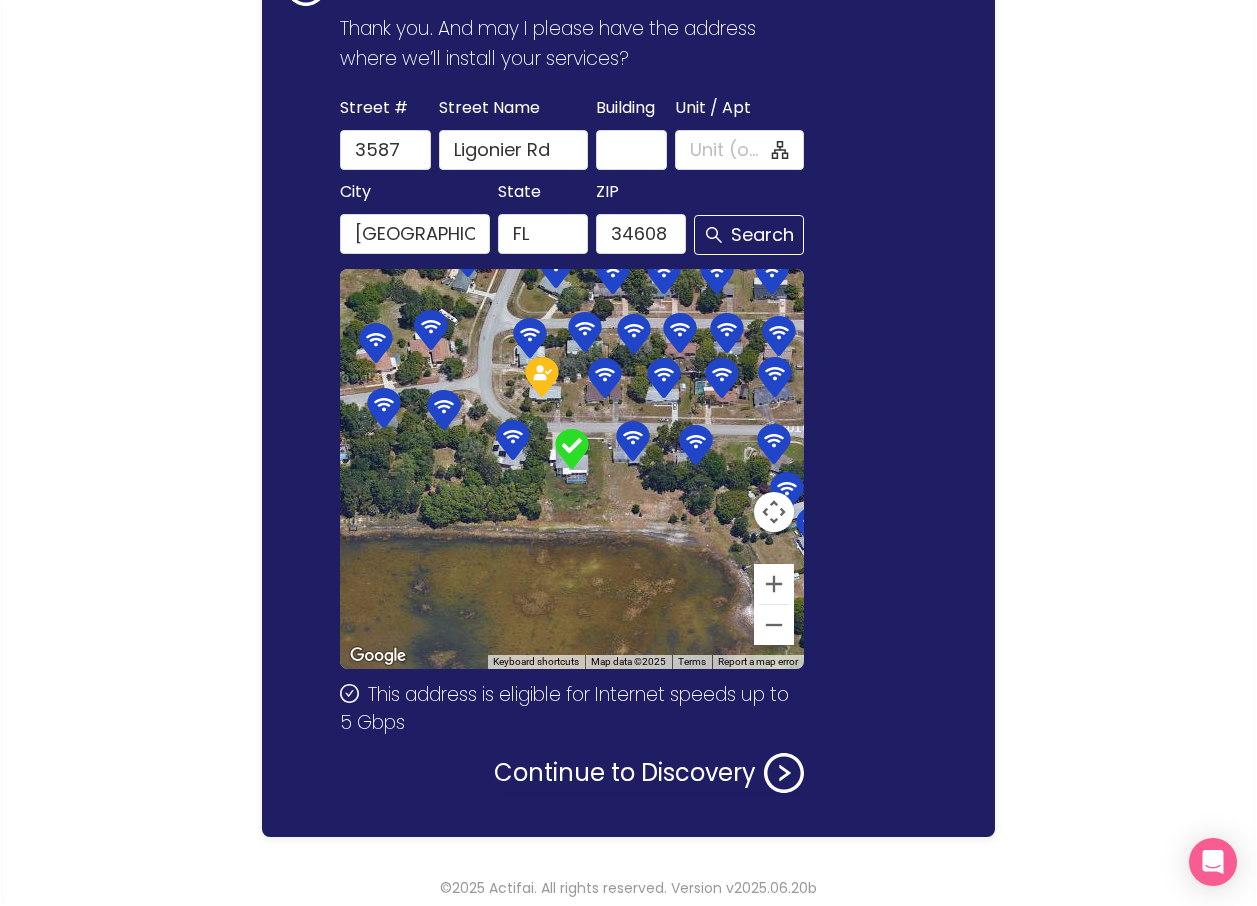 scroll, scrollTop: 230, scrollLeft: 0, axis: vertical 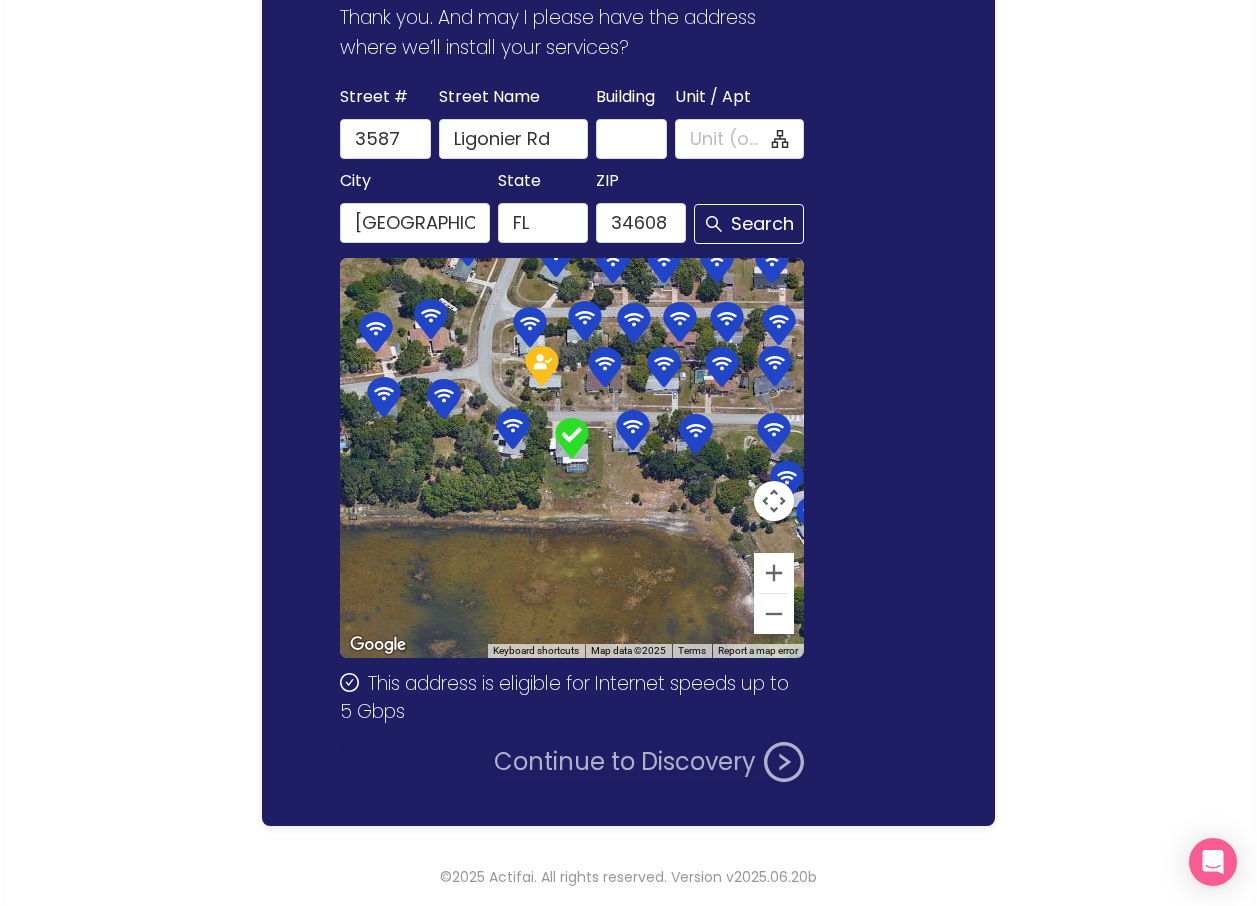 click on "Continue to Discovery" 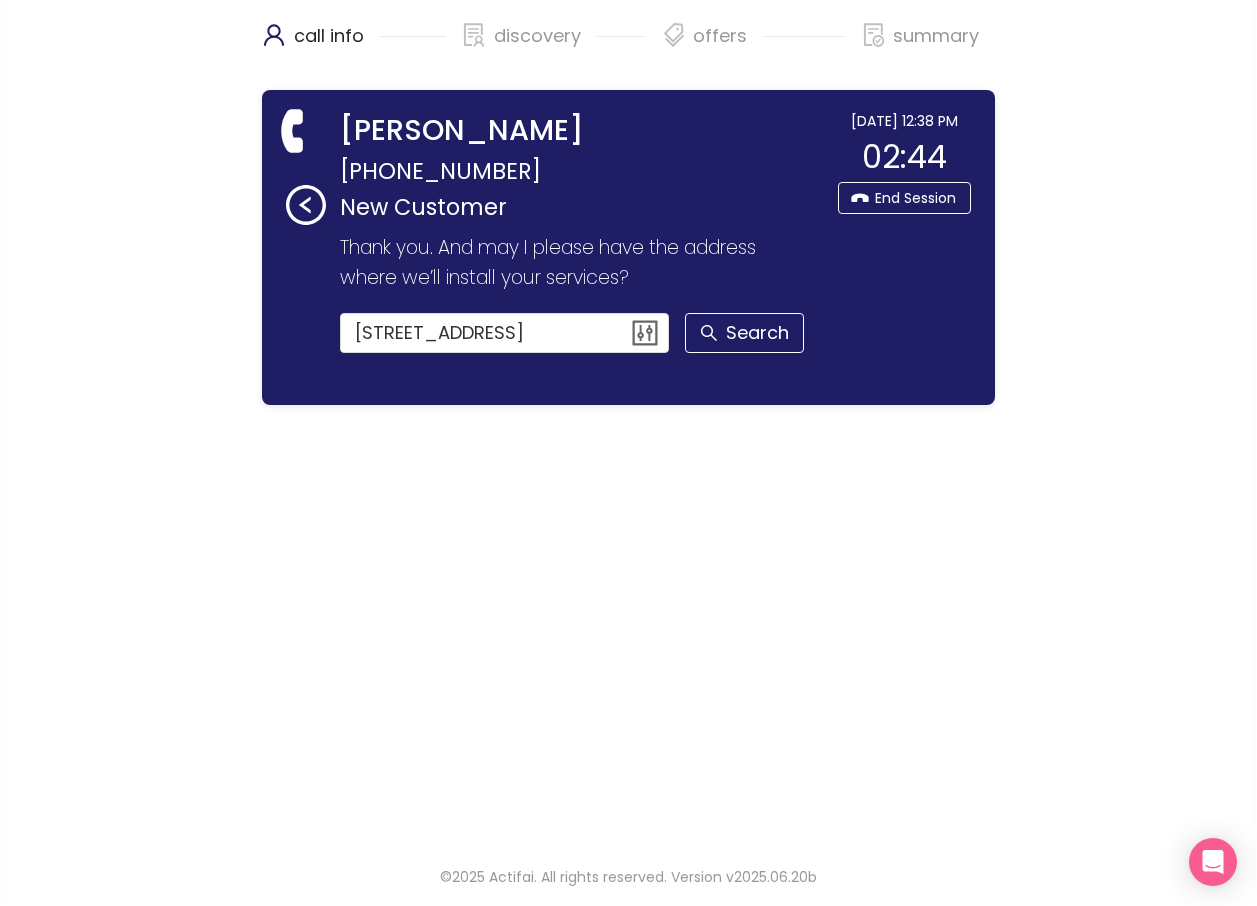 scroll, scrollTop: 0, scrollLeft: 0, axis: both 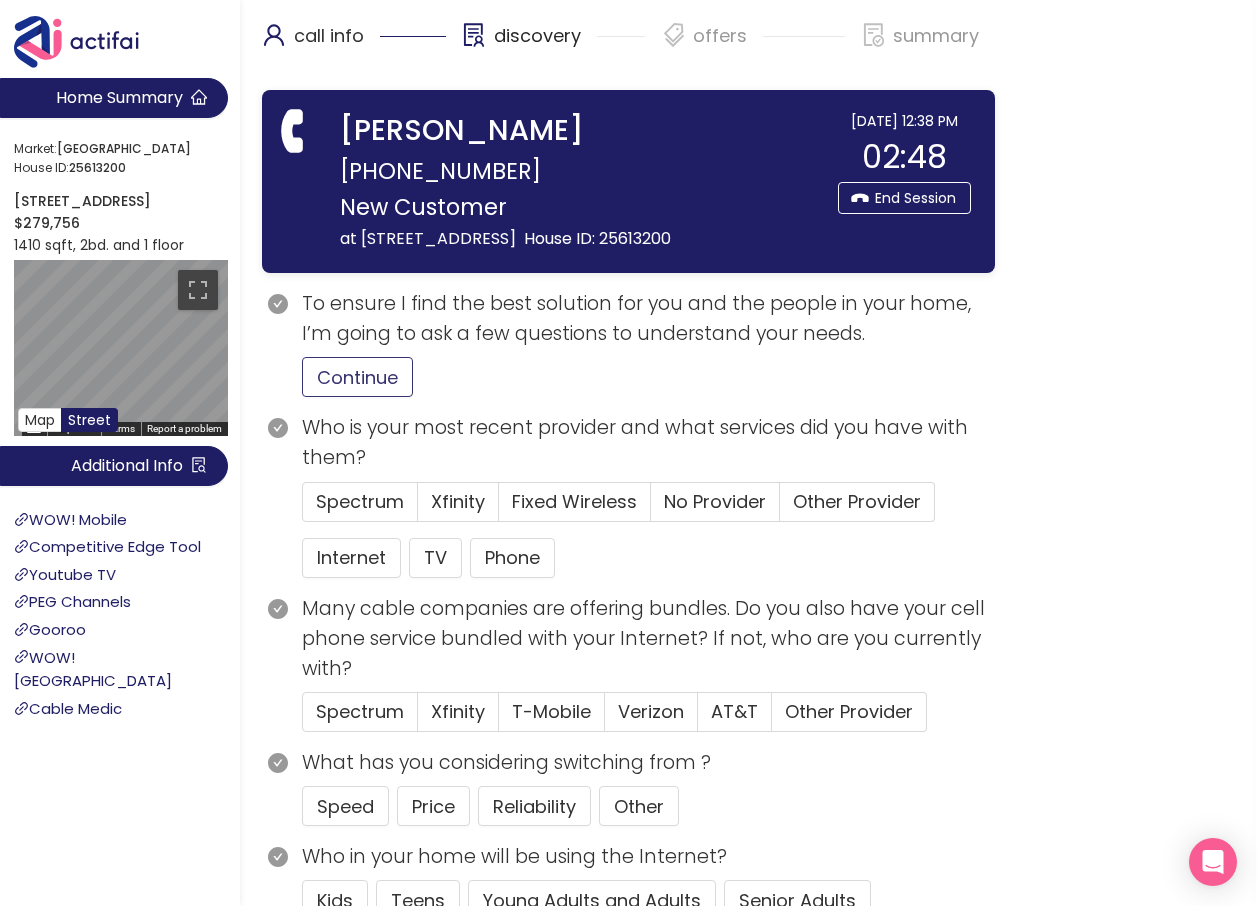 click on "Continue" at bounding box center [357, 377] 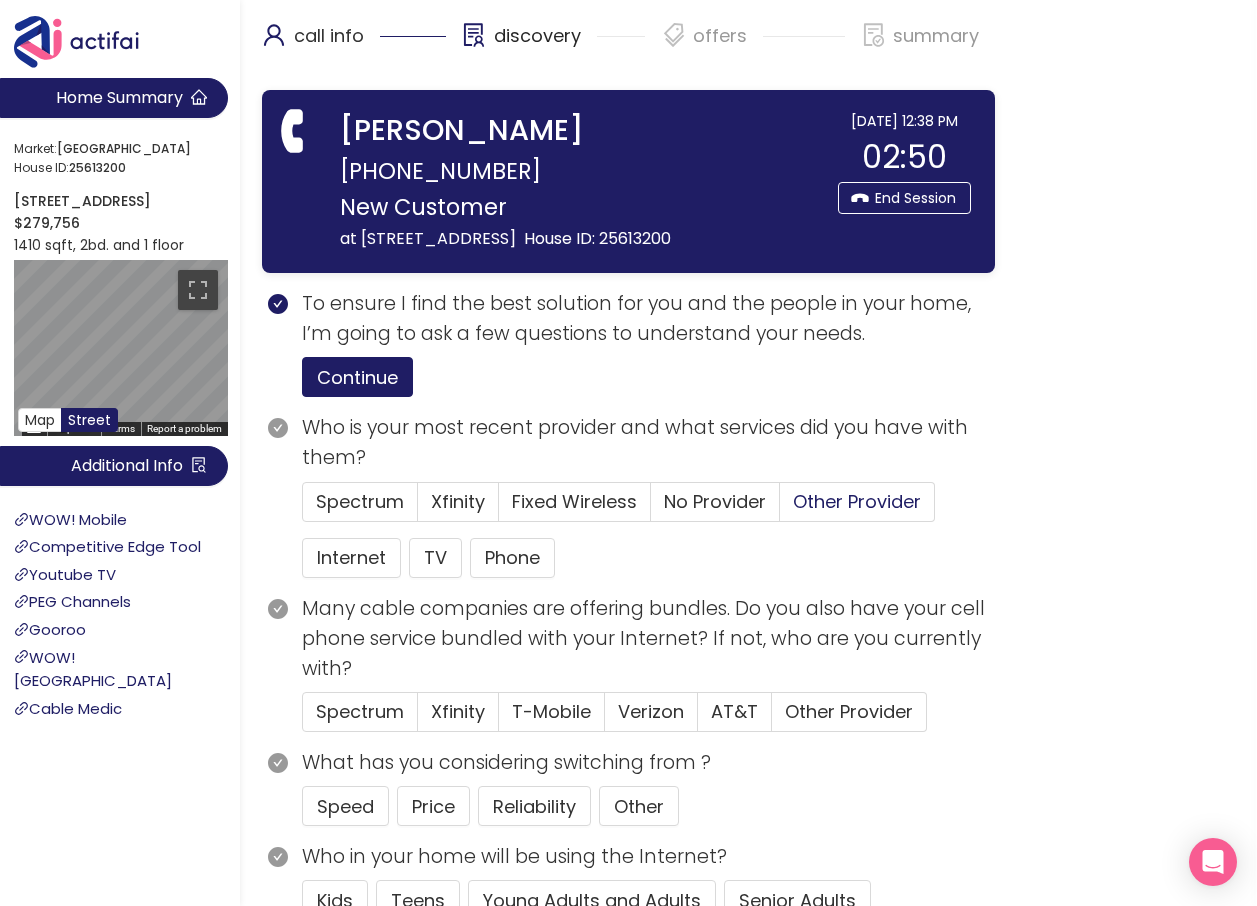 click on "Other Provider" at bounding box center [857, 501] 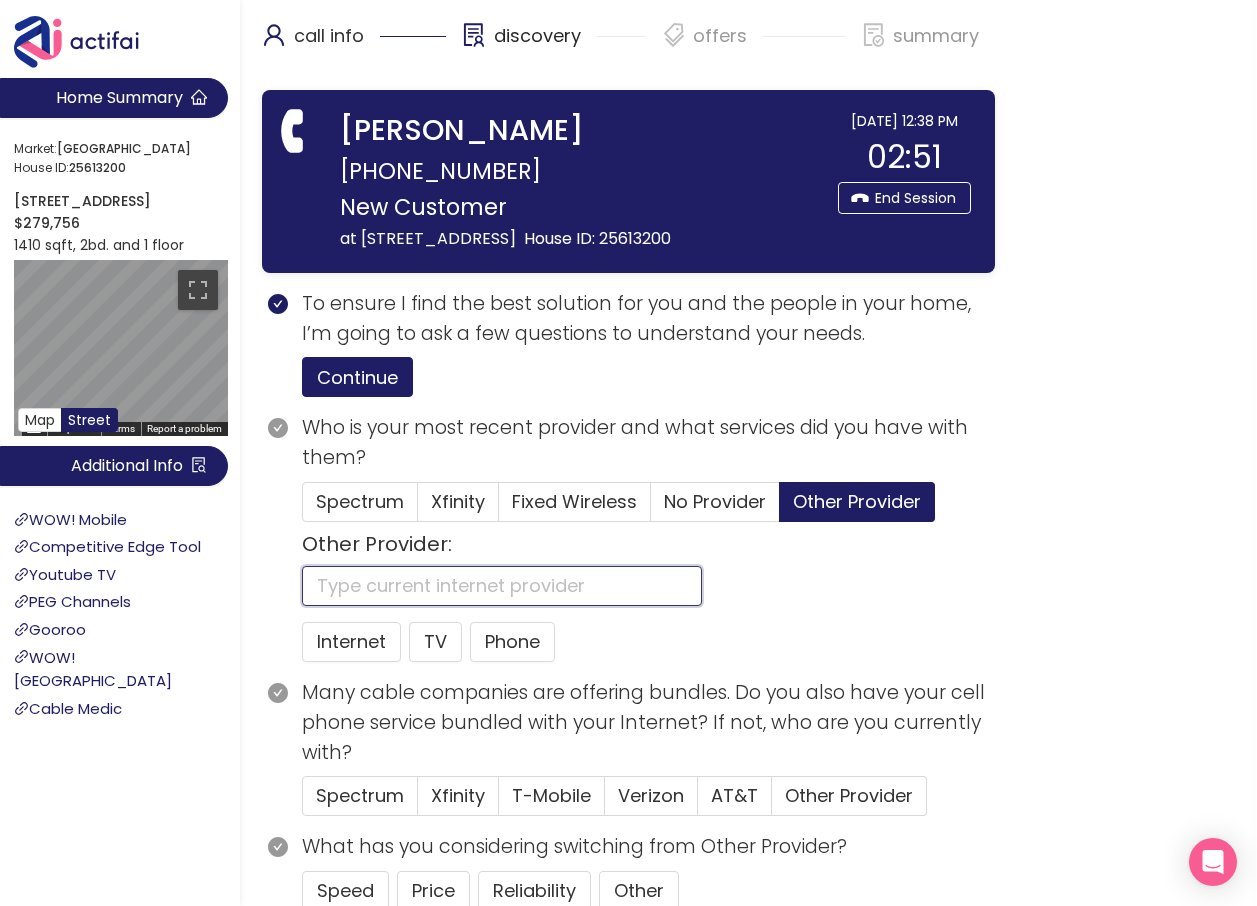 click 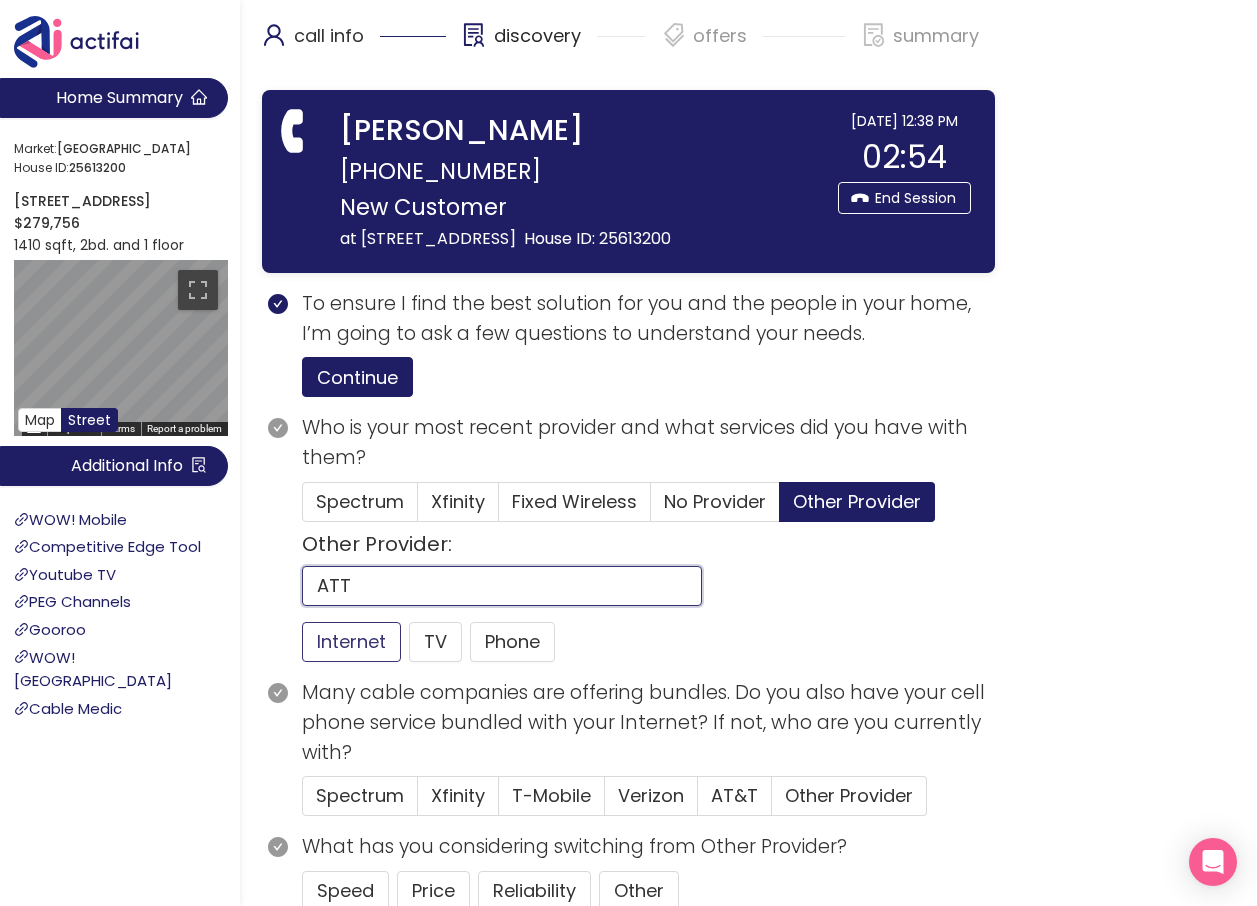 type on "ATT" 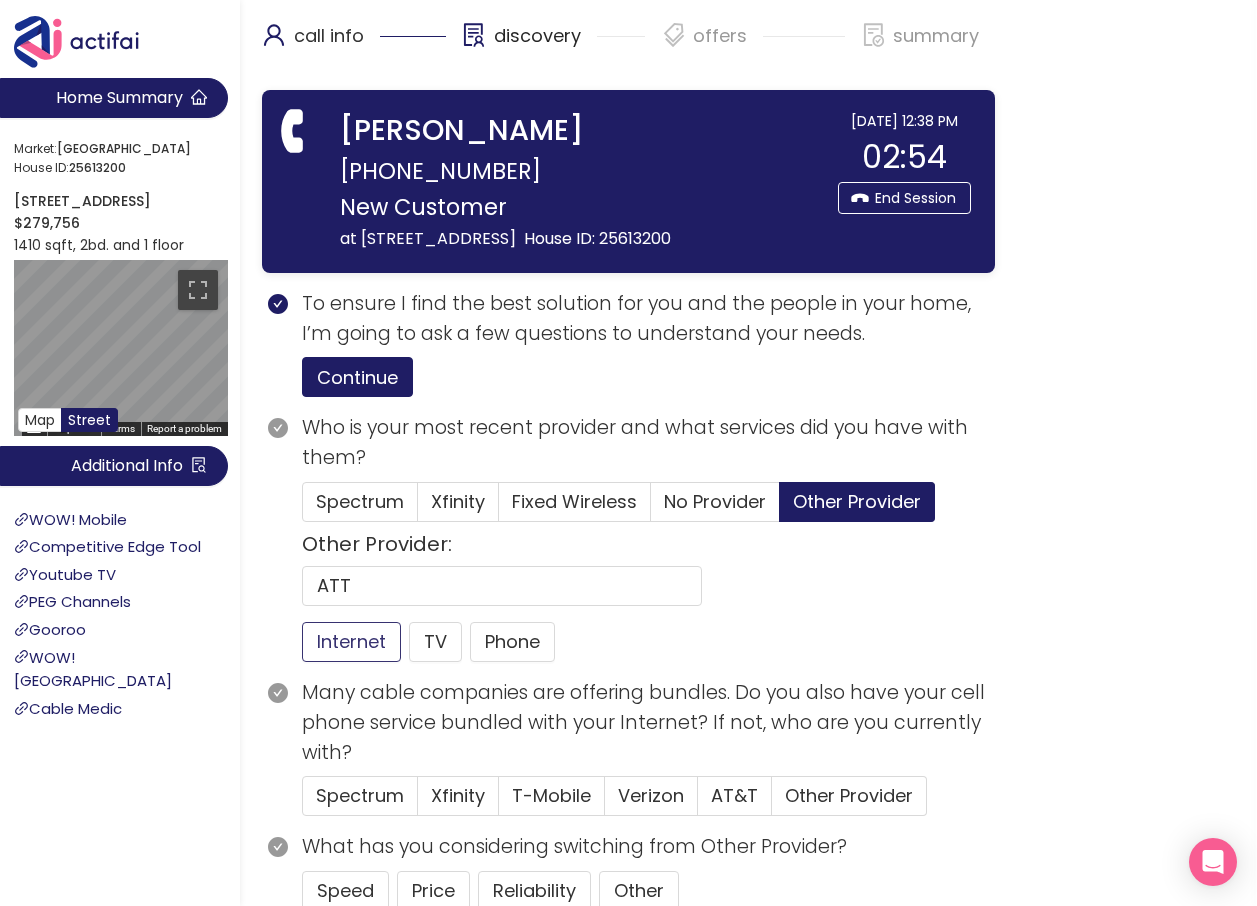 click on "Internet" 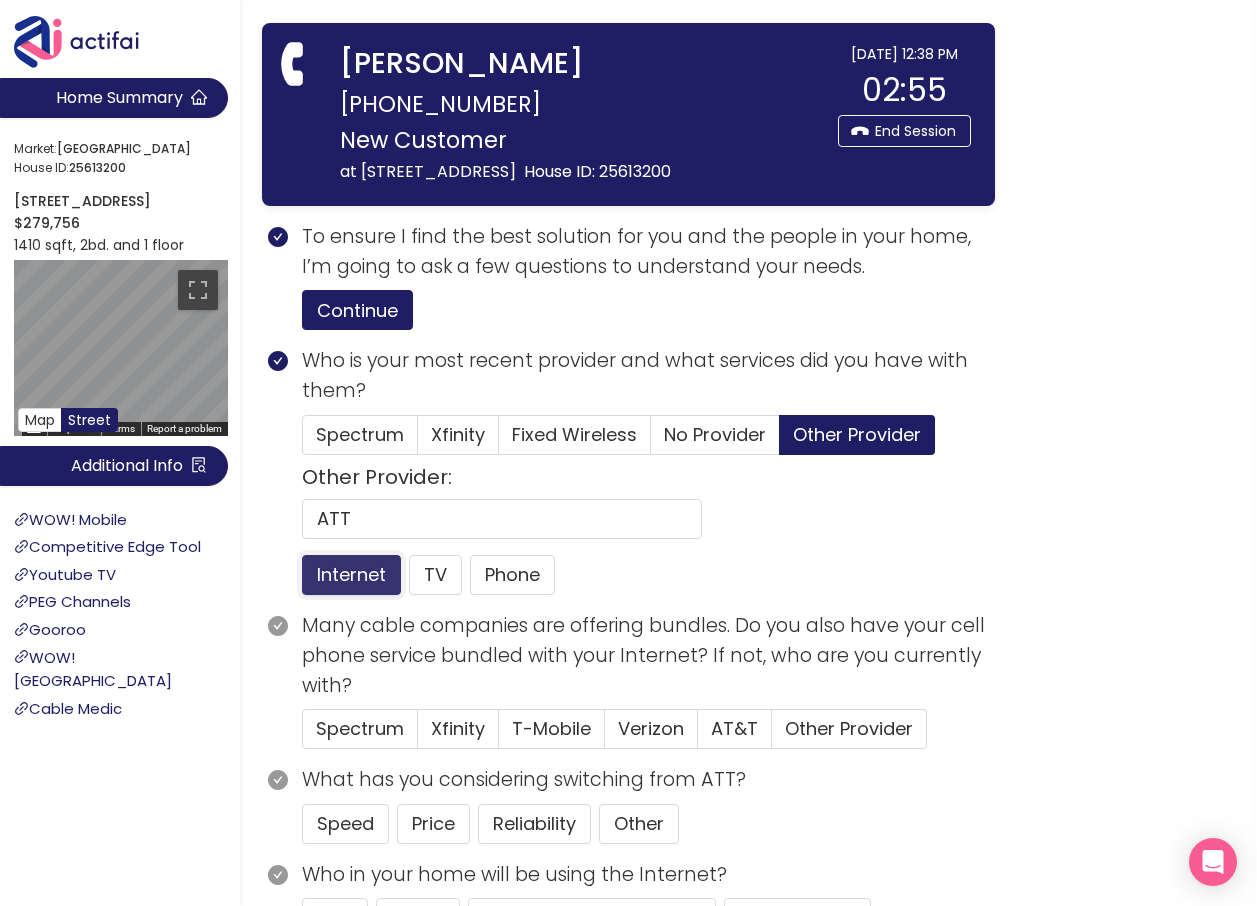 scroll, scrollTop: 200, scrollLeft: 0, axis: vertical 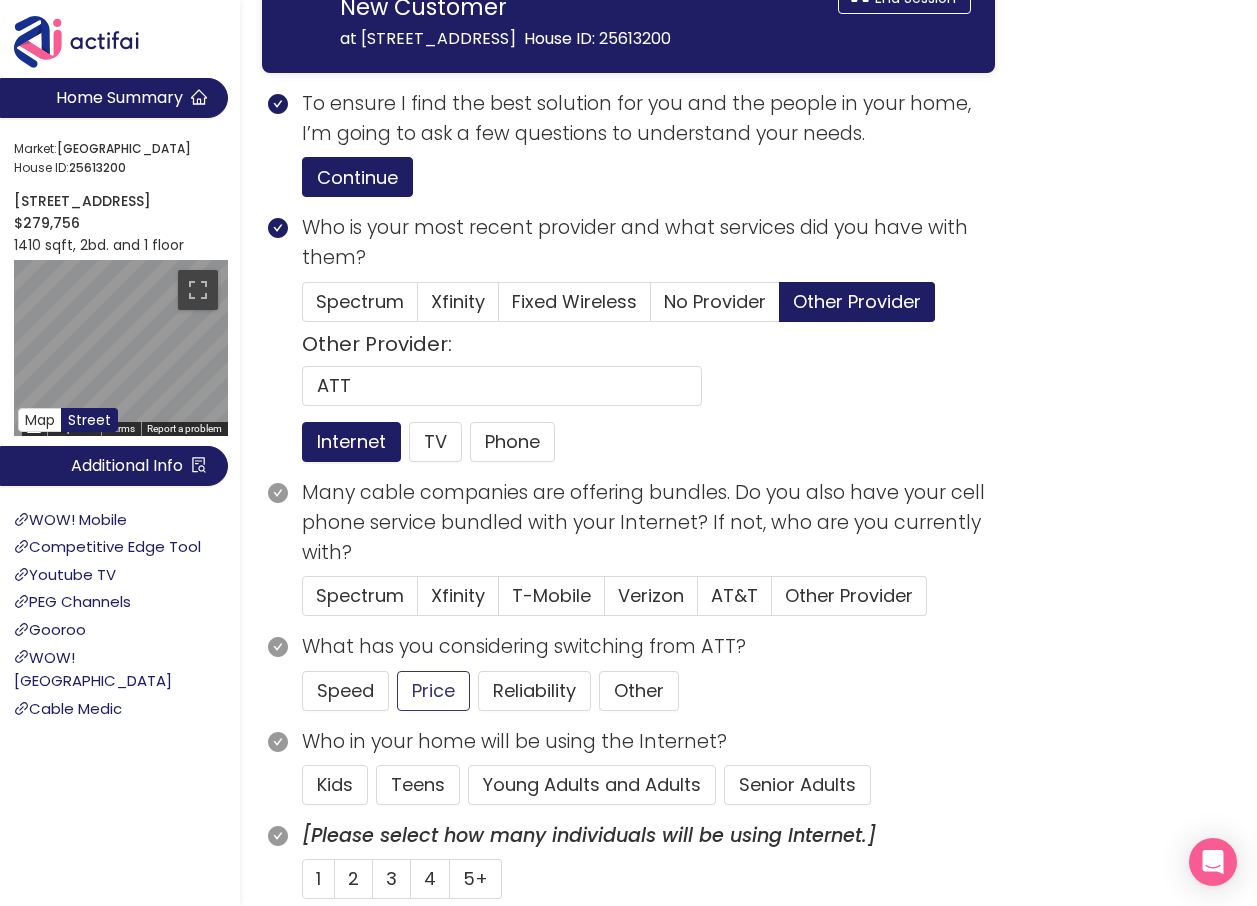 drag, startPoint x: 415, startPoint y: 699, endPoint x: 443, endPoint y: 677, distance: 35.608986 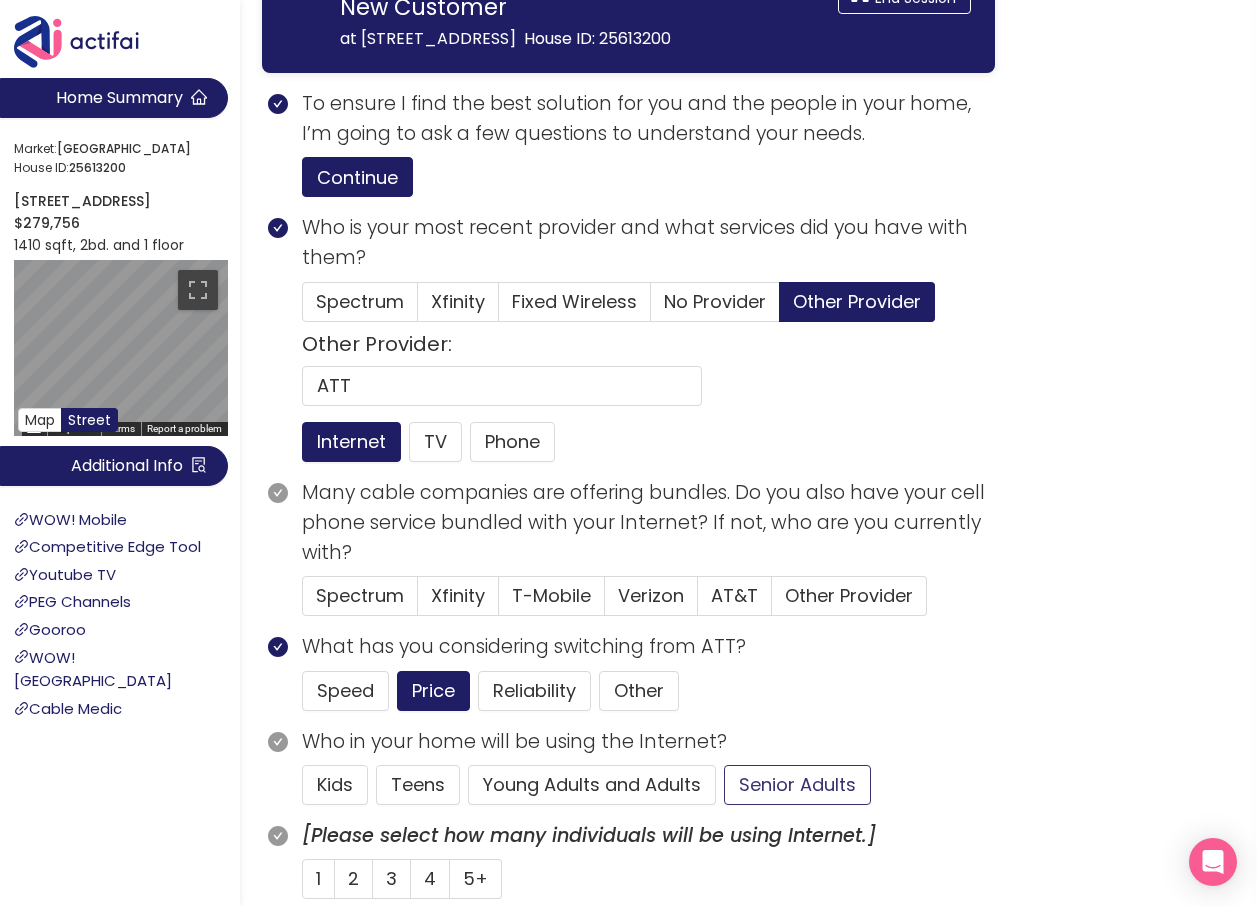 click on "Senior Adults" 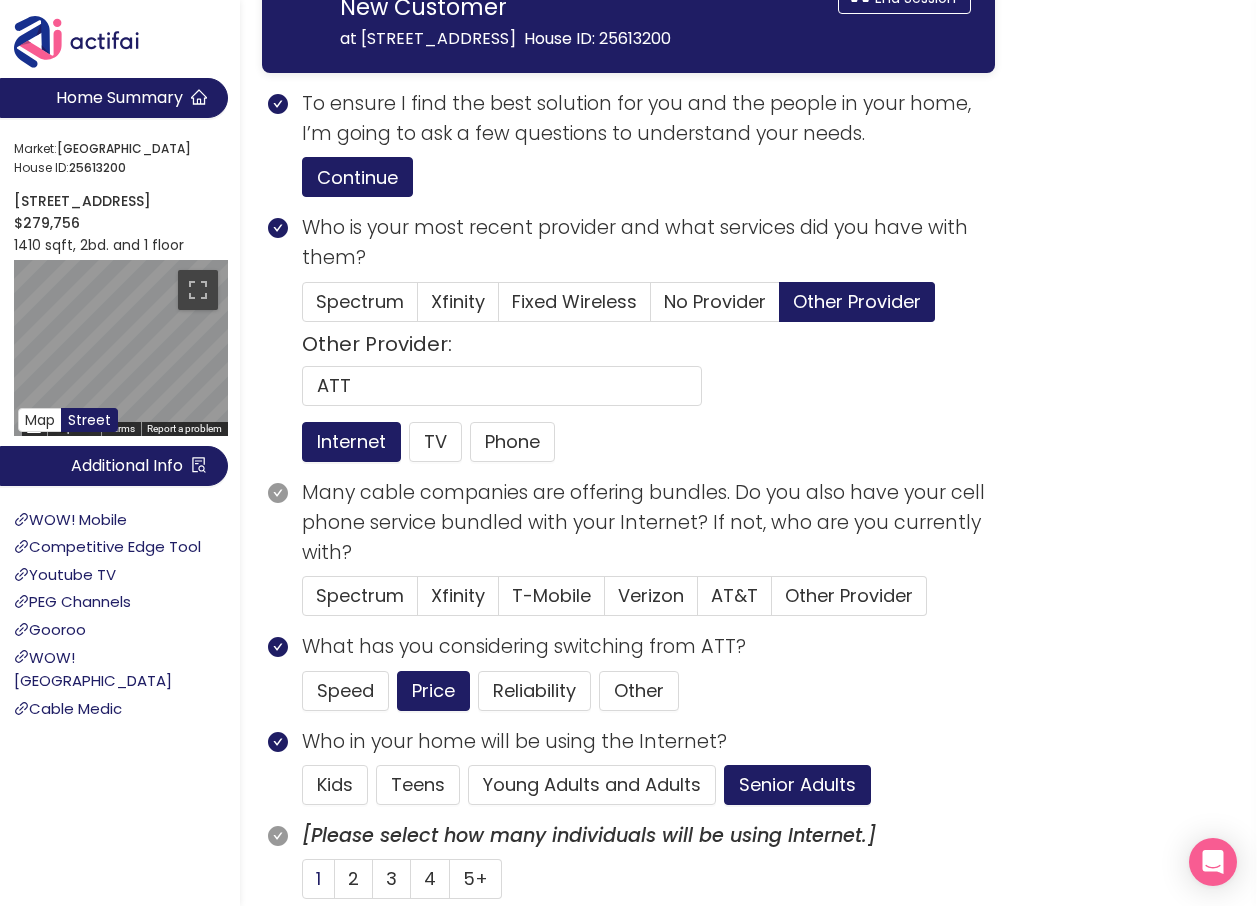 click on "1" 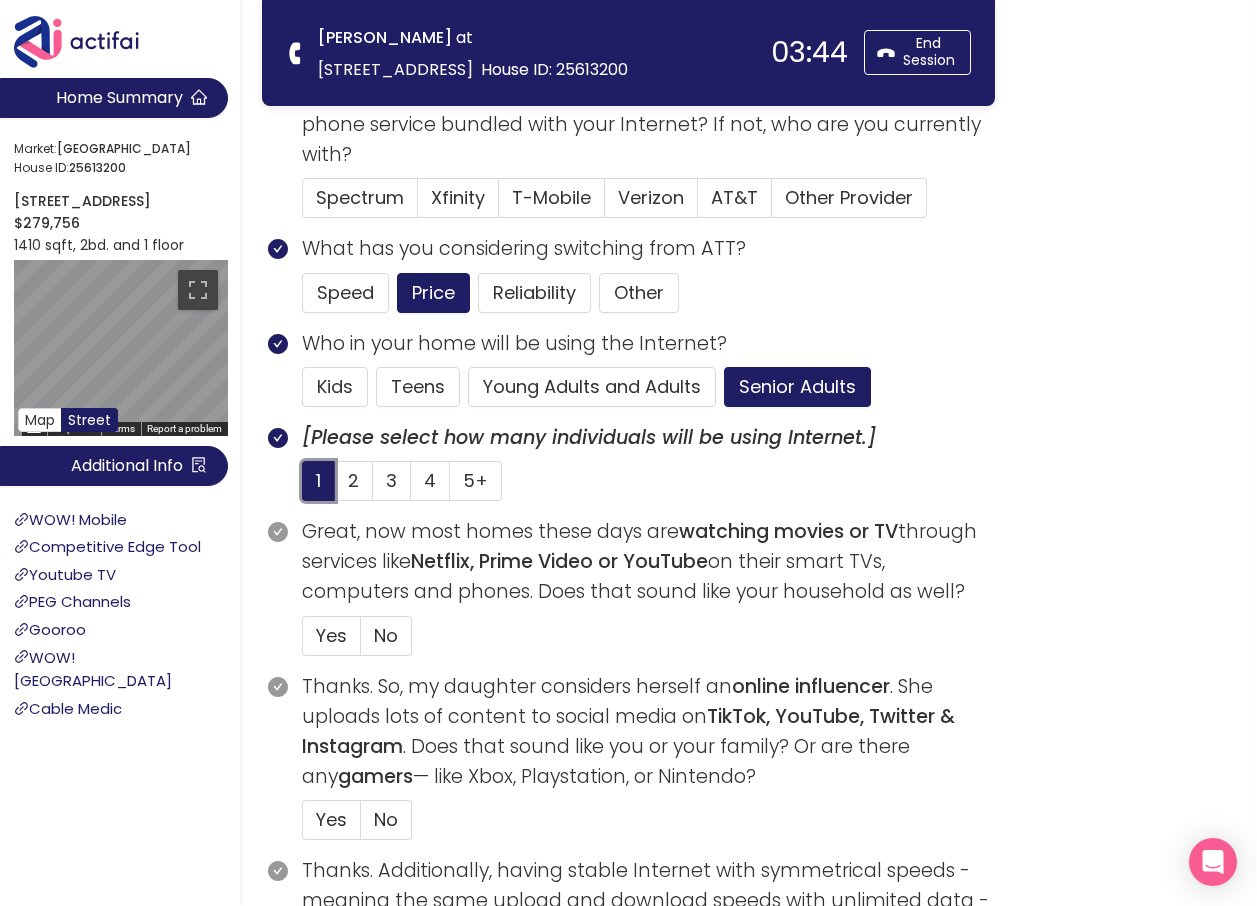 scroll, scrollTop: 400, scrollLeft: 0, axis: vertical 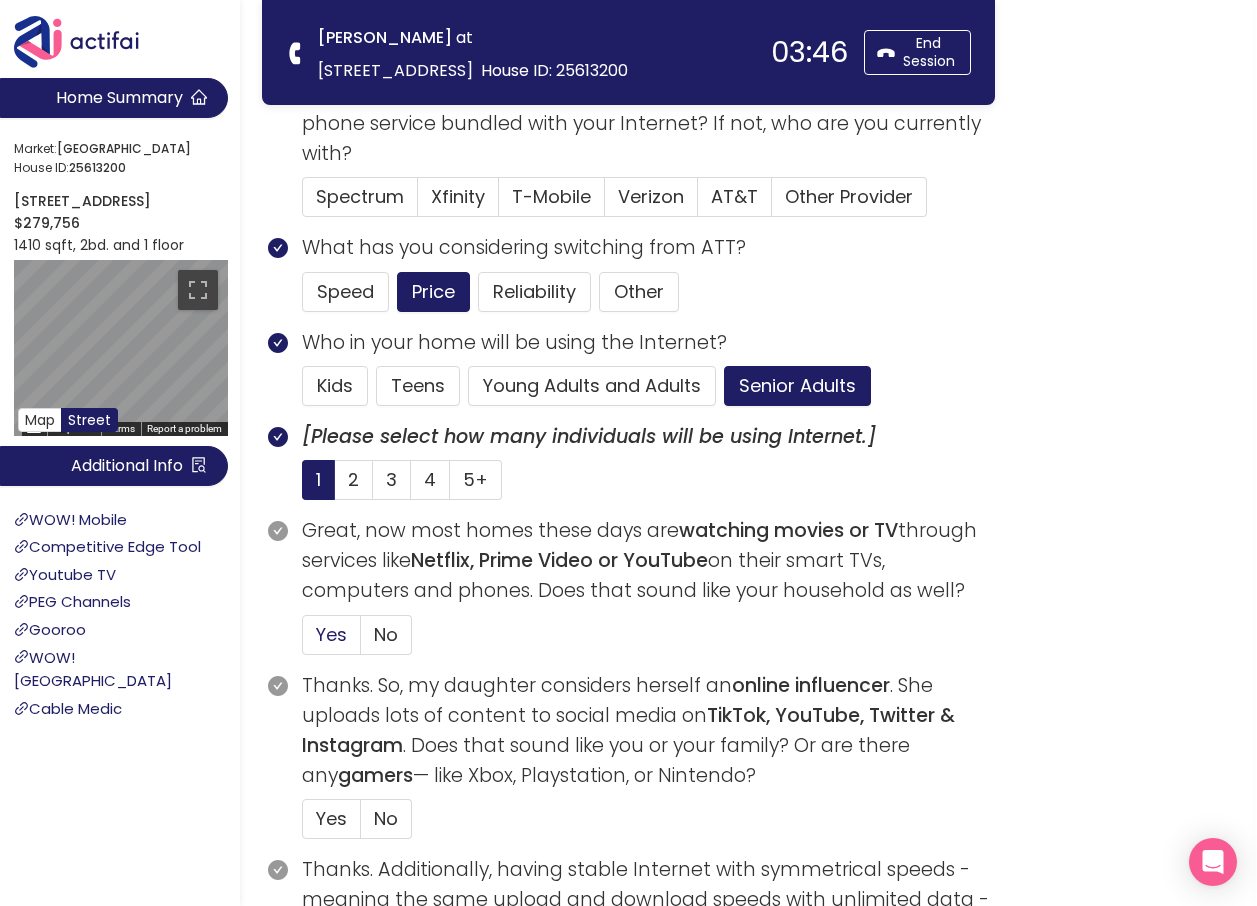 click on "Yes" at bounding box center [331, 634] 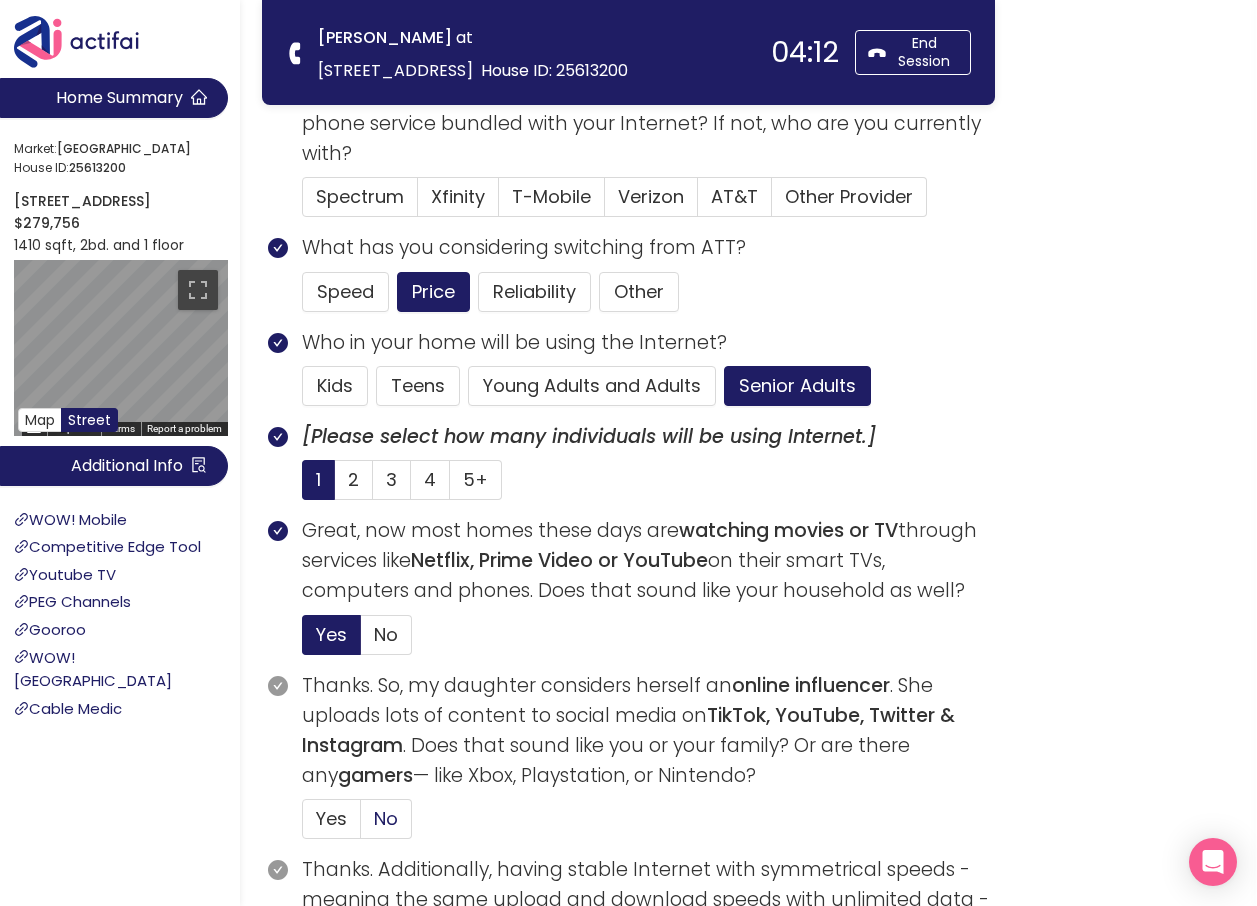 click on "No" at bounding box center [386, 818] 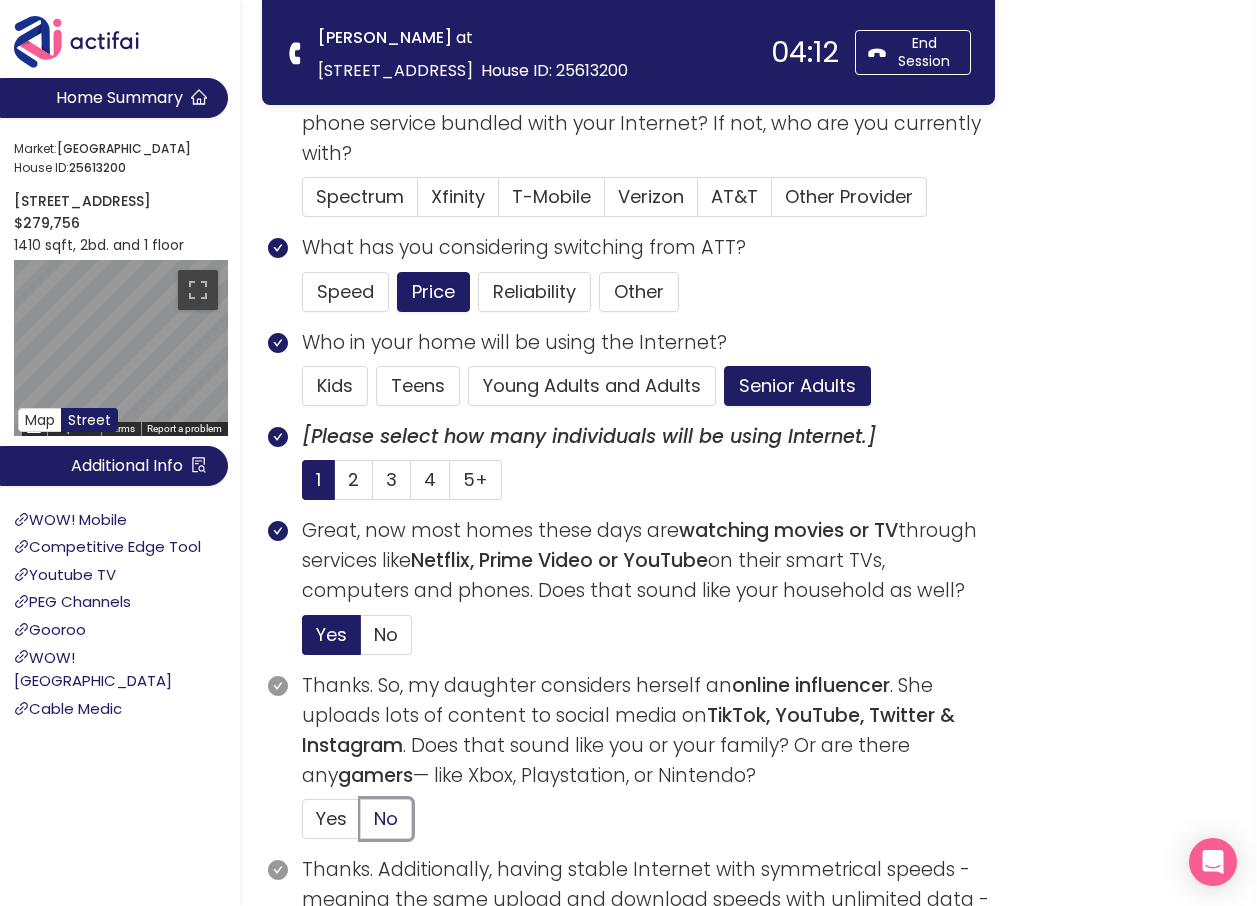 click on "No" at bounding box center (361, 825) 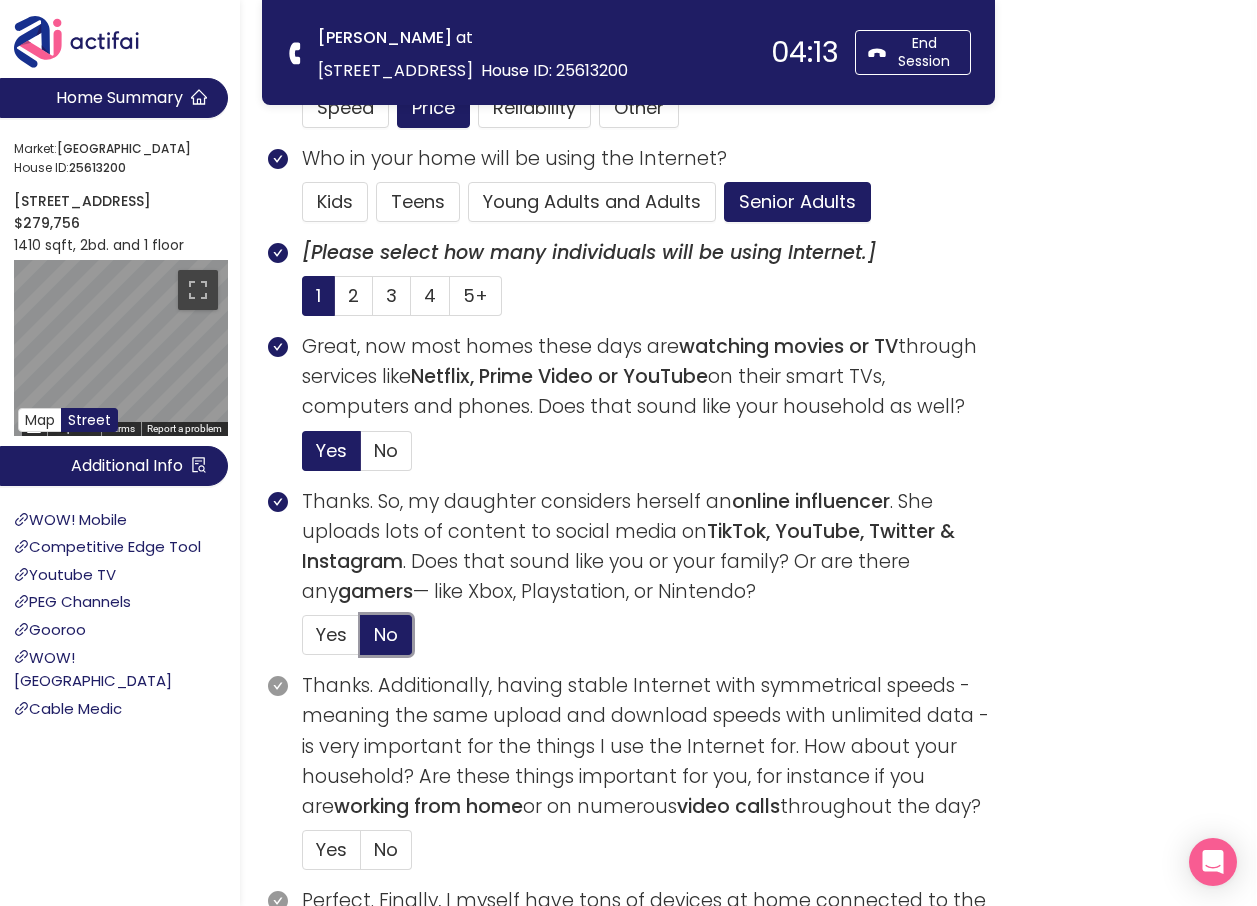 scroll, scrollTop: 600, scrollLeft: 0, axis: vertical 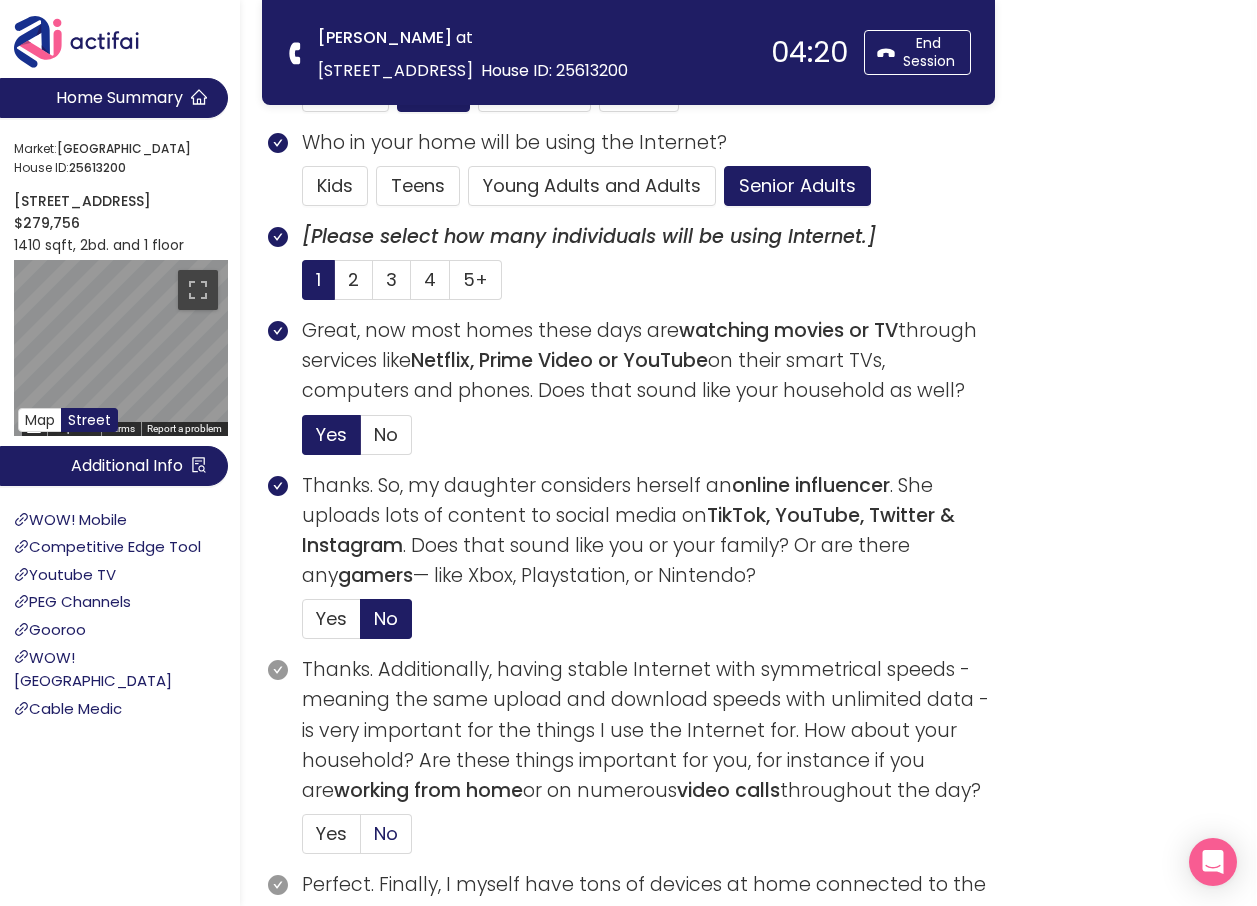 click on "No" at bounding box center [386, 833] 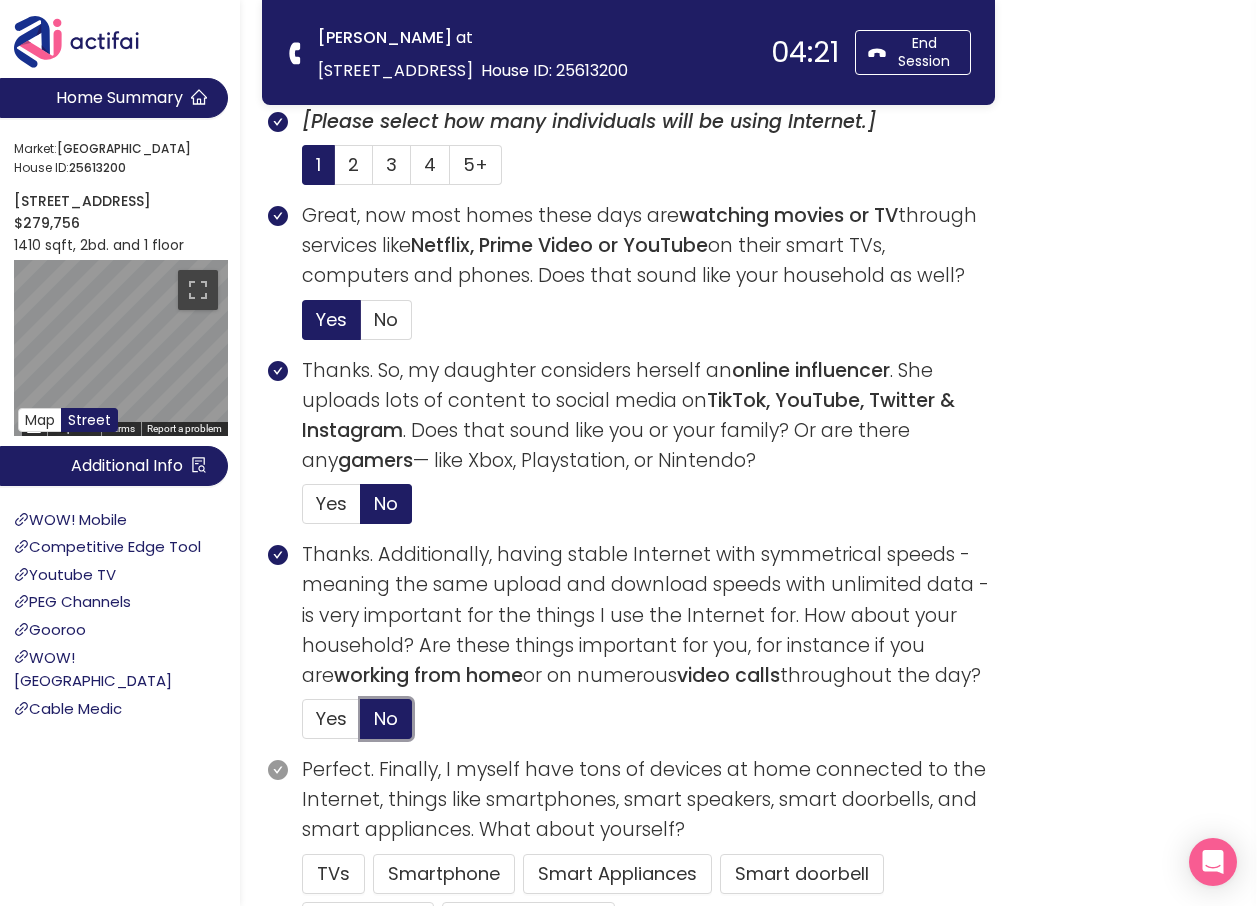 scroll, scrollTop: 900, scrollLeft: 0, axis: vertical 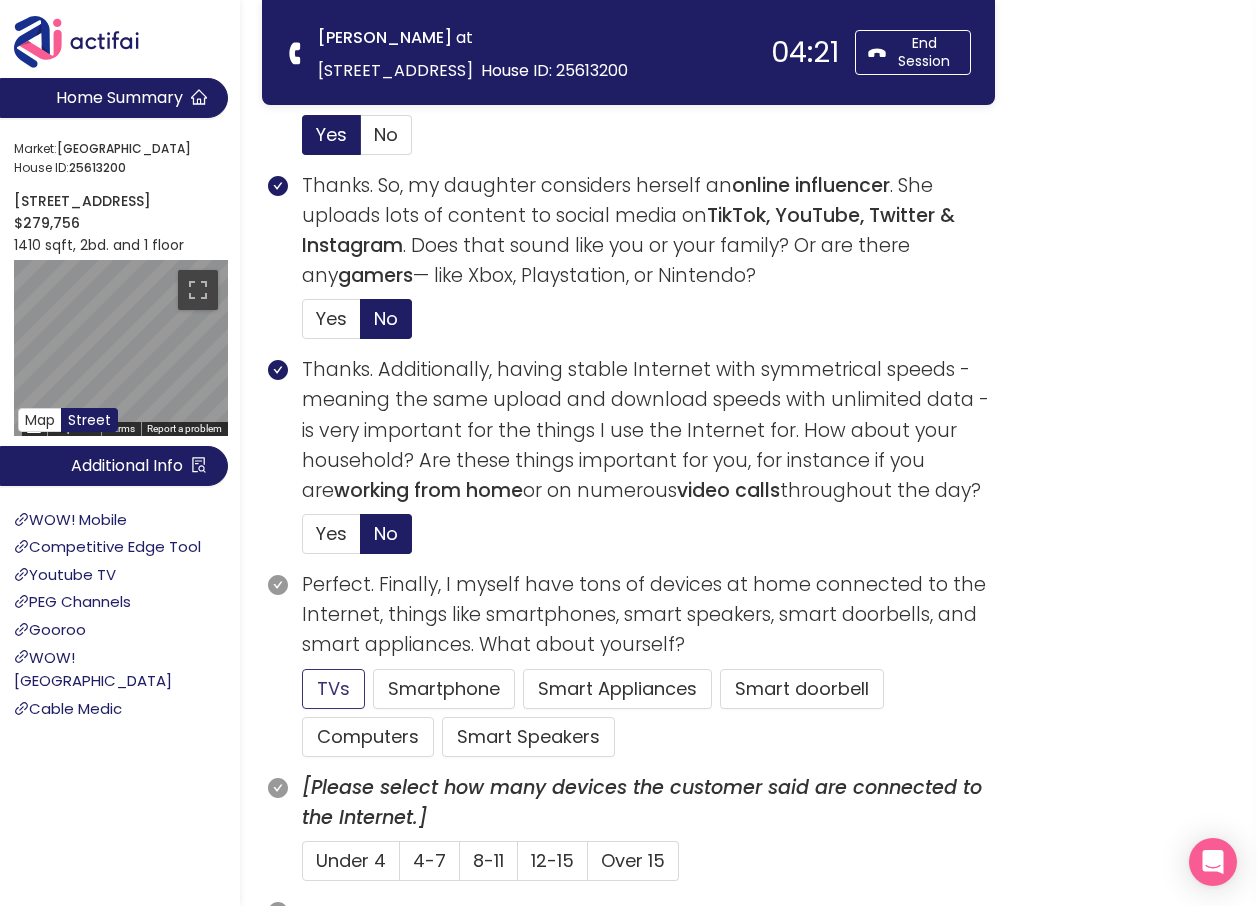 click on "TVs" 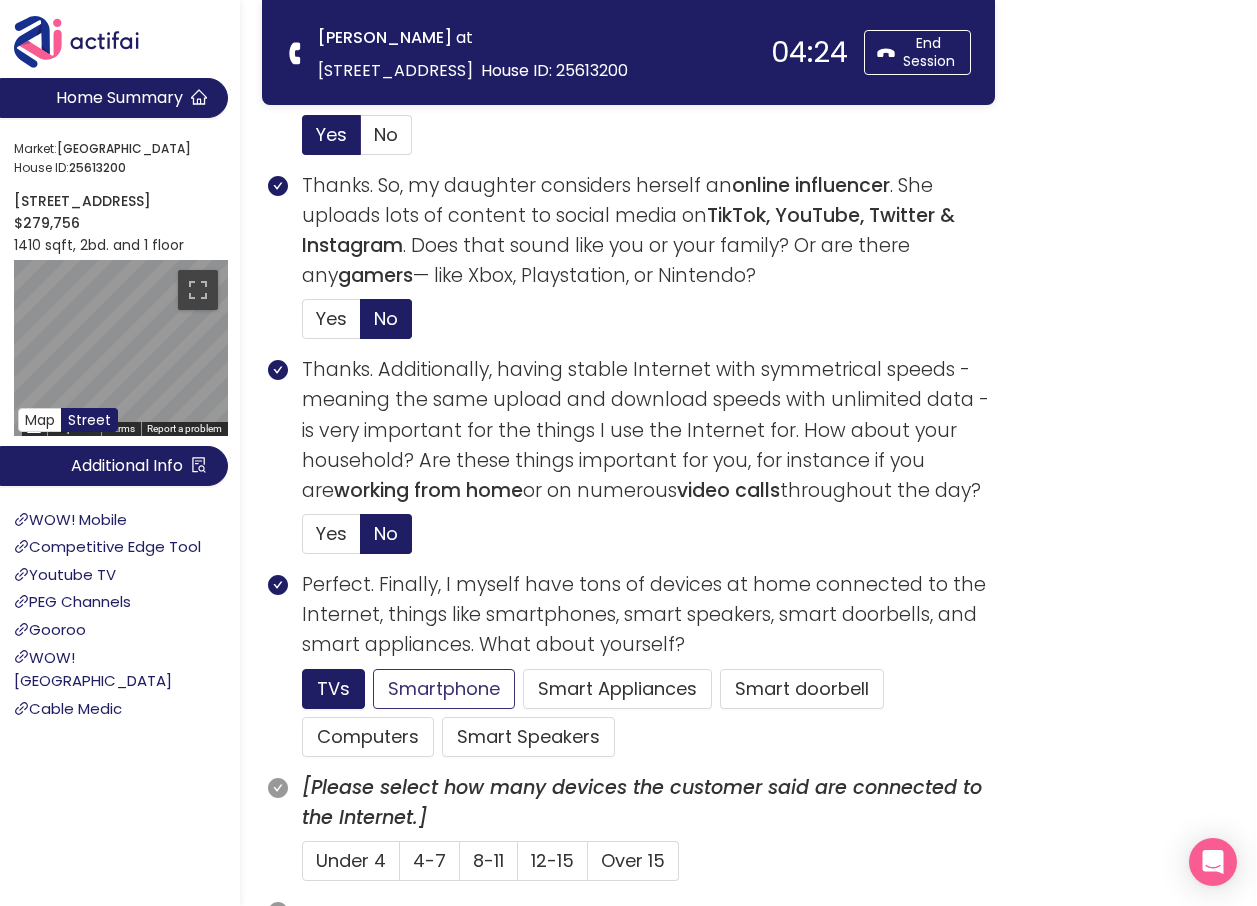 click on "Smartphone" 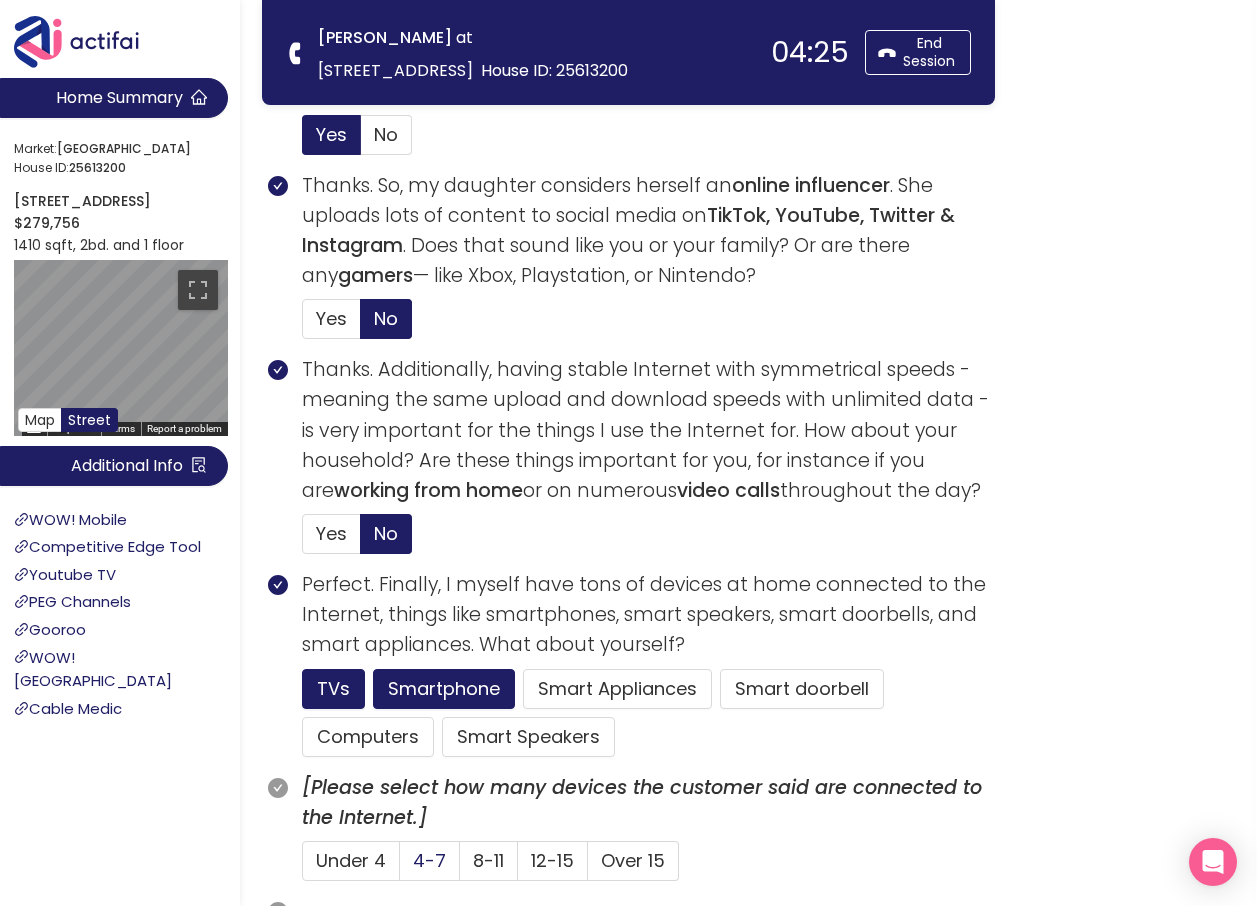 click on "4-7" at bounding box center (429, 860) 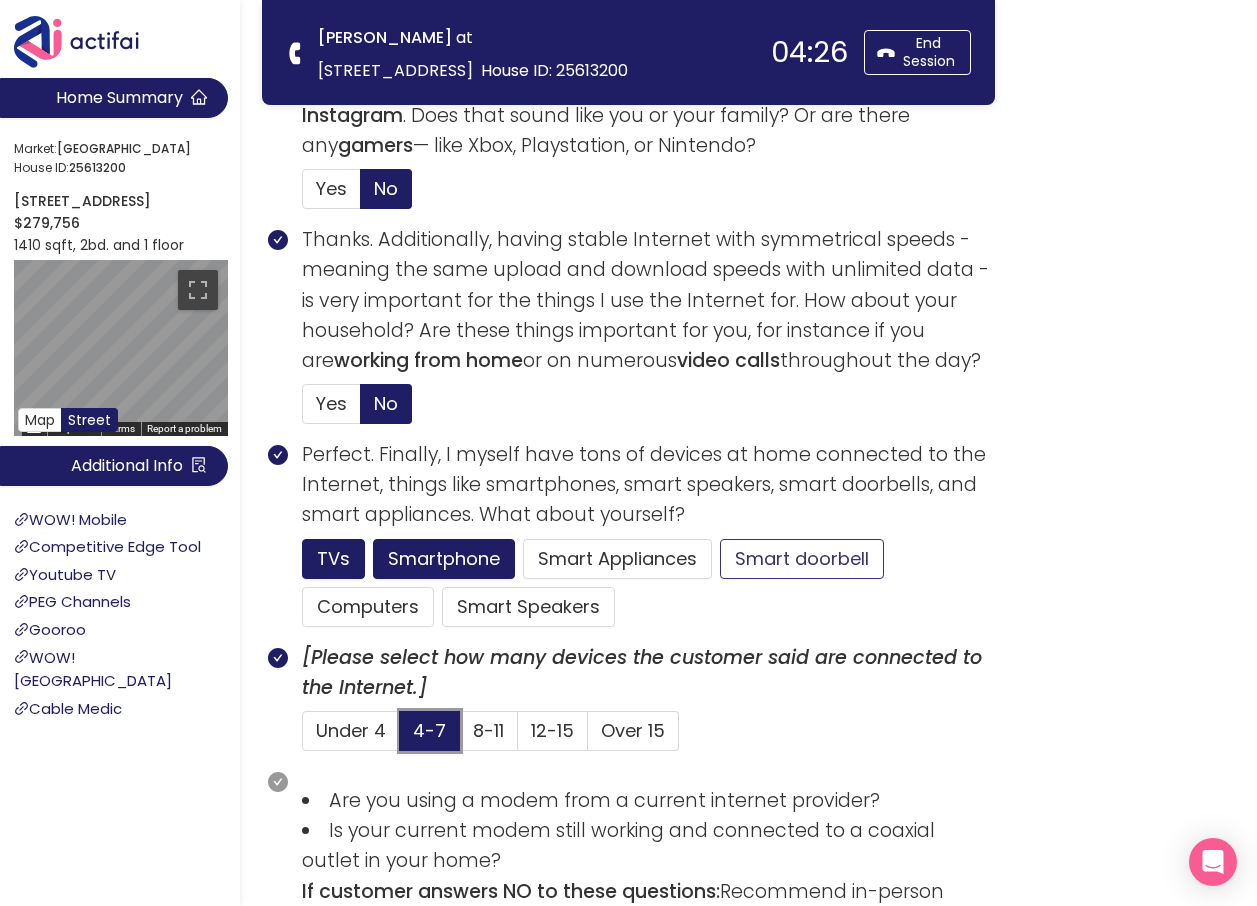 scroll, scrollTop: 1200, scrollLeft: 0, axis: vertical 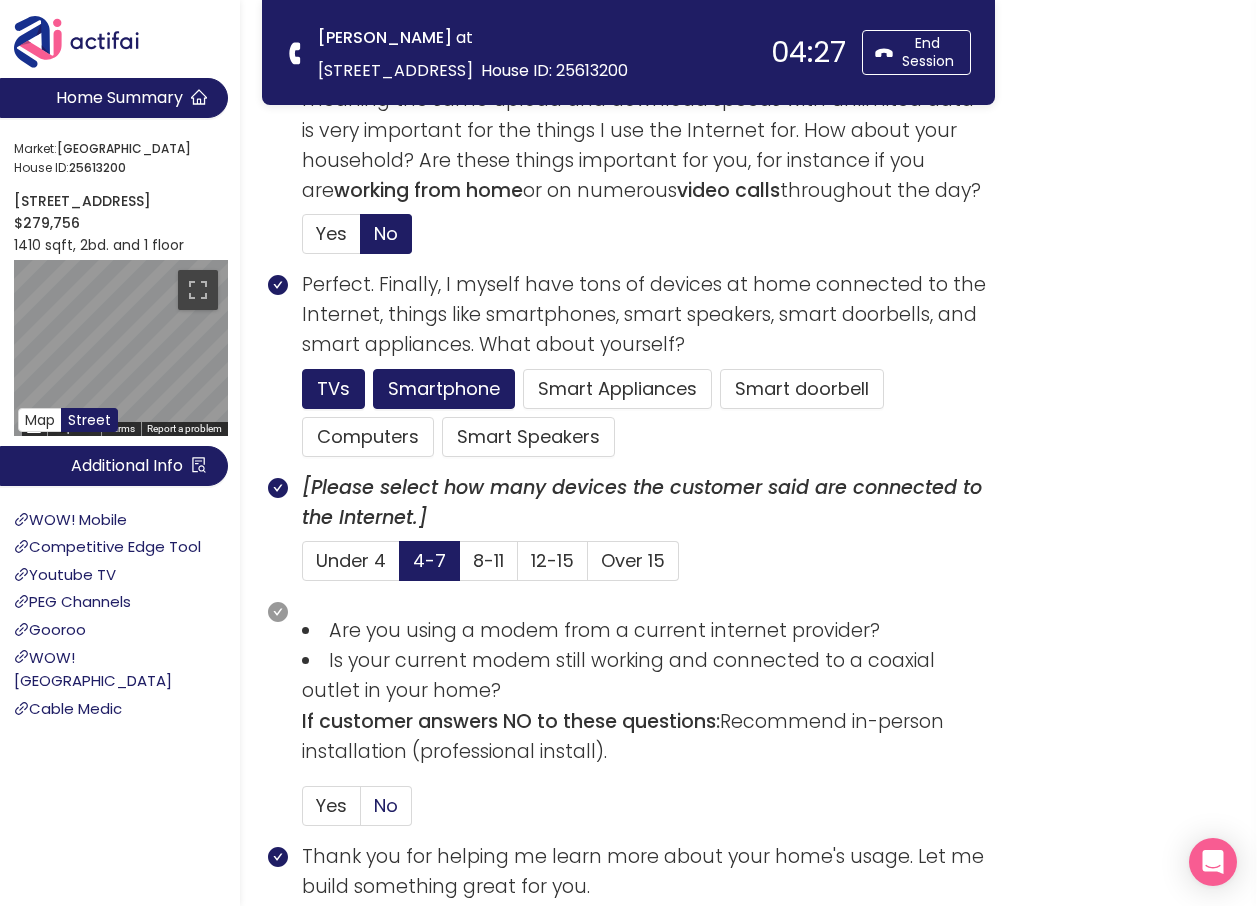 click on "No" at bounding box center [386, 805] 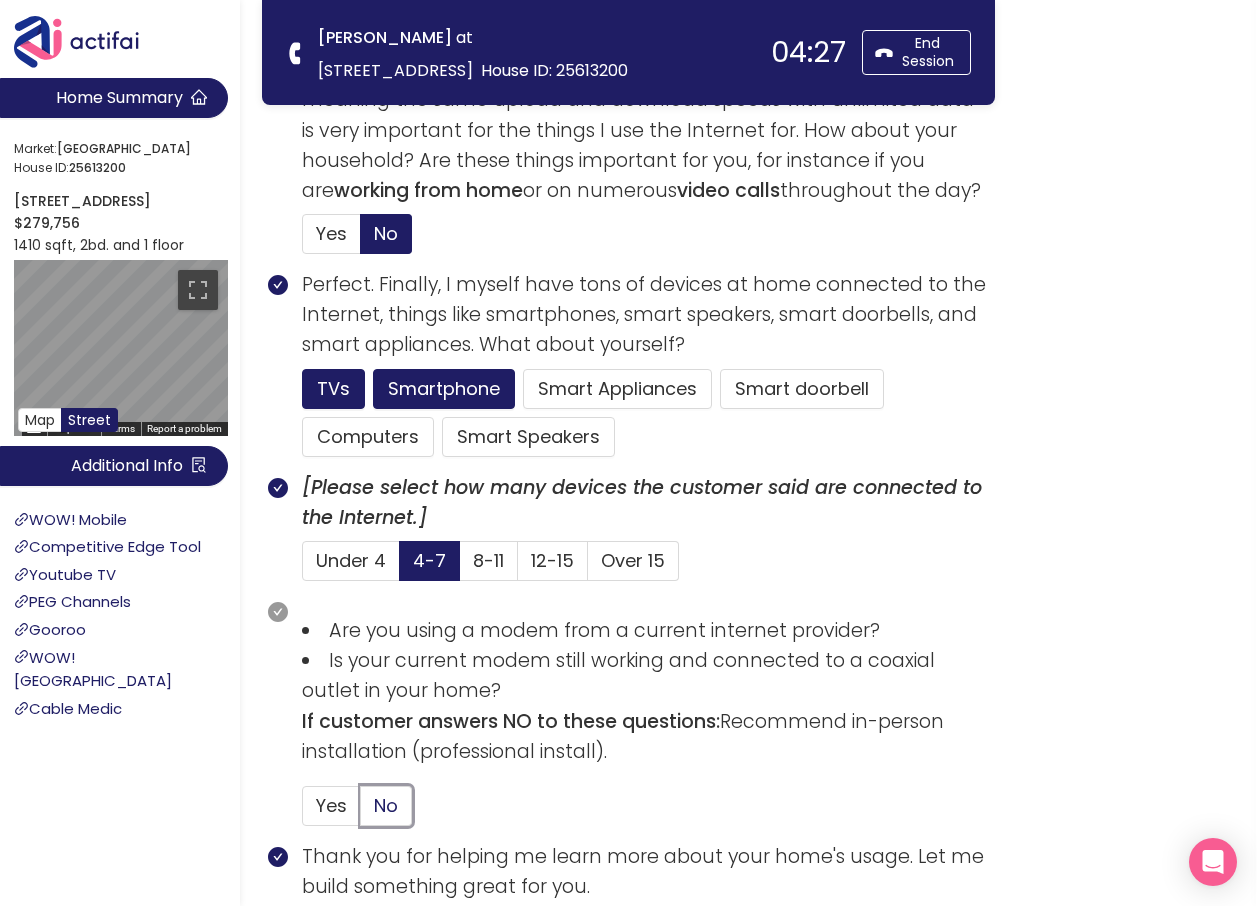 click on "No" at bounding box center [361, 812] 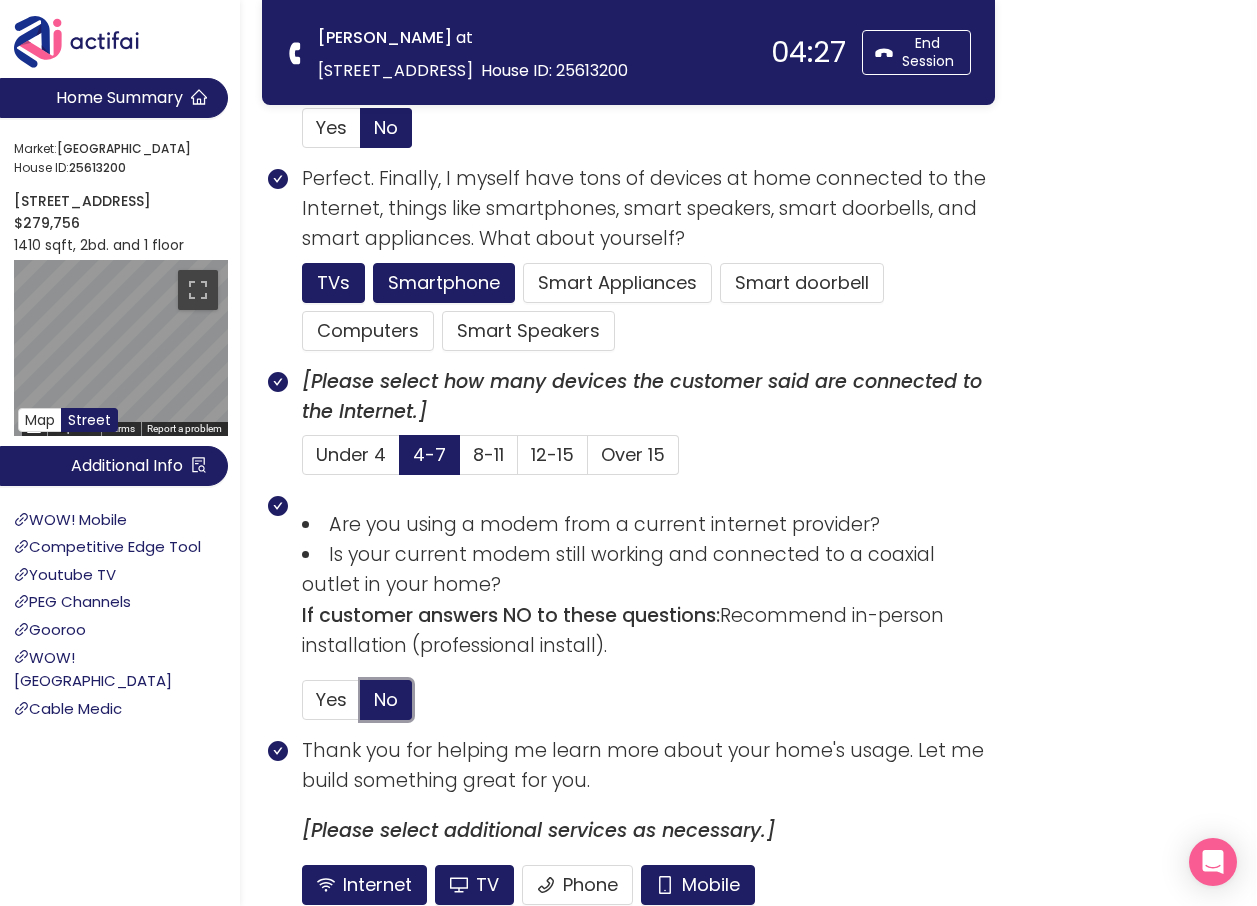 scroll, scrollTop: 1489, scrollLeft: 0, axis: vertical 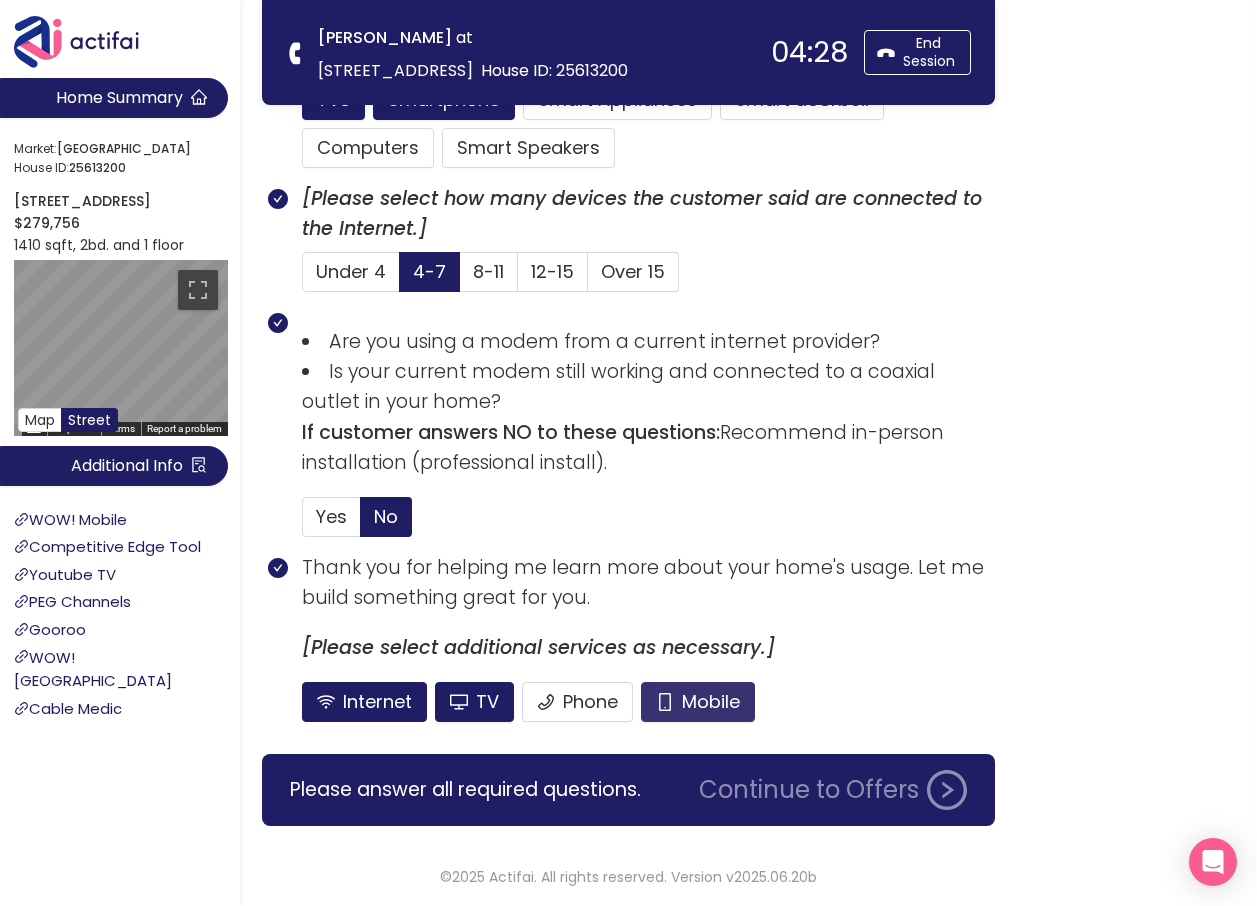 click on "Mobile" 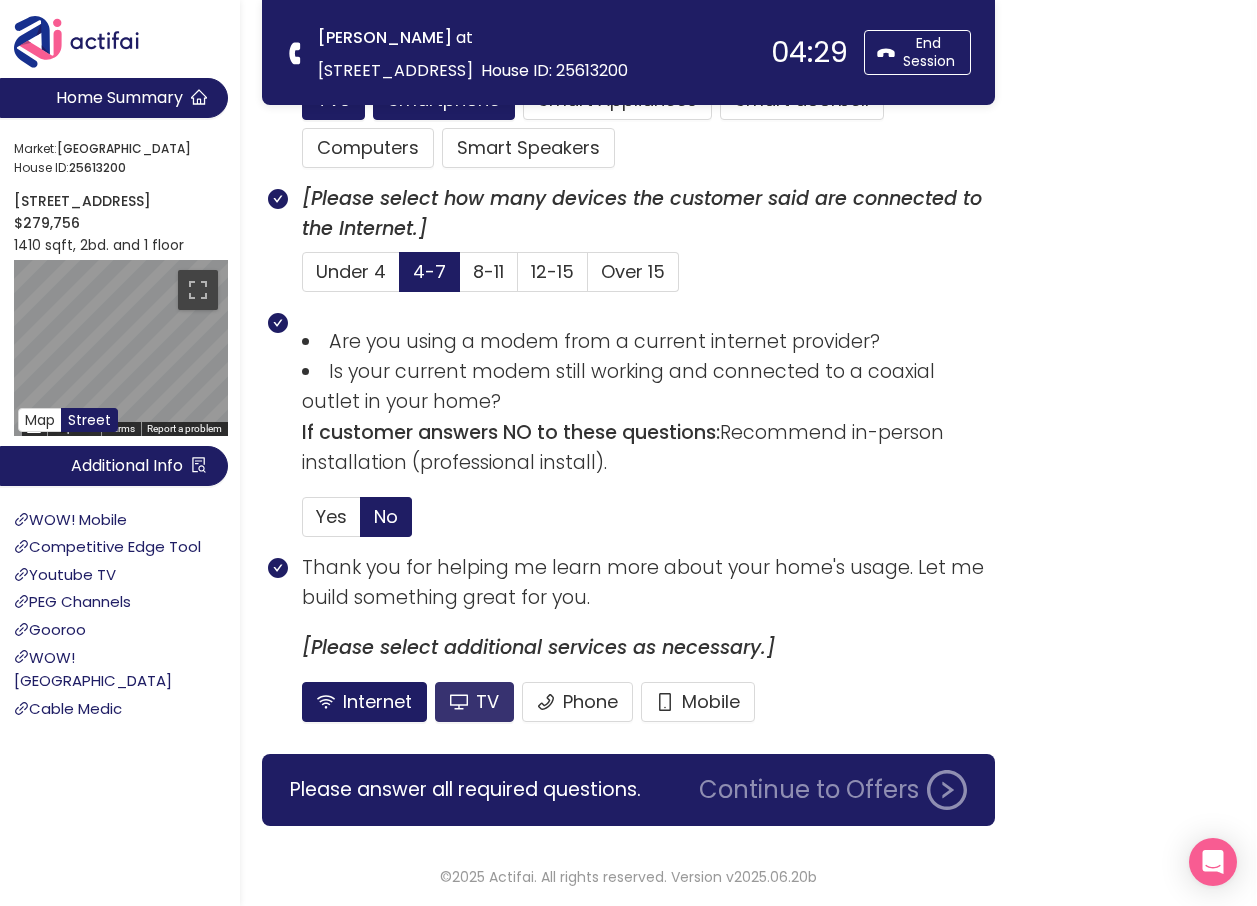 click on "TV" 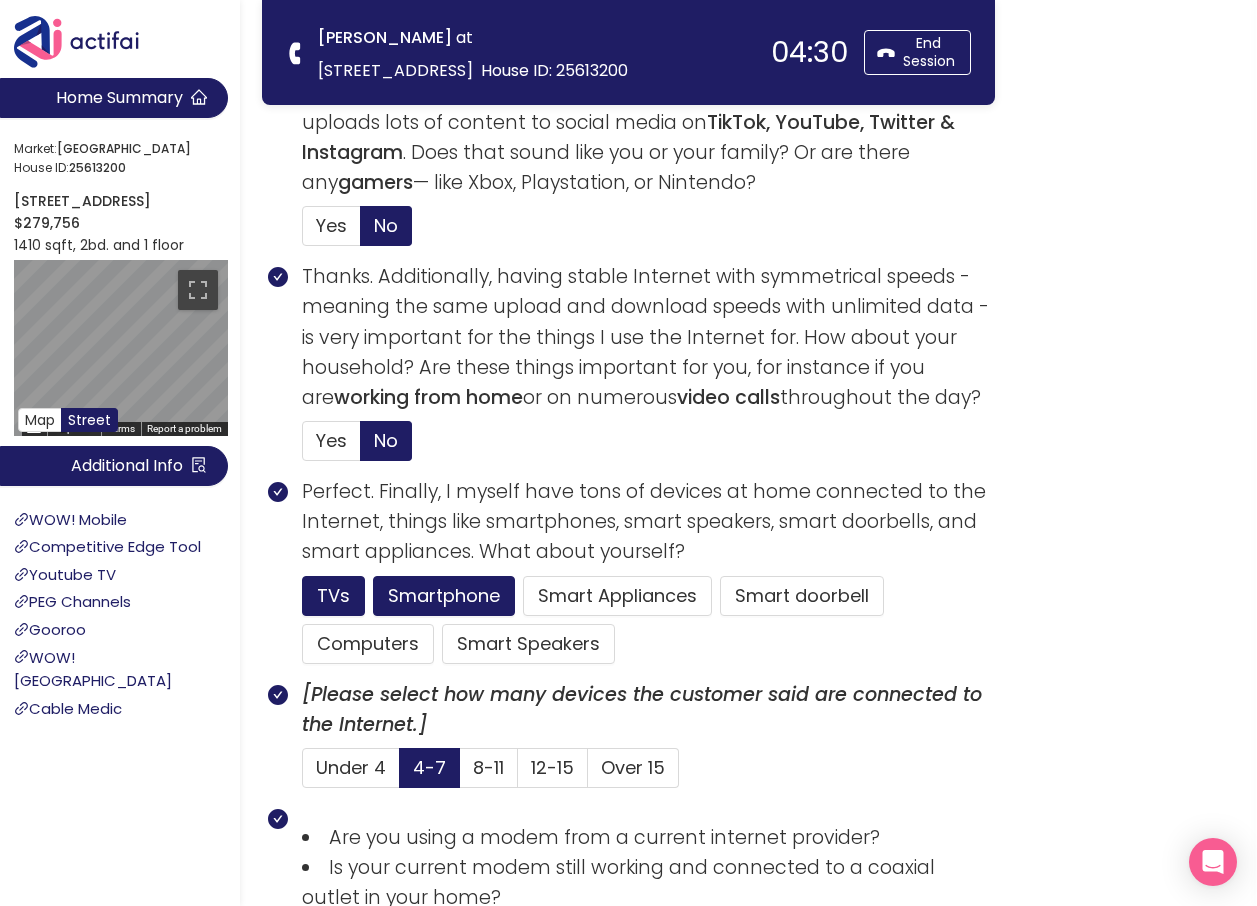 scroll, scrollTop: 989, scrollLeft: 0, axis: vertical 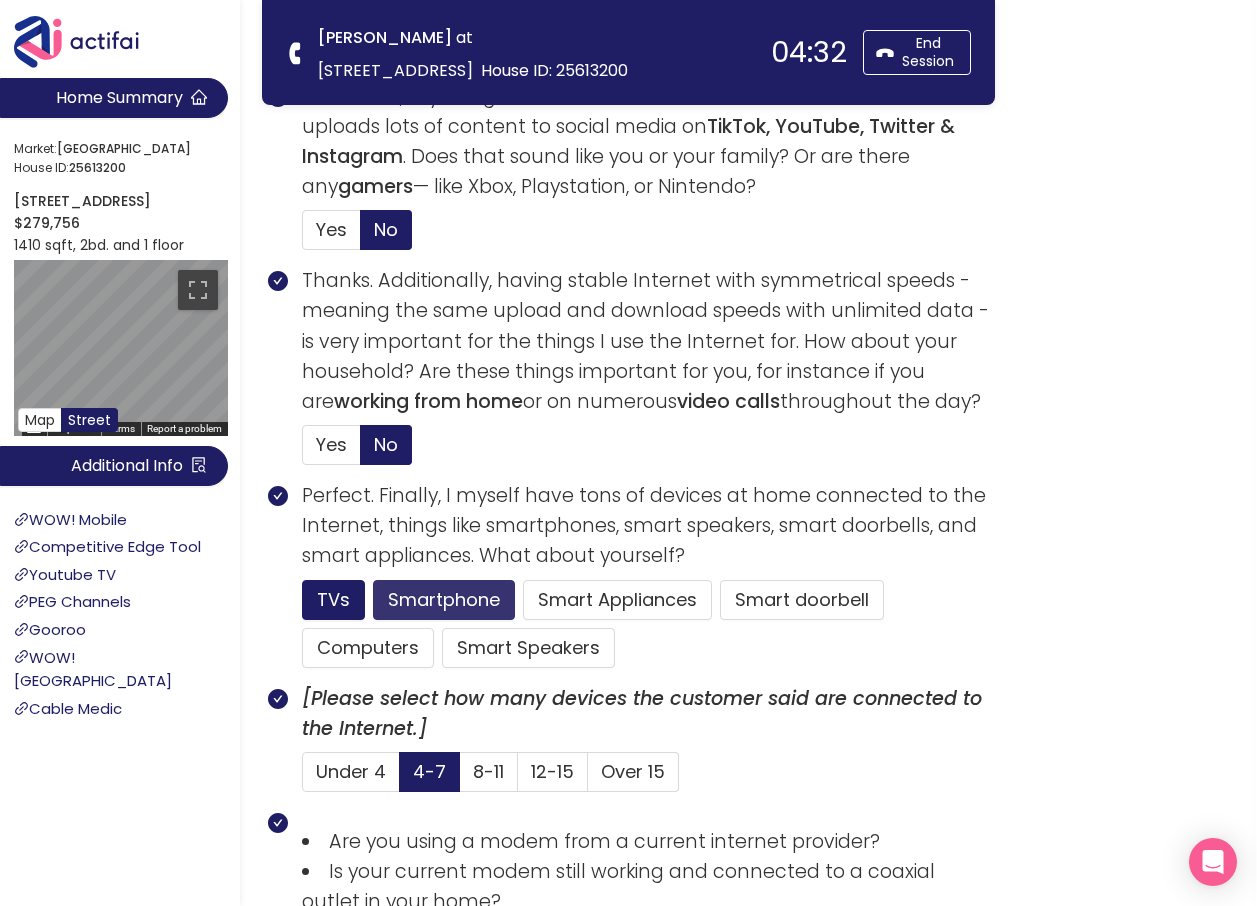 click on "Smartphone" 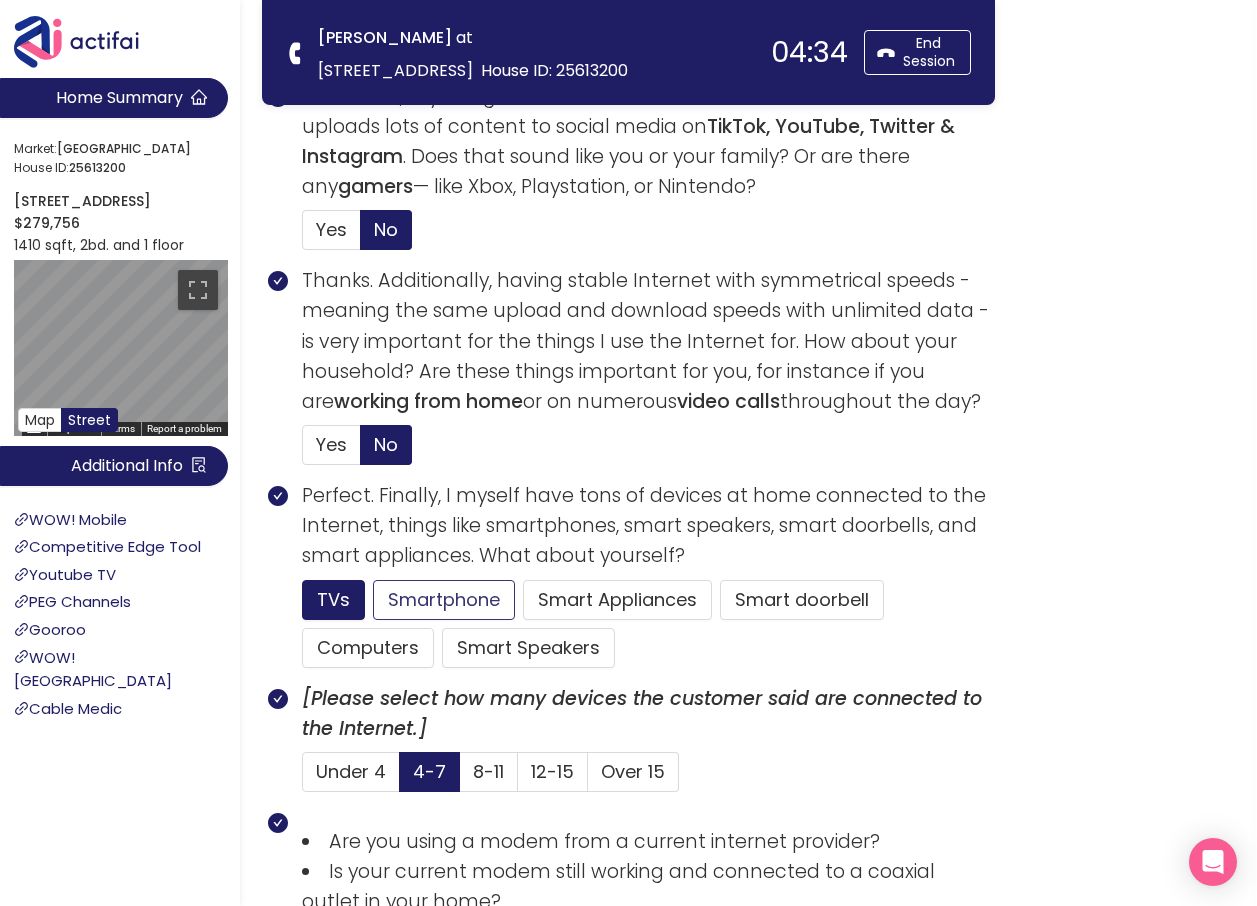 click on "Smartphone" 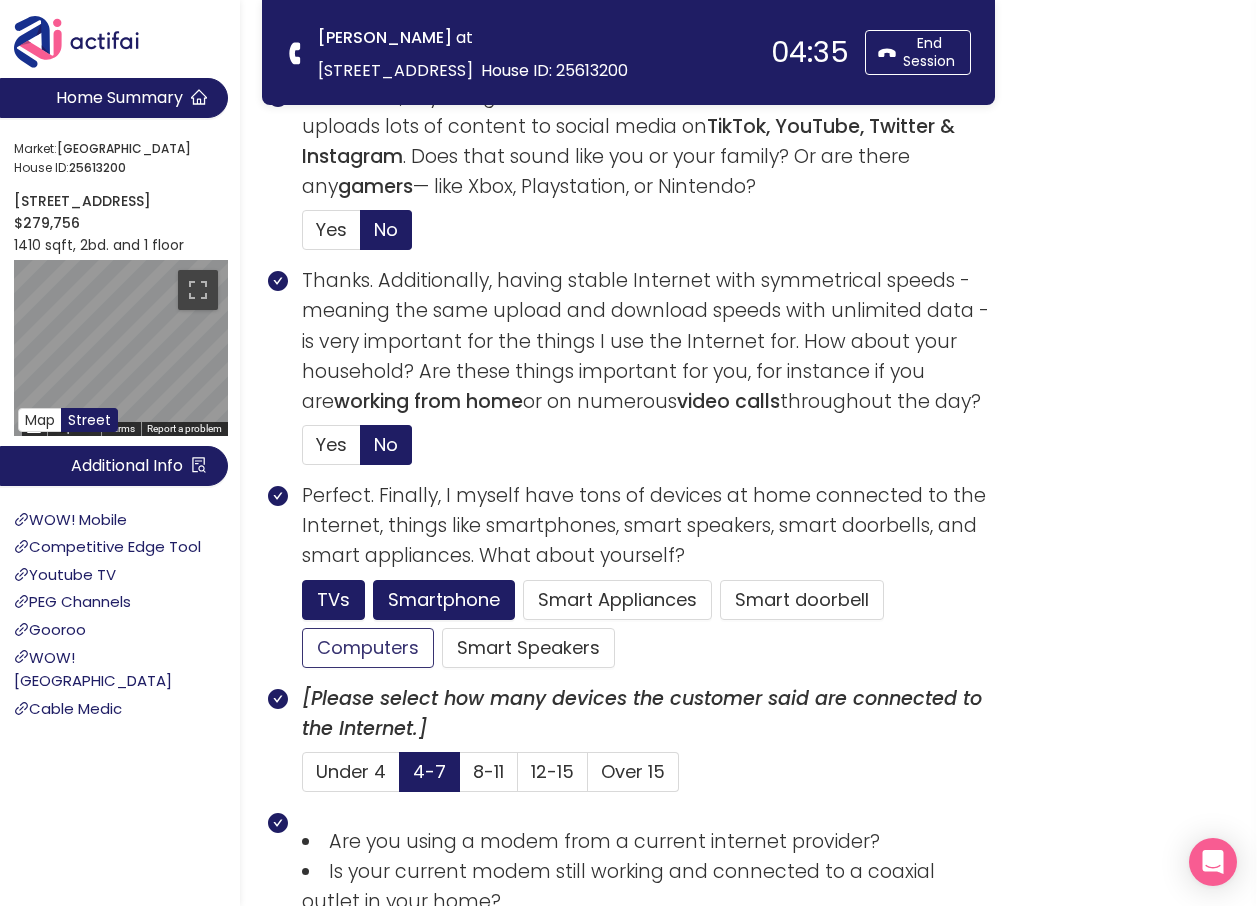 click on "Computers" 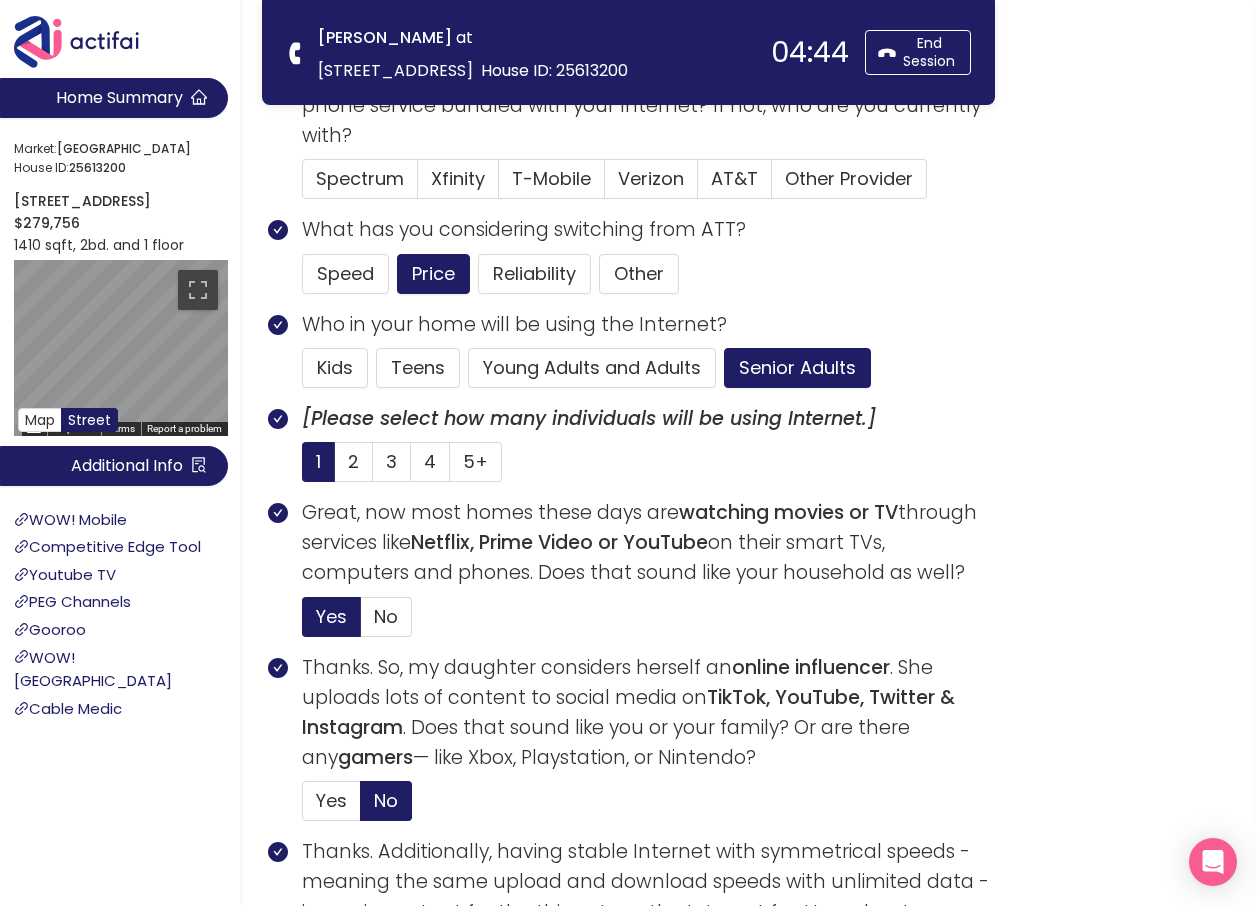 scroll, scrollTop: 389, scrollLeft: 0, axis: vertical 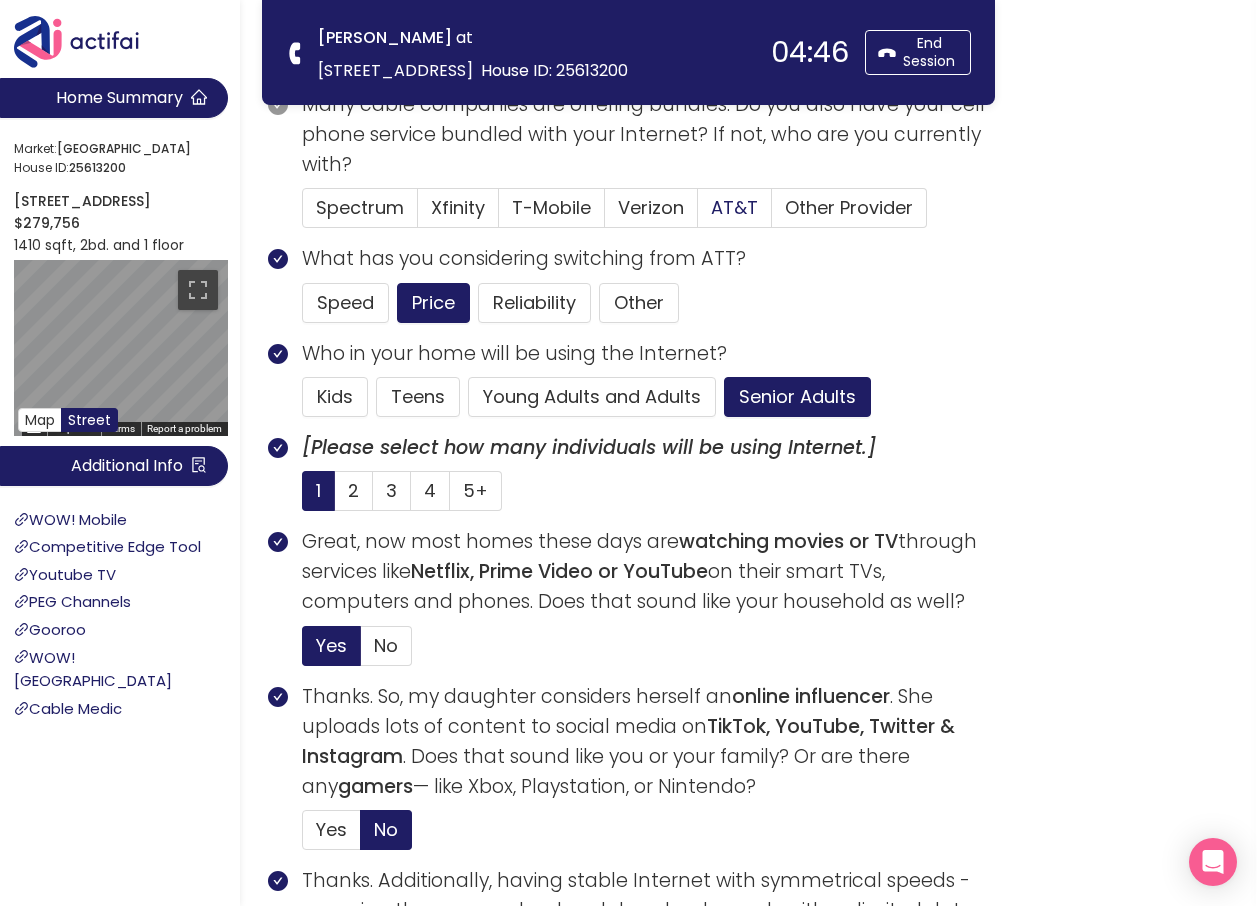 click on "AT&T" at bounding box center (734, 207) 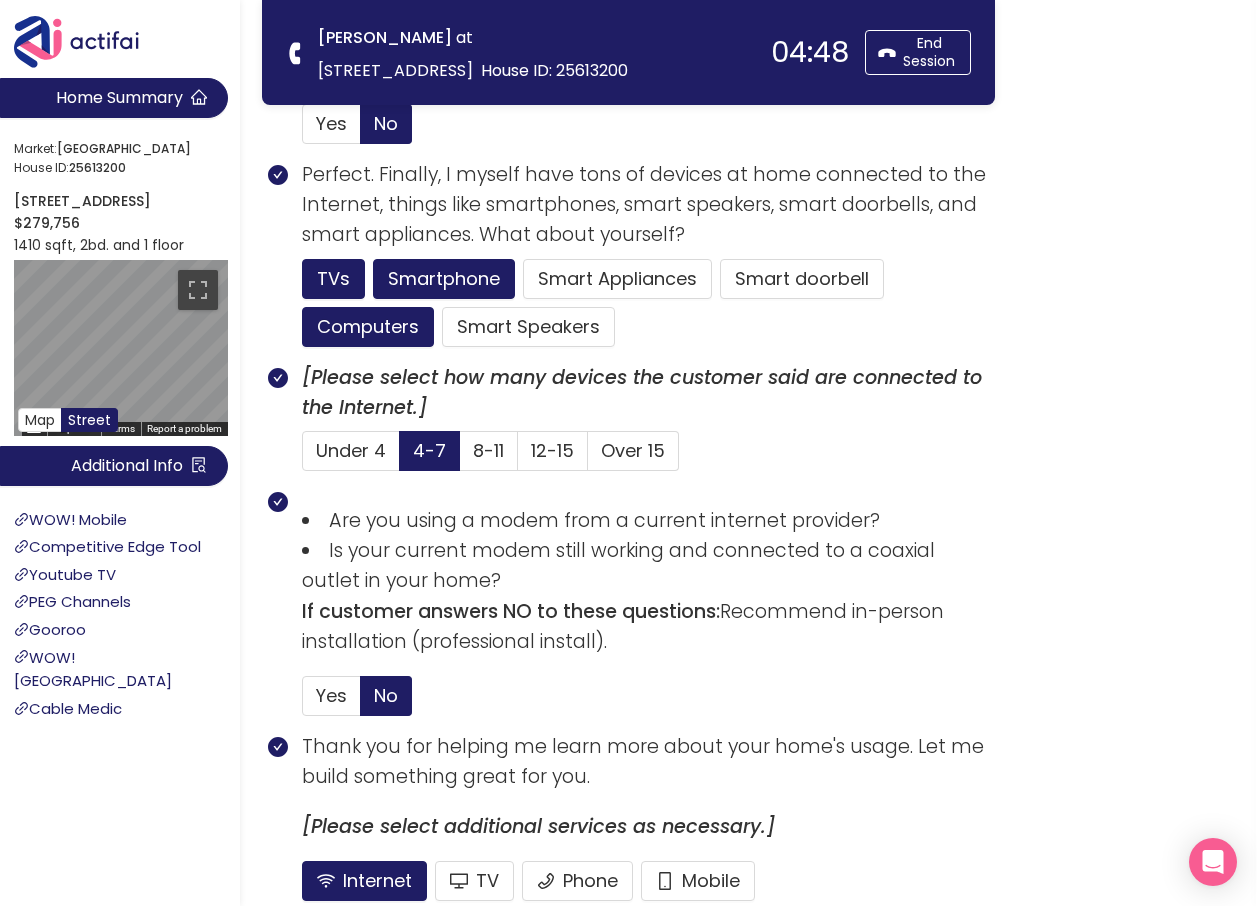 scroll, scrollTop: 1489, scrollLeft: 0, axis: vertical 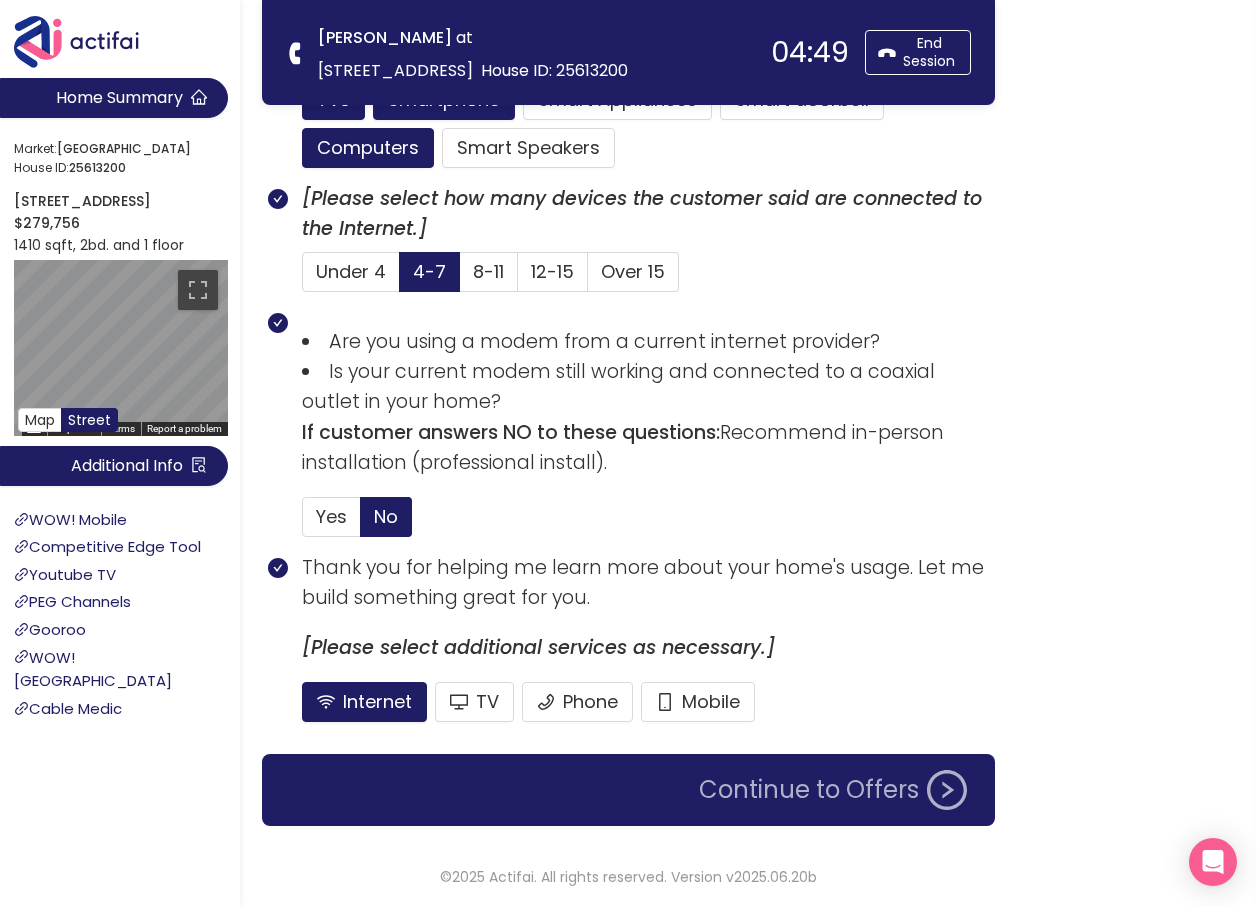 click on "Continue to Offers" 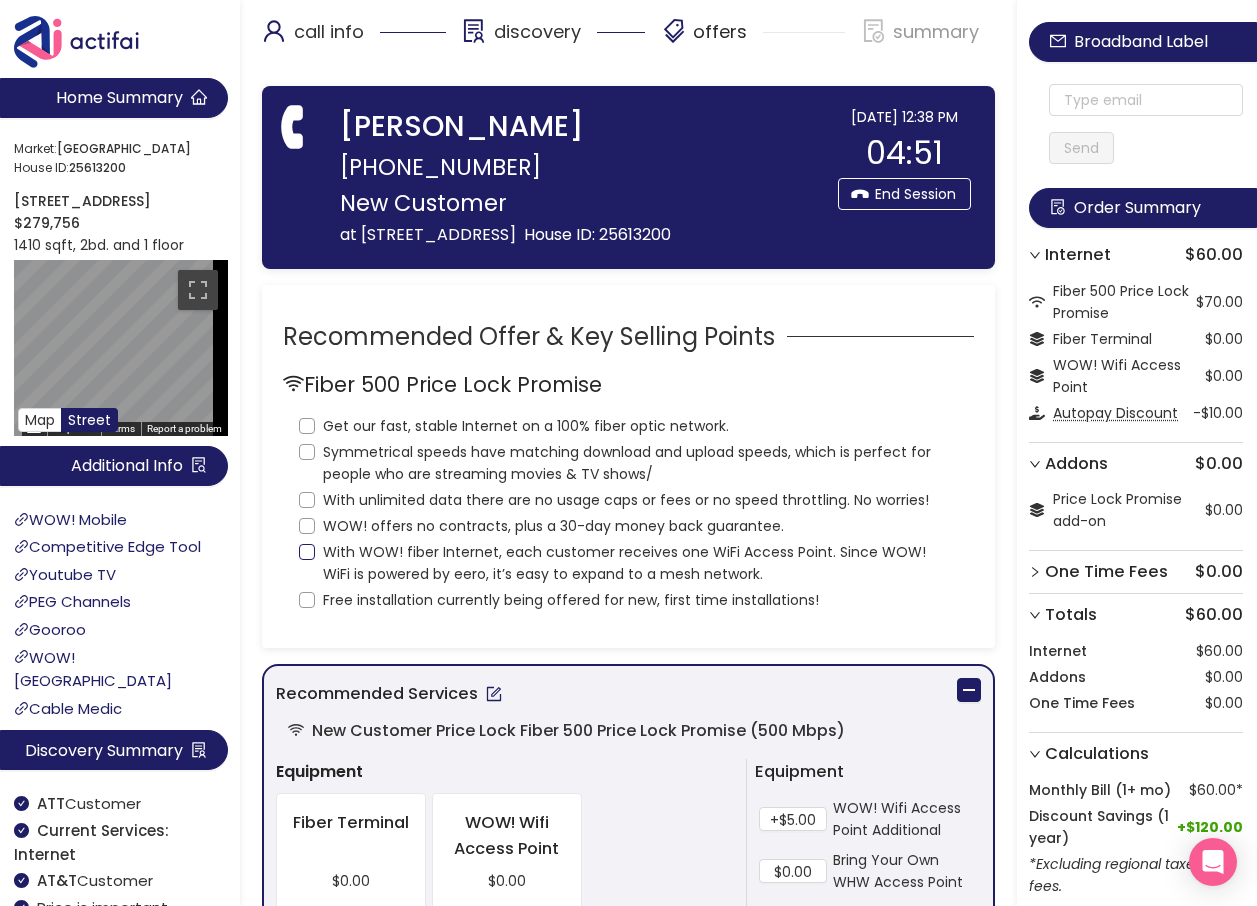 scroll, scrollTop: 0, scrollLeft: 0, axis: both 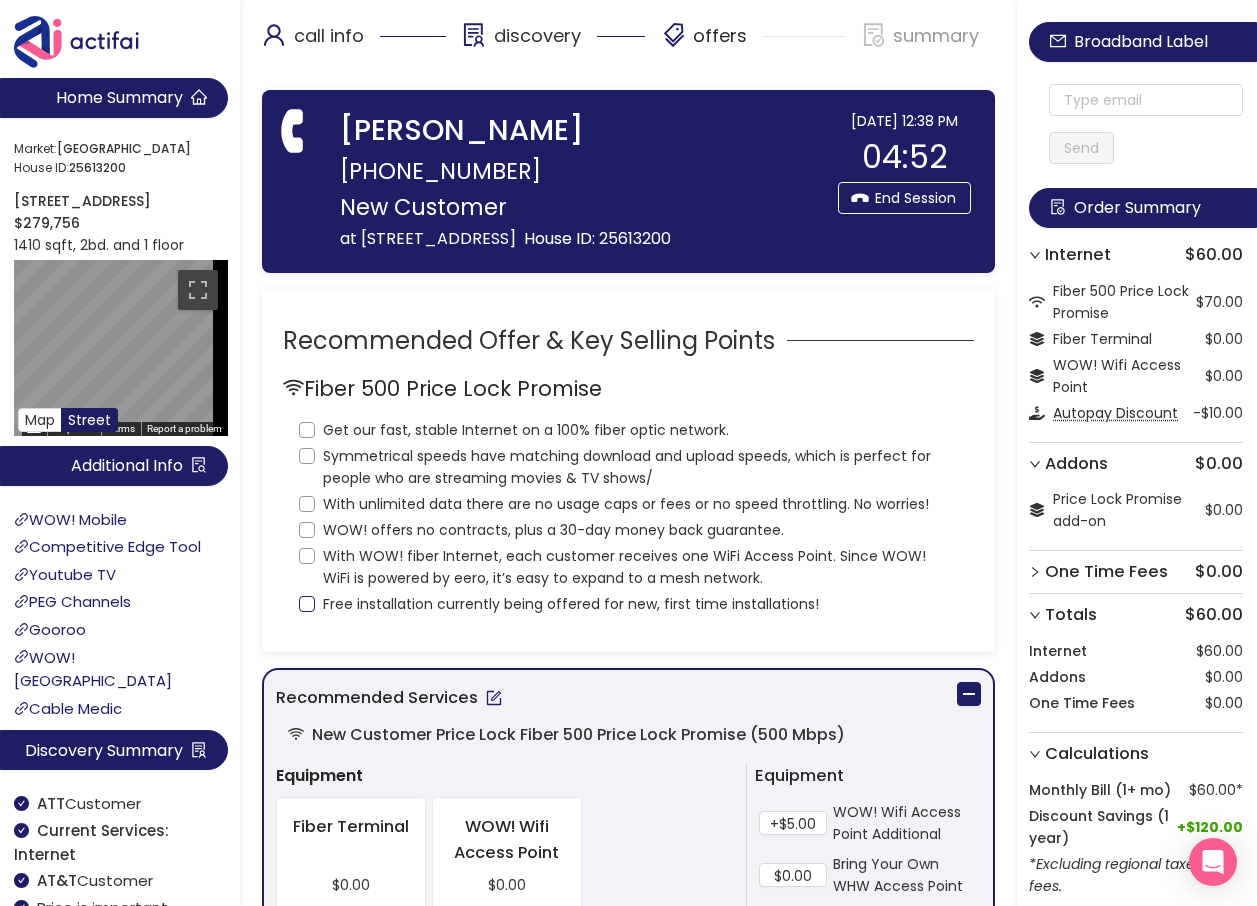 click on "Free installation currently being offered for new, first time installations!" at bounding box center [307, 604] 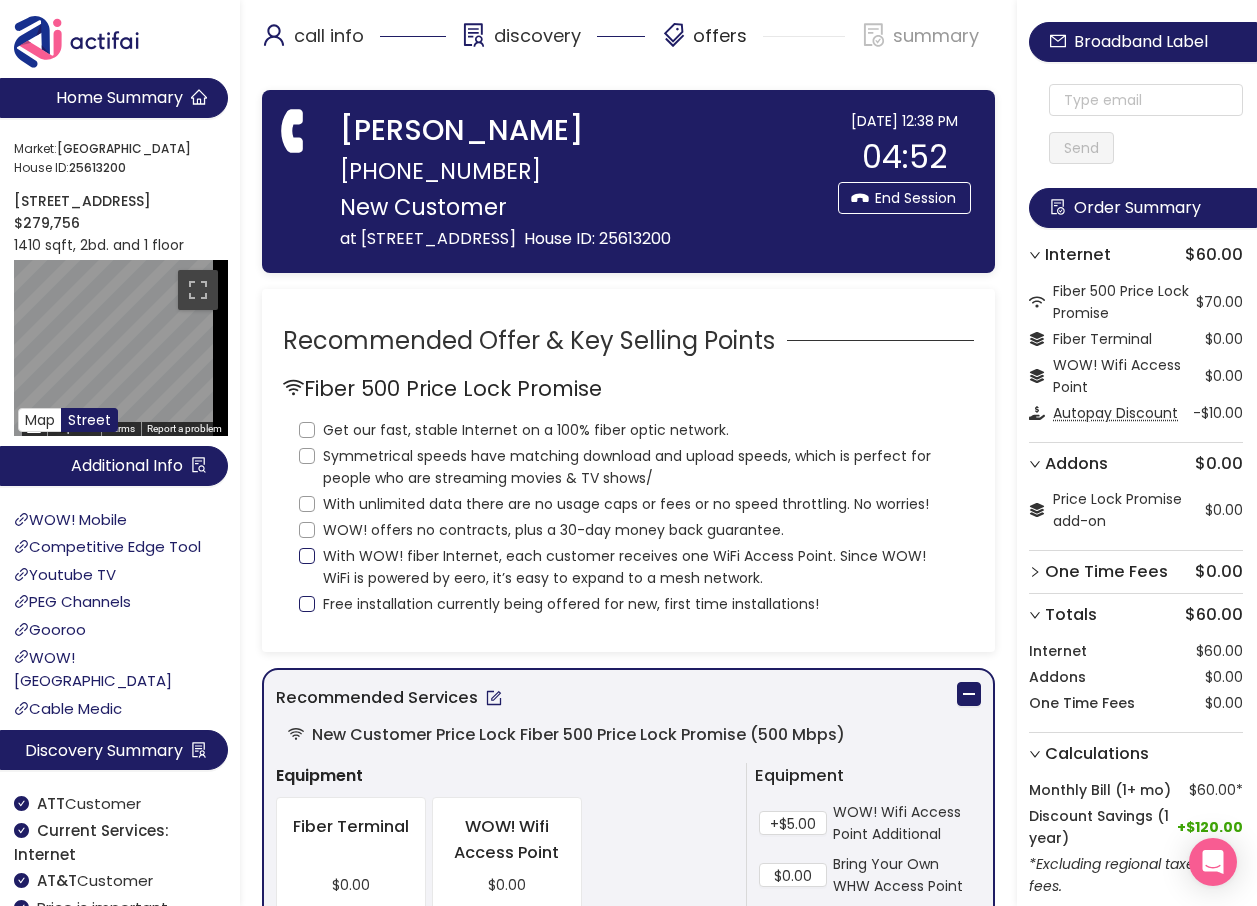 checkbox on "true" 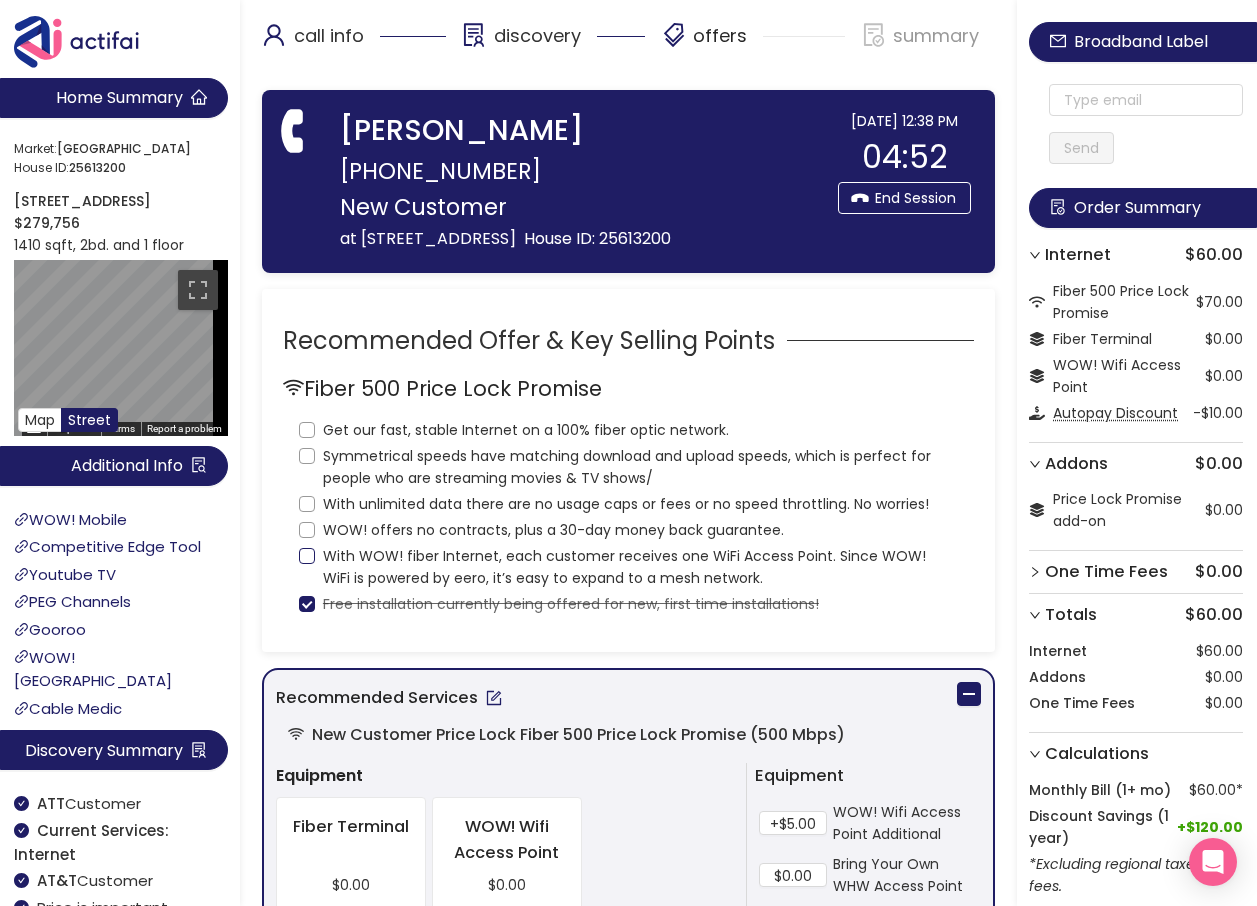 click on "With WOW! fiber Internet, each customer receives one WiFi Access Point. Since WOW! WiFi is powered by eero, it’s easy to expand to a mesh network." at bounding box center [307, 556] 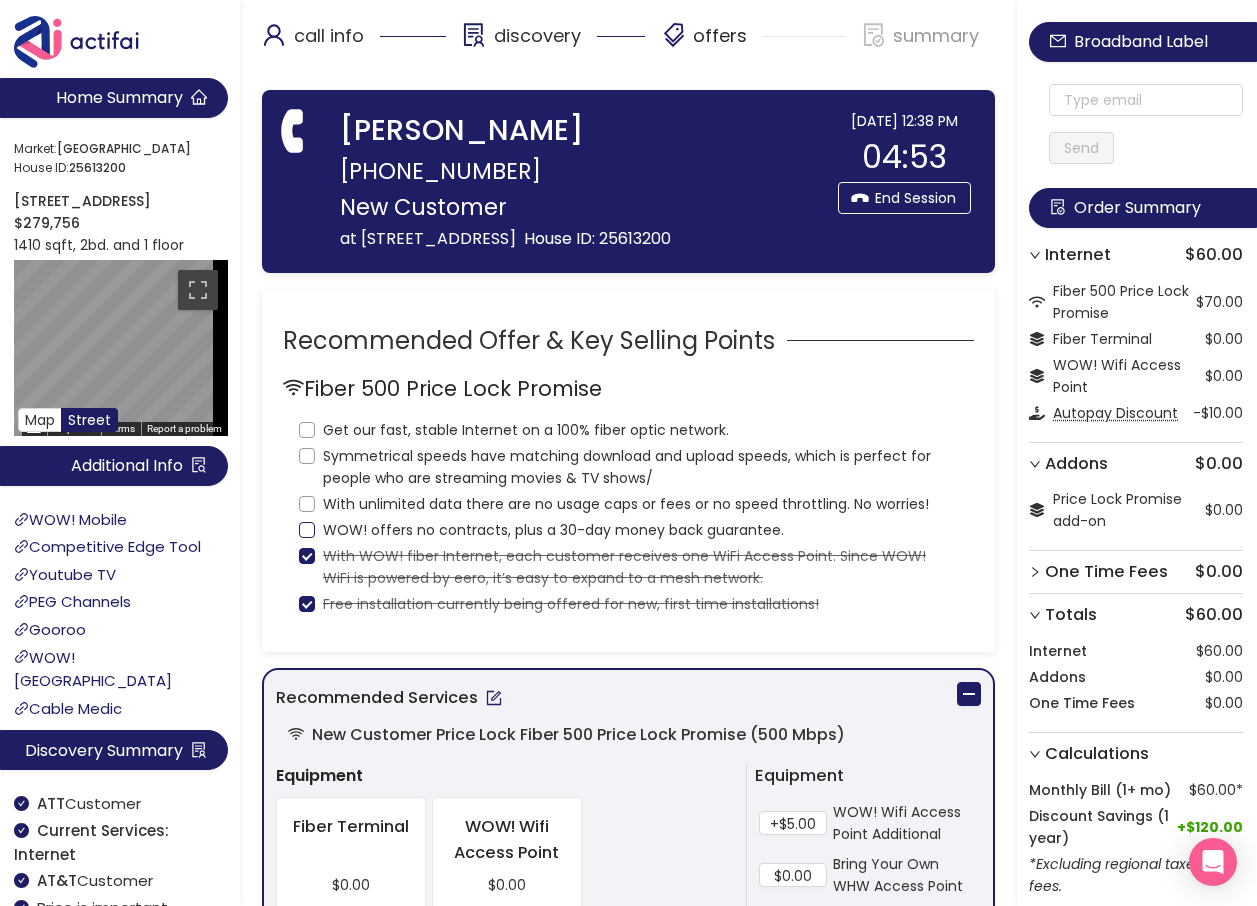 click on "WOW! offers no contracts, plus a 30-day money back guarantee." at bounding box center (307, 530) 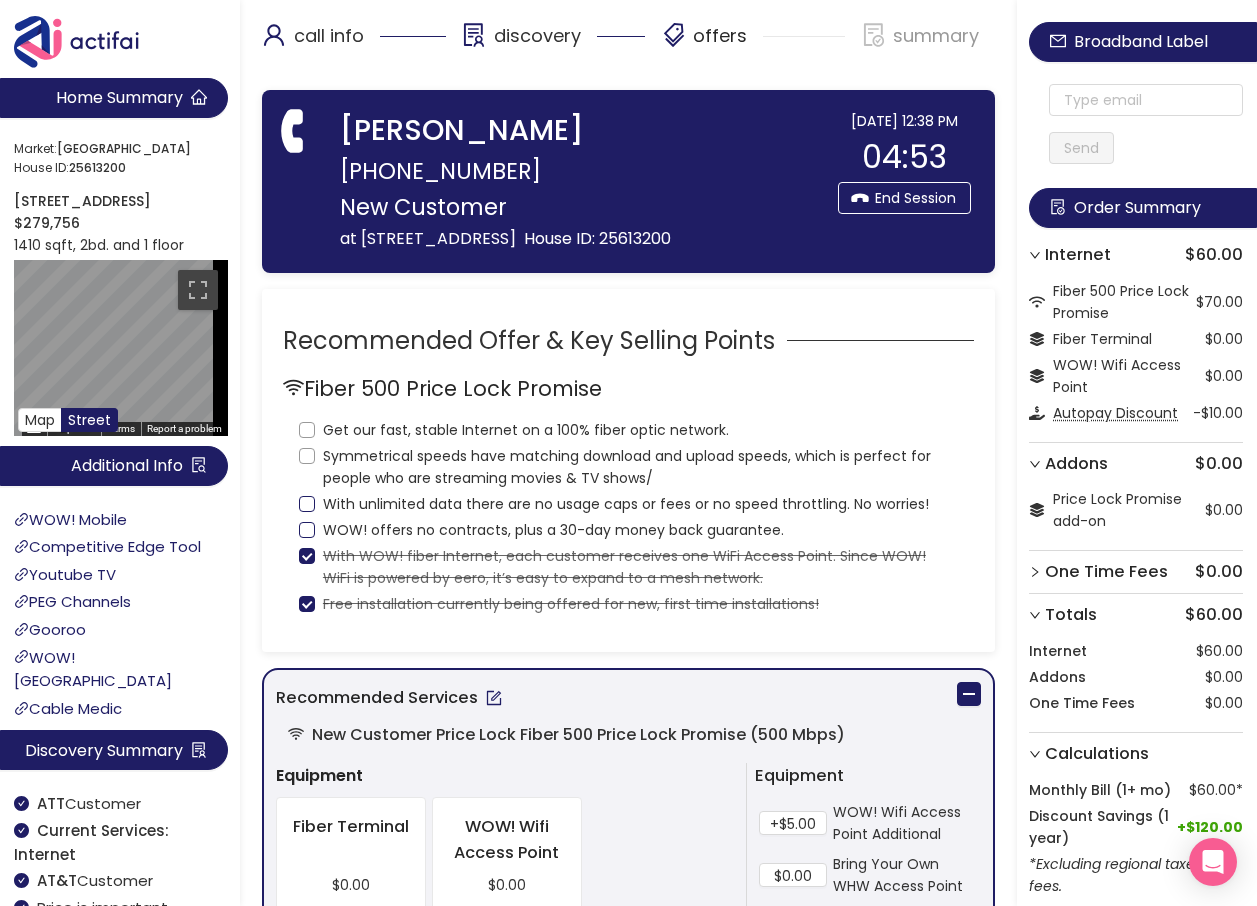 checkbox on "true" 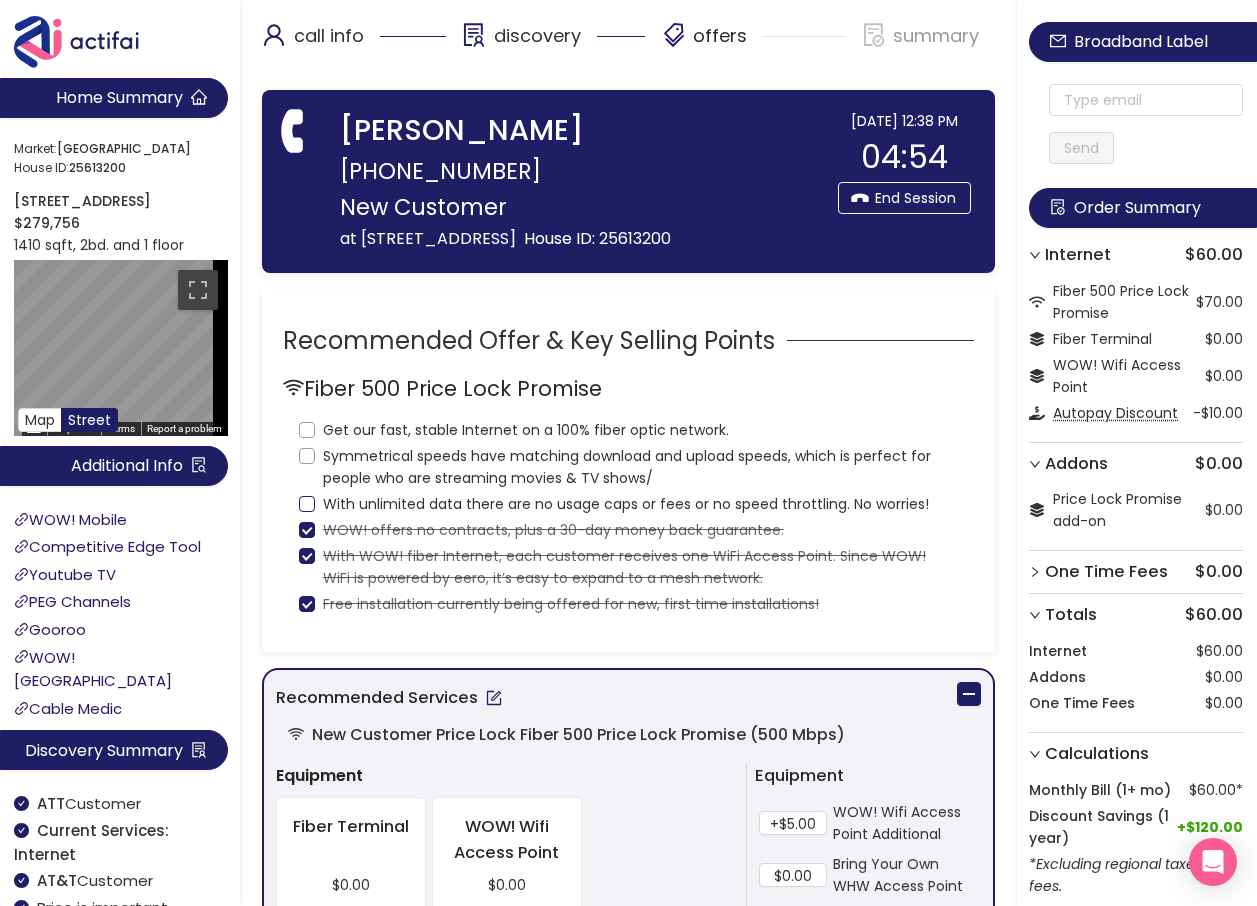 click on "With unlimited data there are no usage caps or fees or no speed throttling. No worries!" at bounding box center [307, 504] 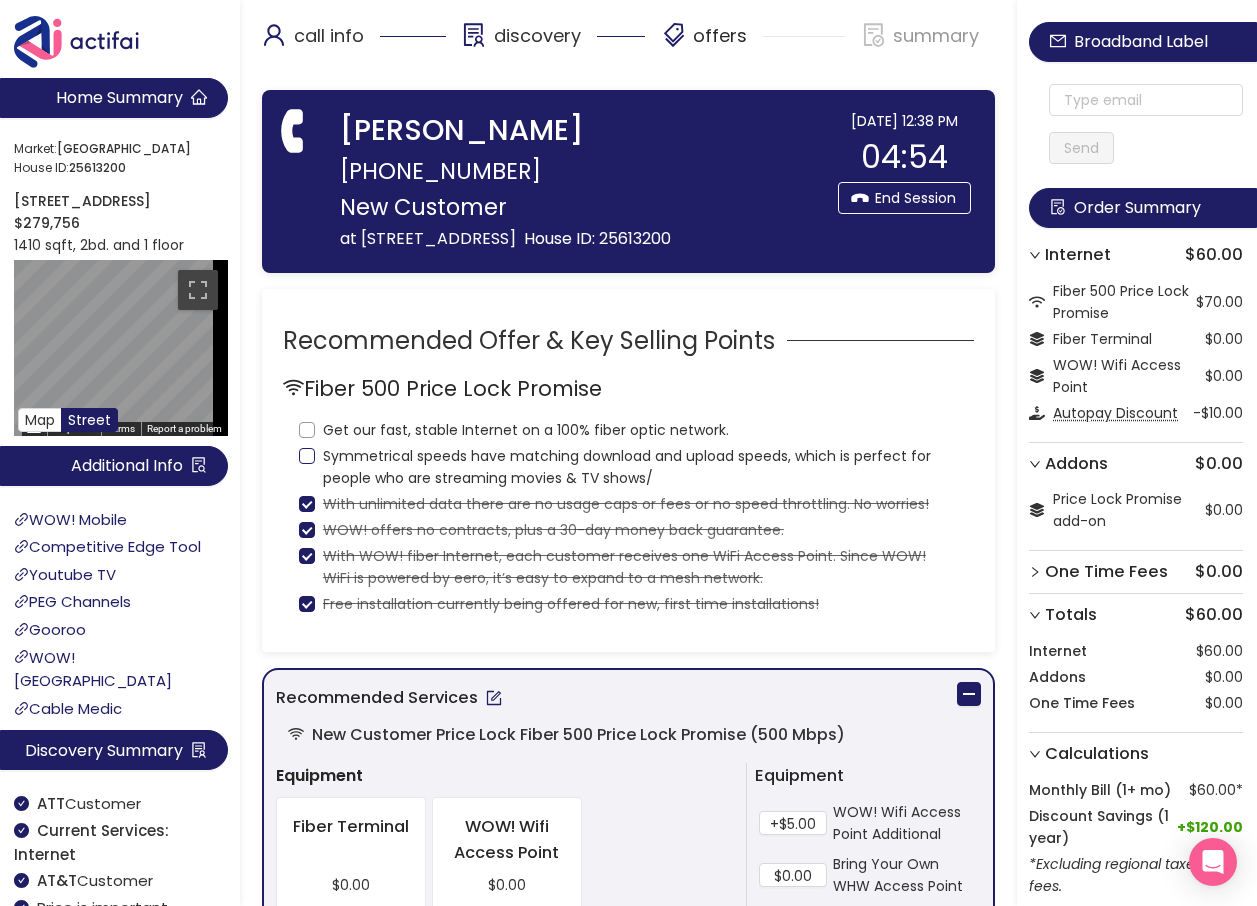 click on "Symmetrical speeds have matching download and upload speeds, which is perfect for people who are streaming movies & TV shows/" at bounding box center (307, 456) 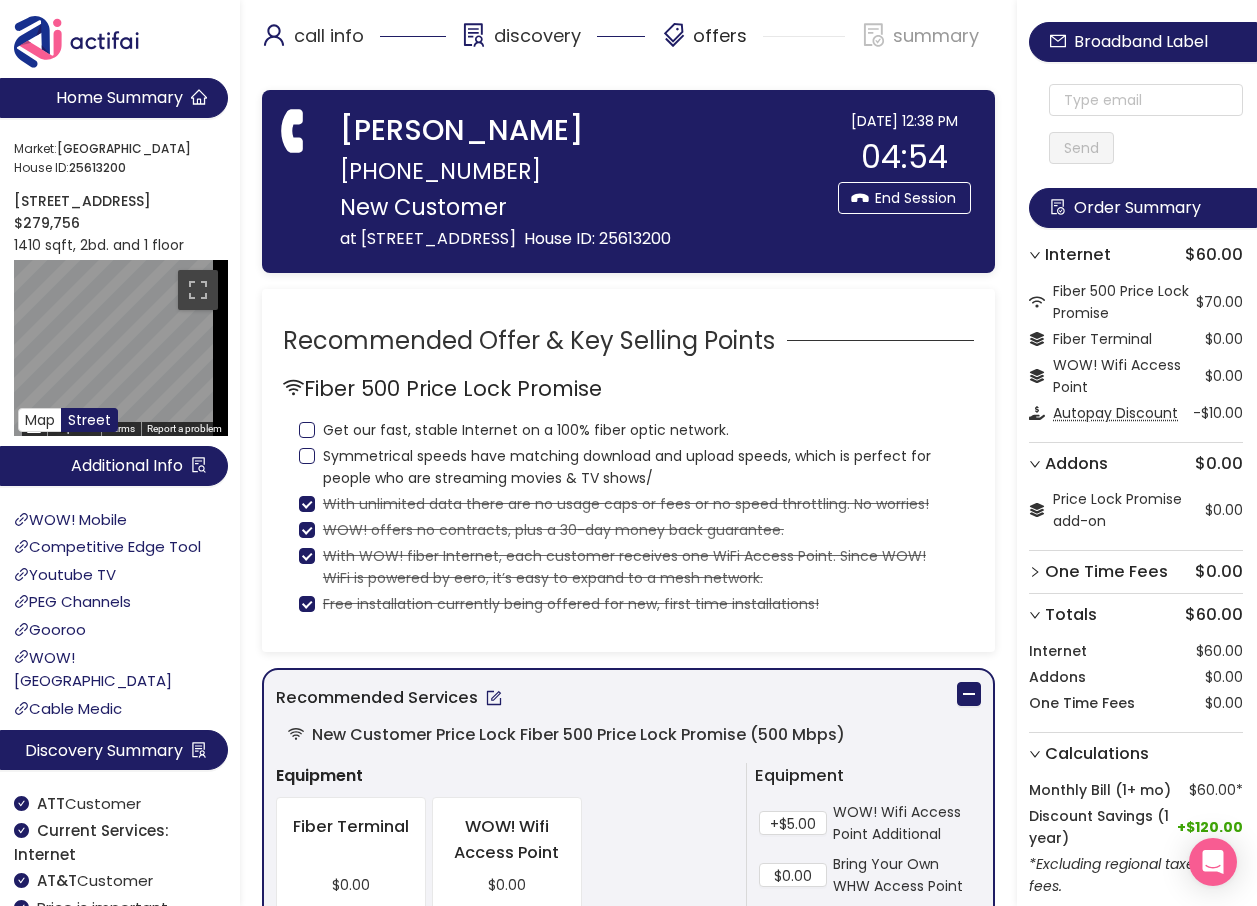 checkbox on "true" 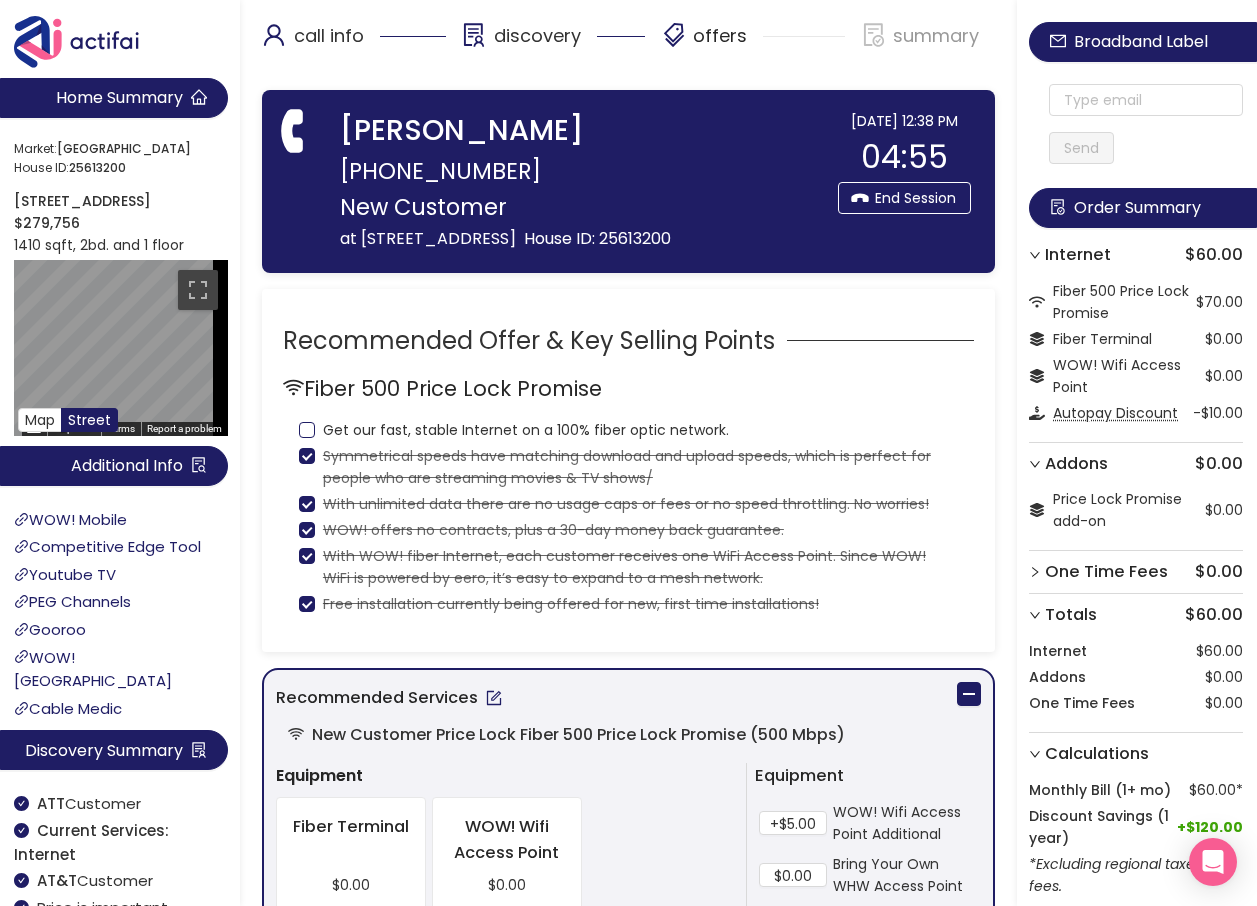 click on "Get our fast, stable Internet on a 100% fiber optic network." at bounding box center (307, 430) 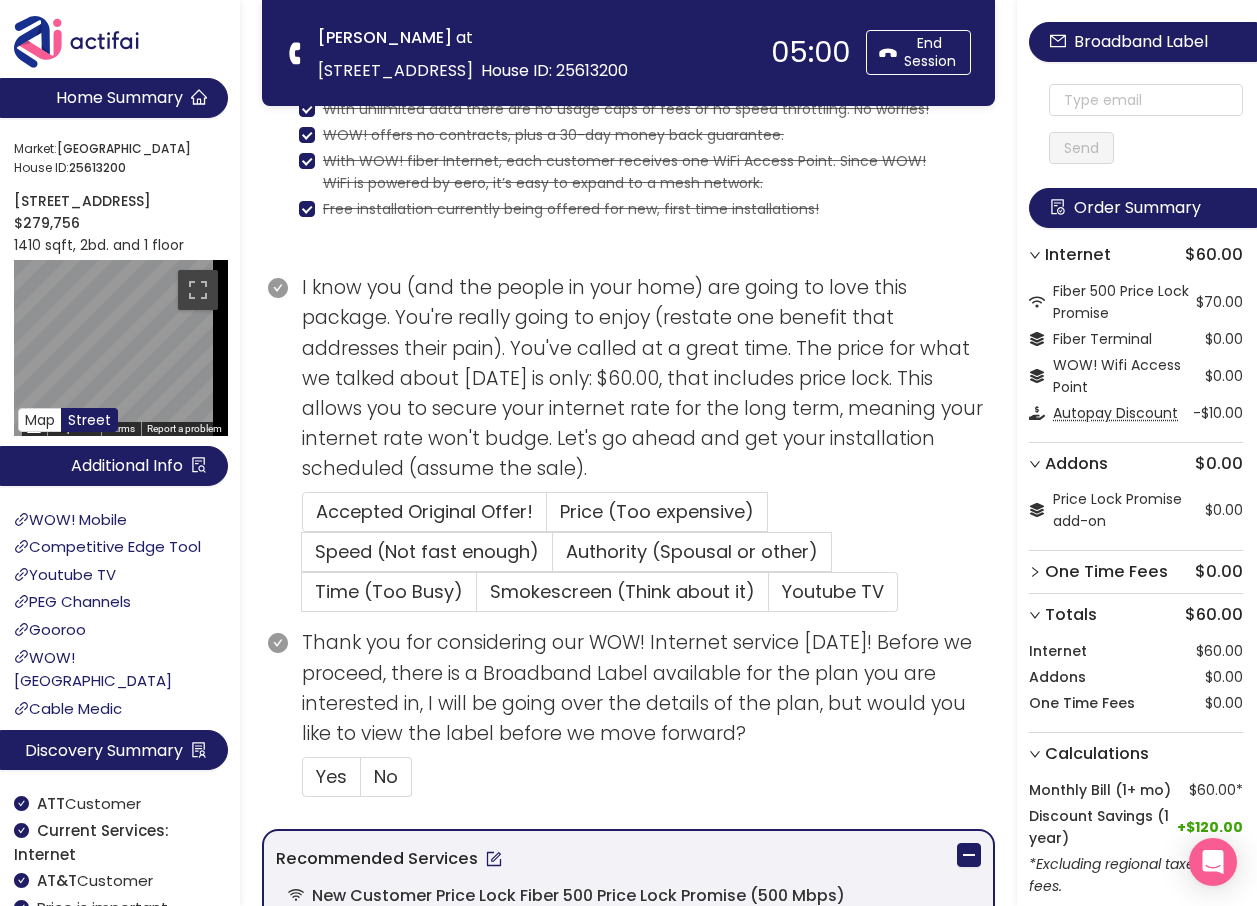 scroll, scrollTop: 400, scrollLeft: 0, axis: vertical 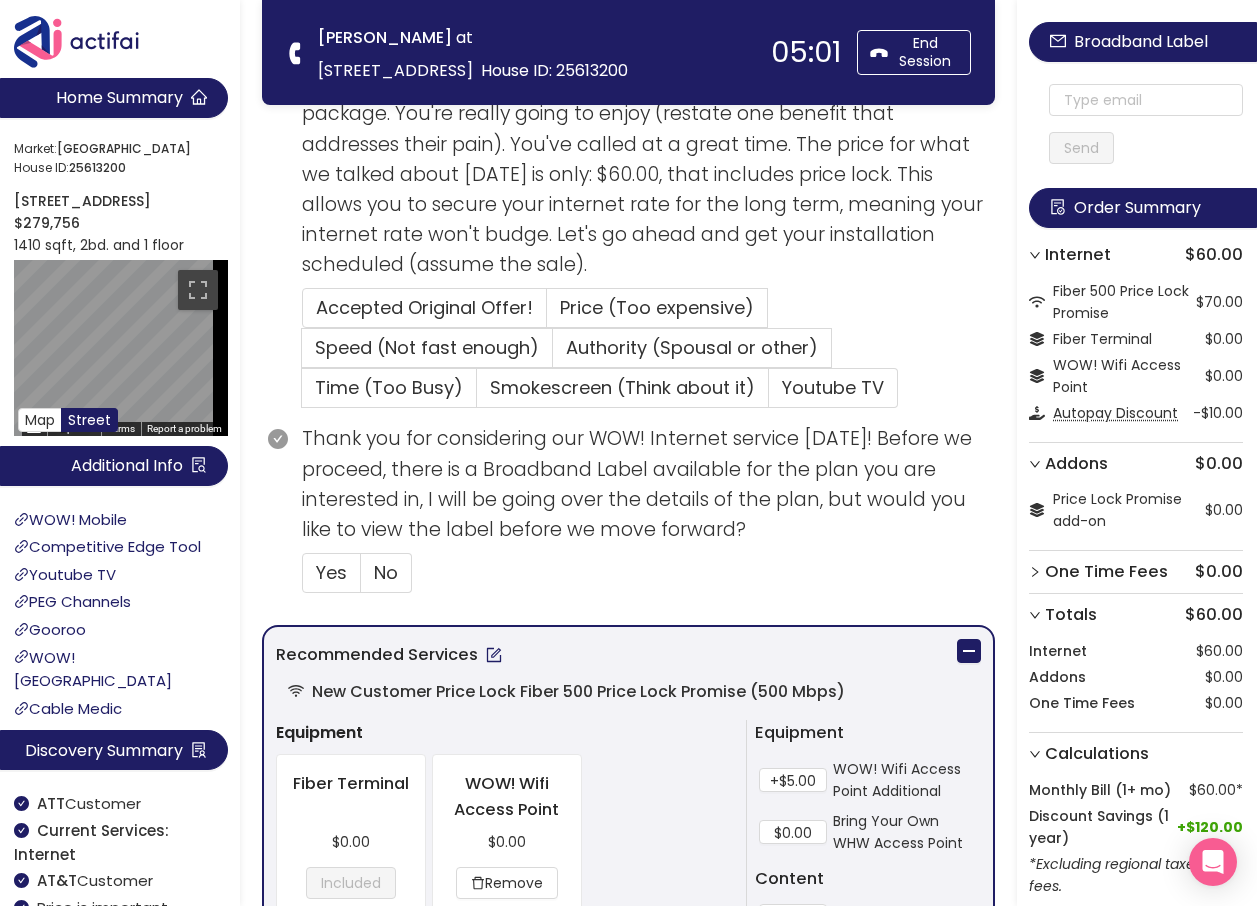 drag, startPoint x: 886, startPoint y: 696, endPoint x: 638, endPoint y: 589, distance: 270.09814 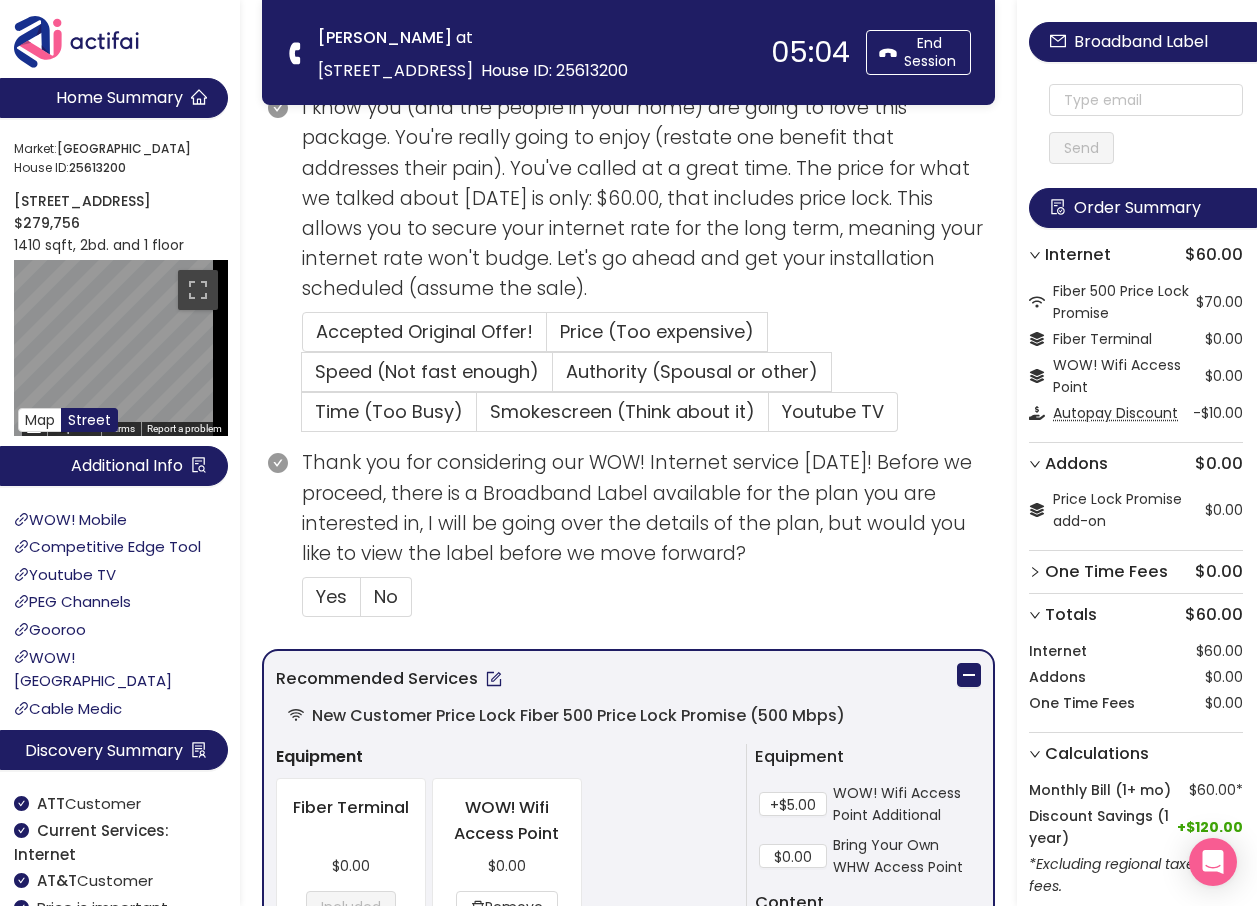 scroll, scrollTop: 700, scrollLeft: 0, axis: vertical 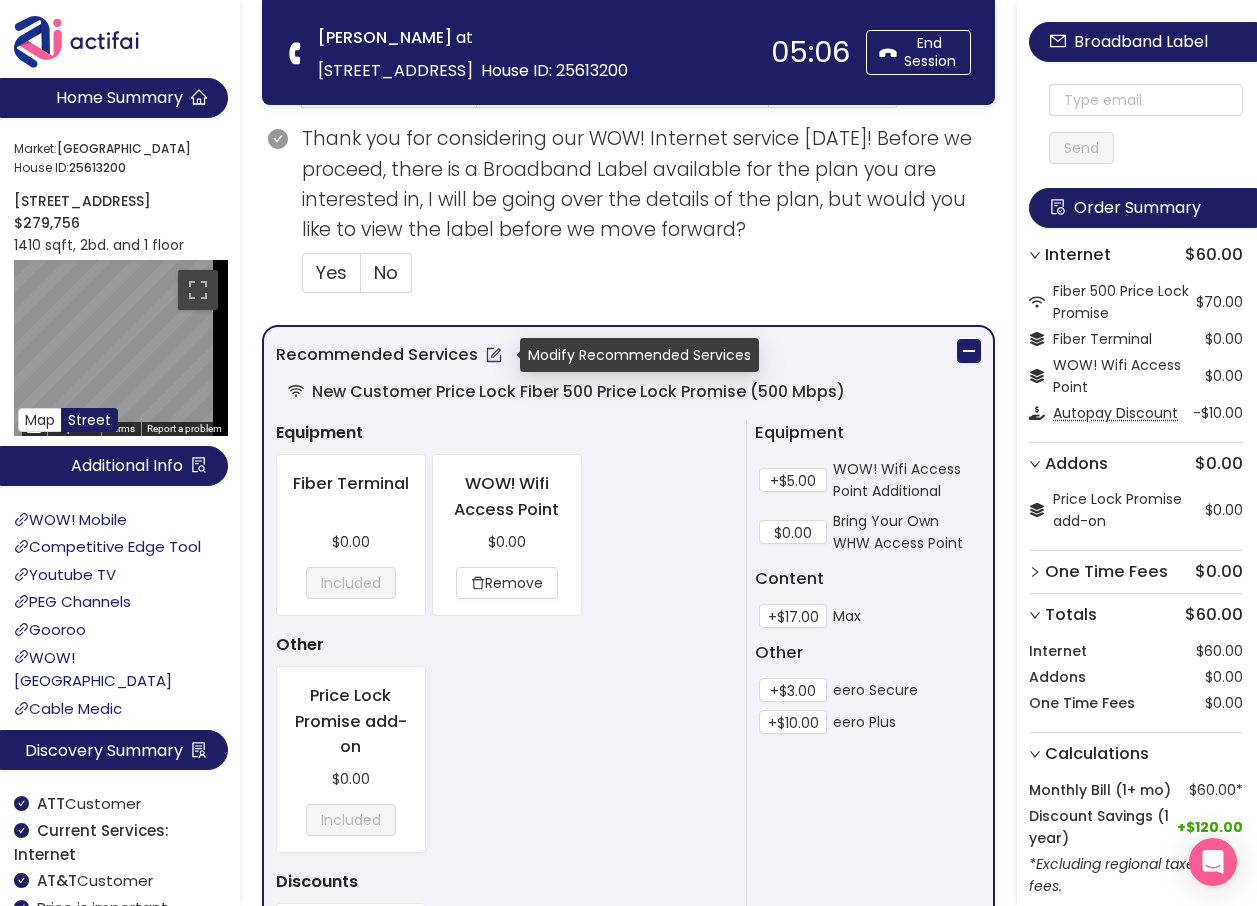 click 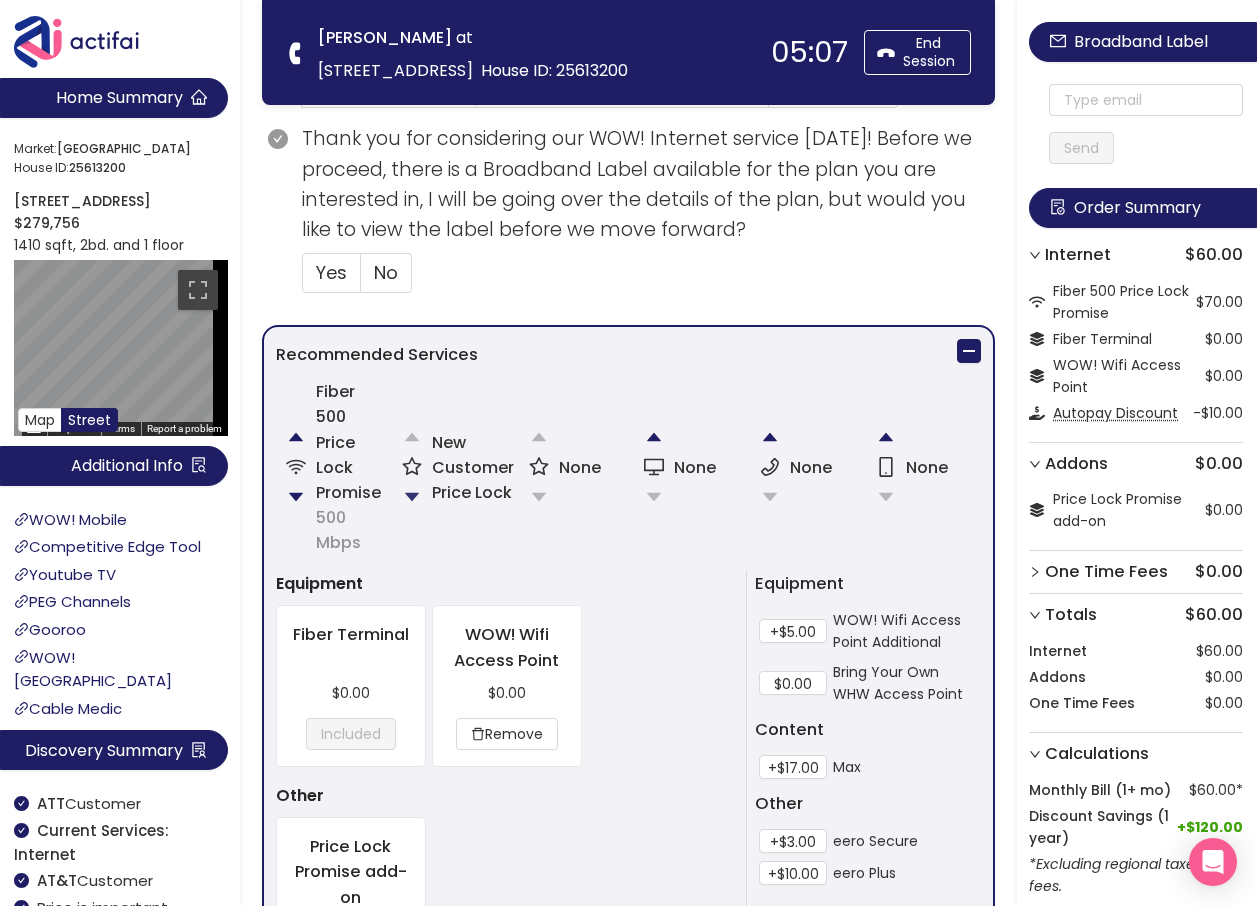 click 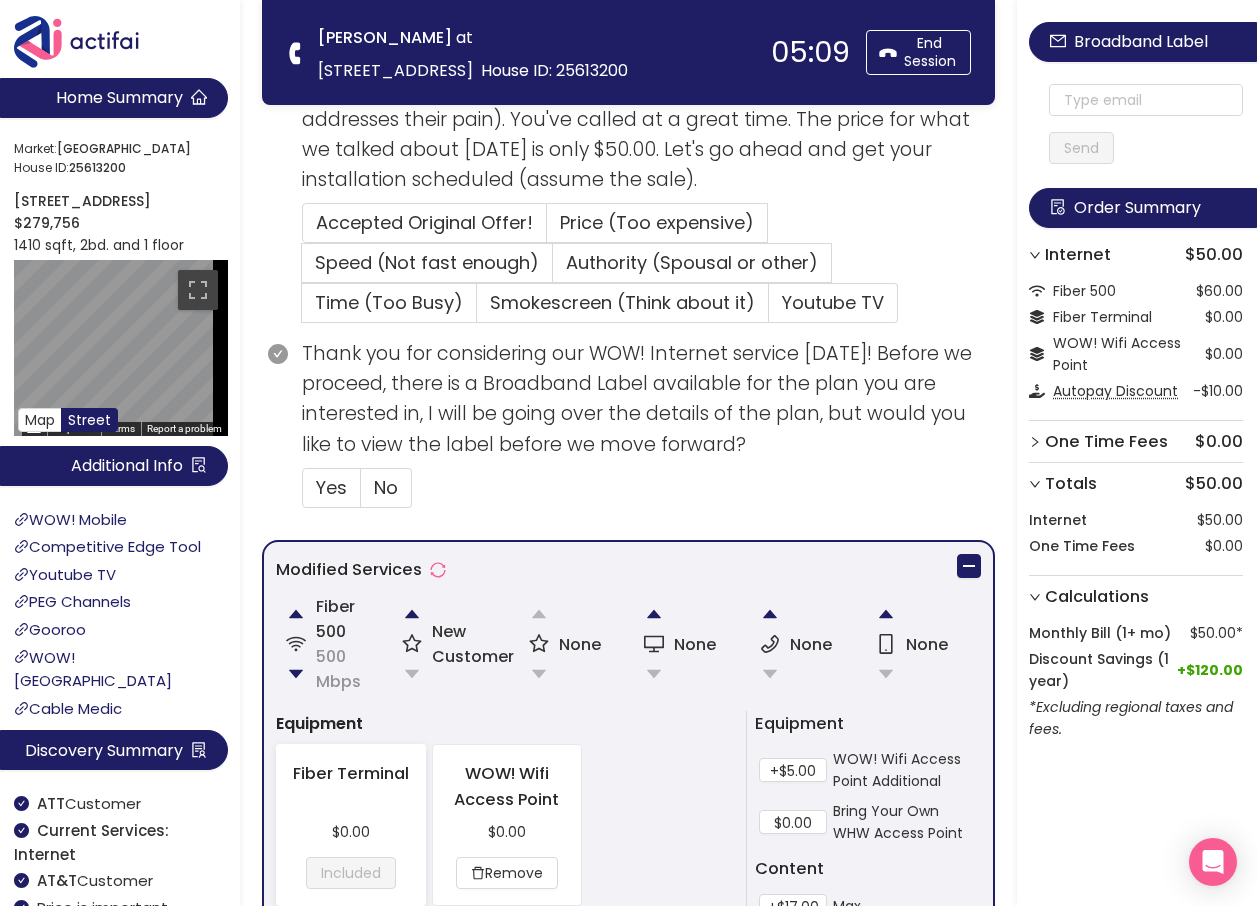 scroll, scrollTop: 440, scrollLeft: 0, axis: vertical 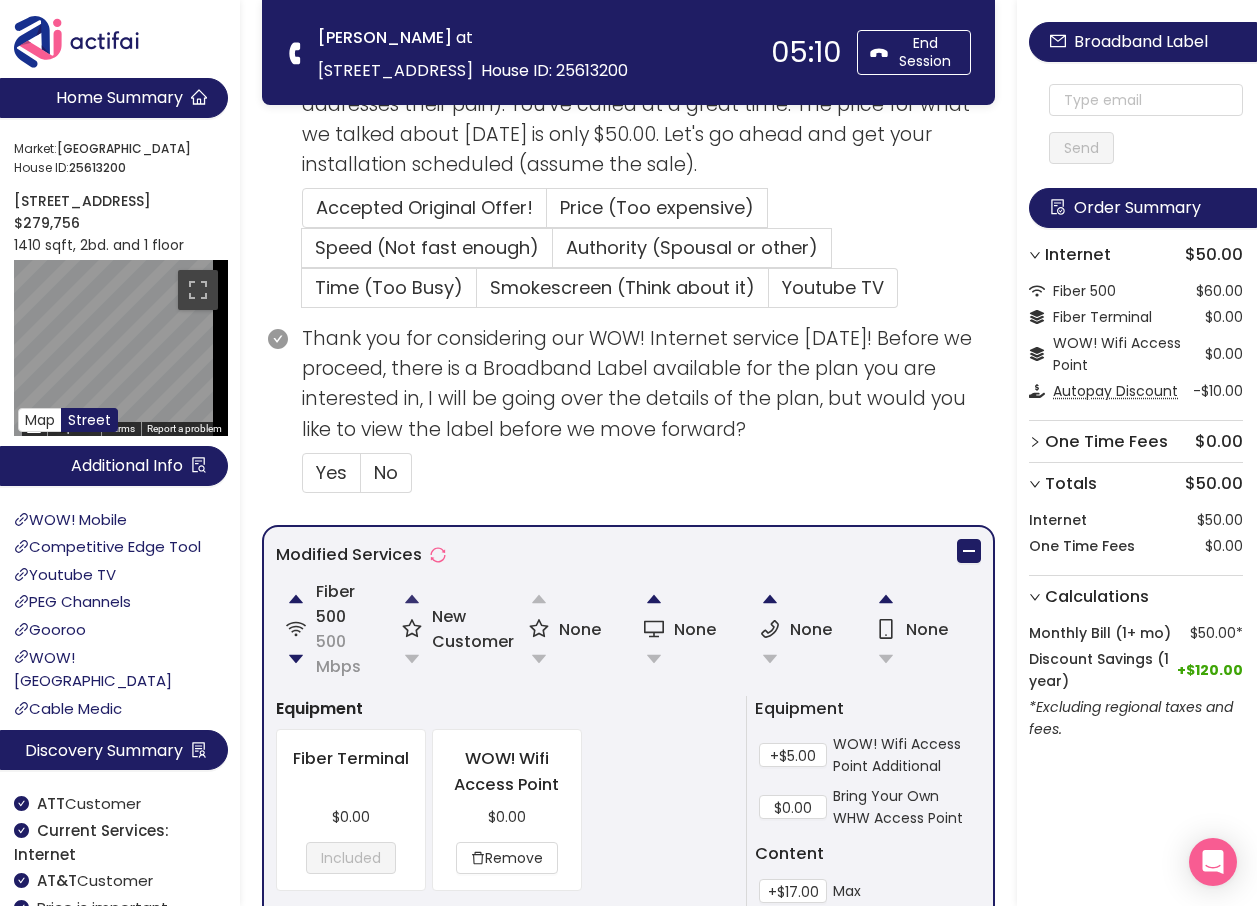 click 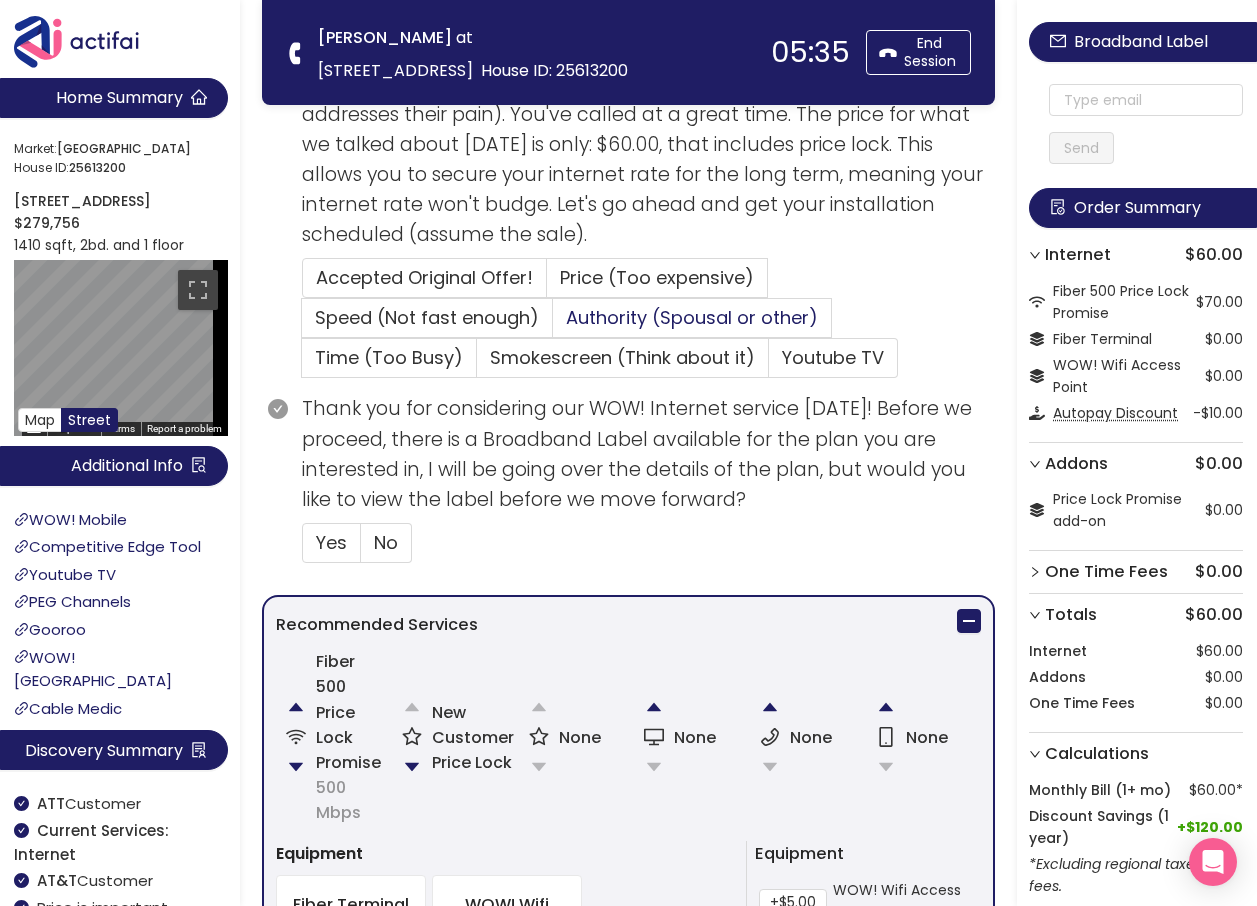 scroll, scrollTop: 440, scrollLeft: 0, axis: vertical 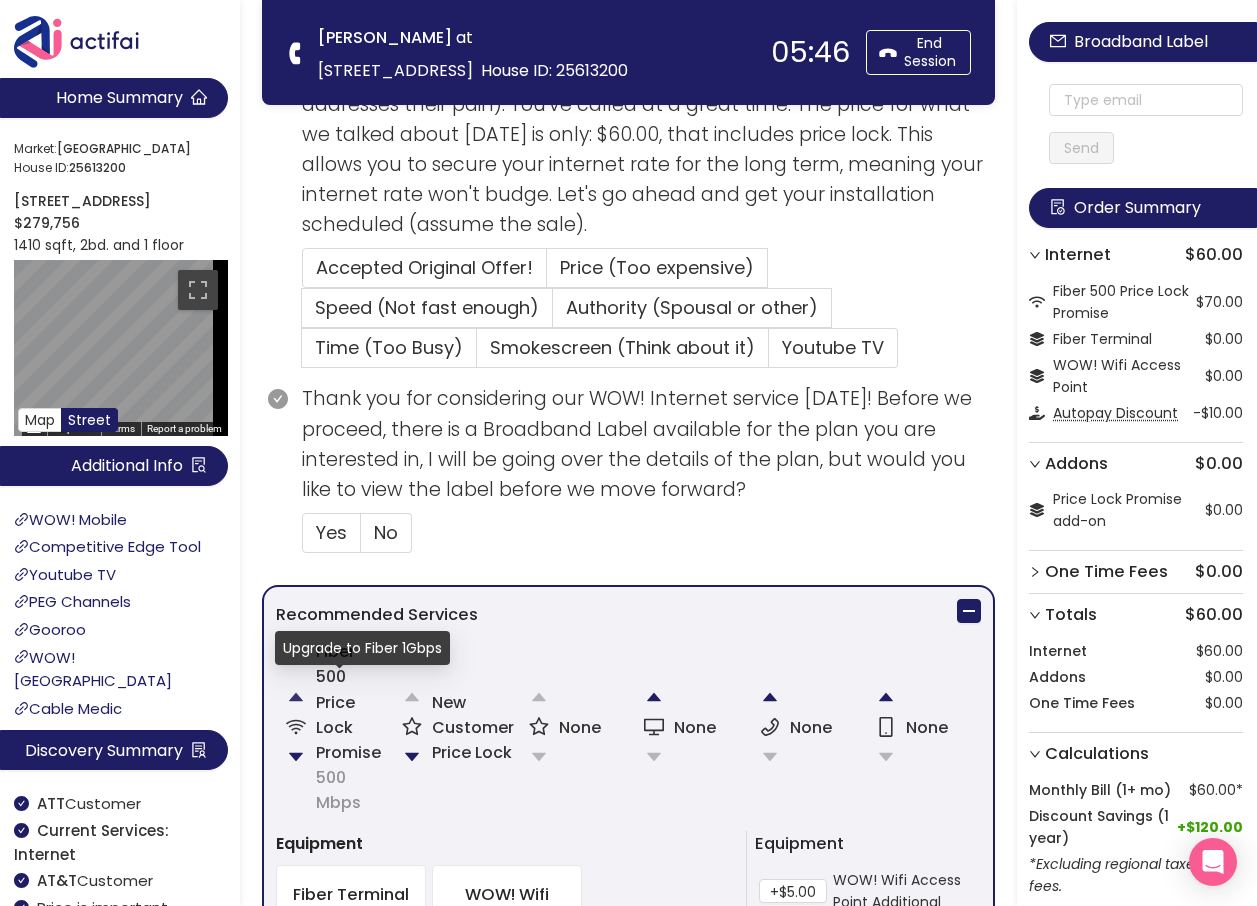 click 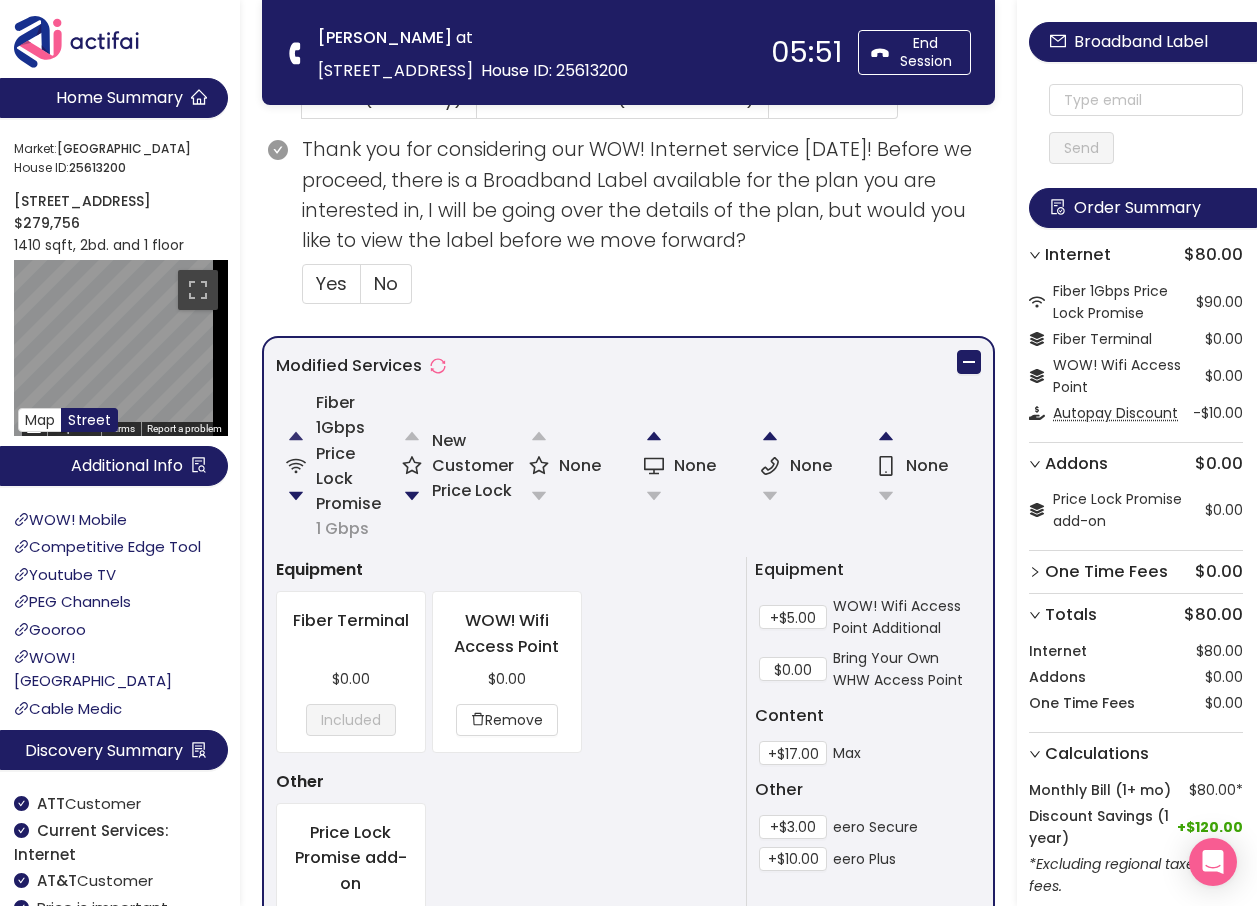 scroll, scrollTop: 740, scrollLeft: 0, axis: vertical 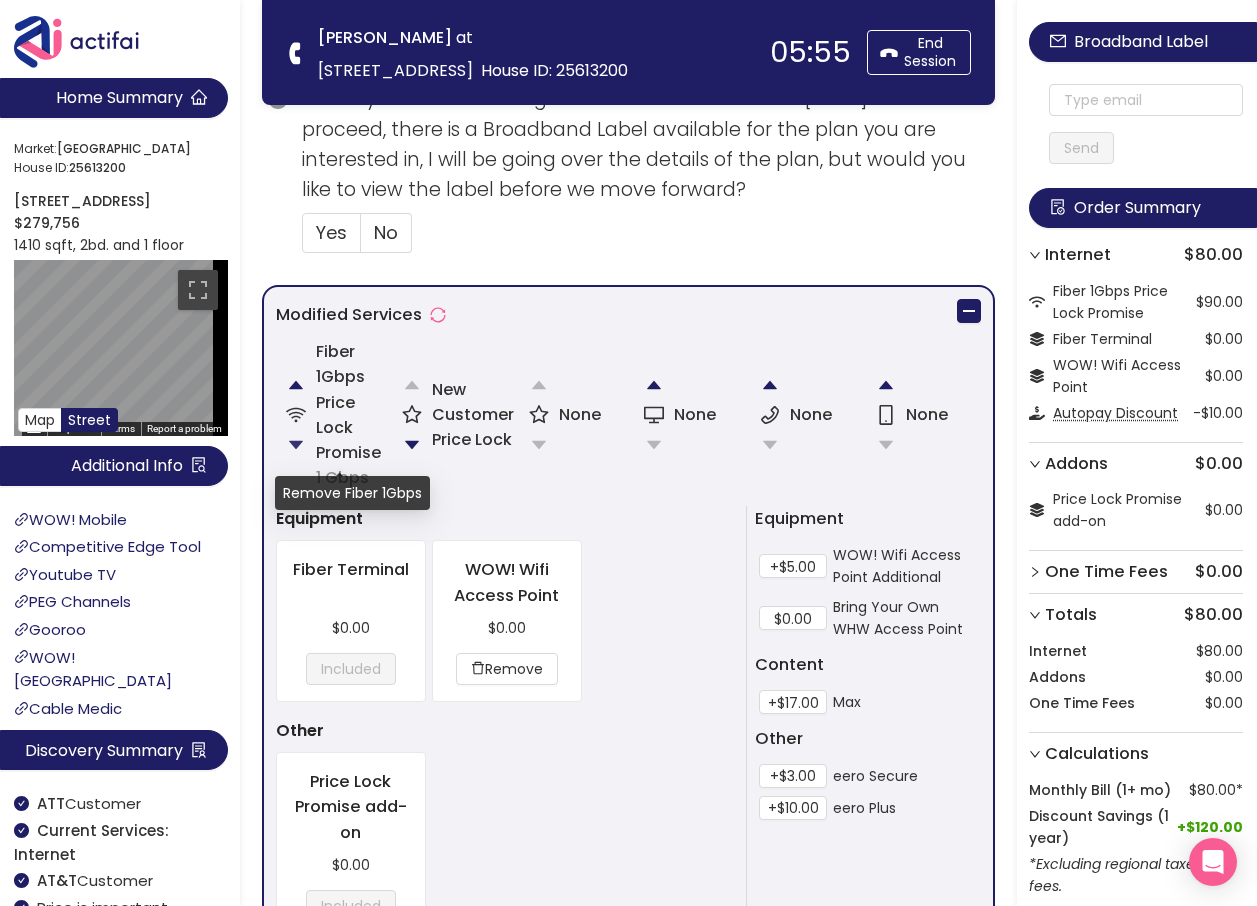 click 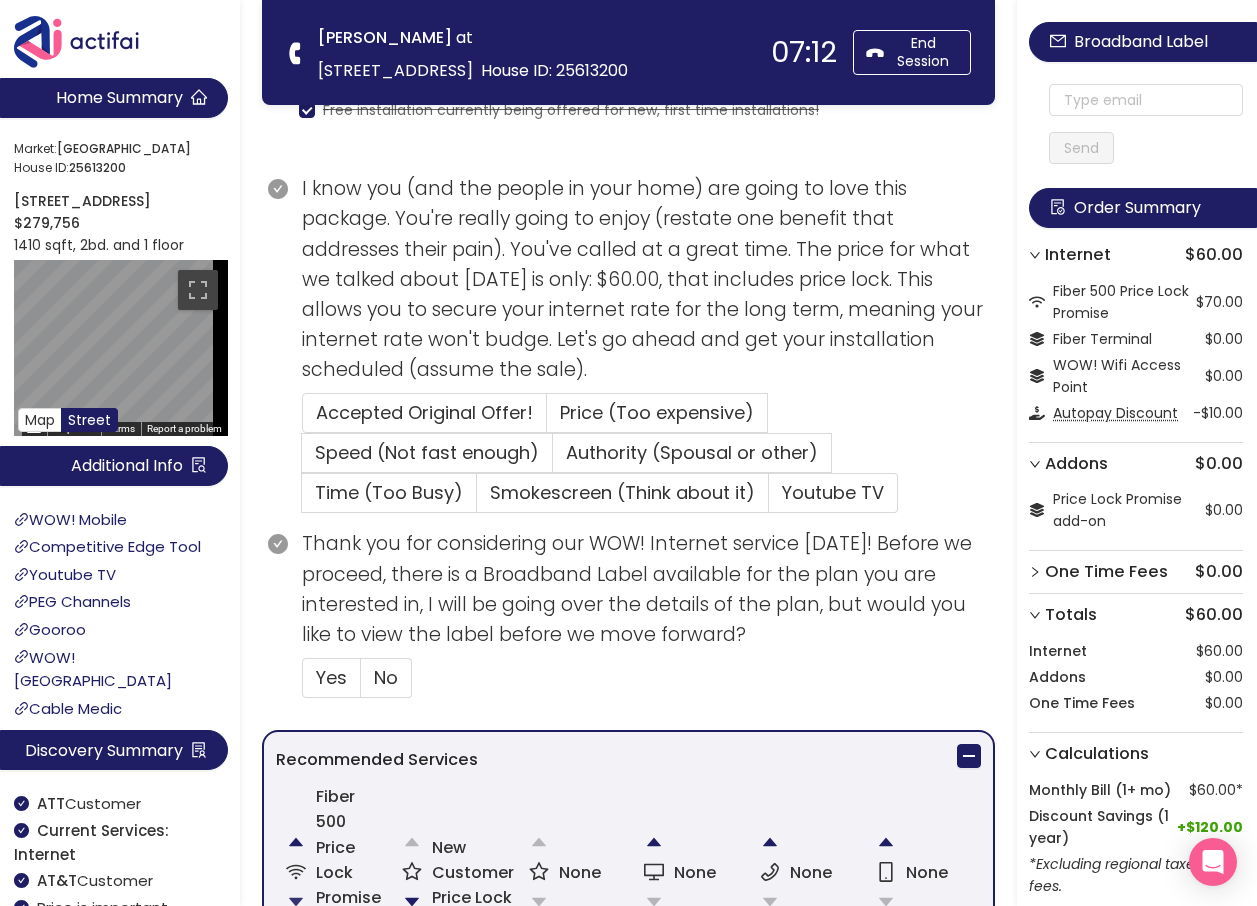 scroll, scrollTop: 240, scrollLeft: 0, axis: vertical 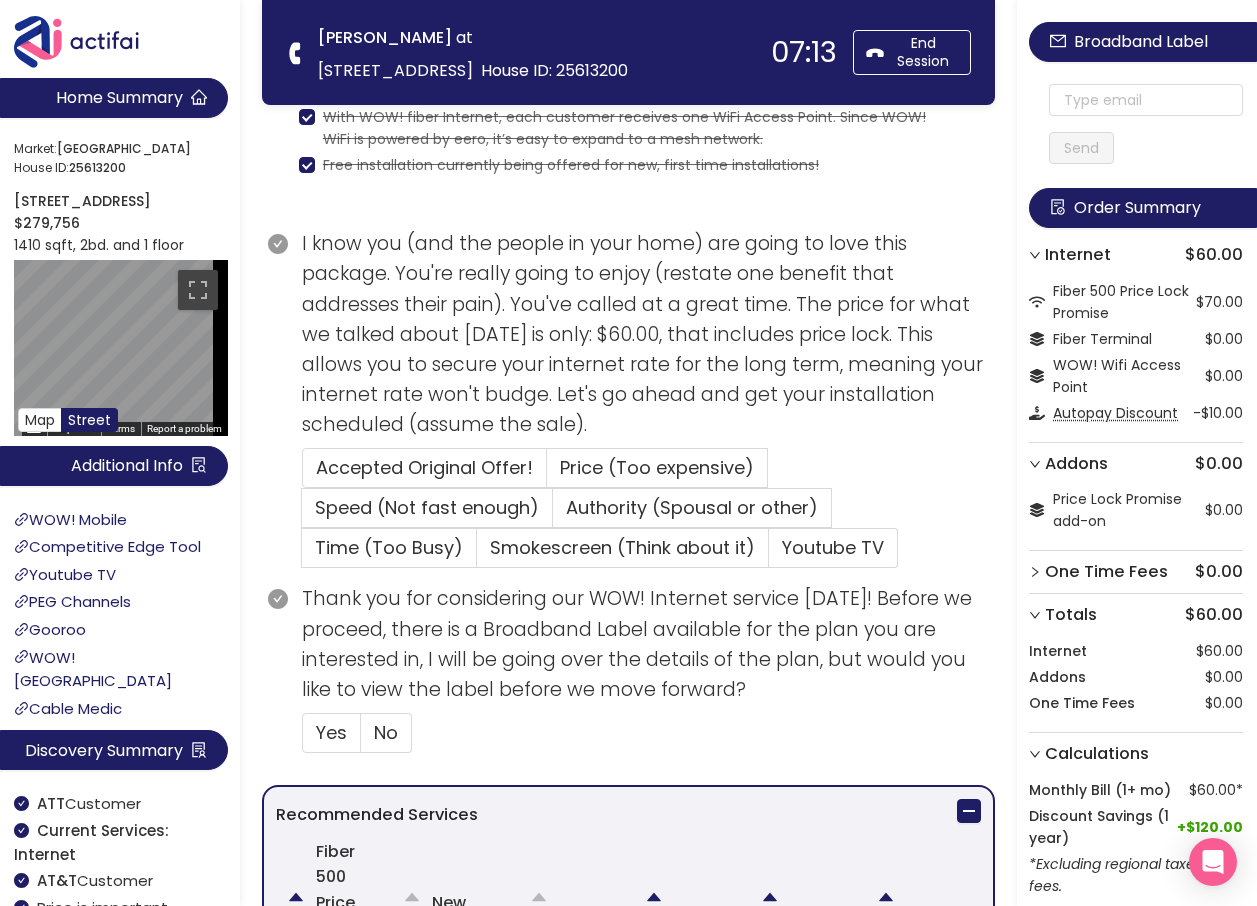 click on "I know you (and the people in your home) are going to love this package. You're really going to enjoy (restate one benefit that addresses their pain). You've called at a great time. The price for what we talked about [DATE] is only: $60.00, that includes price lock. This allows you to secure your internet rate for the long term, meaning your internet rate won't budge. Let's go ahead and get your installation scheduled (assume the sale)." at bounding box center (648, 334) 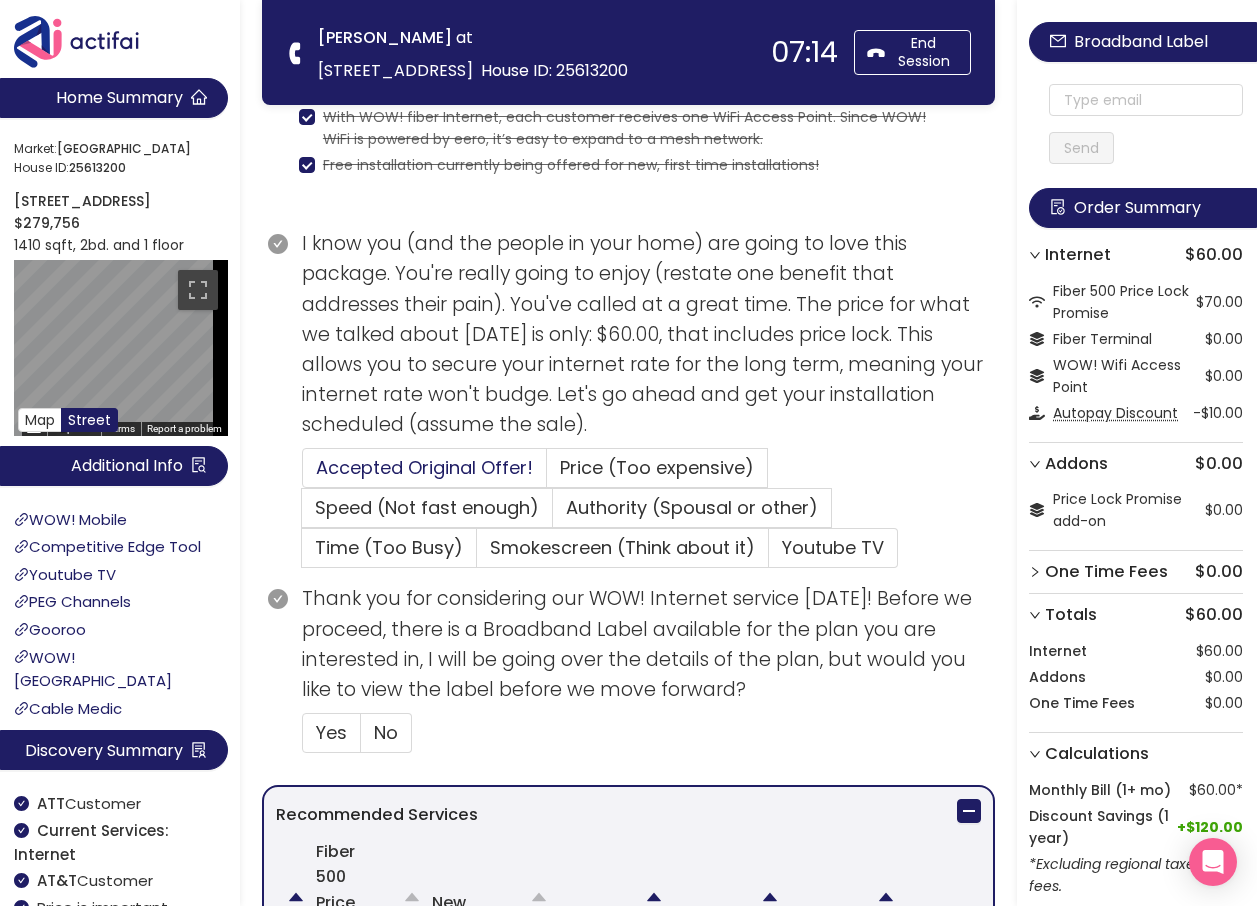 click on "Accepted Original Offer!" 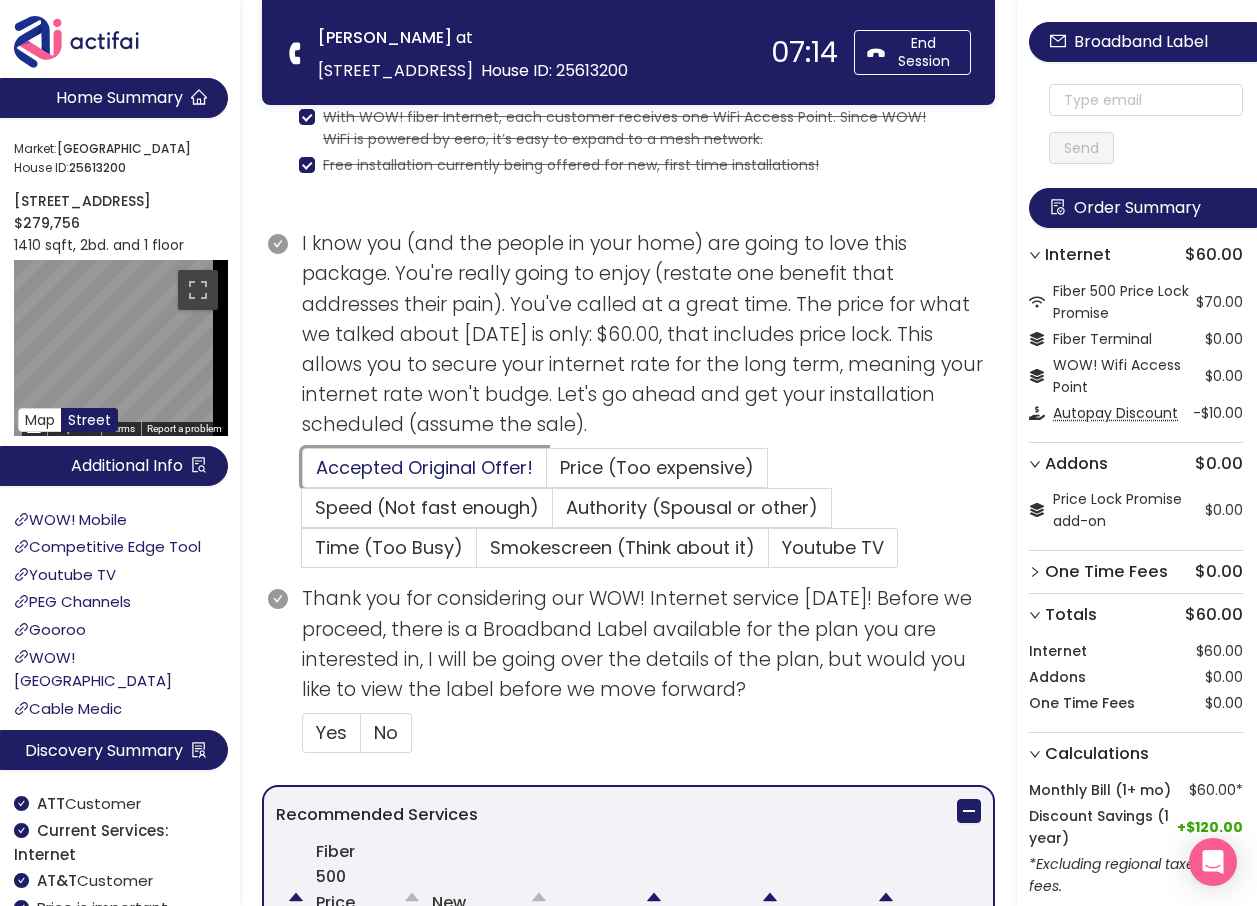 click on "Accepted Original Offer!" at bounding box center [303, 474] 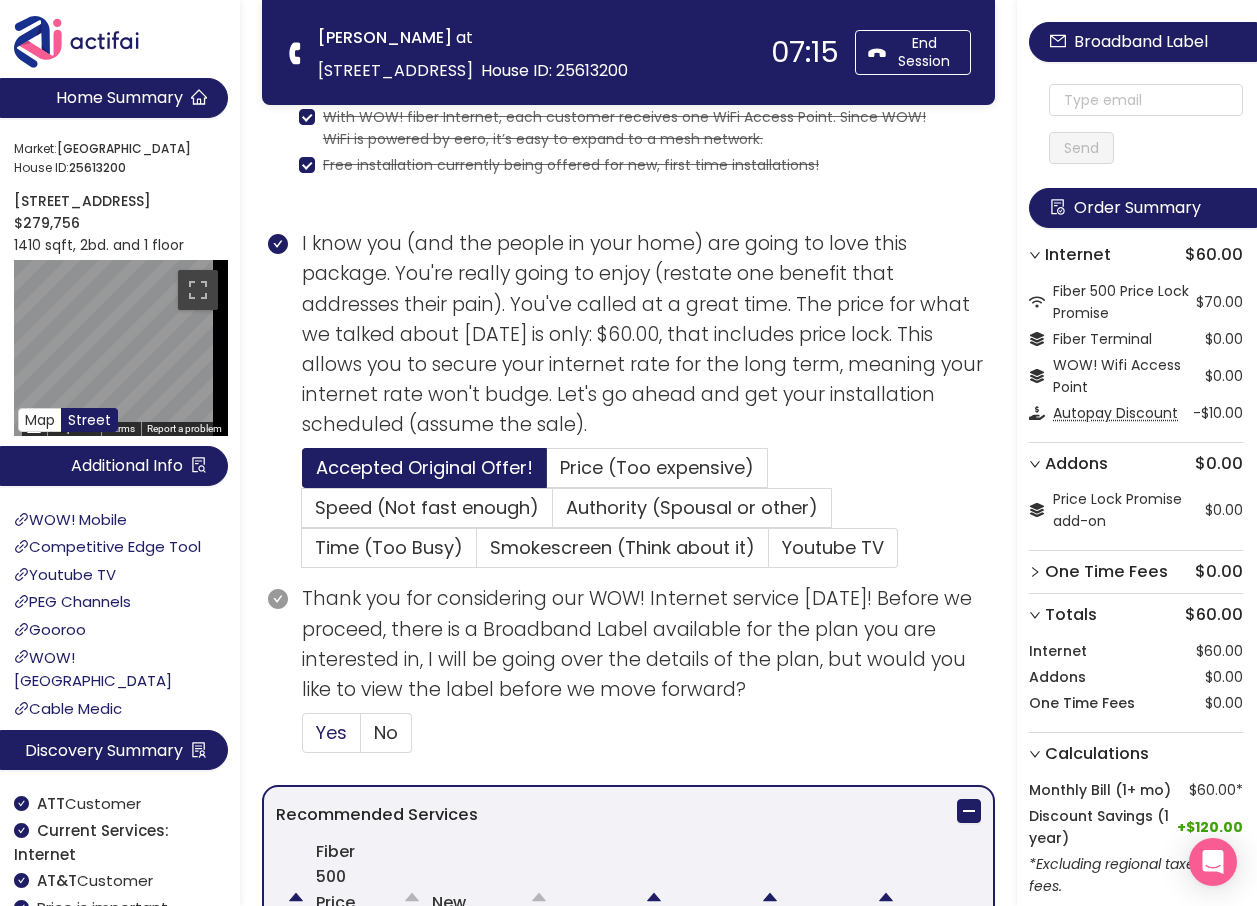click on "Yes" at bounding box center (331, 732) 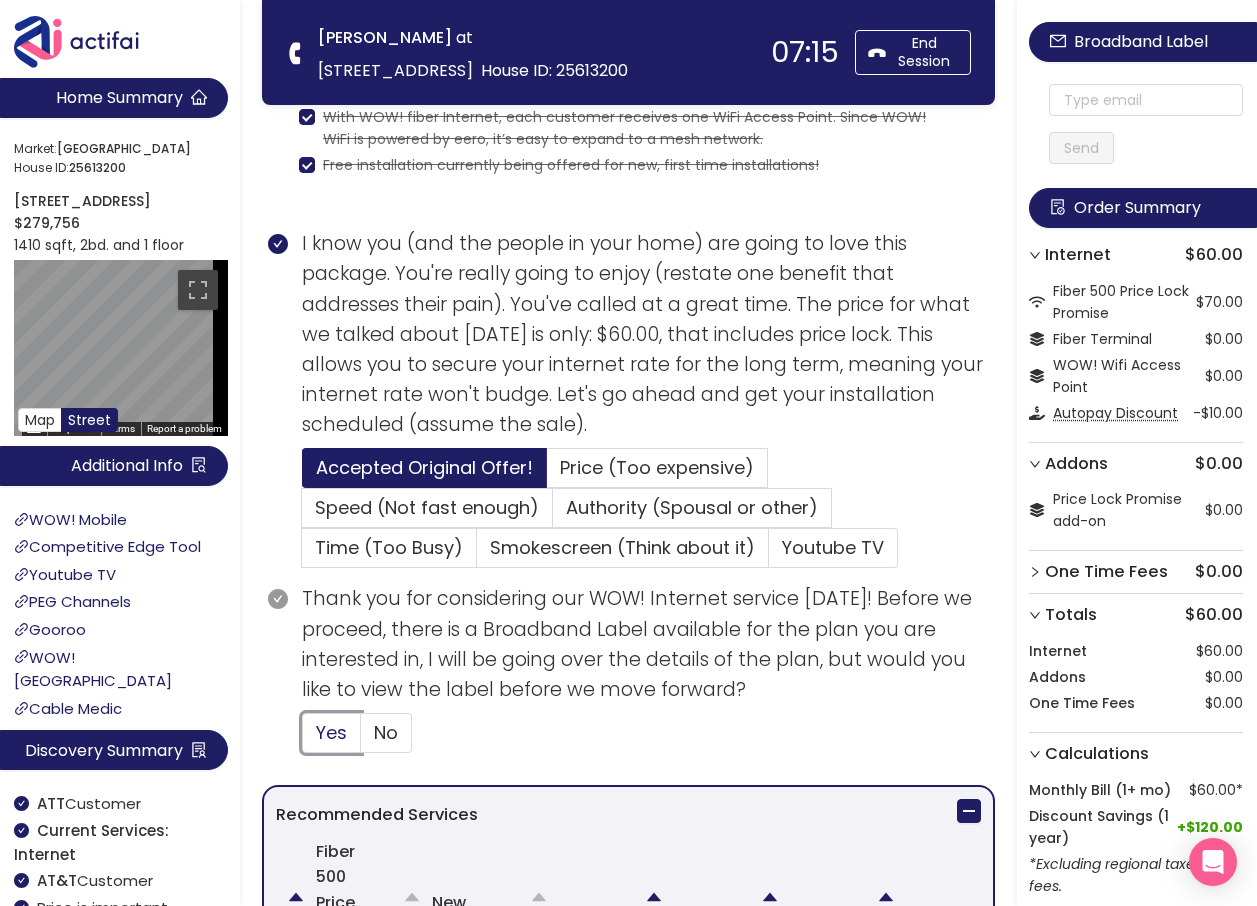 click on "Yes" at bounding box center [303, 739] 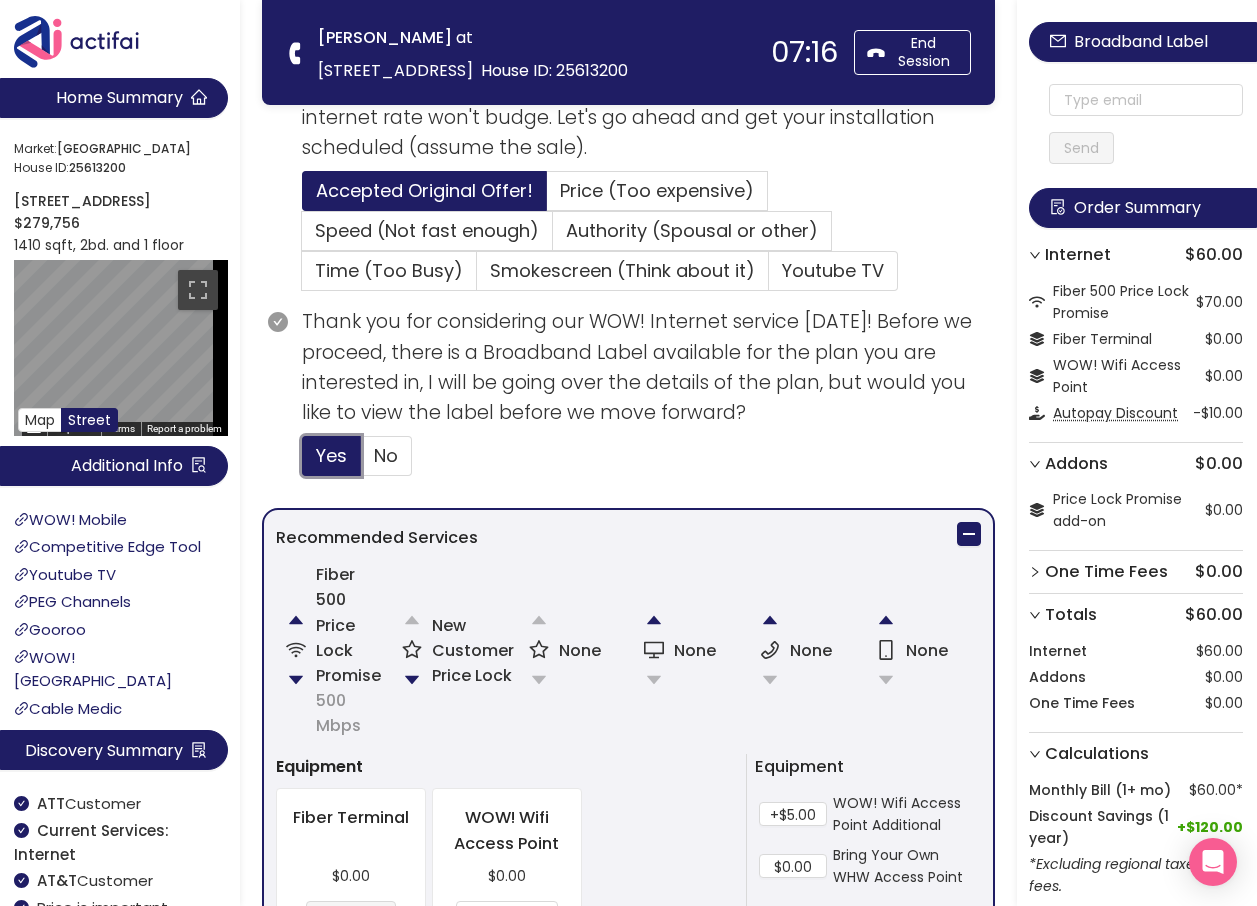scroll, scrollTop: 540, scrollLeft: 0, axis: vertical 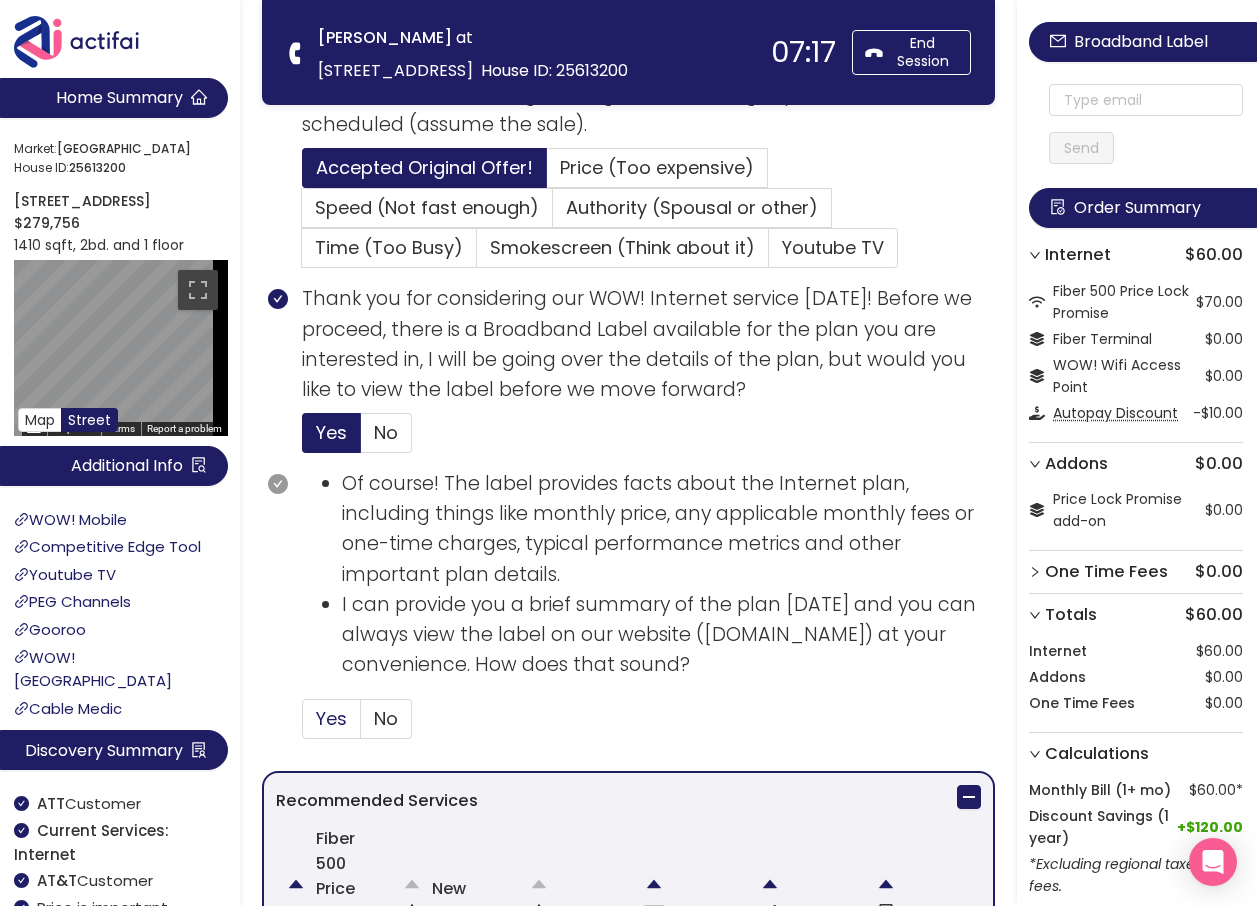 click on "Yes" at bounding box center [331, 718] 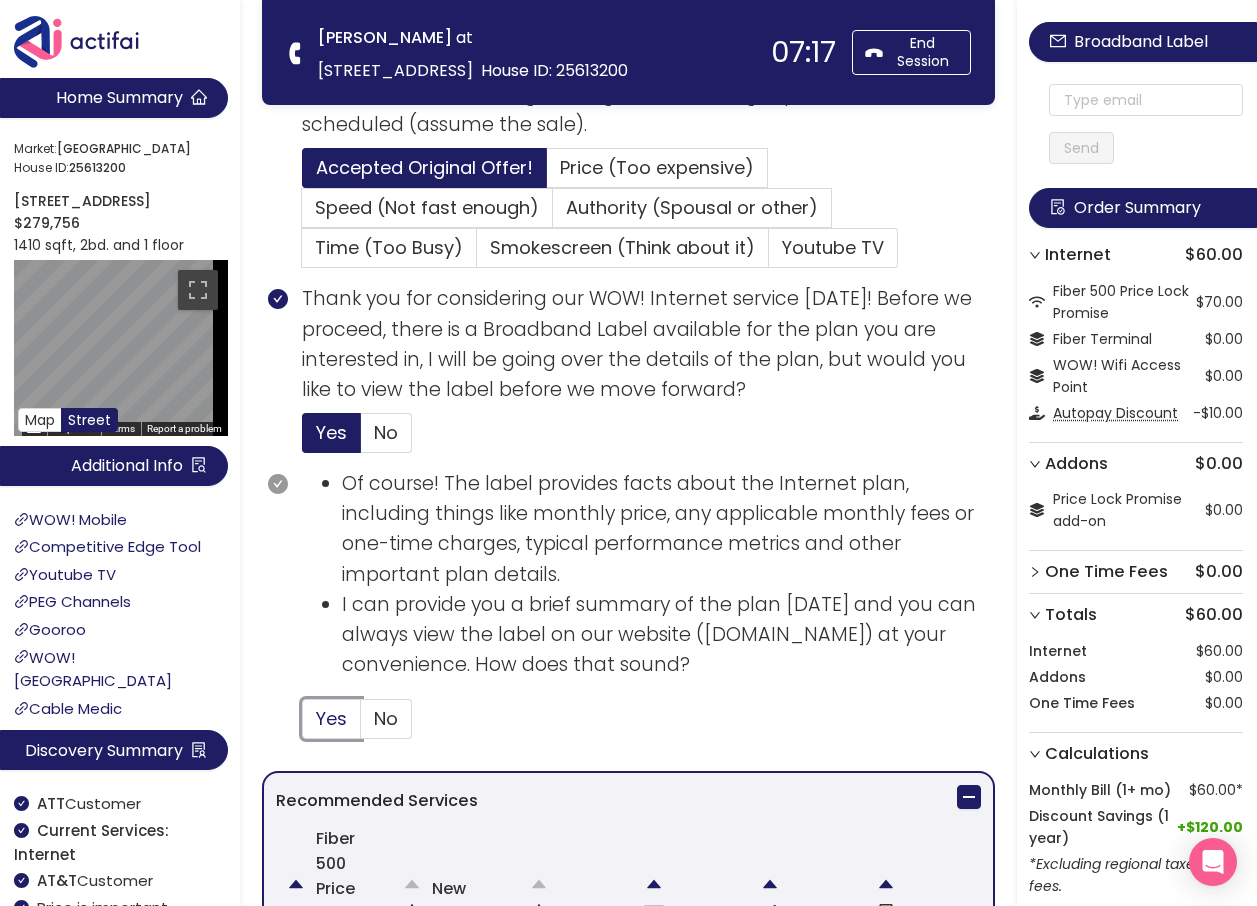 click on "Yes" at bounding box center [303, 725] 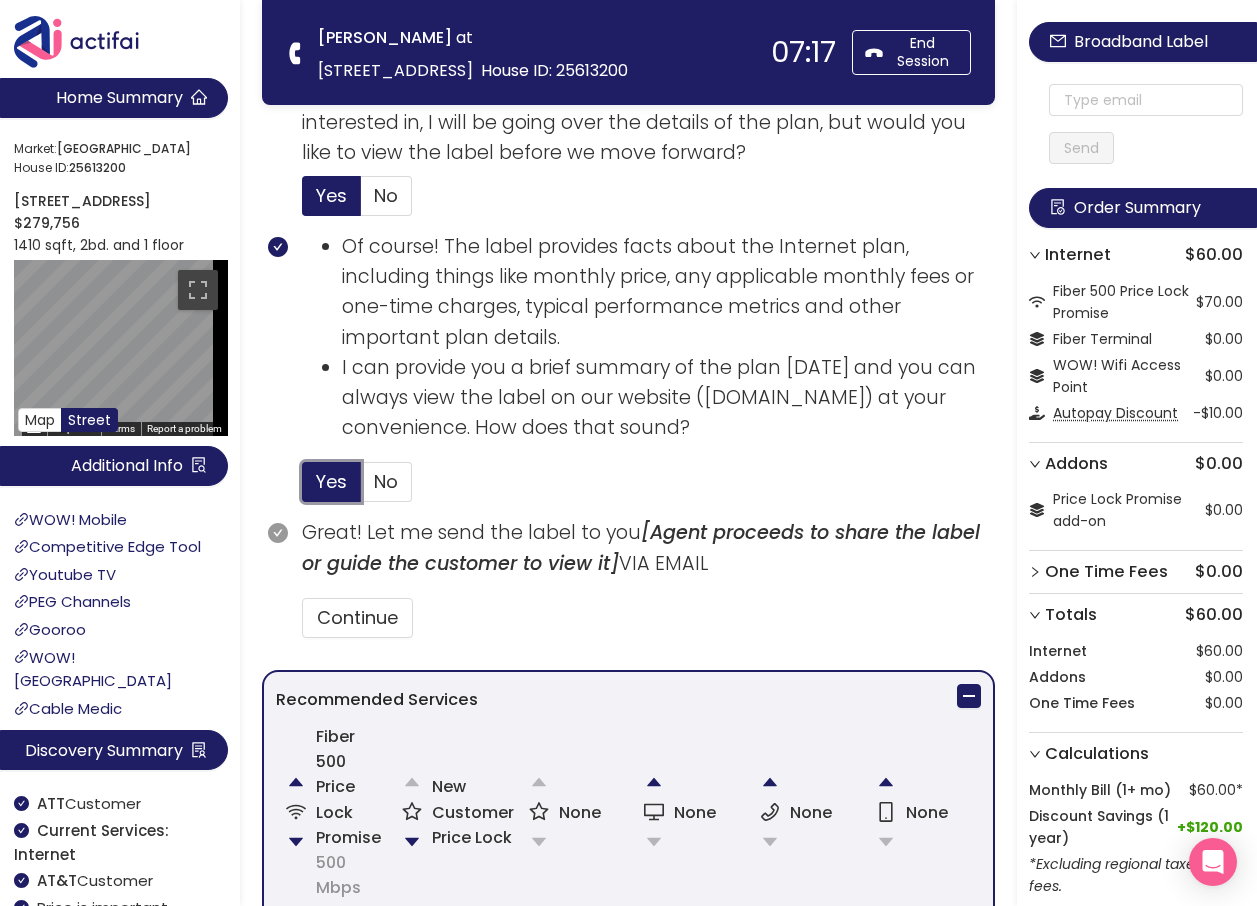 scroll, scrollTop: 840, scrollLeft: 0, axis: vertical 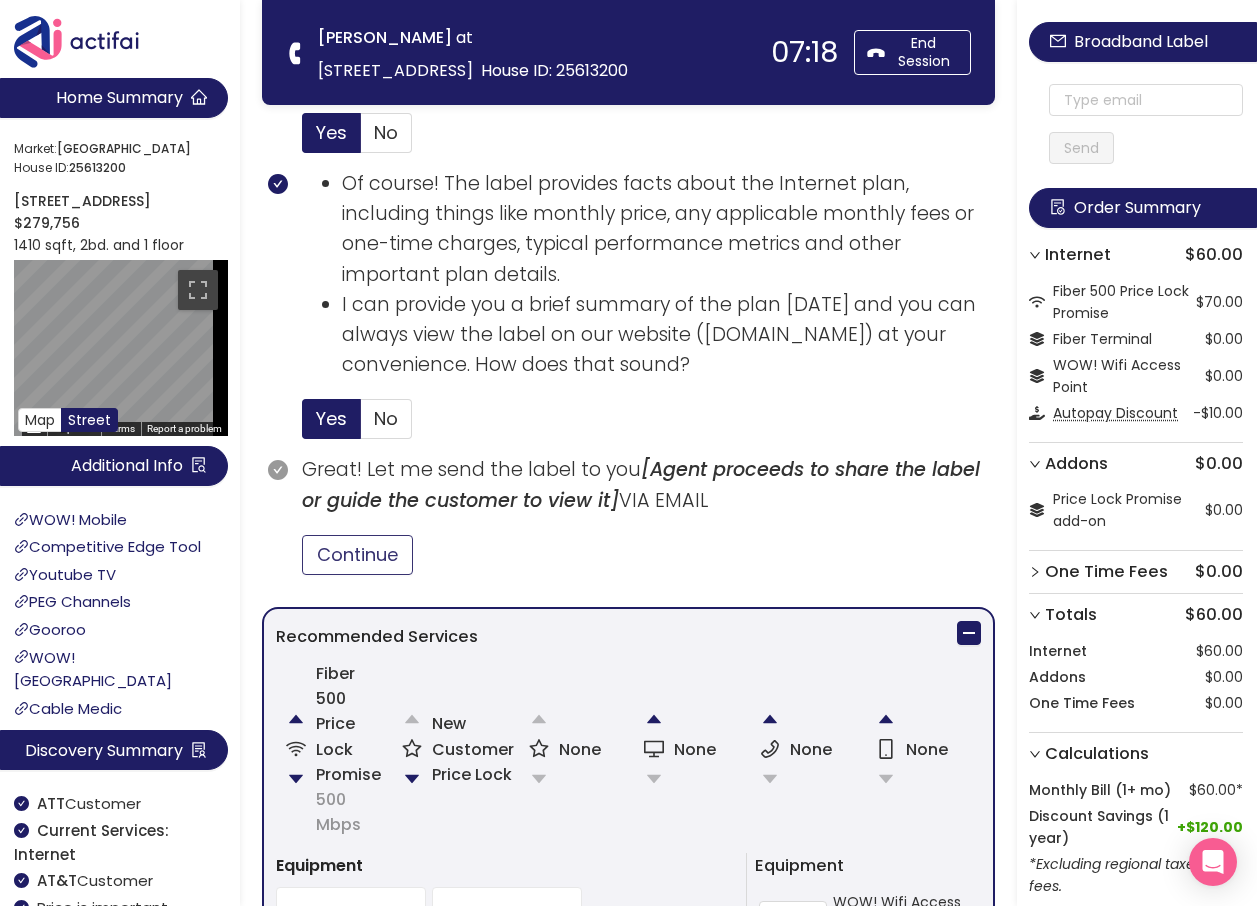 click on "Continue" at bounding box center [357, 555] 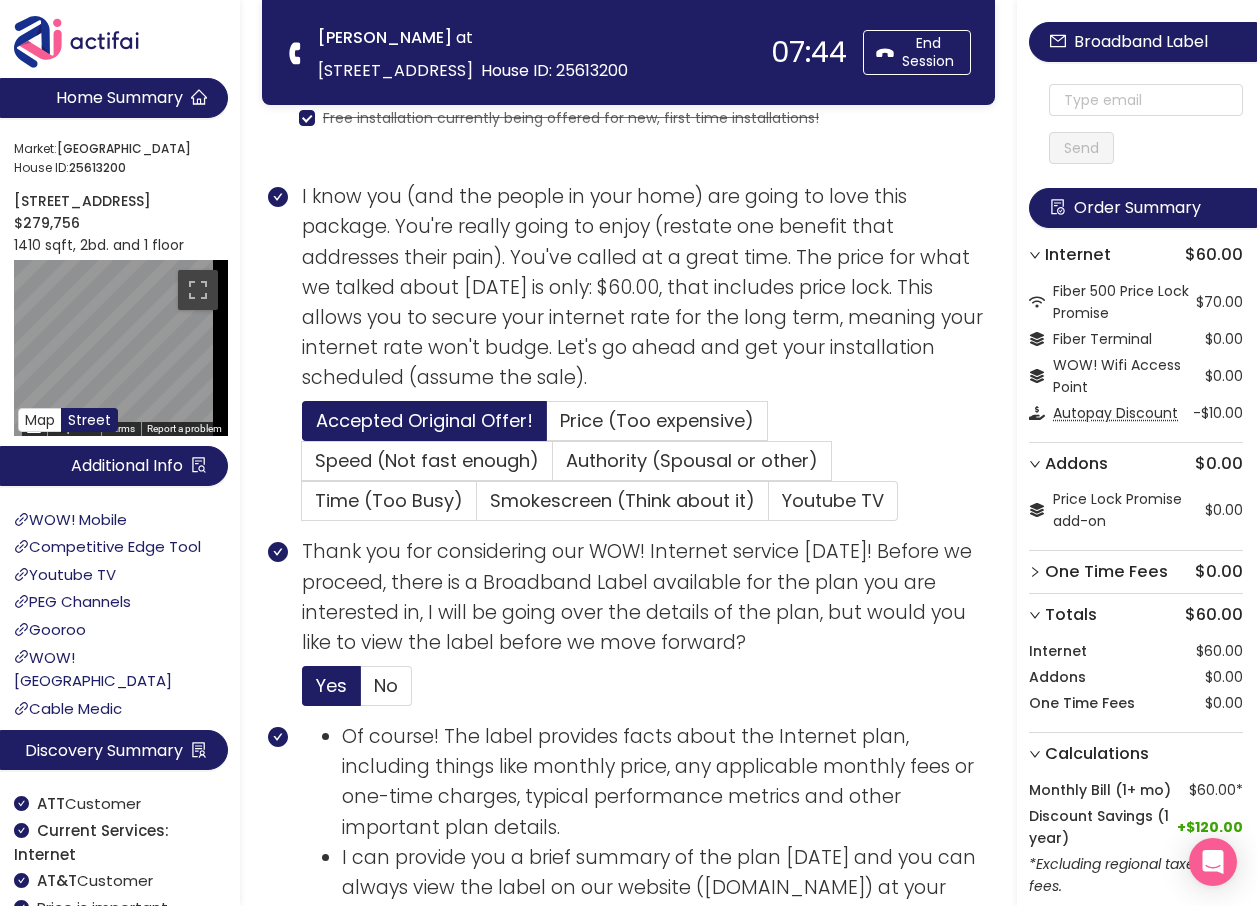 scroll, scrollTop: 240, scrollLeft: 0, axis: vertical 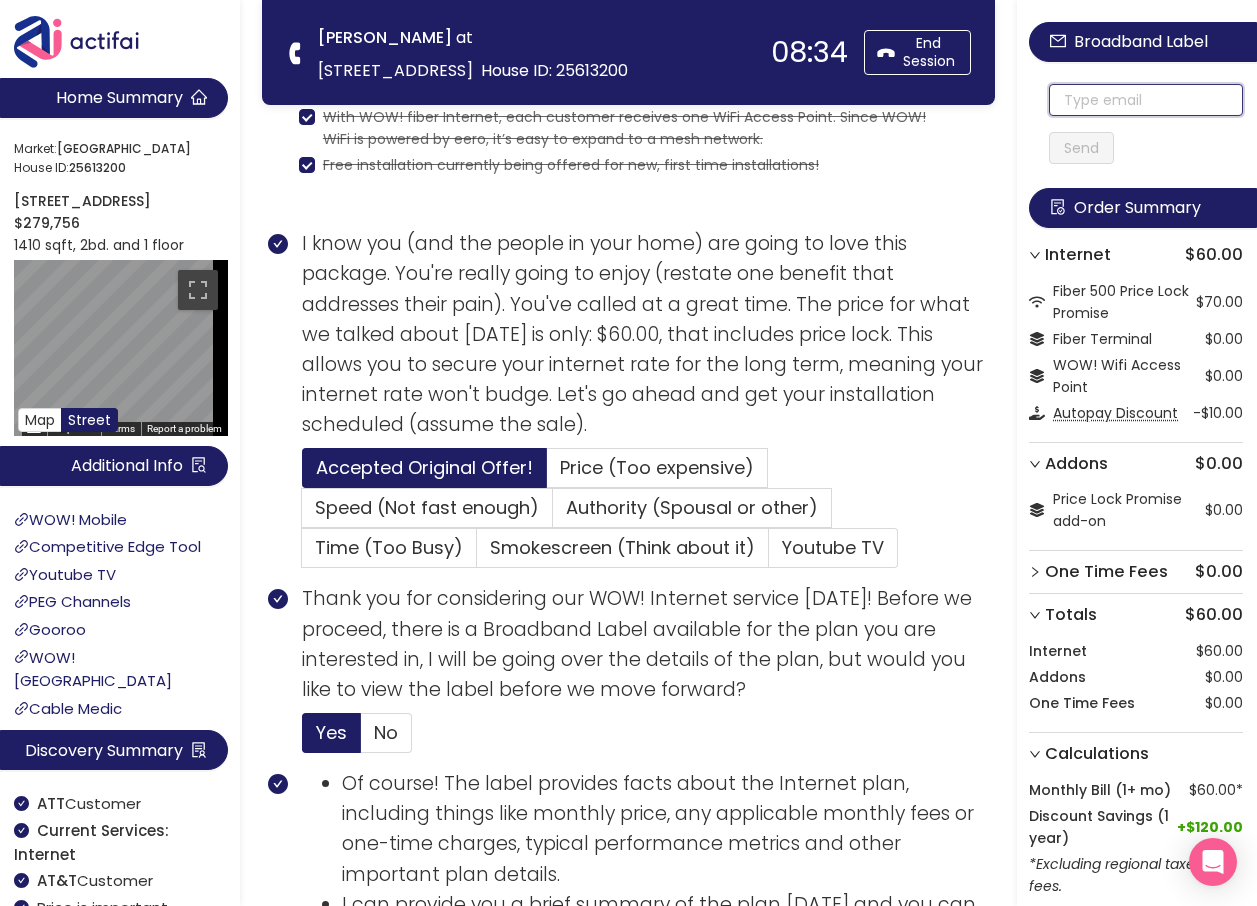 click 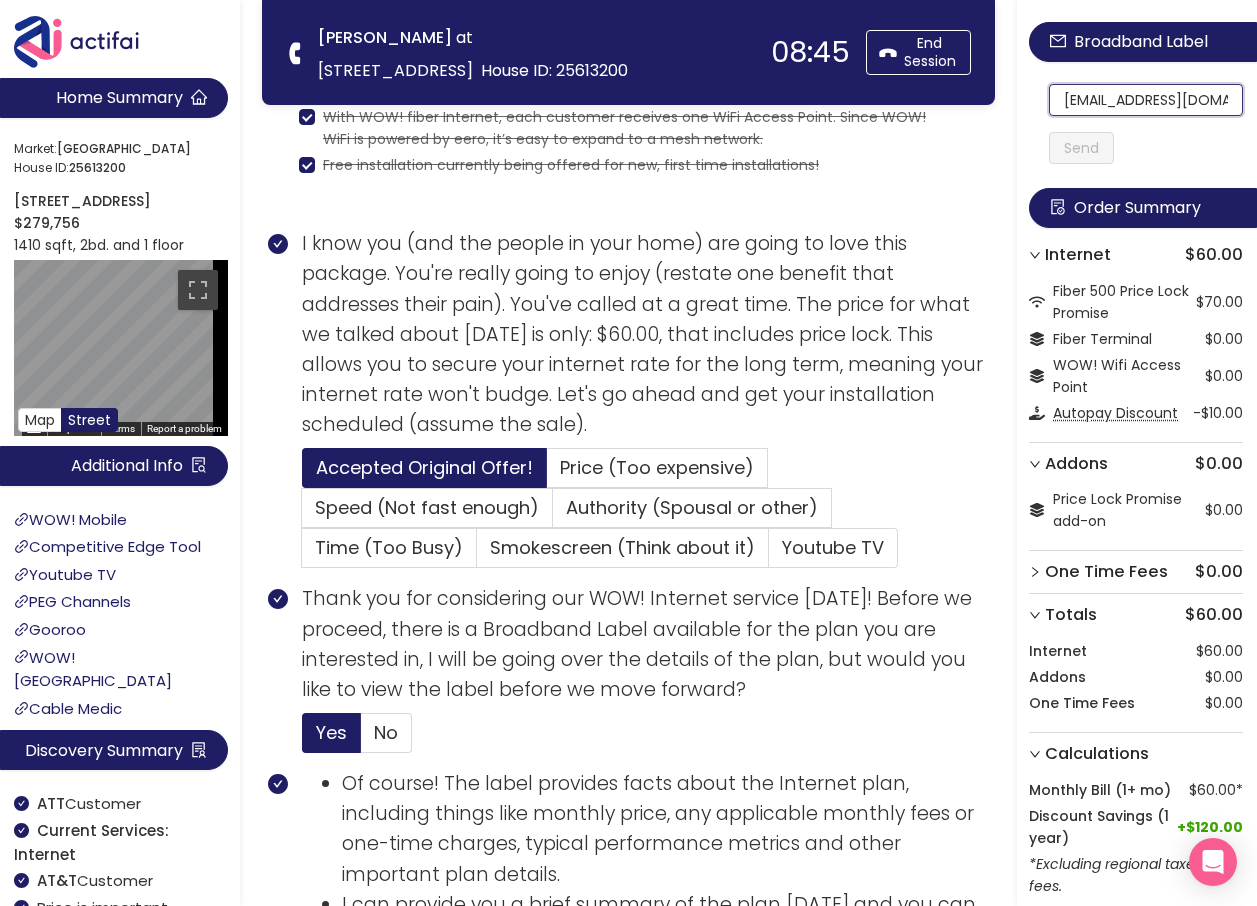 scroll, scrollTop: 0, scrollLeft: 6, axis: horizontal 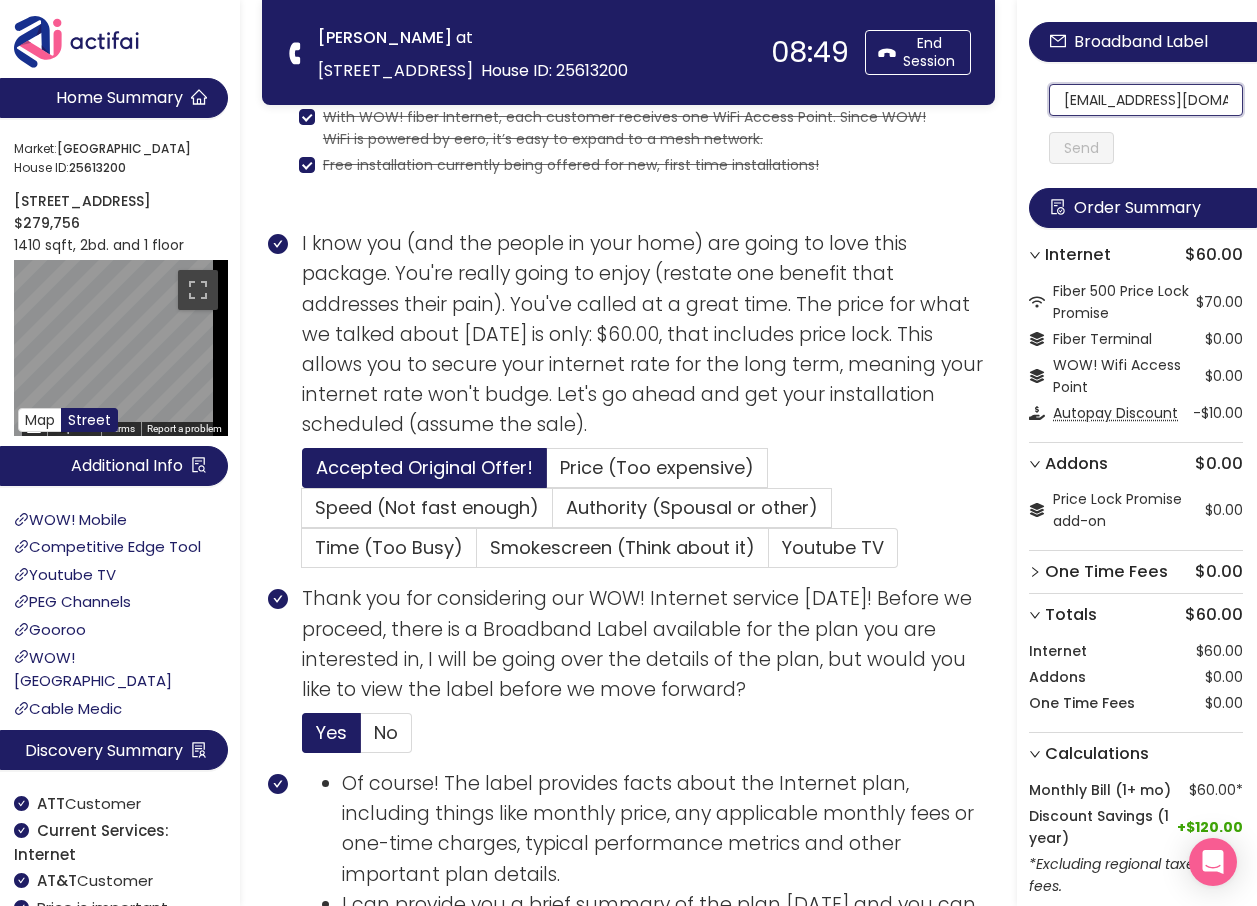 drag, startPoint x: 1157, startPoint y: 97, endPoint x: 1025, endPoint y: 75, distance: 133.82077 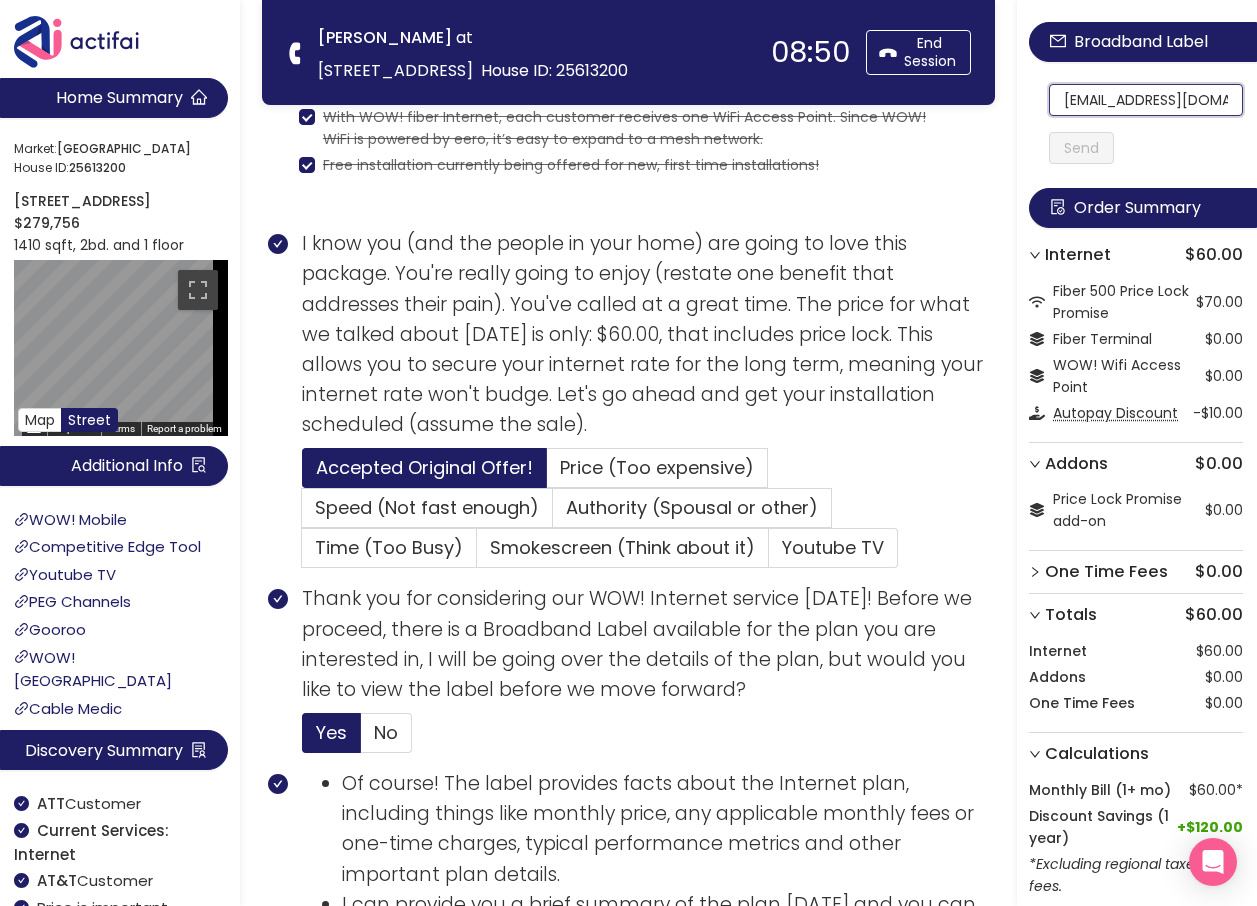 click on "[EMAIL_ADDRESS][DOMAIN_NAME]" 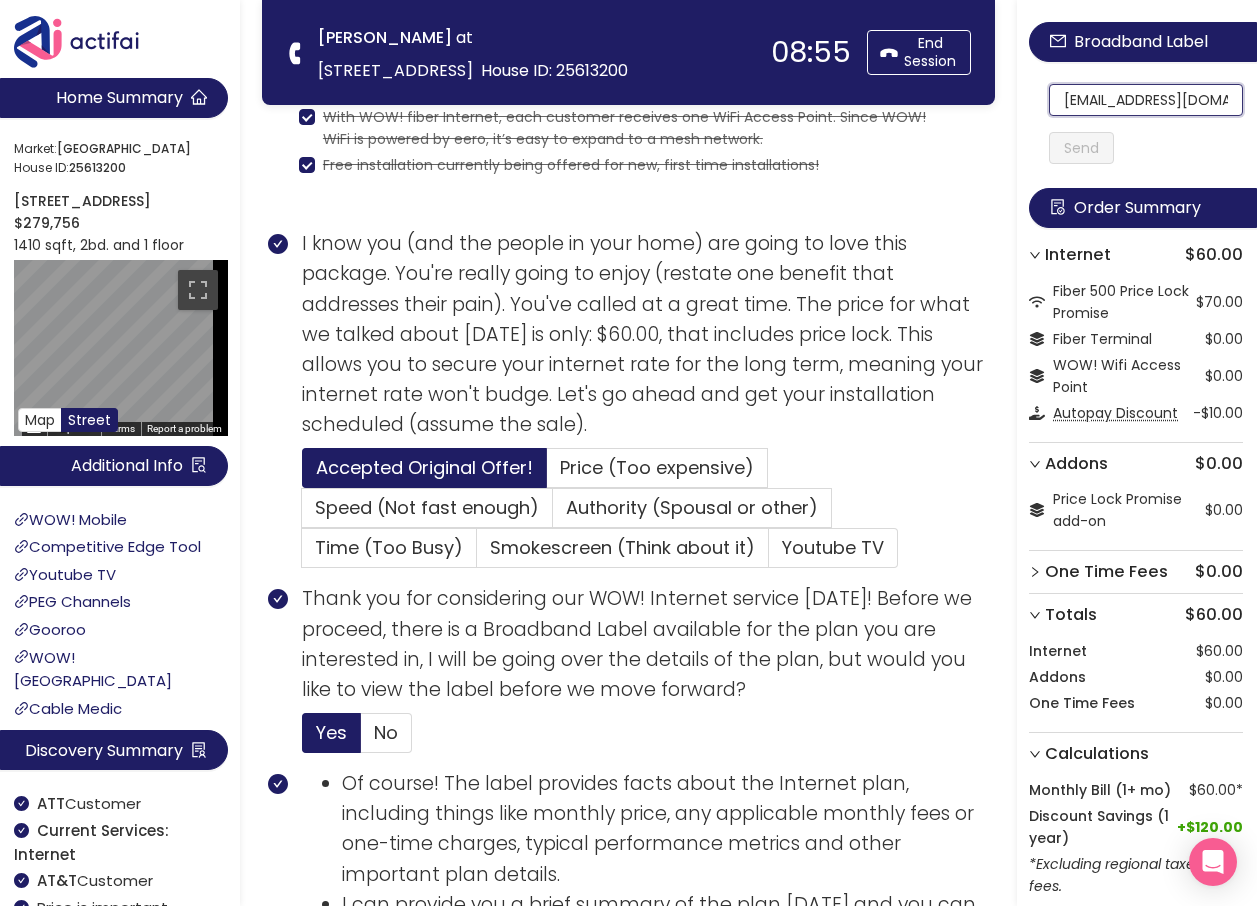 scroll, scrollTop: 0, scrollLeft: 6, axis: horizontal 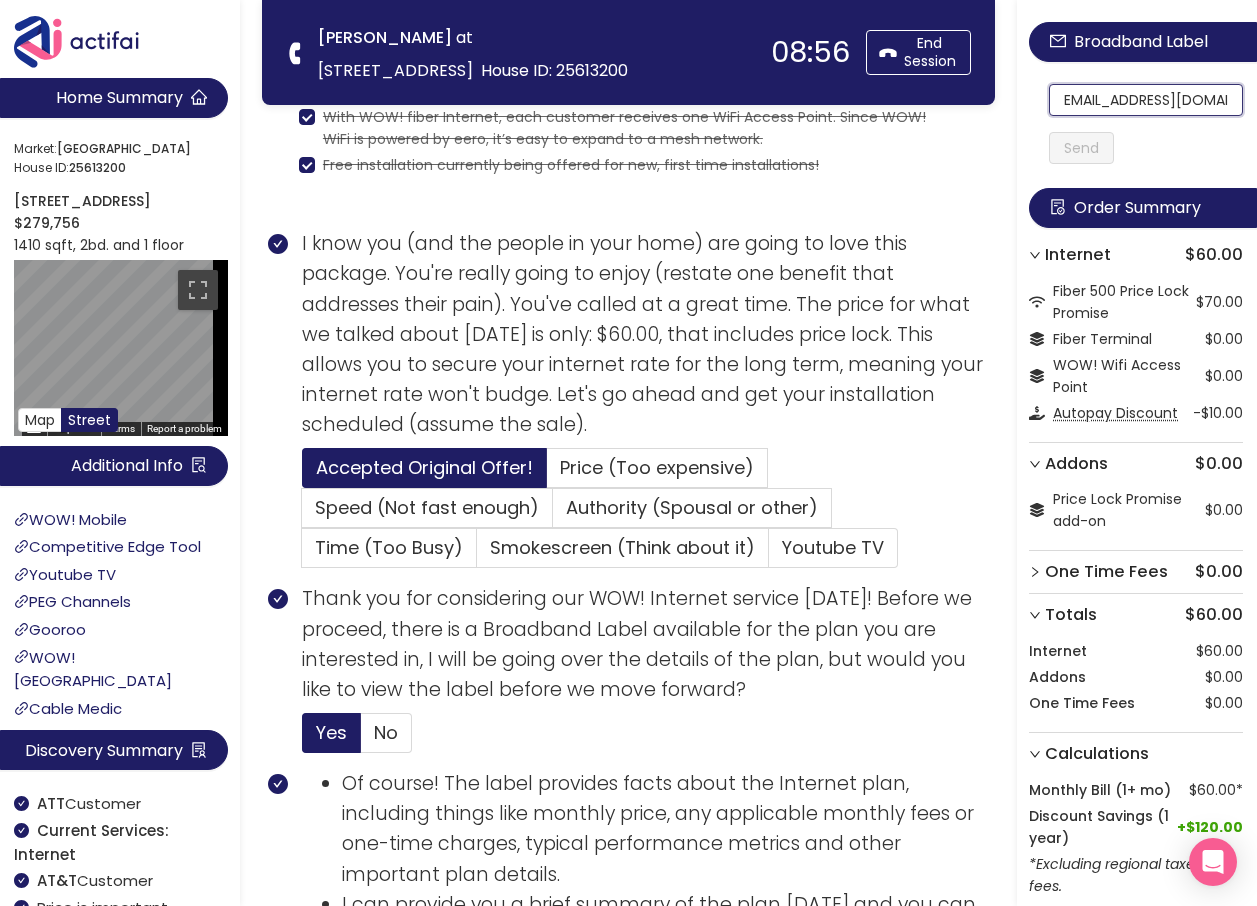drag, startPoint x: 1078, startPoint y: 96, endPoint x: 1224, endPoint y: 108, distance: 146.49232 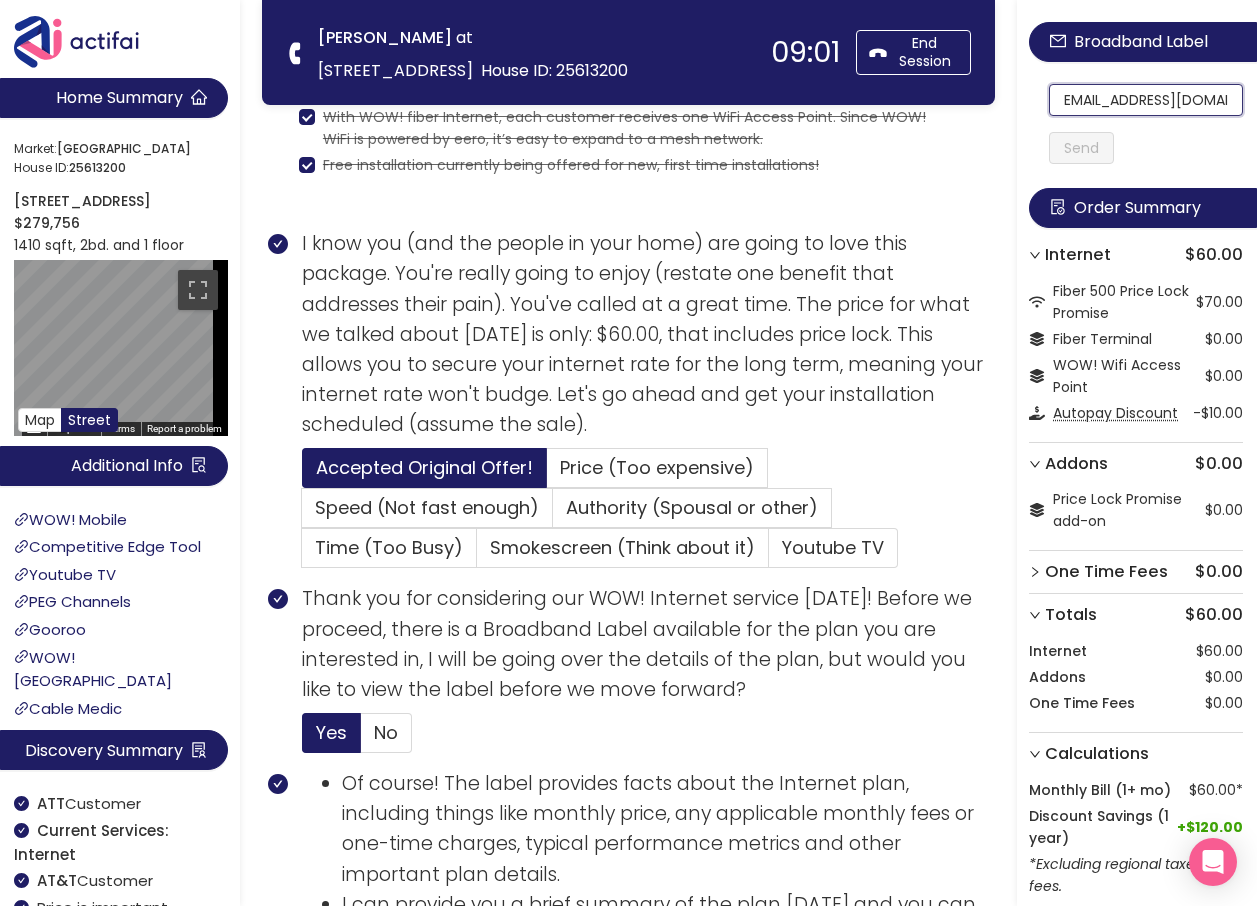 type on "[EMAIL_ADDRESS][DOMAIN_NAME]" 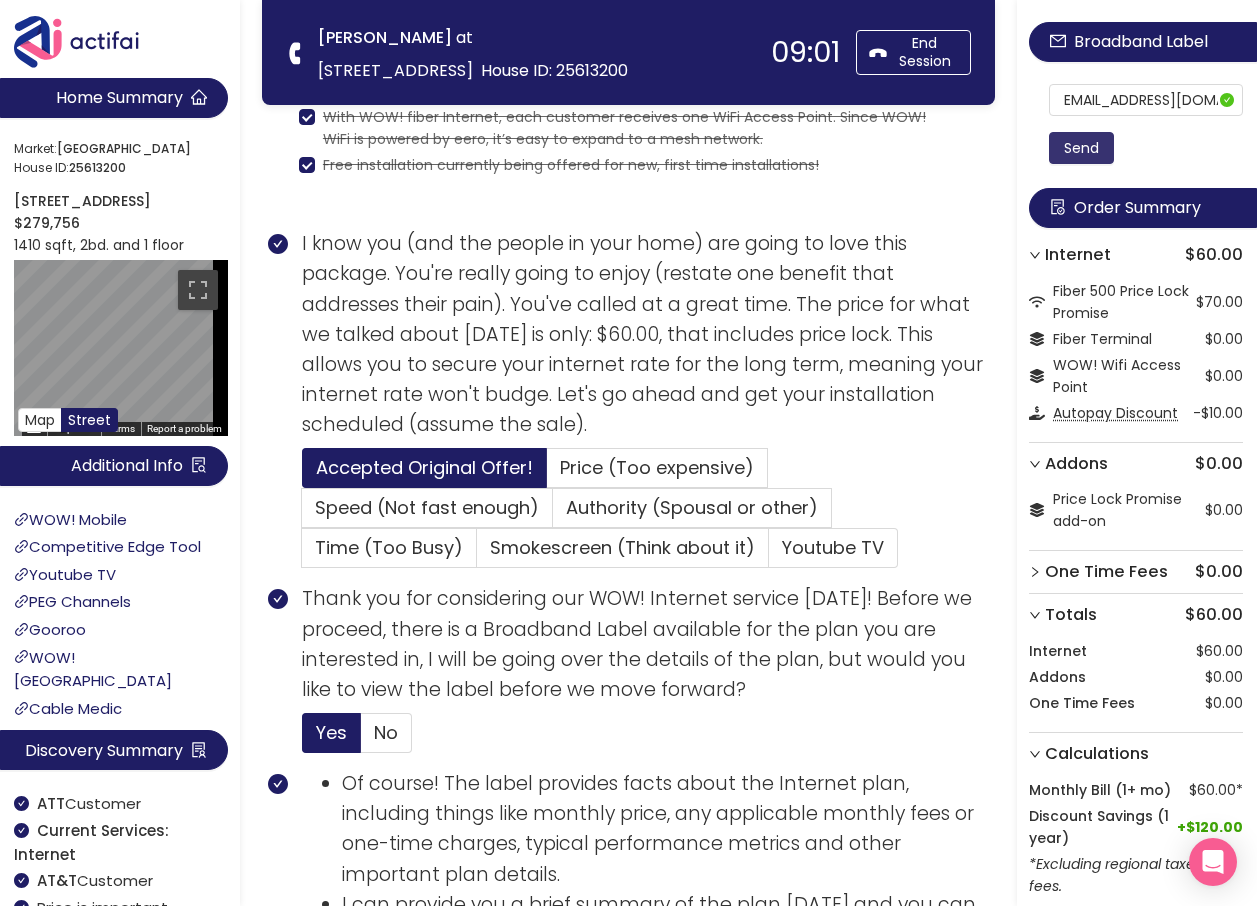 scroll, scrollTop: 0, scrollLeft: 0, axis: both 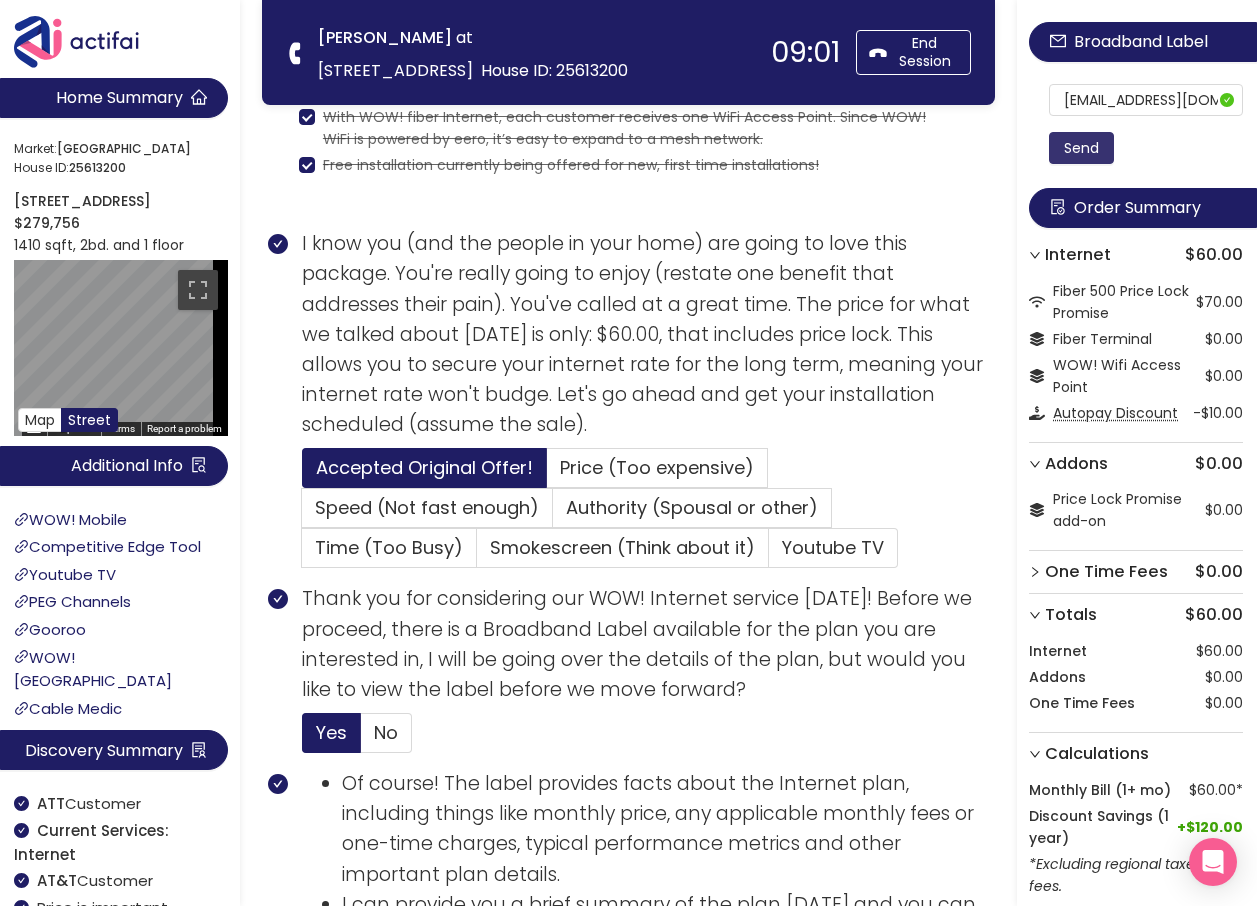 click on "Send" at bounding box center [1081, 148] 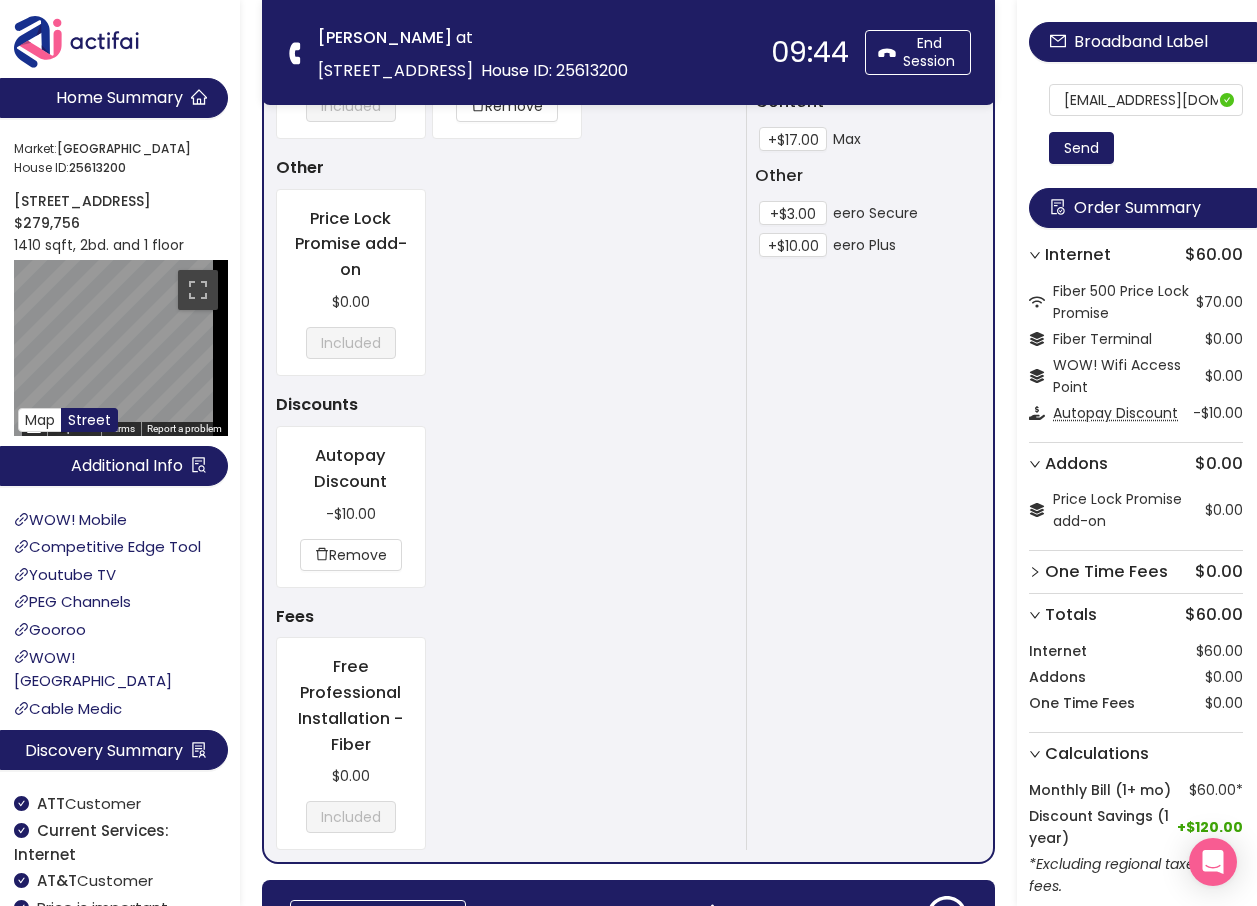 scroll, scrollTop: 1876, scrollLeft: 0, axis: vertical 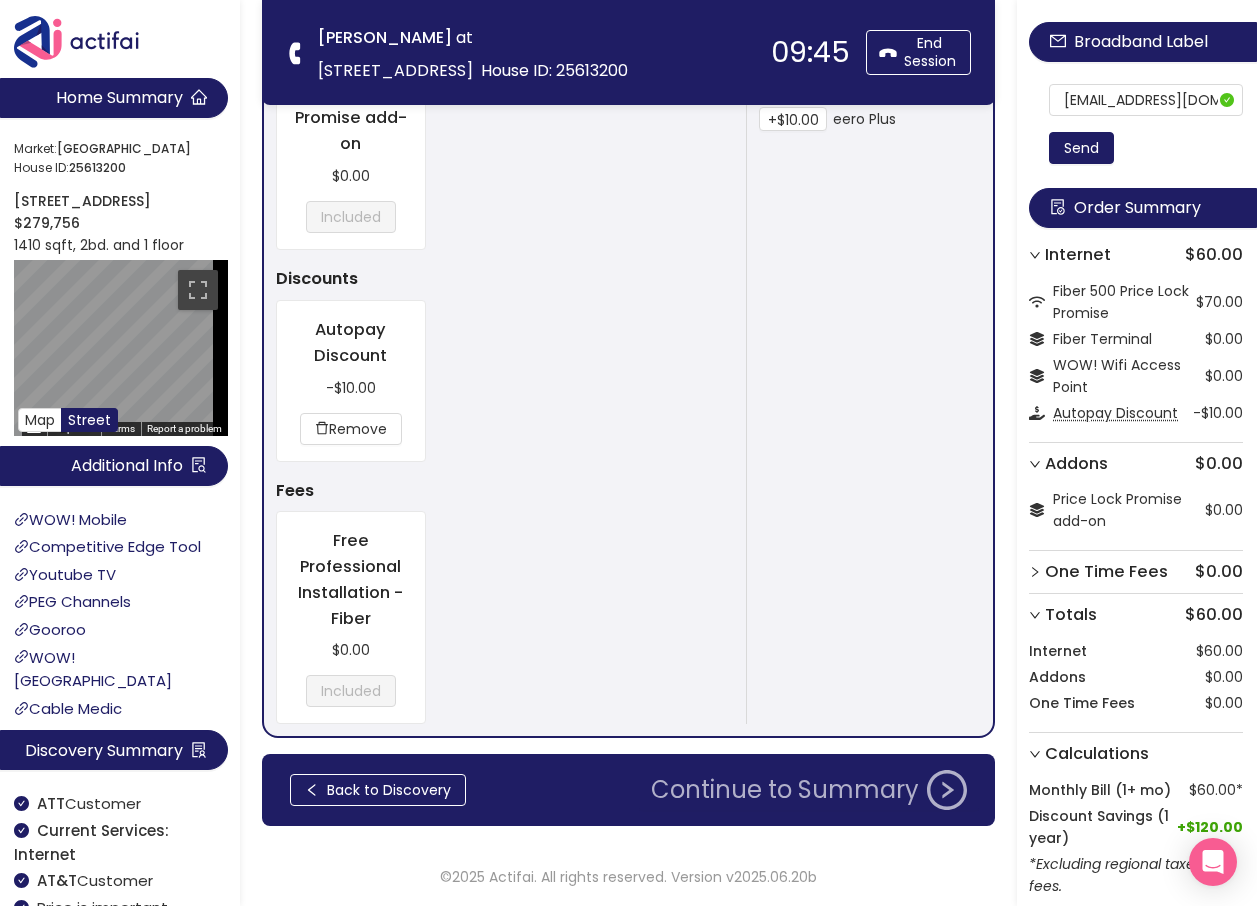 click on "Continue to Summary" 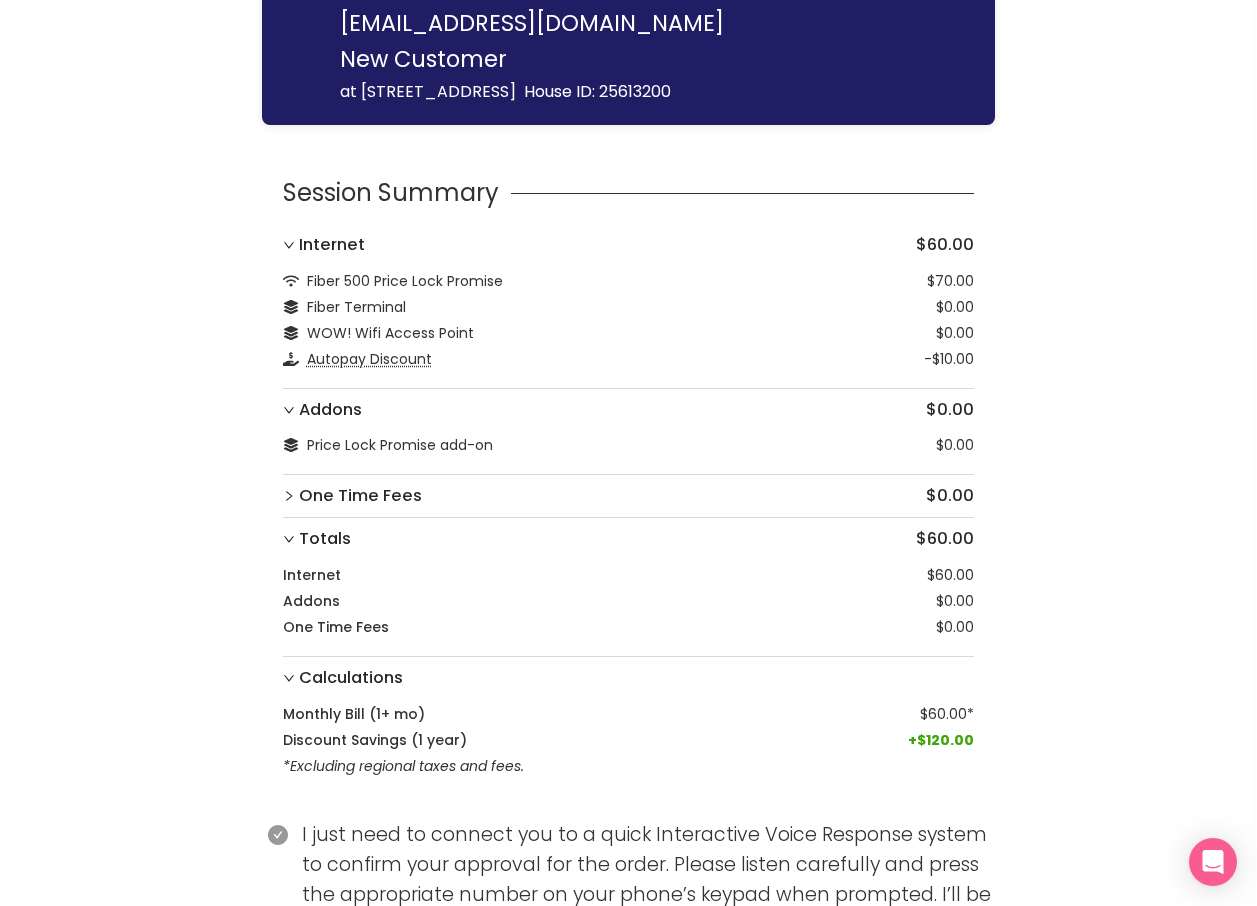 scroll, scrollTop: 245, scrollLeft: 0, axis: vertical 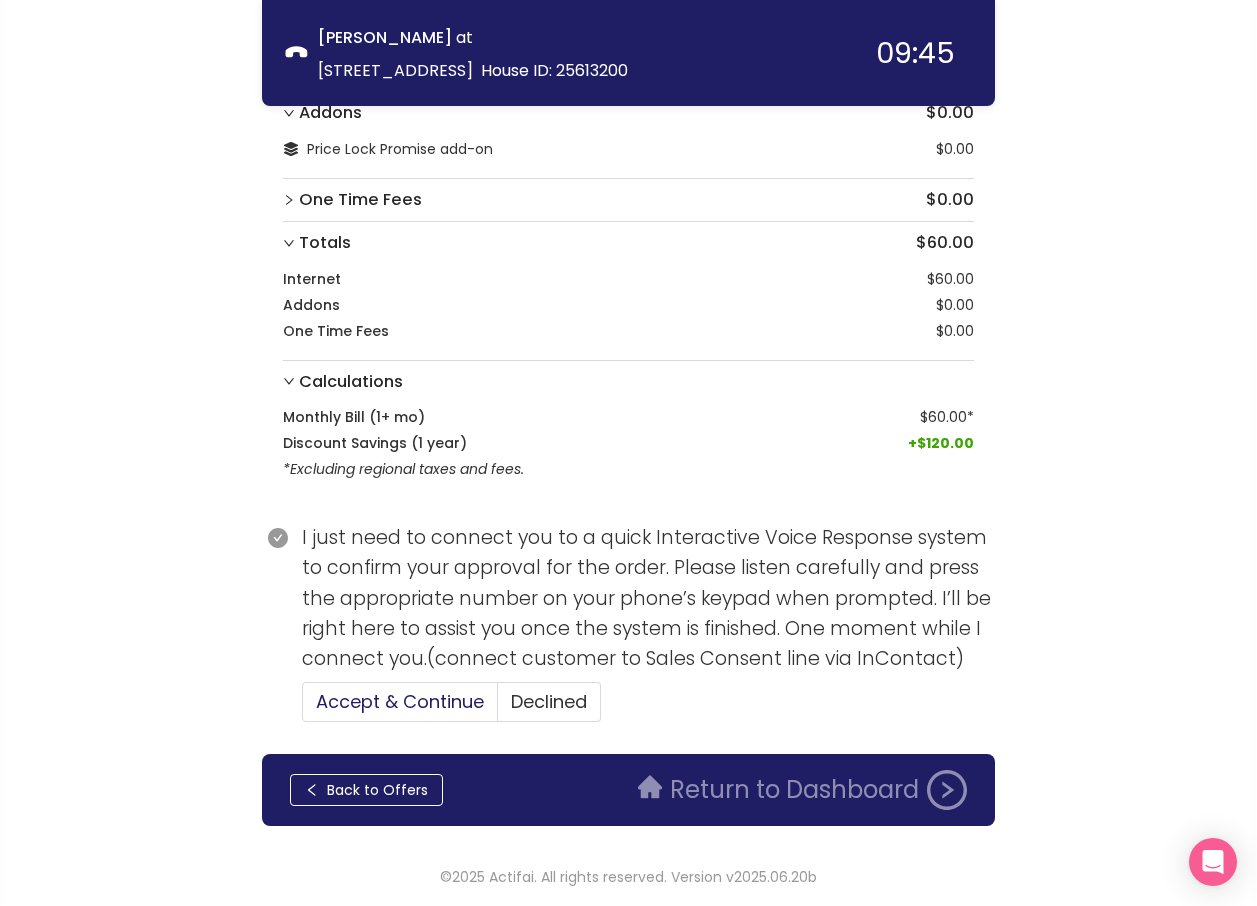 click on "Accept & Continue" at bounding box center [400, 701] 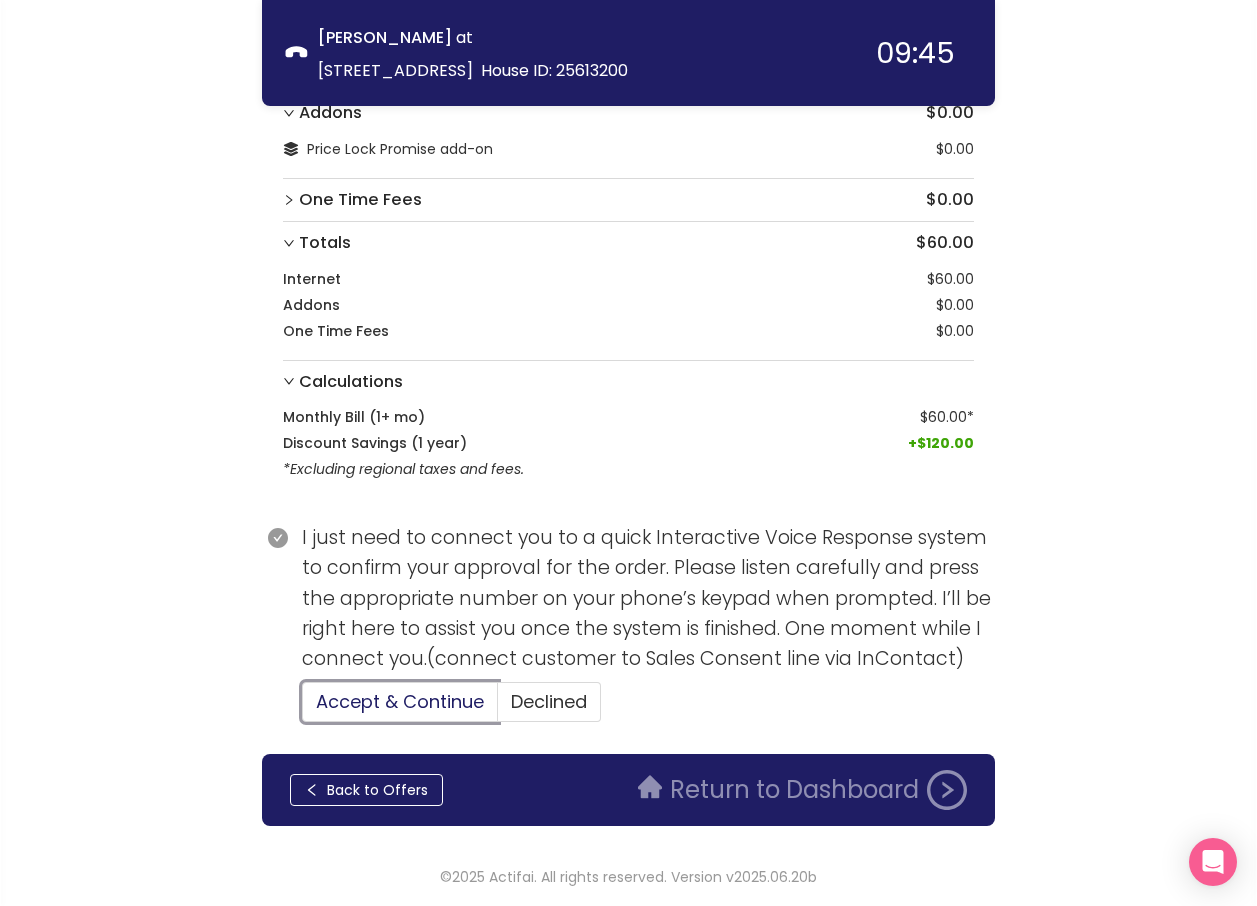 click on "Accept & Continue" at bounding box center [303, 708] 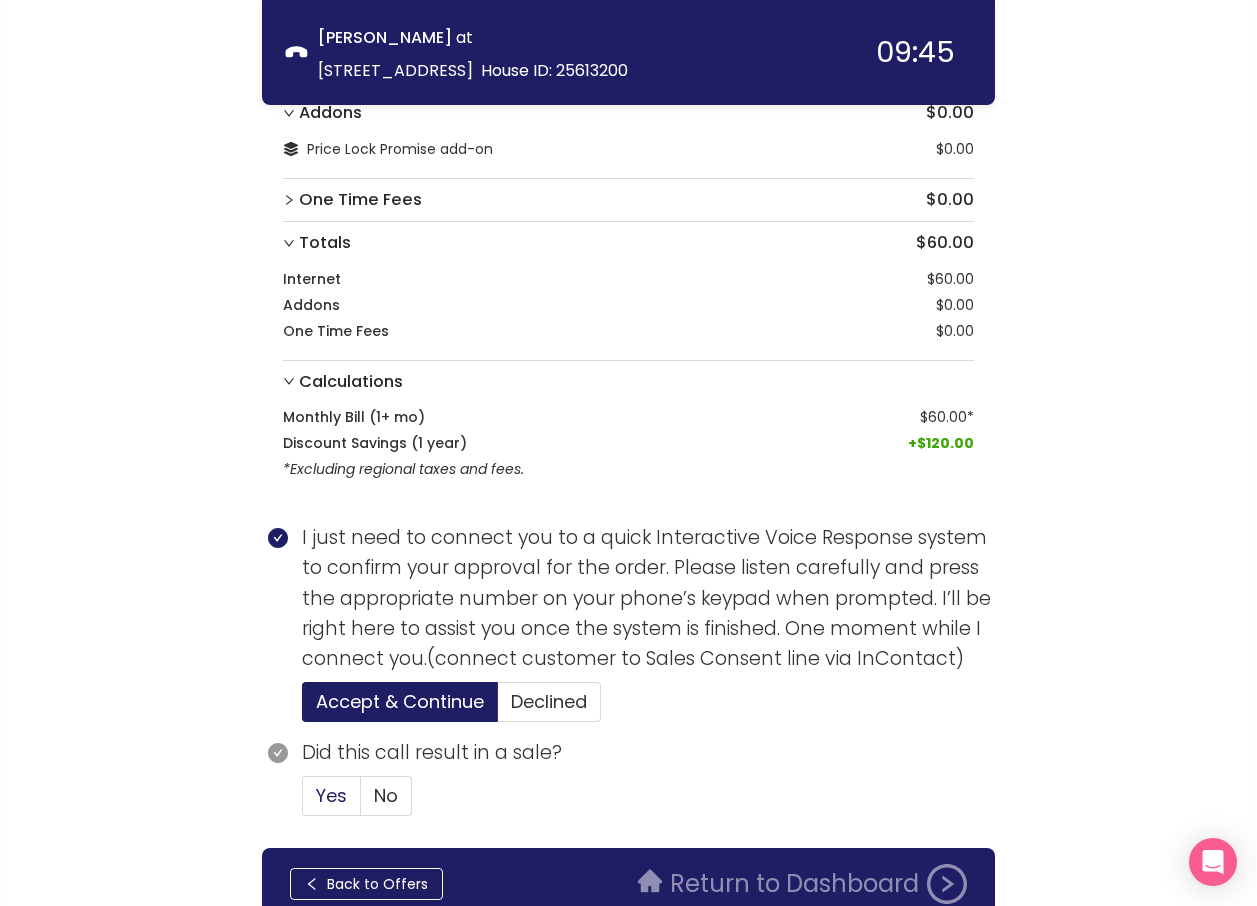 click on "Yes" at bounding box center (331, 795) 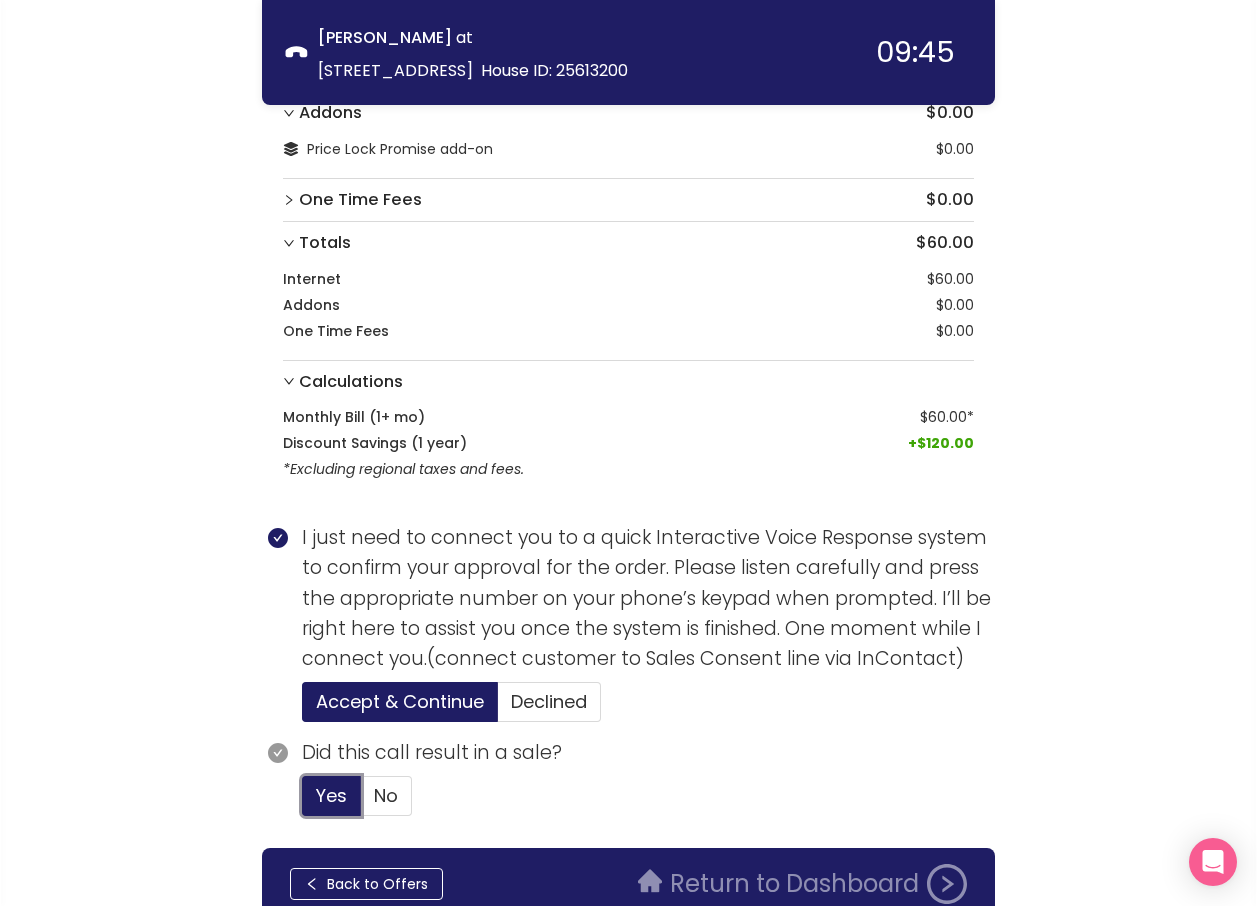 type 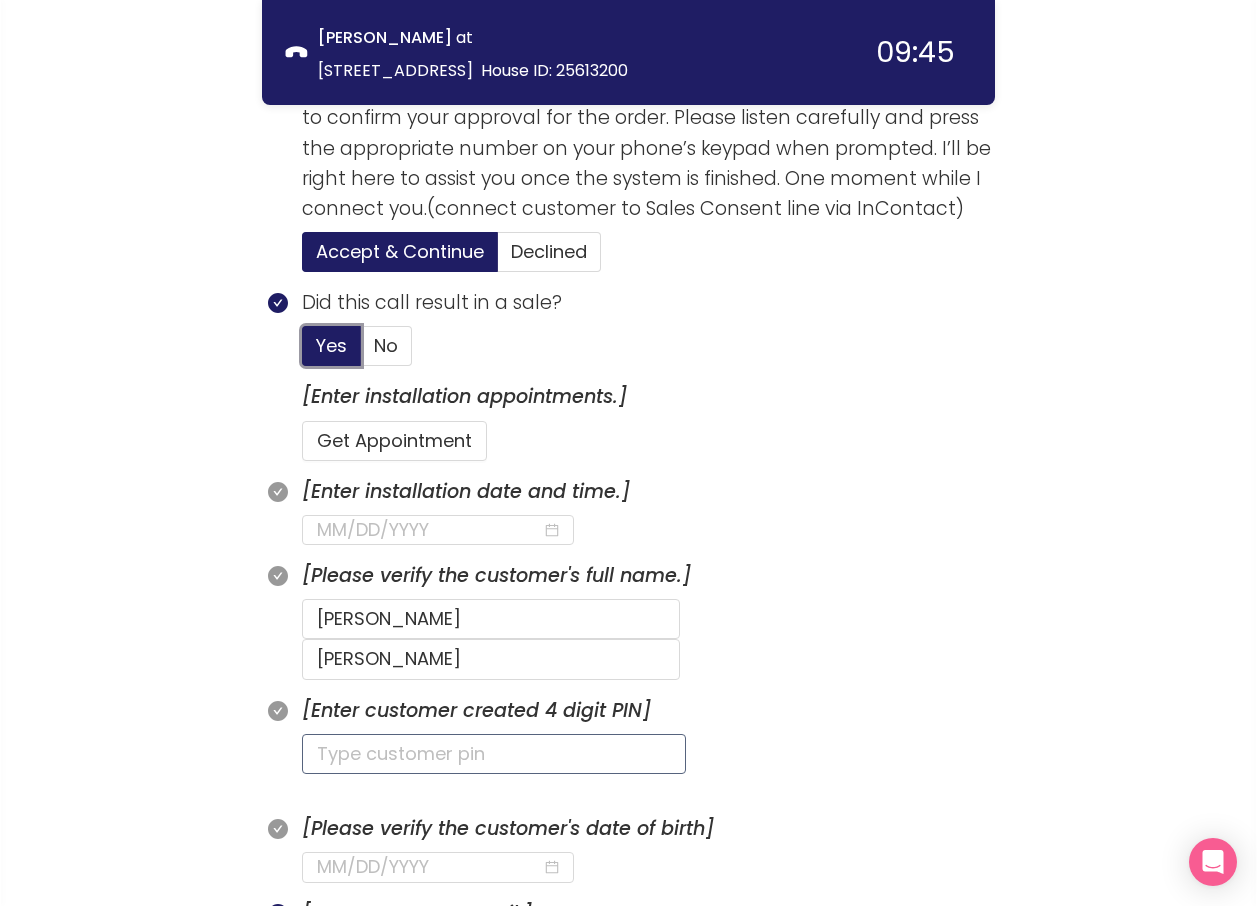 scroll, scrollTop: 745, scrollLeft: 0, axis: vertical 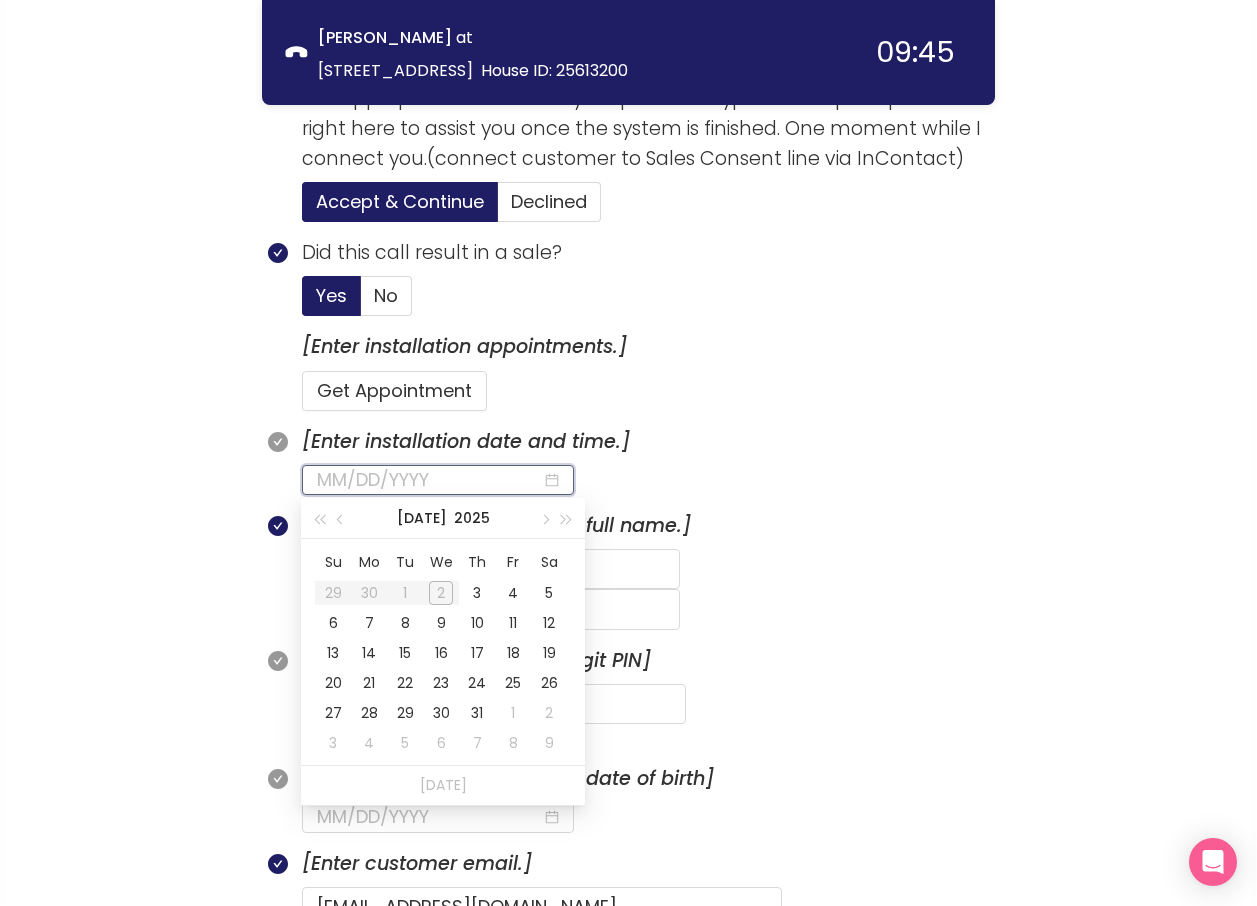 click at bounding box center [429, 480] 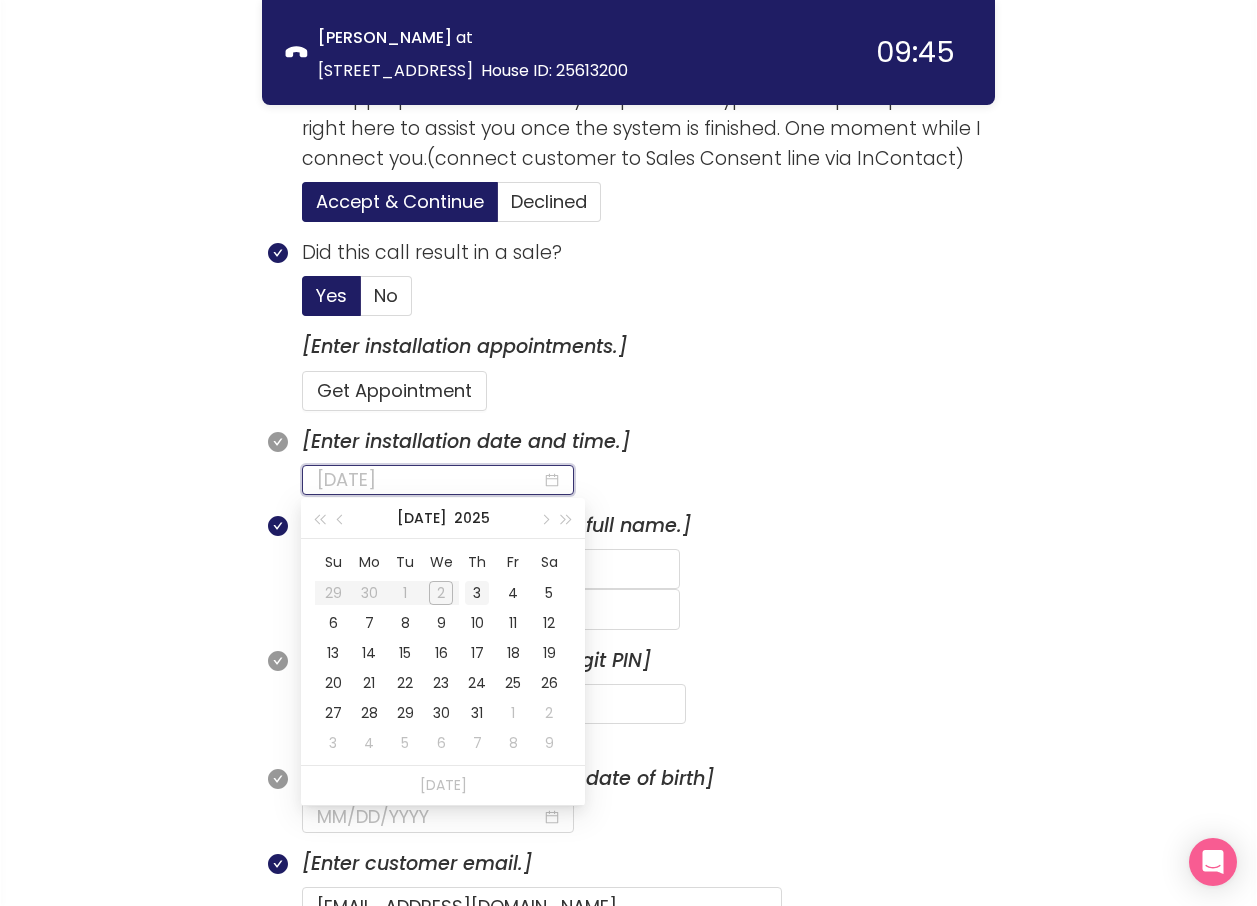 click on "3" at bounding box center [477, 593] 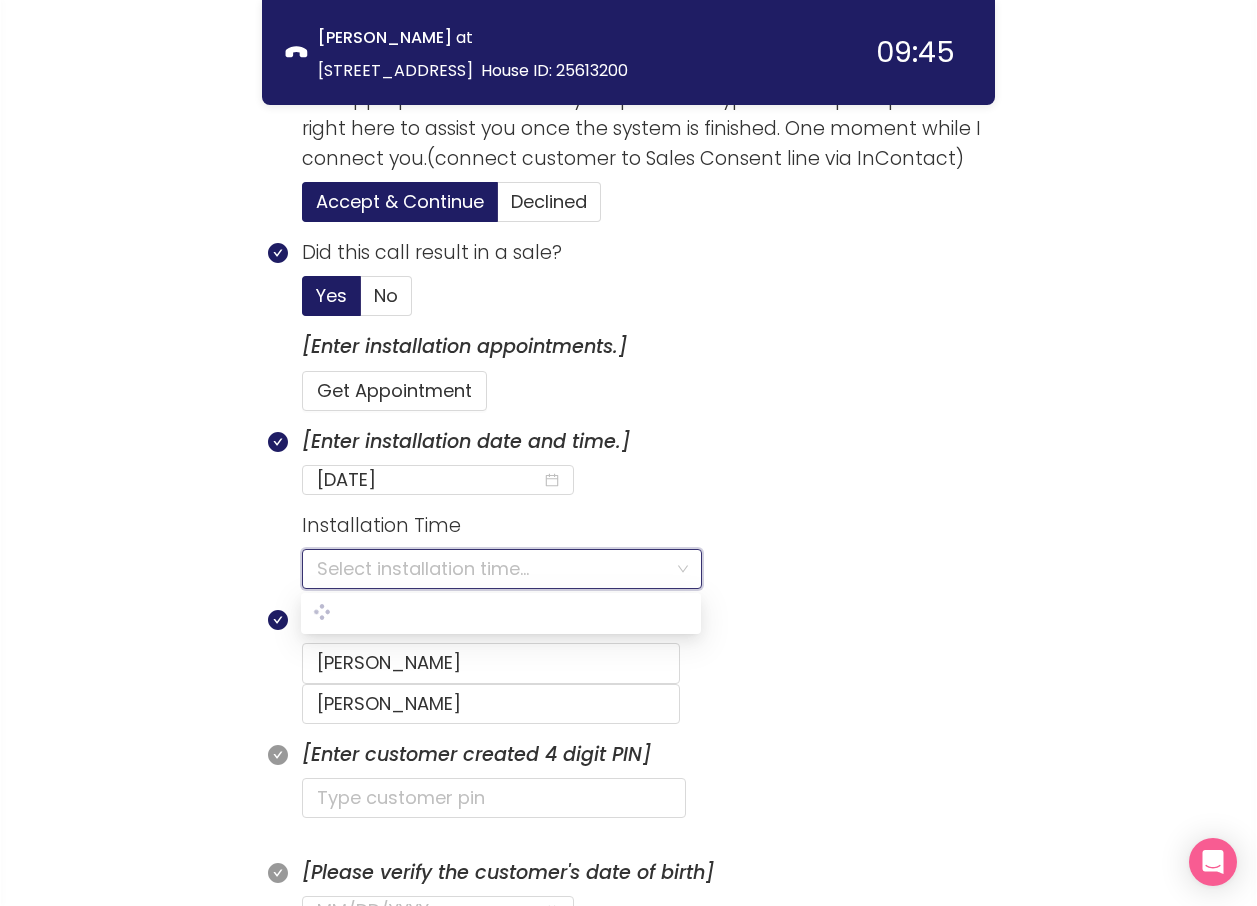 click at bounding box center [495, 569] 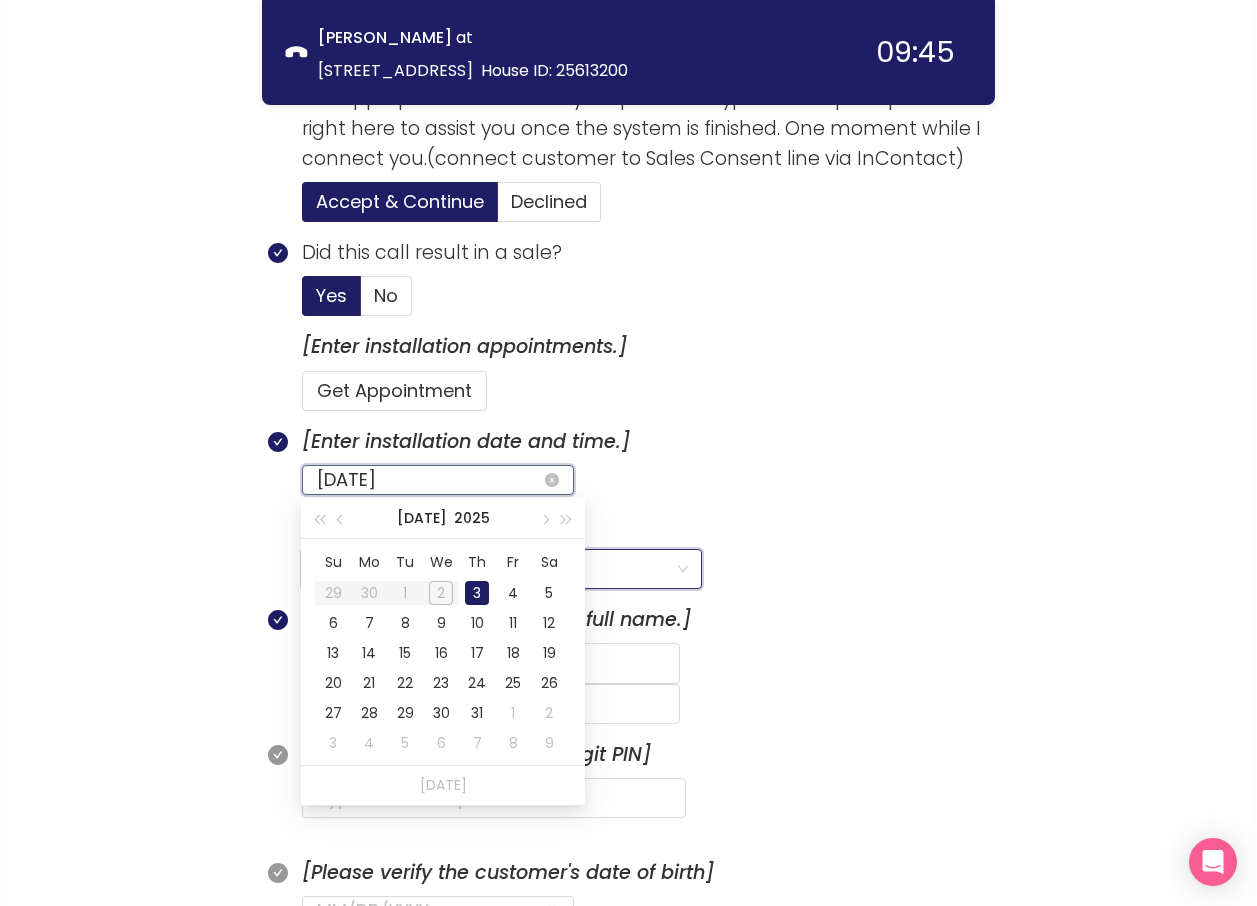click on "[DATE]" at bounding box center (429, 480) 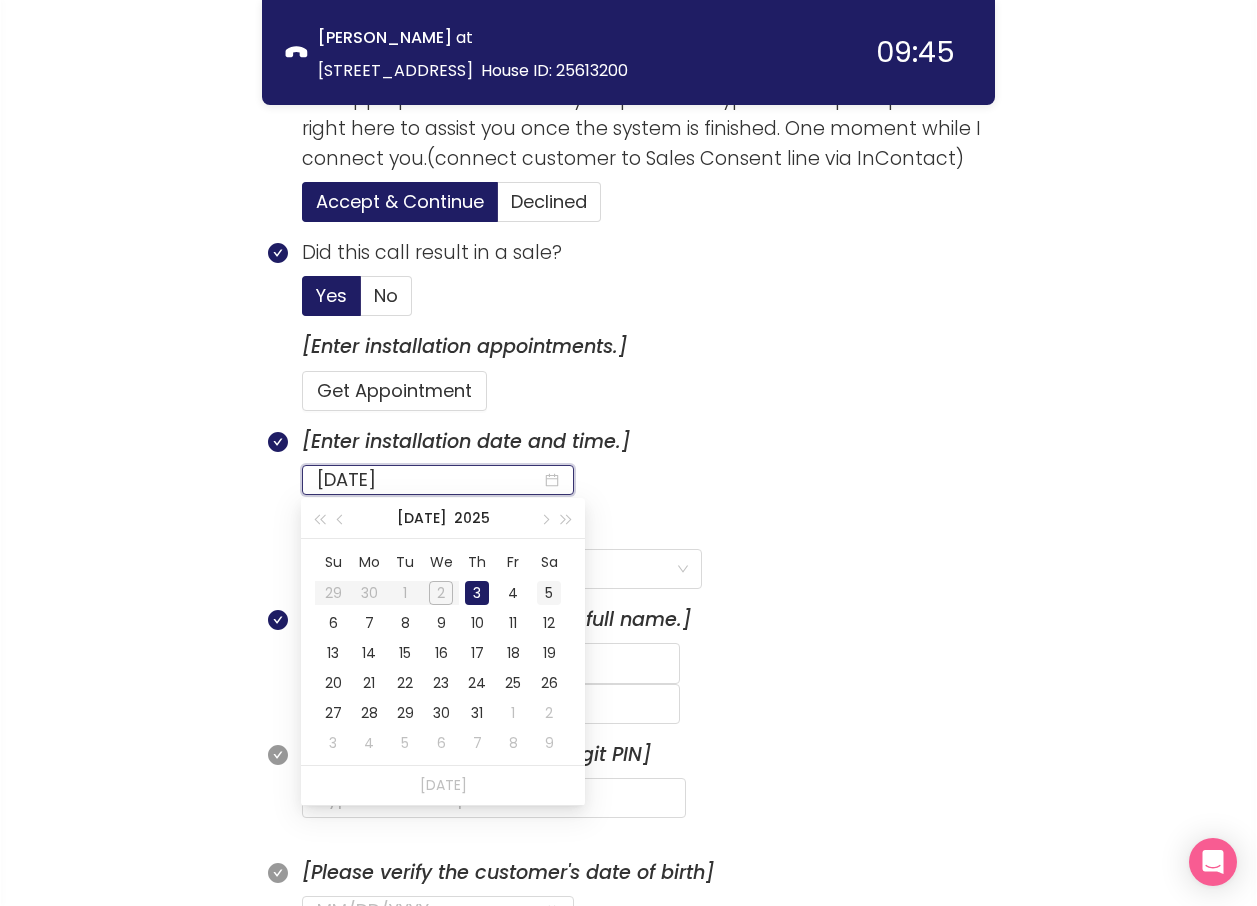 type on "[DATE]" 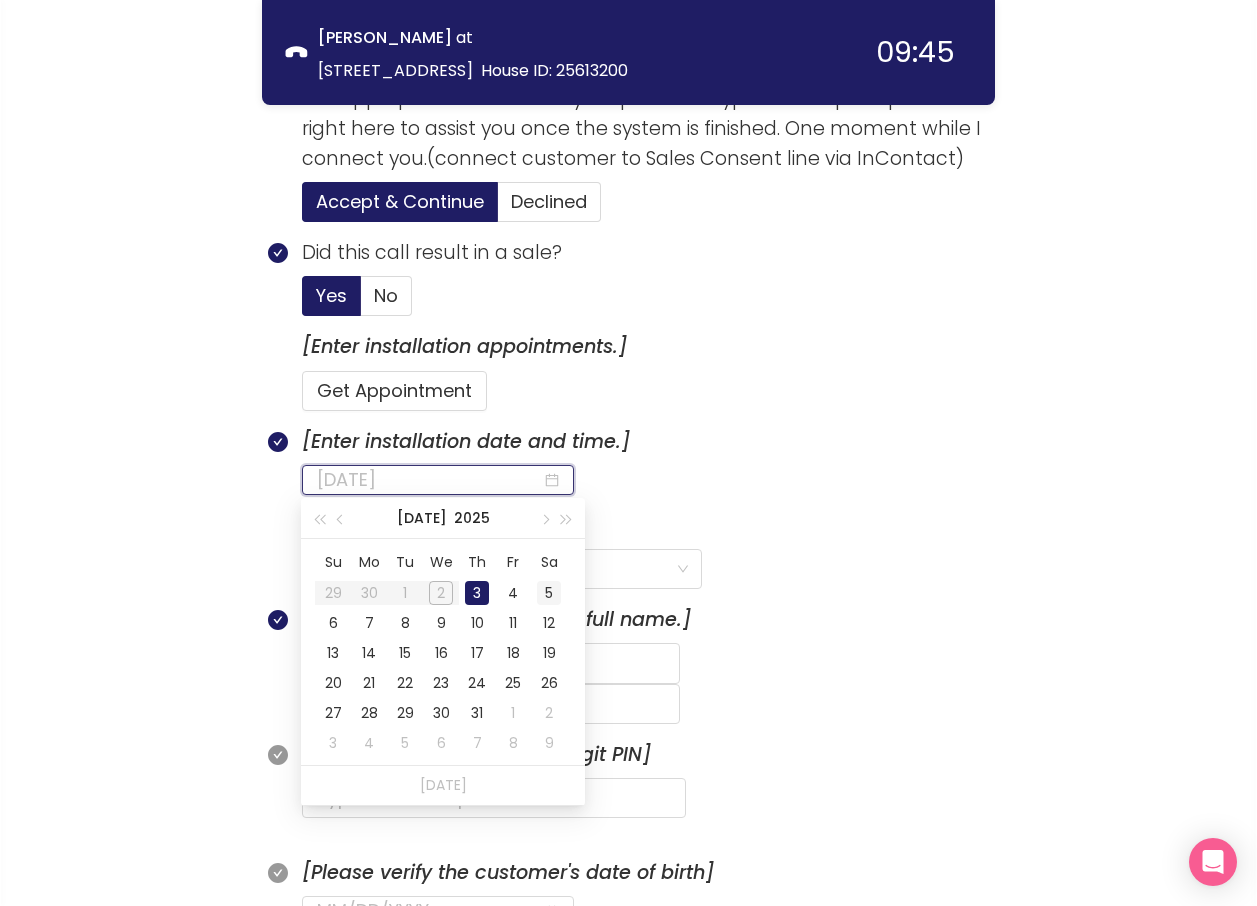 click on "5" at bounding box center (549, 593) 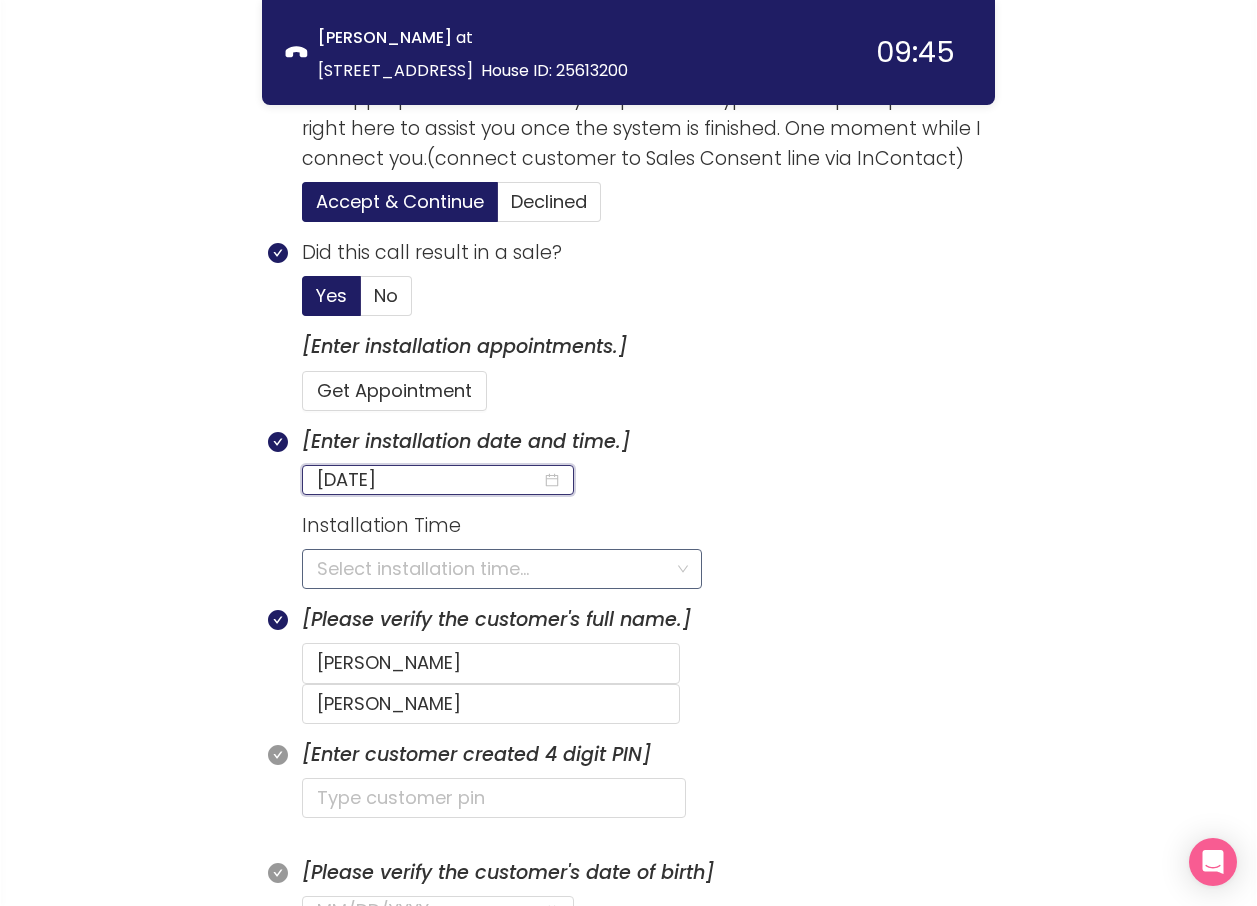 click at bounding box center [495, 569] 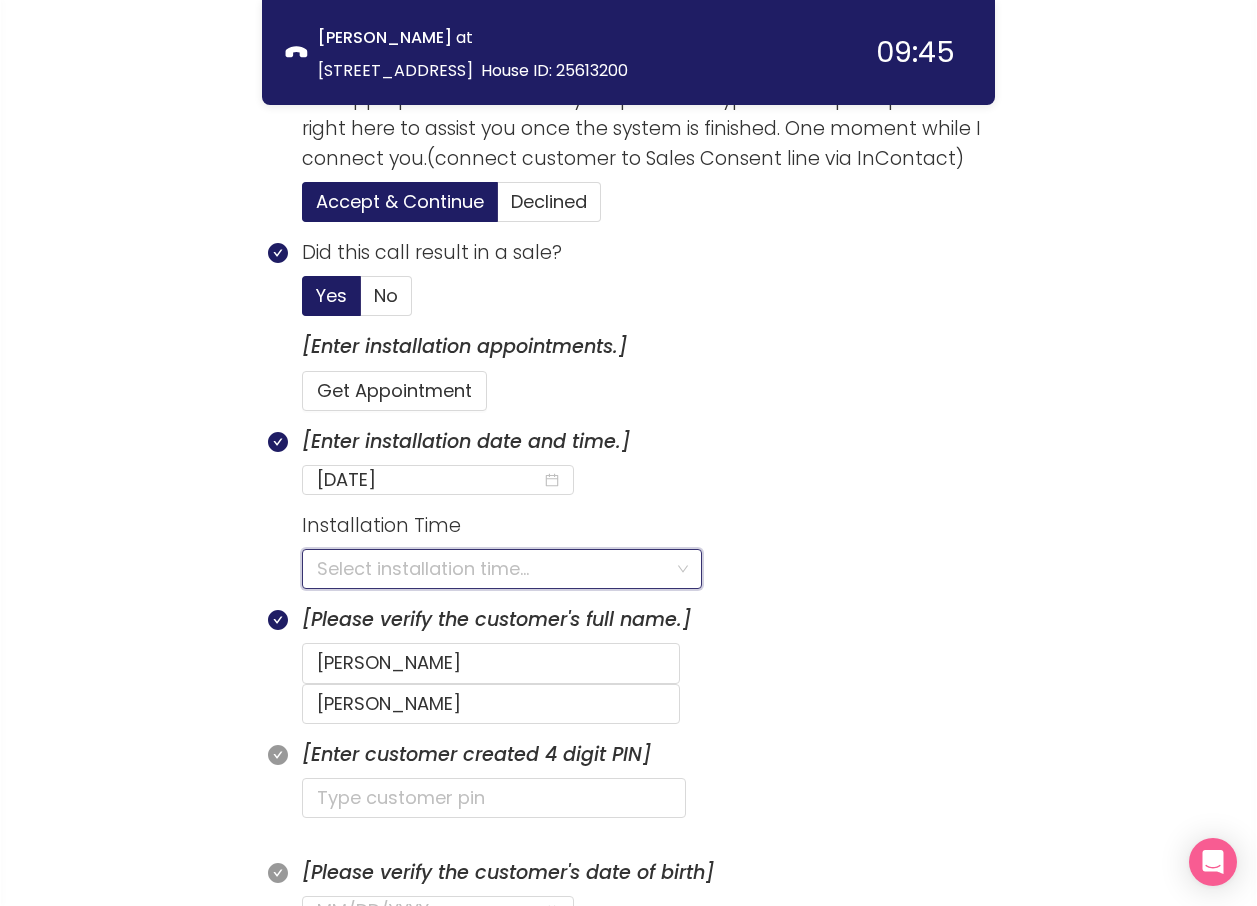 click on "call info discovery offers summary [PERSON_NAME] at [STREET_ADDRESS] House ID: 25613200 09:45 Session Summary  Internet  $60.00 Fiber 500 Price Lock Promise $70.00  Fiber Terminal $0.00  WOW! Wifi Access Point $0.00  Autopay Discount -$10.00  Addons  $0.00 Price Lock Promise add-on $0.00  One Time Fees  $0.00 Totals  $60.00 Internet $60.00 Addons $0.00 One Time Fees $0.00 Calculations Monthly Bill (1+ mo) $60.00 * Discount Savings (1 year) $120.00 *Excluding regional taxes and fees. I just need to connect you to a quick Interactive Voice Response system to confirm your approval for the order. Please listen carefully and press the appropriate number on your phone’s keypad when prompted. I’ll be right here to assist you once the system is finished. One moment while I connect you.(connect customer to Sales Consent line via InContact)   Accept & Continue  Declined Did this call result in a sale?   Yes  No [Enter installation appointments.] Get Appointment [DATE] Installation Time" at bounding box center (628, 1320) 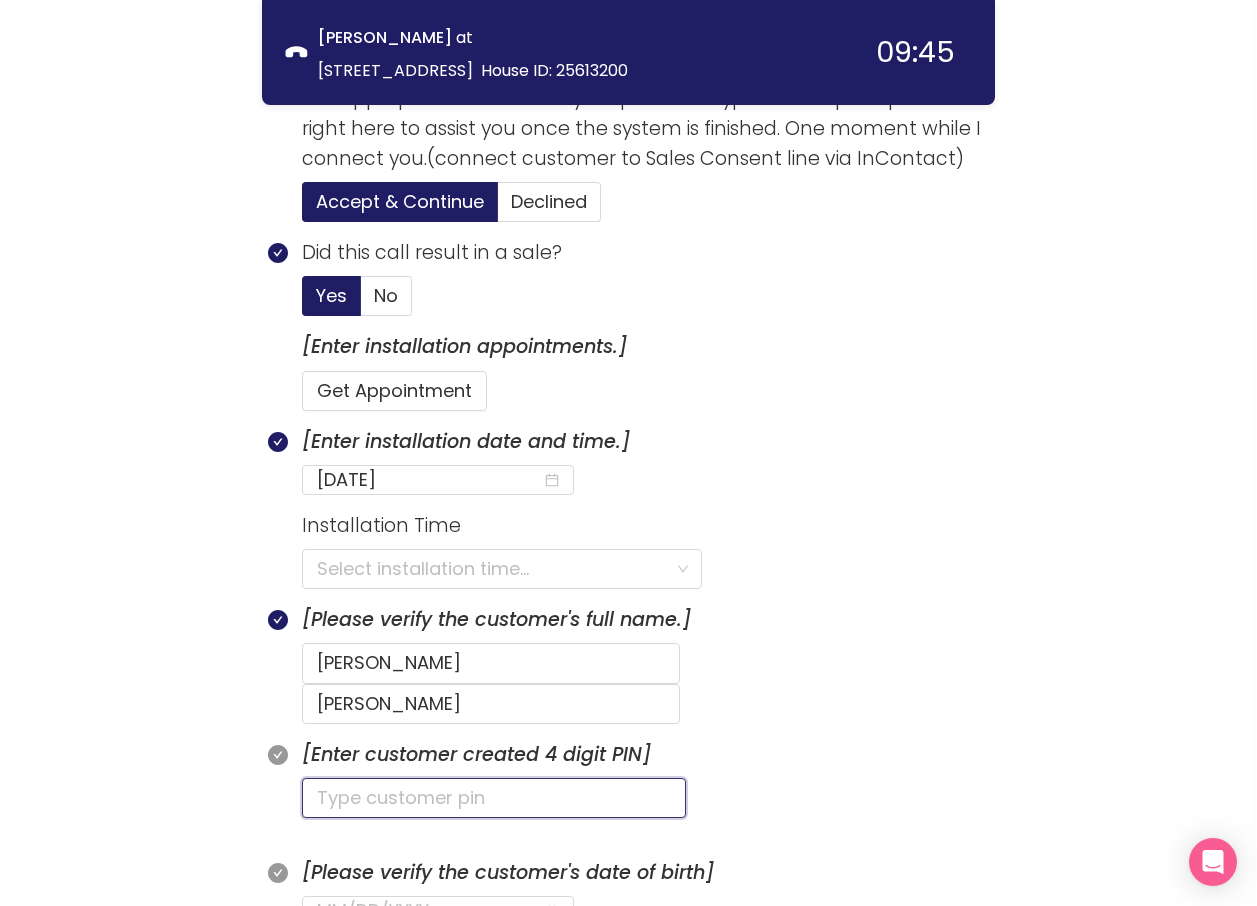 click 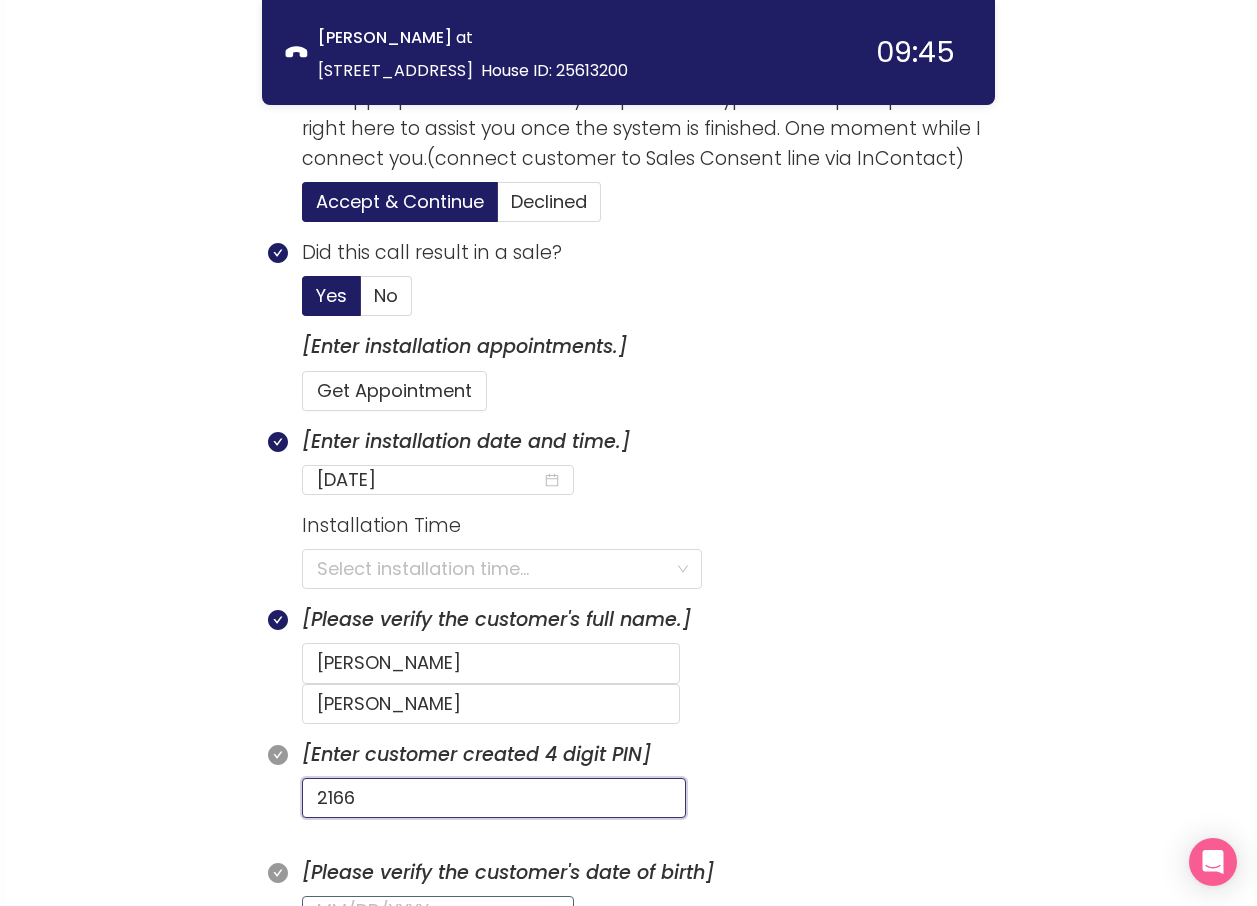 type on "2166" 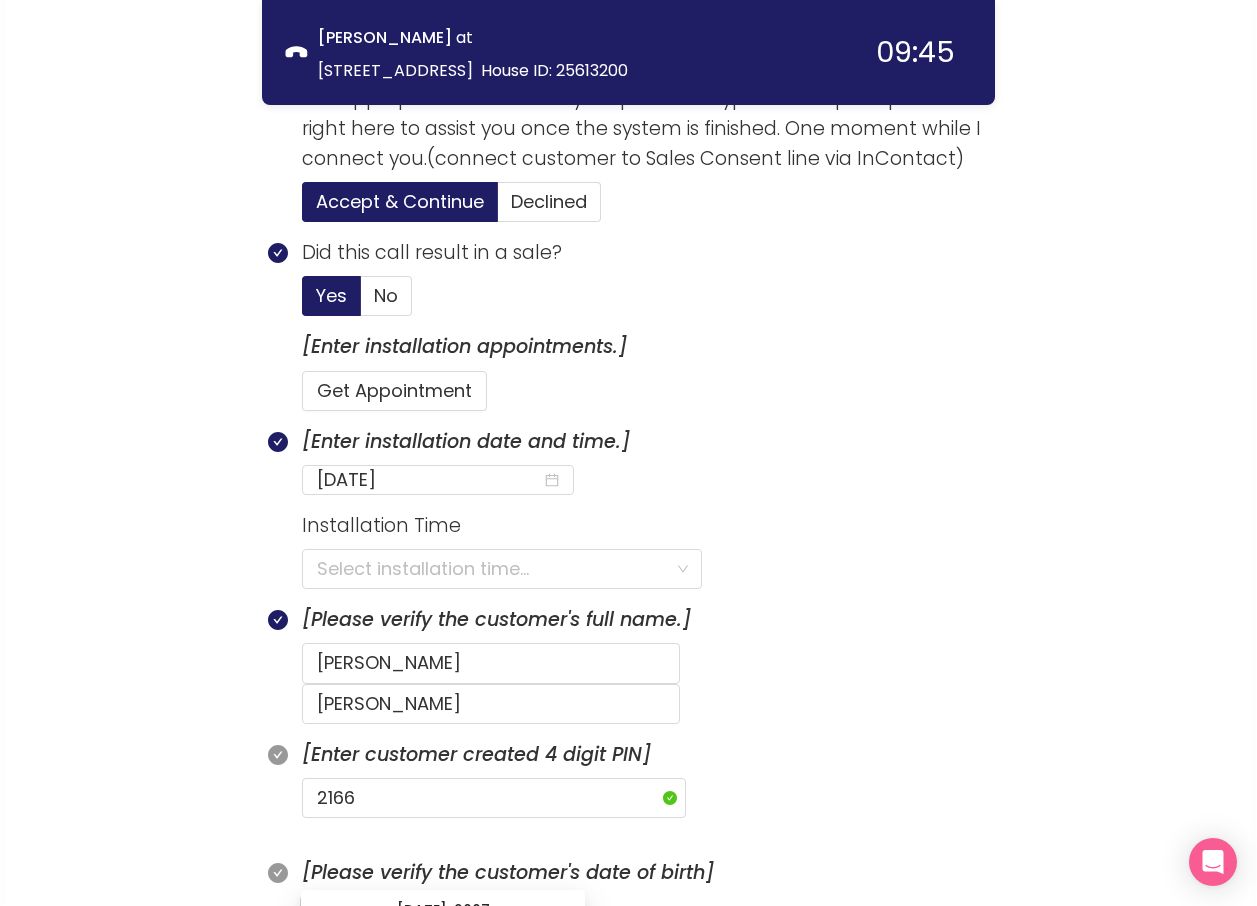 click at bounding box center [429, 911] 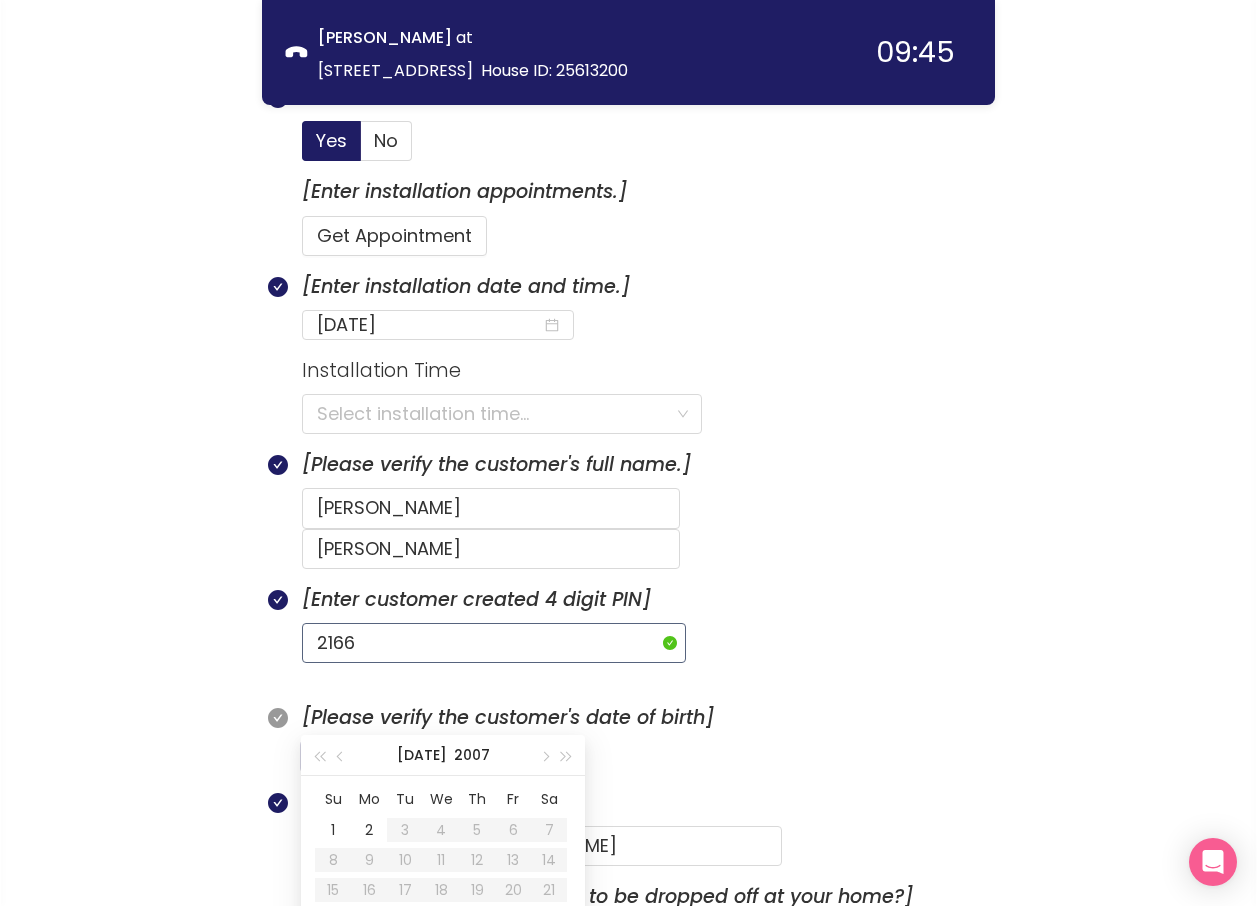 scroll, scrollTop: 1045, scrollLeft: 0, axis: vertical 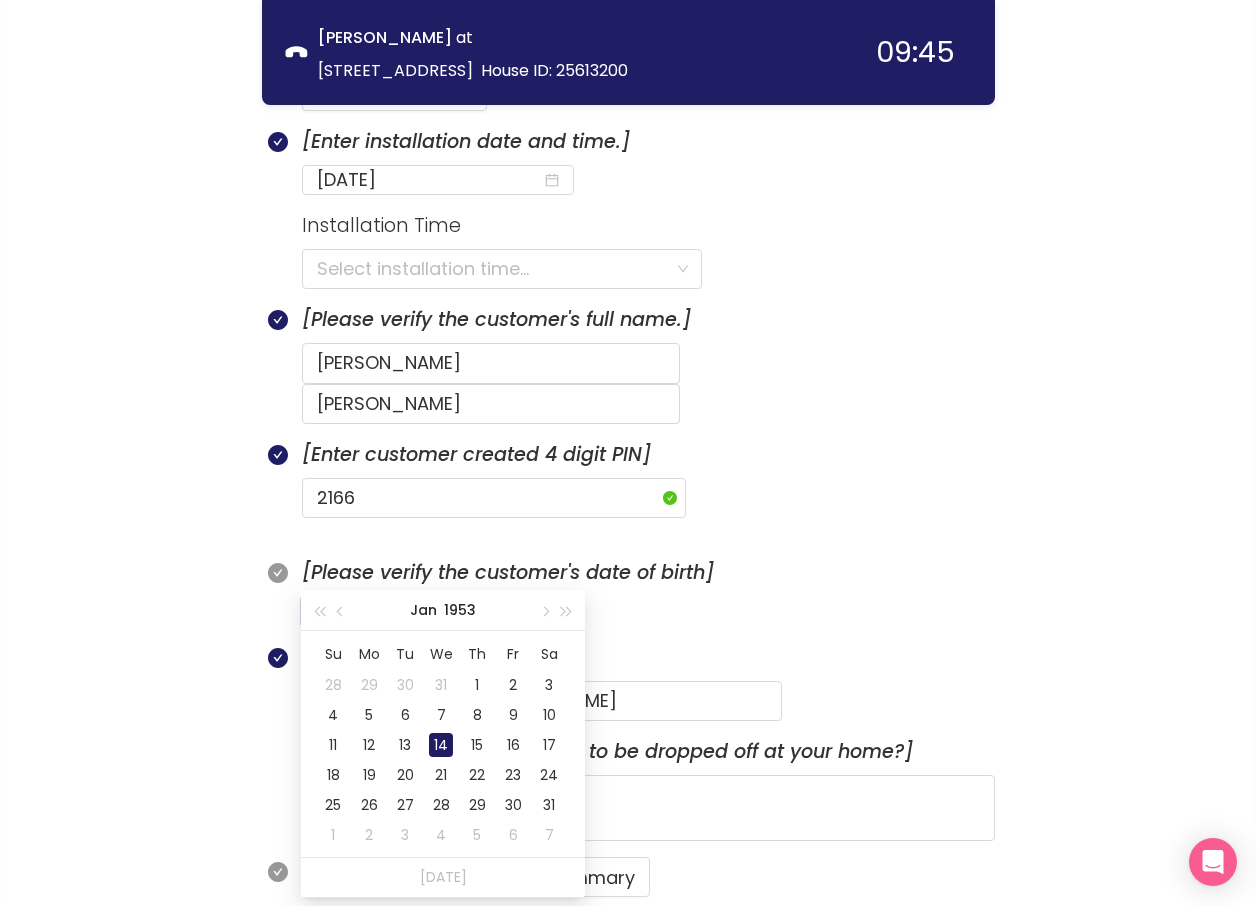 click on "14" at bounding box center [441, 745] 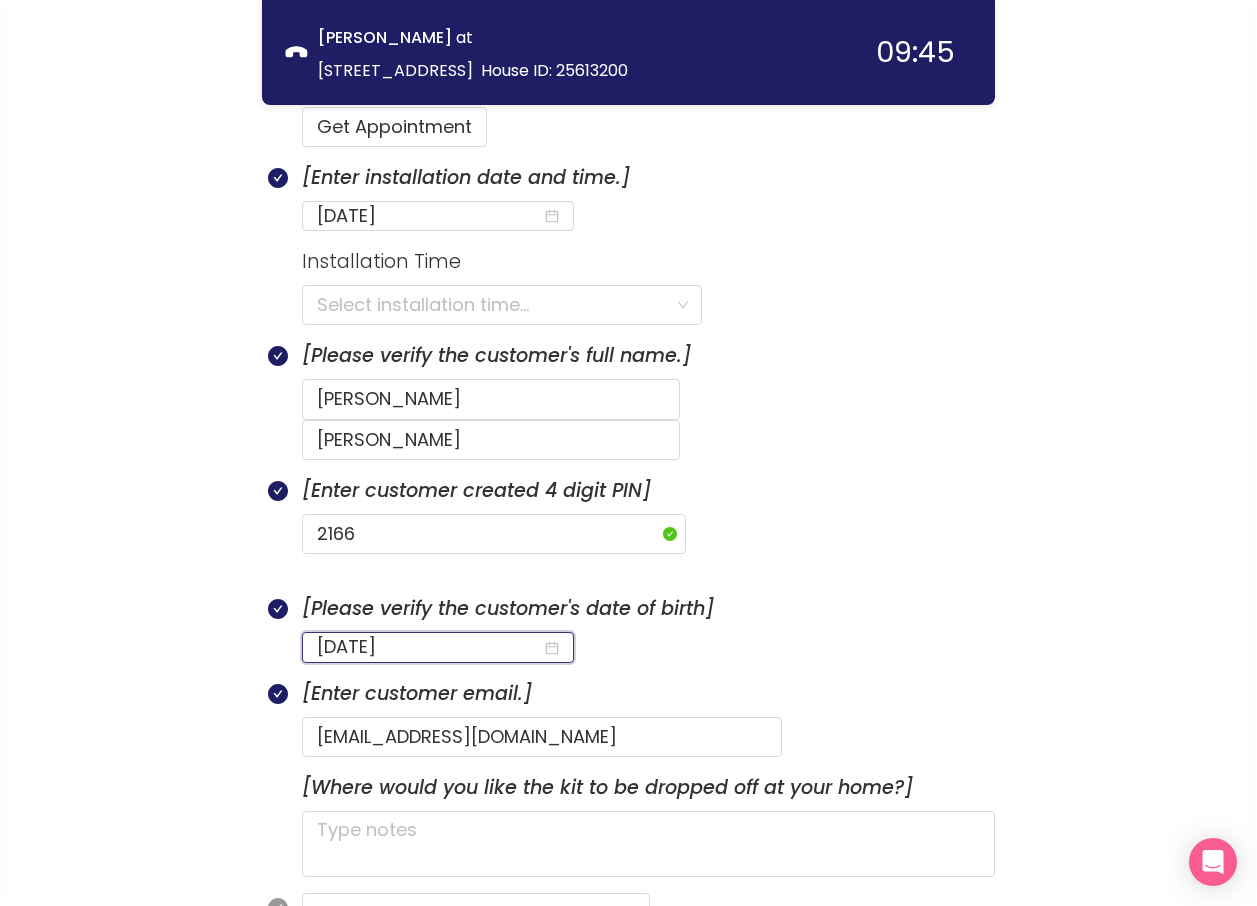 scroll, scrollTop: 945, scrollLeft: 0, axis: vertical 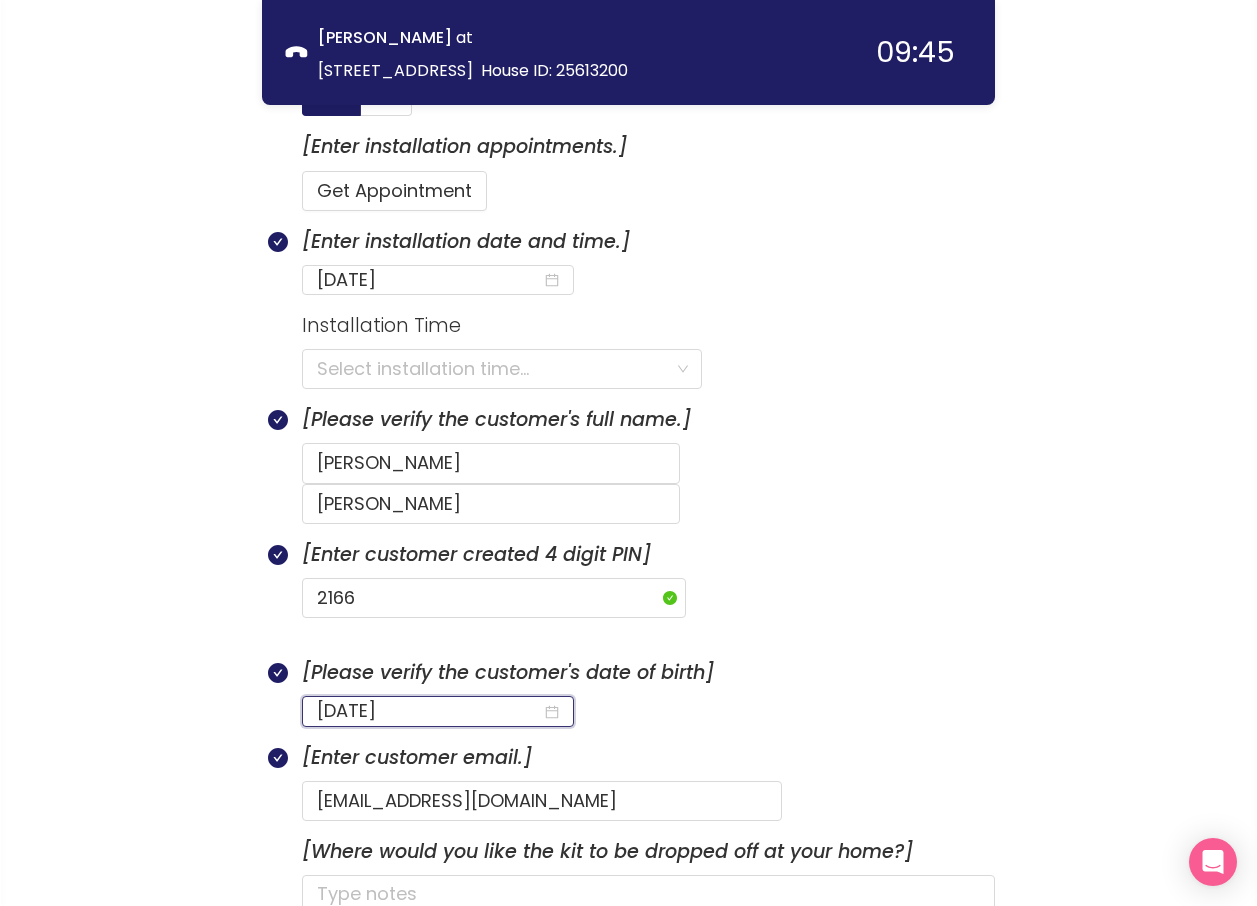 type on "[DATE]" 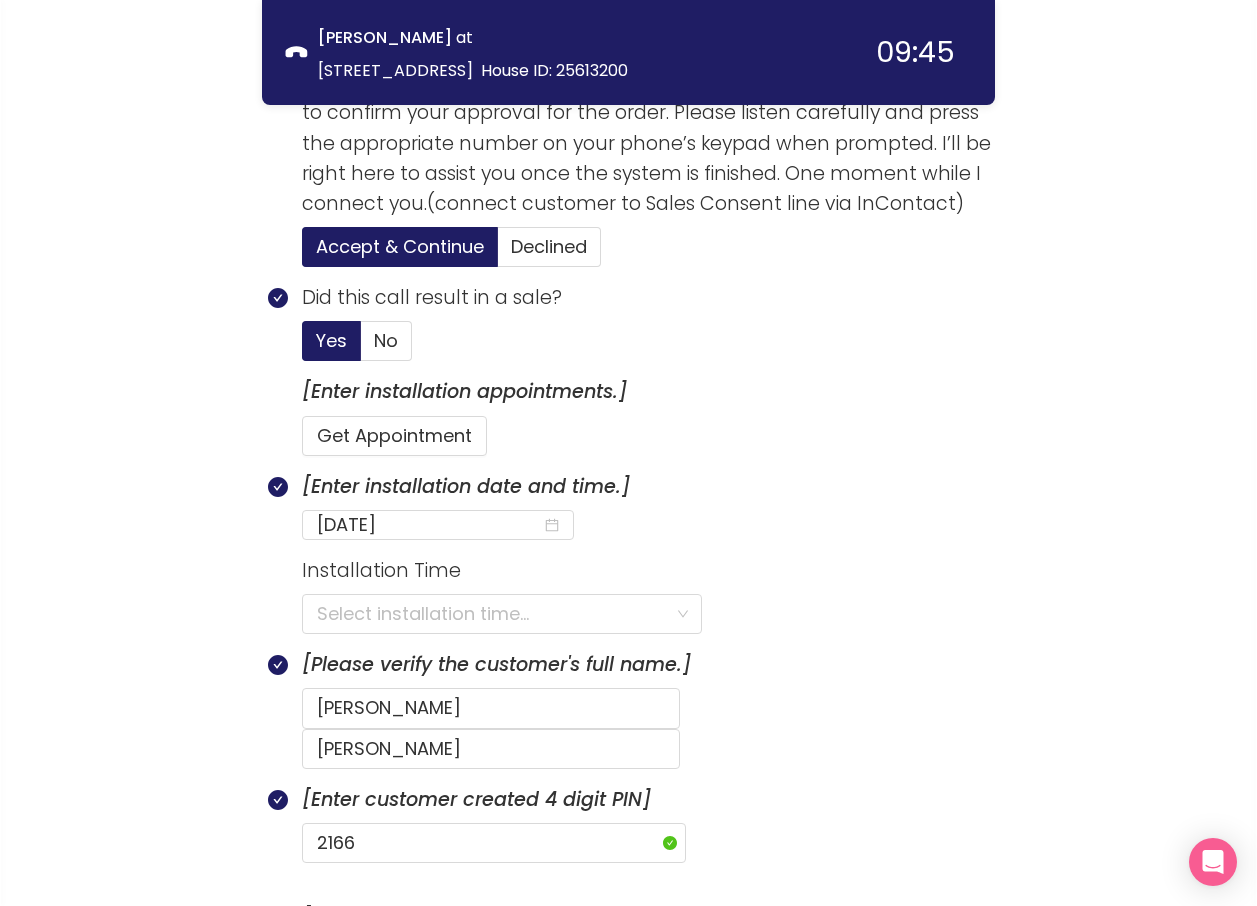 scroll, scrollTop: 645, scrollLeft: 0, axis: vertical 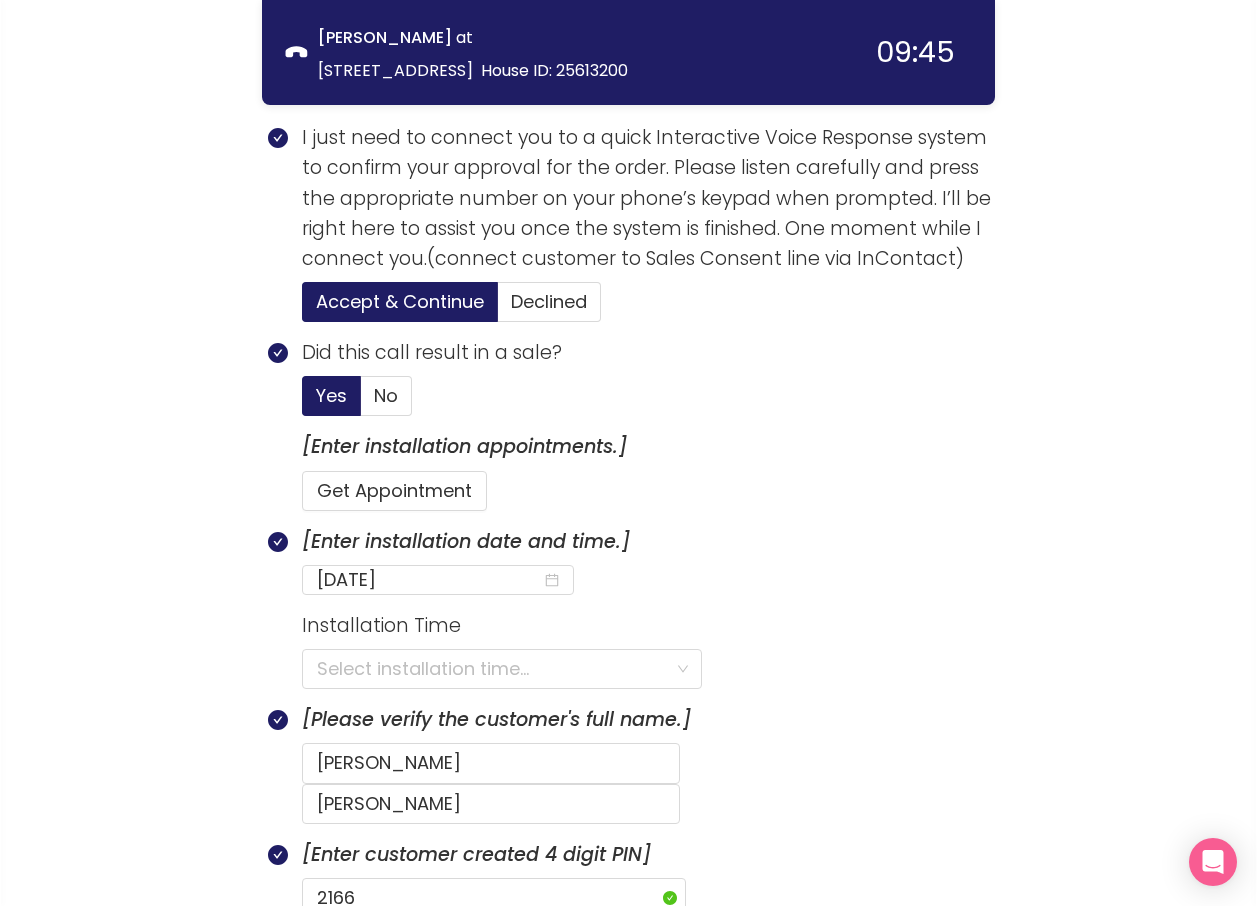 click on "call info discovery offers summary [PERSON_NAME] at [STREET_ADDRESS] House ID: 25613200 09:45 Session Summary  Internet  $60.00 Fiber 500 Price Lock Promise $70.00  Fiber Terminal $0.00  WOW! Wifi Access Point $0.00  Autopay Discount -$10.00  Addons  $0.00 Price Lock Promise add-on $0.00  One Time Fees  $0.00 Totals  $60.00 Internet $60.00 Addons $0.00 One Time Fees $0.00 Calculations Monthly Bill (1+ mo) $60.00 * Discount Savings (1 year) $120.00 *Excluding regional taxes and fees. I just need to connect you to a quick Interactive Voice Response system to confirm your approval for the order. Please listen carefully and press the appropriate number on your phone’s keypad when prompted. I’ll be right here to assist you once the system is finished. One moment while I connect you.(connect customer to Sales Consent line via InContact)   Accept & Continue  Declined Did this call result in a sale?   Yes  No [Enter installation appointments.] Get Appointment [DATE] Installation Time" at bounding box center (628, 1448) 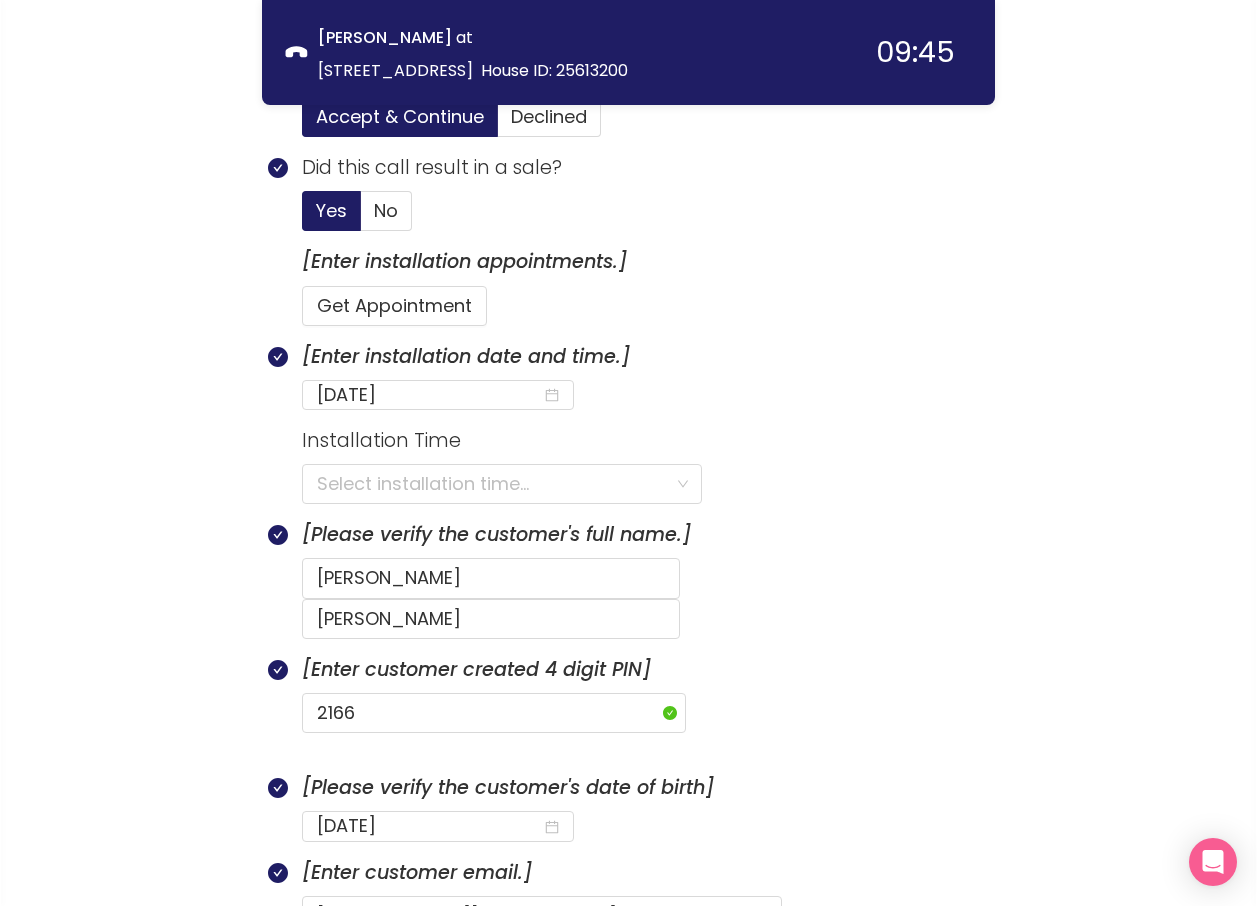 scroll, scrollTop: 845, scrollLeft: 0, axis: vertical 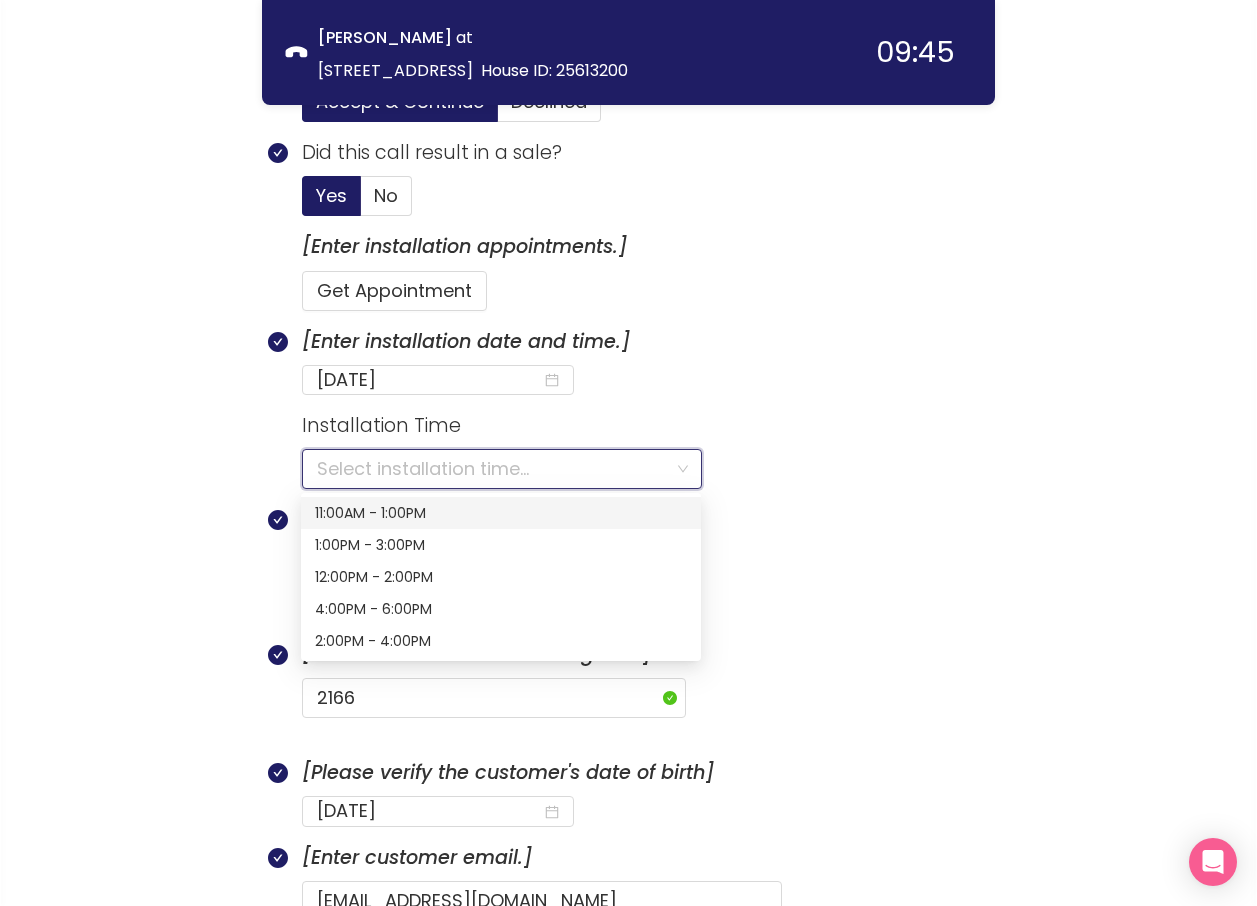 click at bounding box center (495, 469) 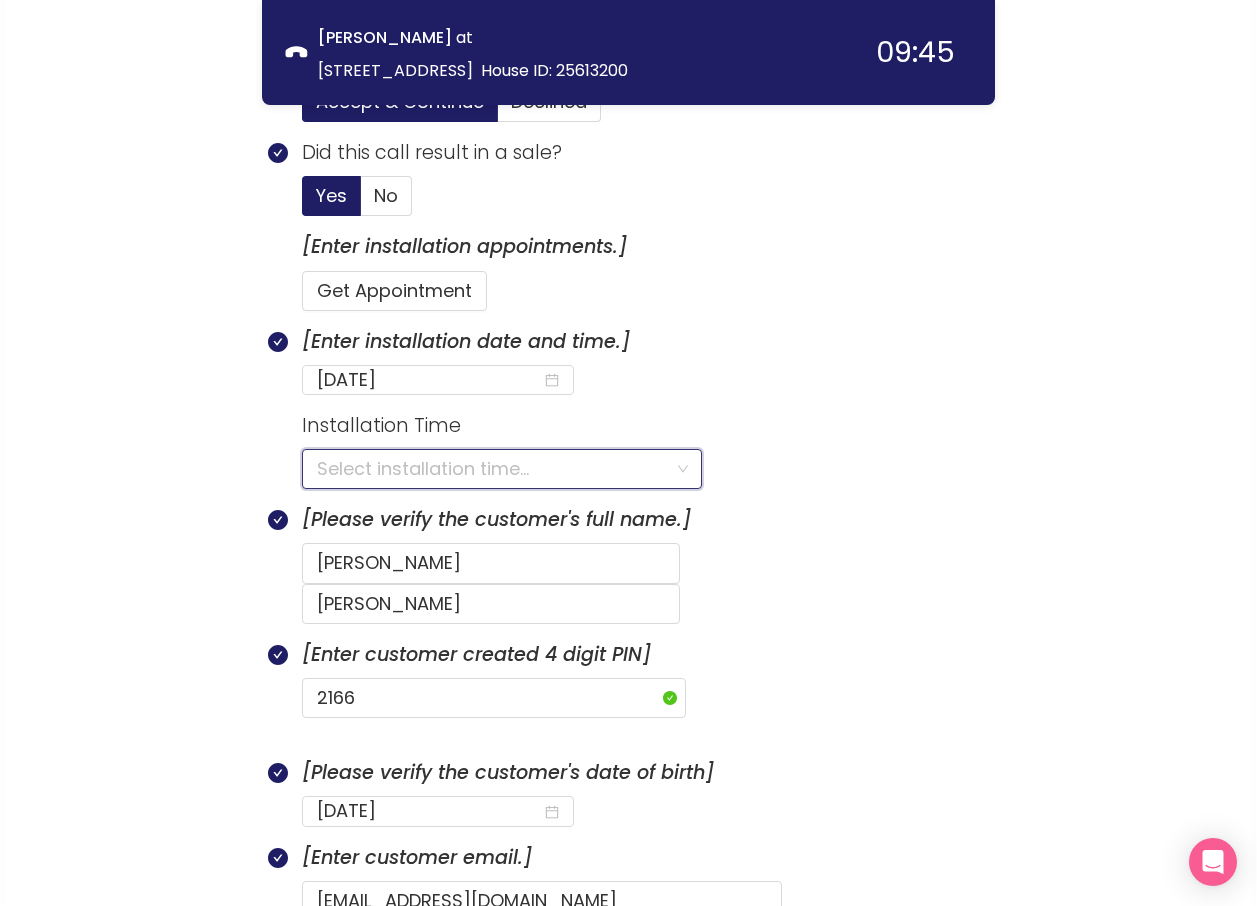 click on "[Enter installation date and time.]" at bounding box center (648, 342) 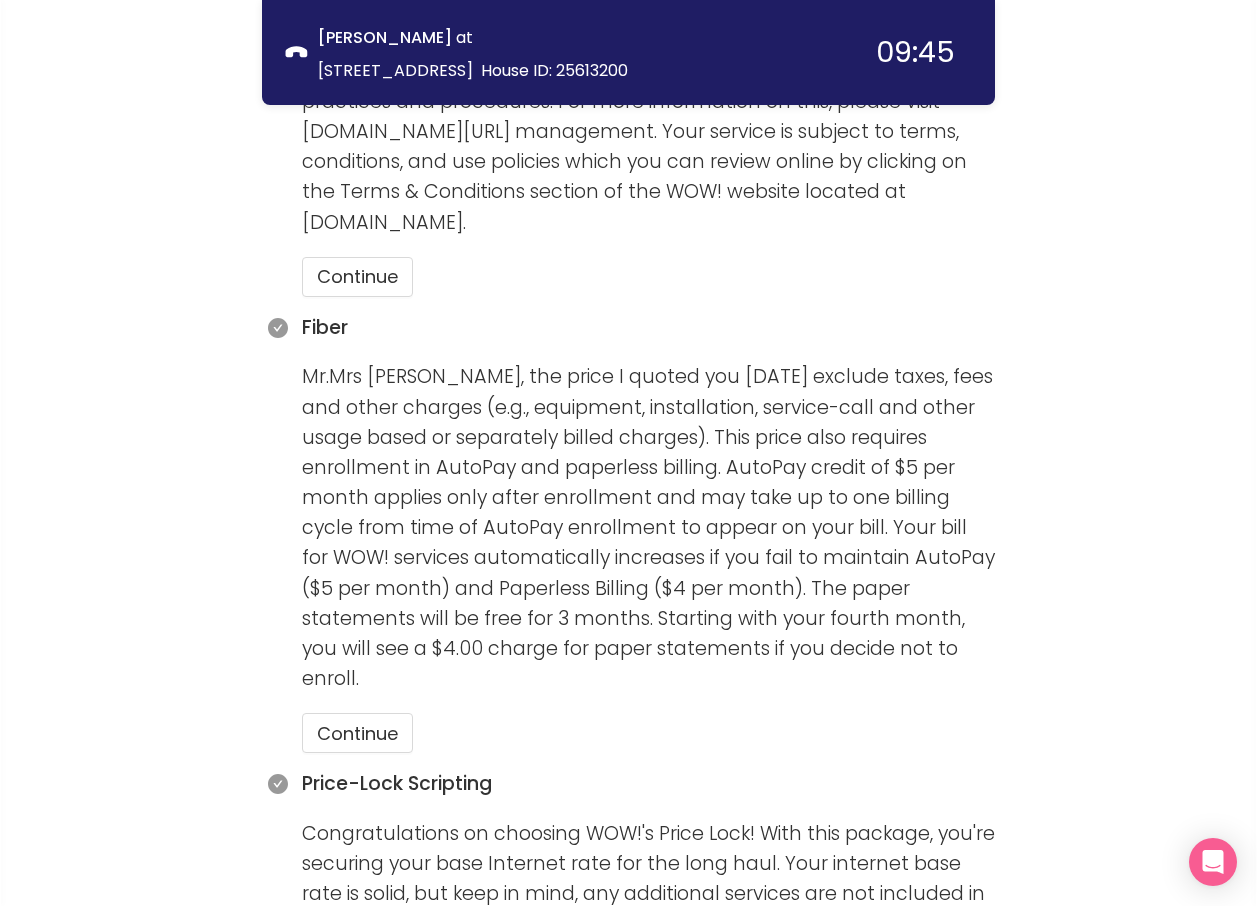 scroll, scrollTop: 1945, scrollLeft: 0, axis: vertical 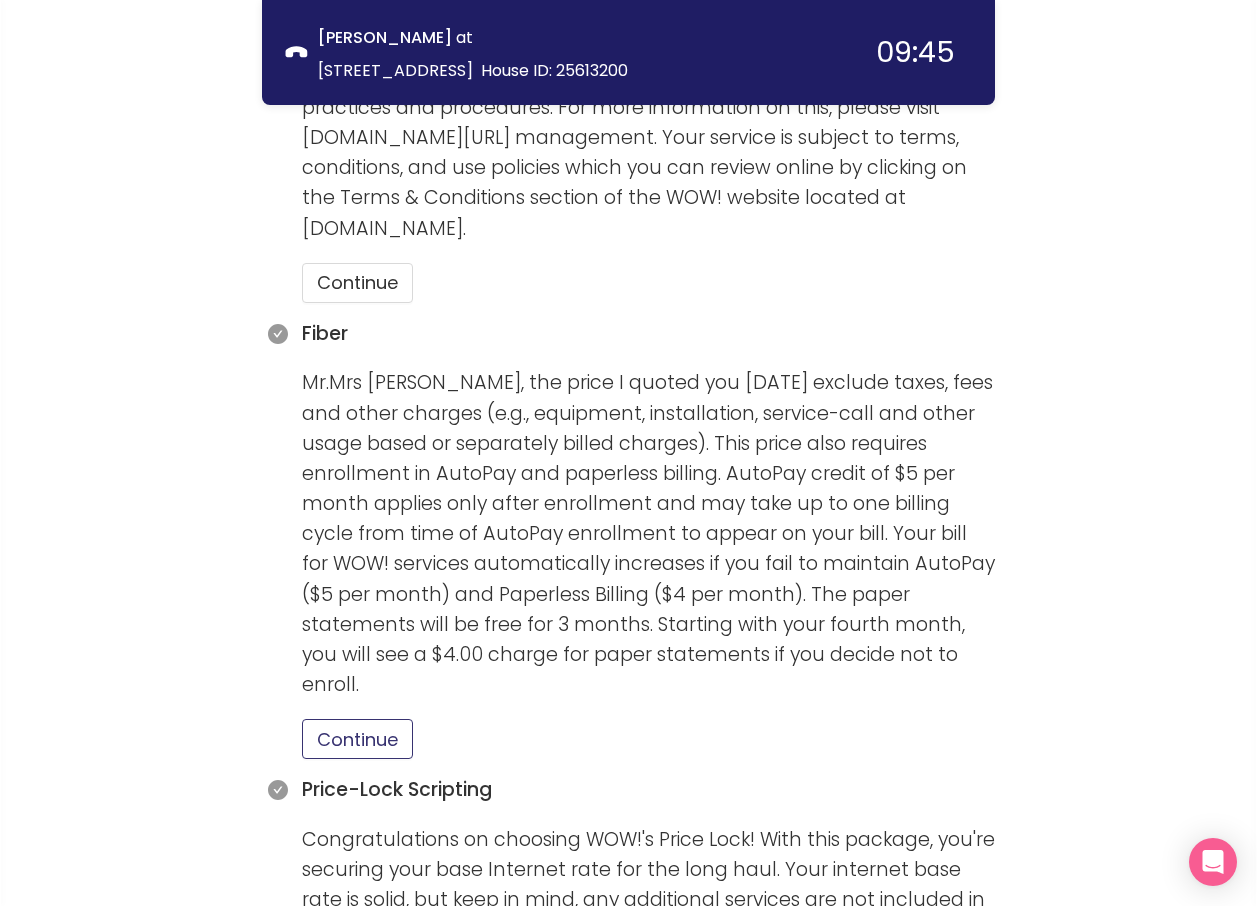 click on "Continue" at bounding box center [357, 739] 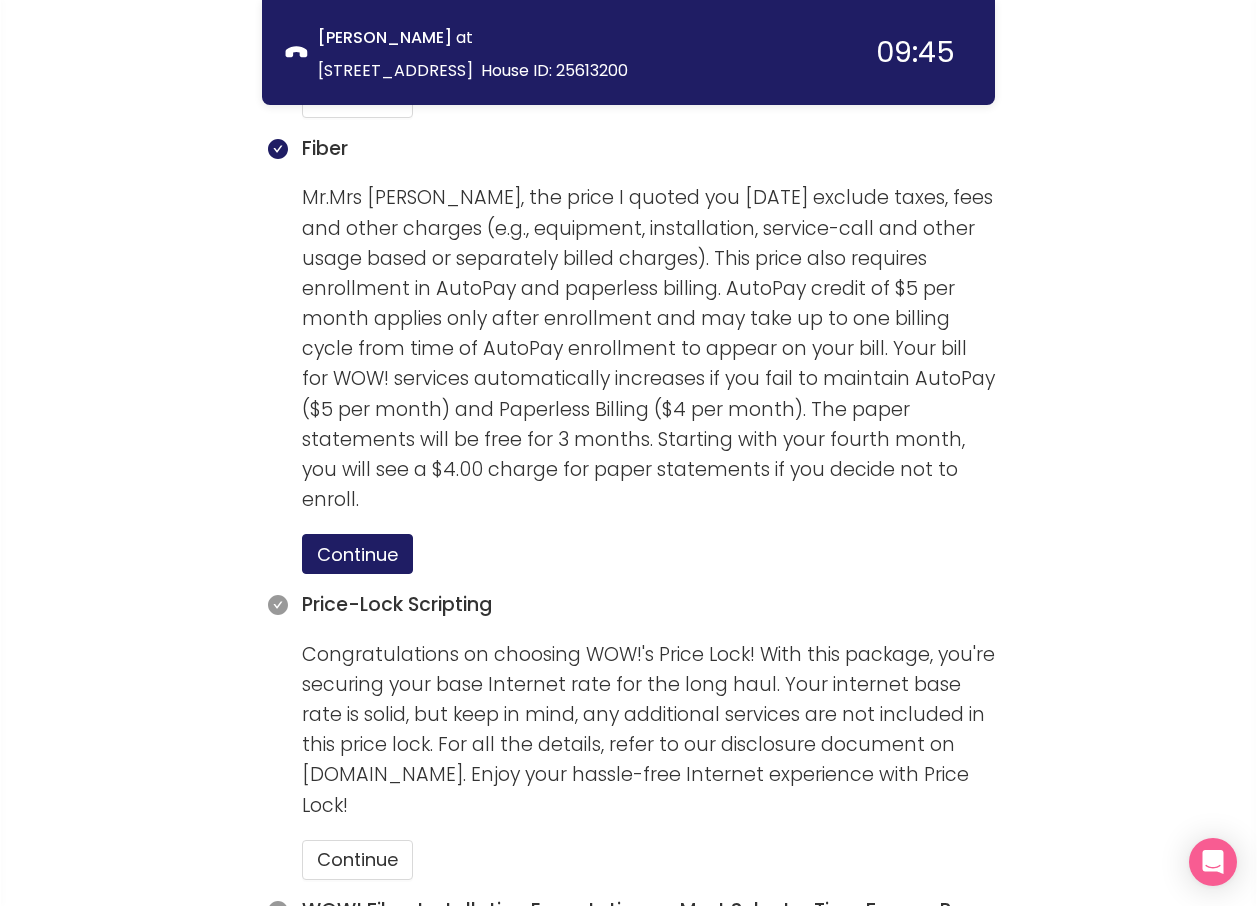 scroll, scrollTop: 2145, scrollLeft: 0, axis: vertical 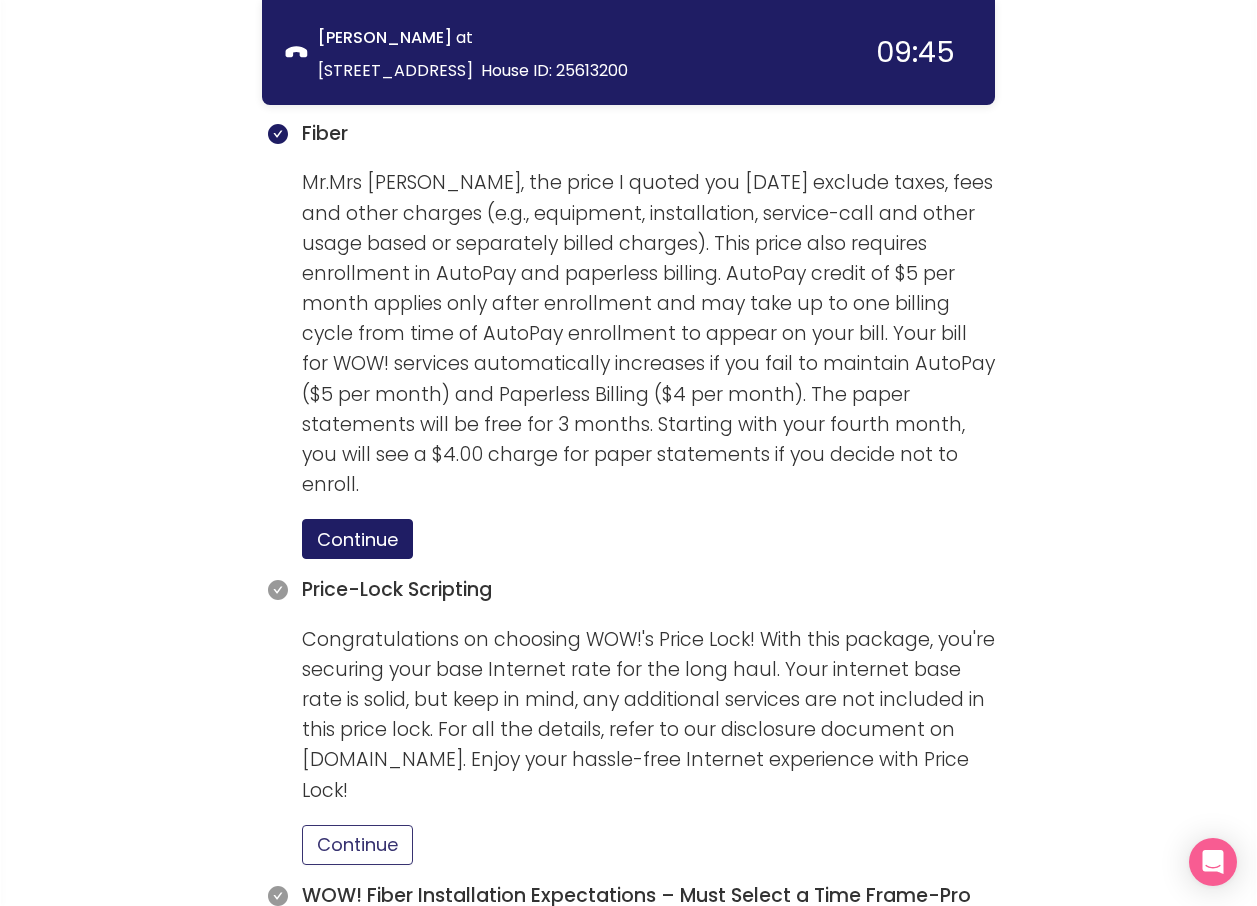 click on "Continue" at bounding box center (357, 845) 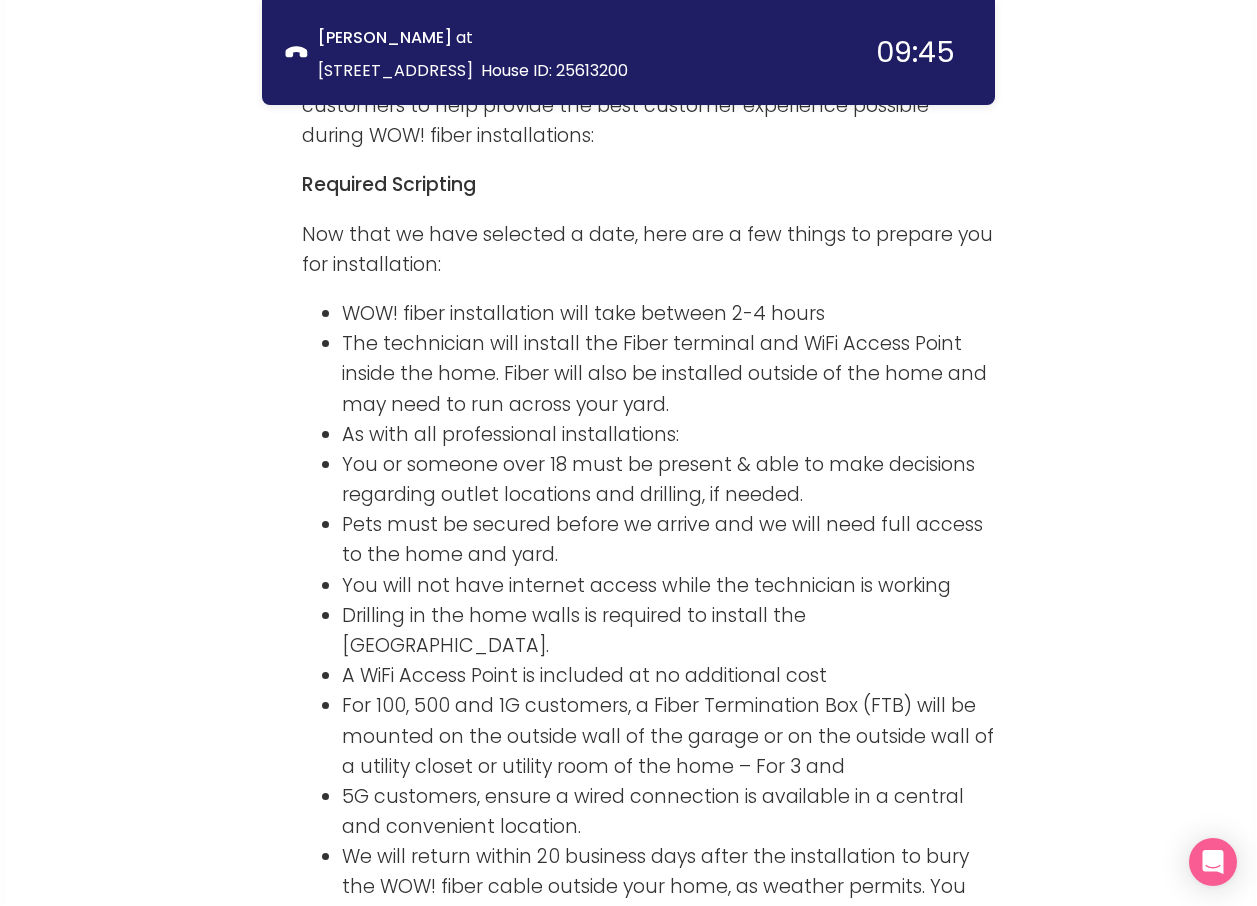 scroll, scrollTop: 3244, scrollLeft: 0, axis: vertical 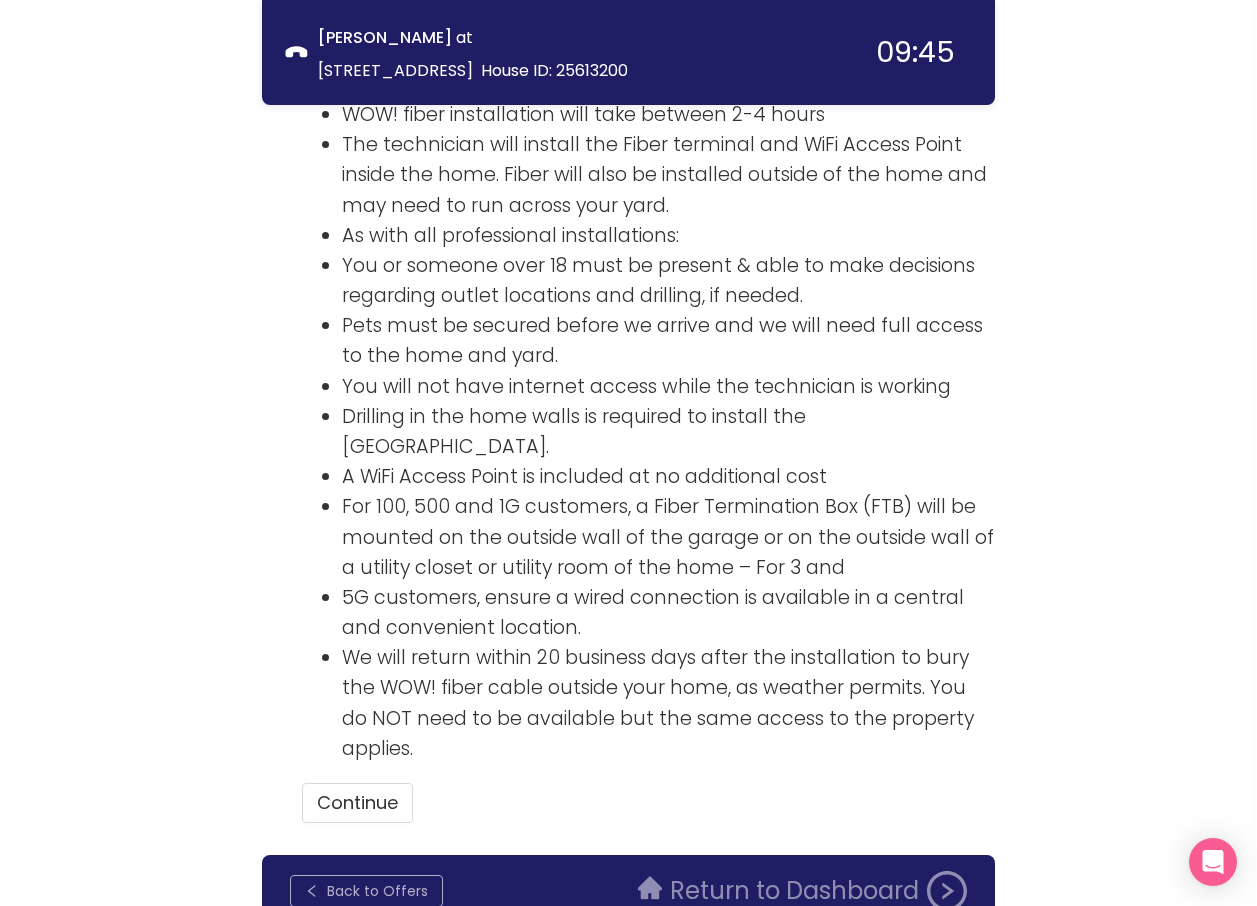 click on "Back to Offers" 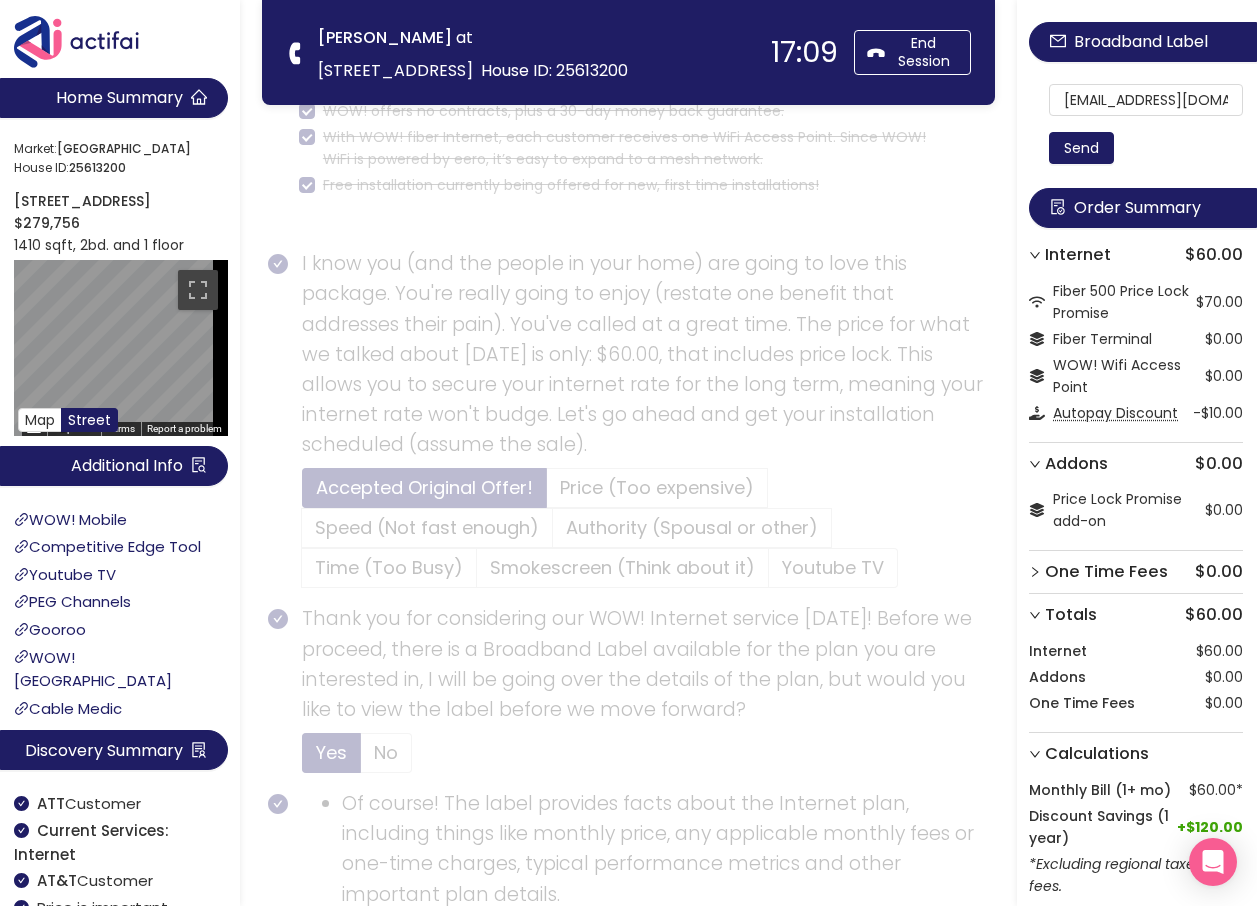 scroll, scrollTop: 0, scrollLeft: 0, axis: both 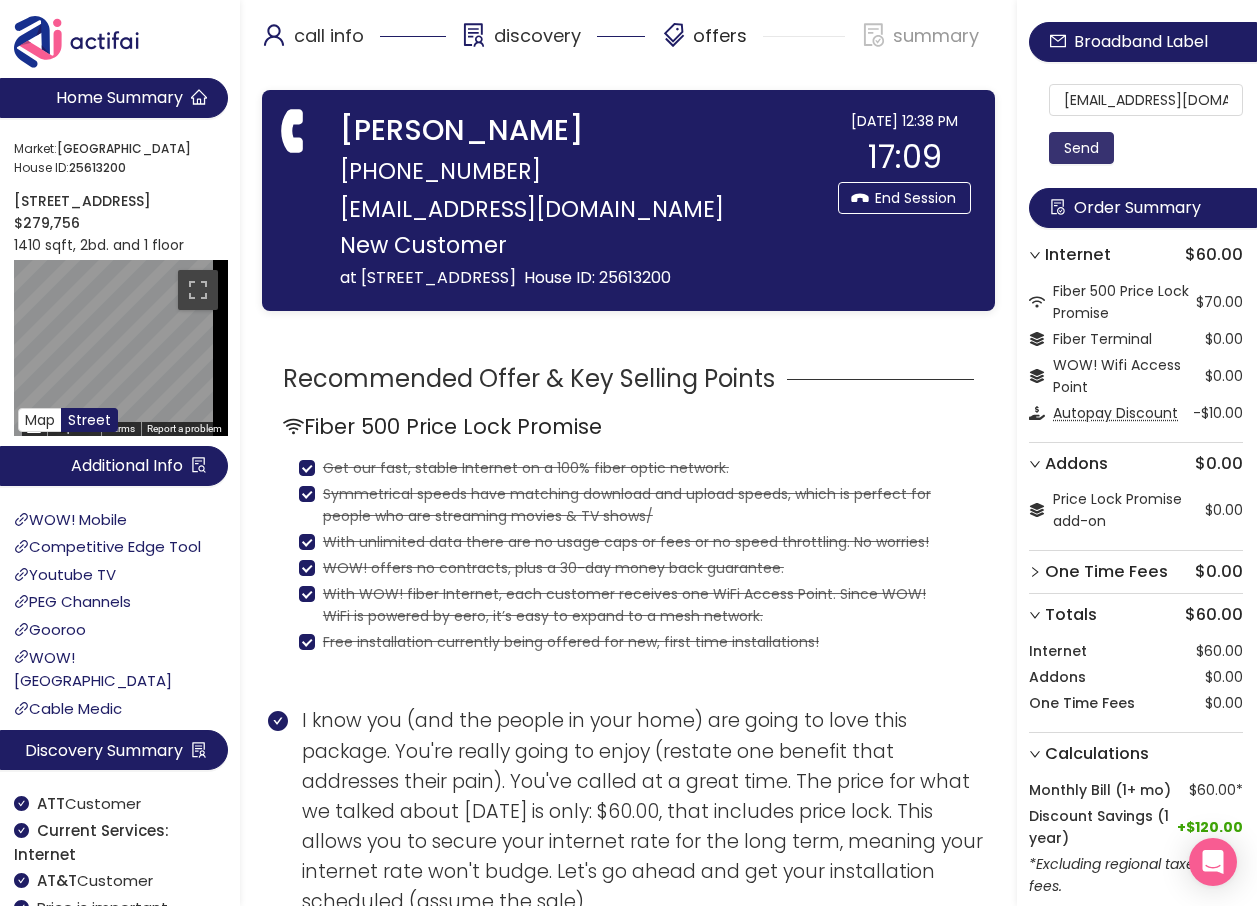 click on "Send" at bounding box center [1081, 148] 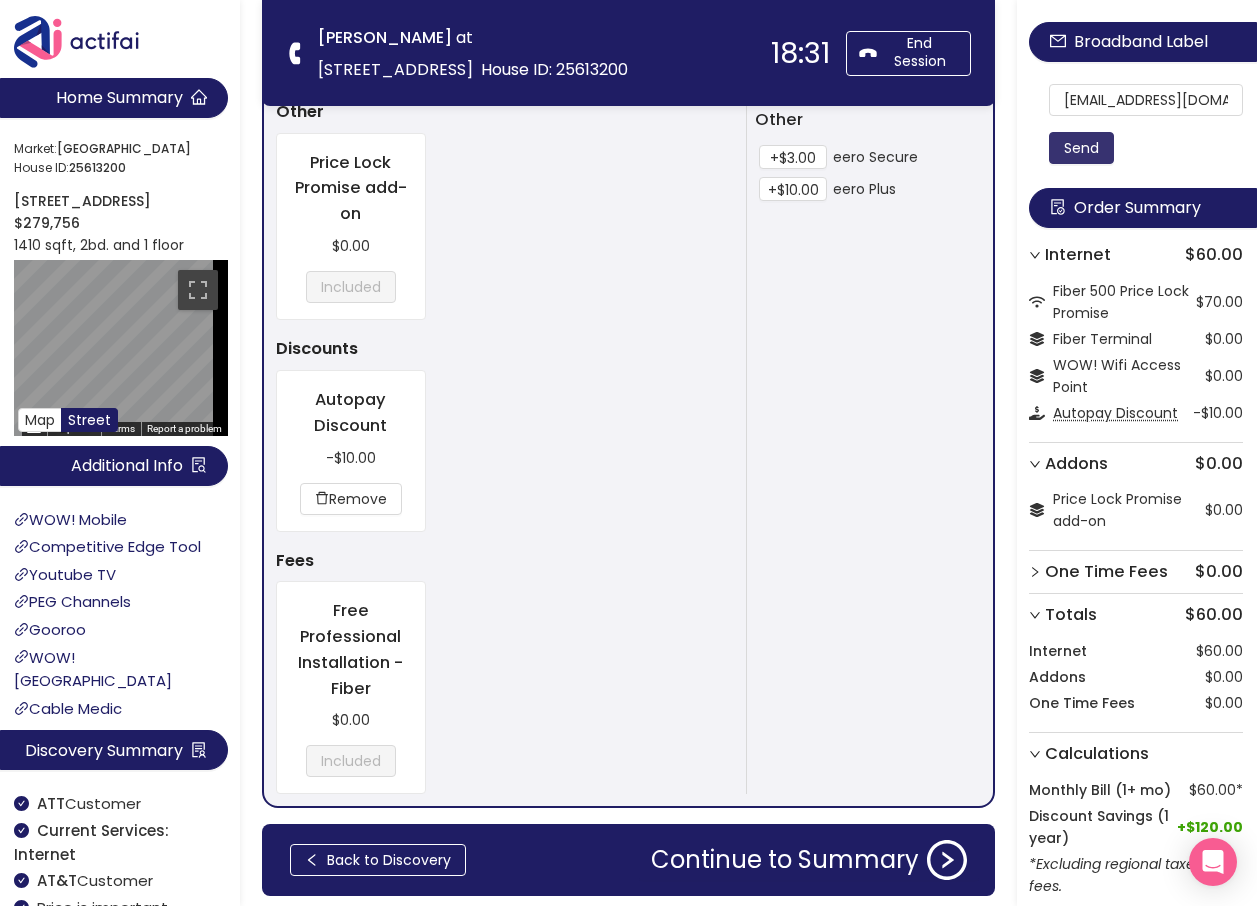 scroll, scrollTop: 1876, scrollLeft: 0, axis: vertical 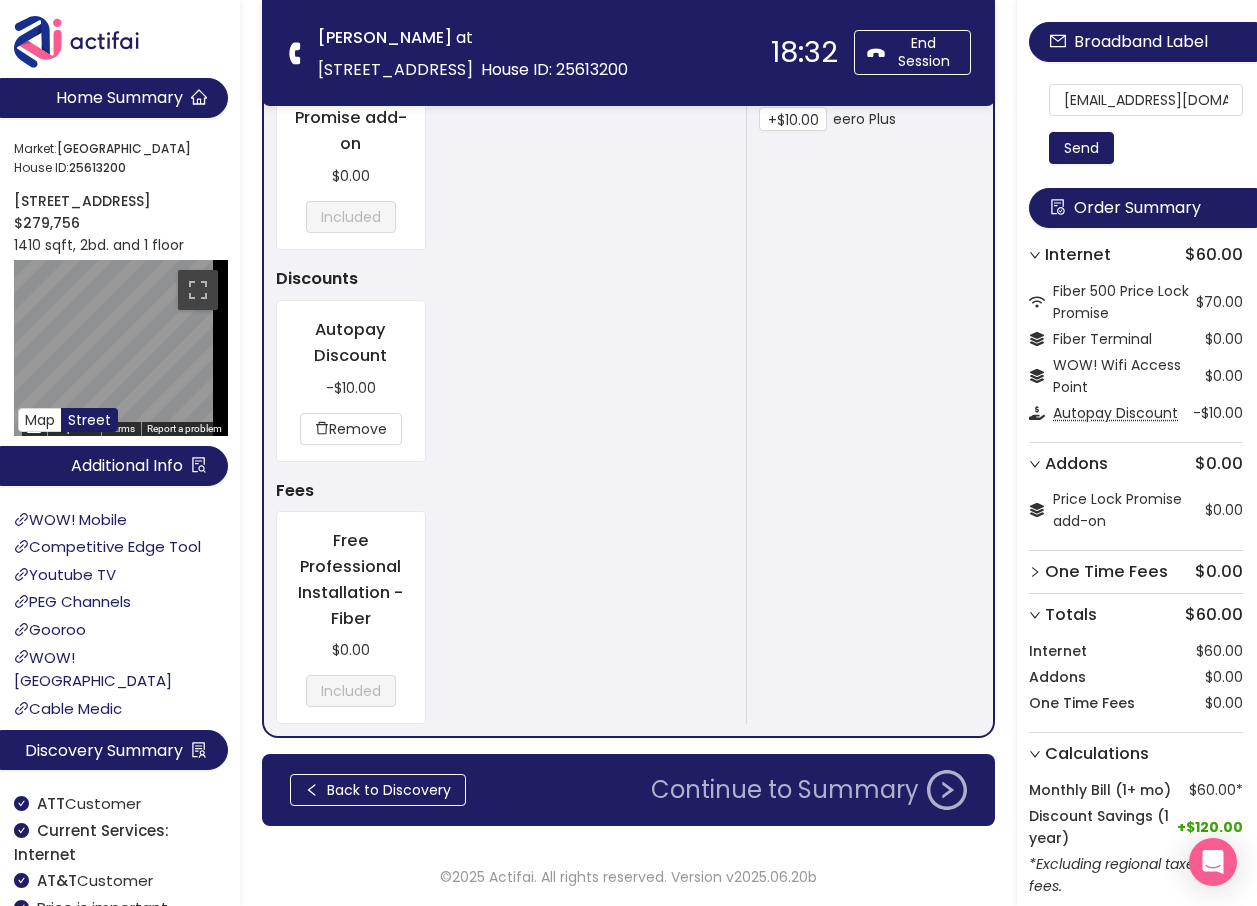 click on "Continue to Summary" 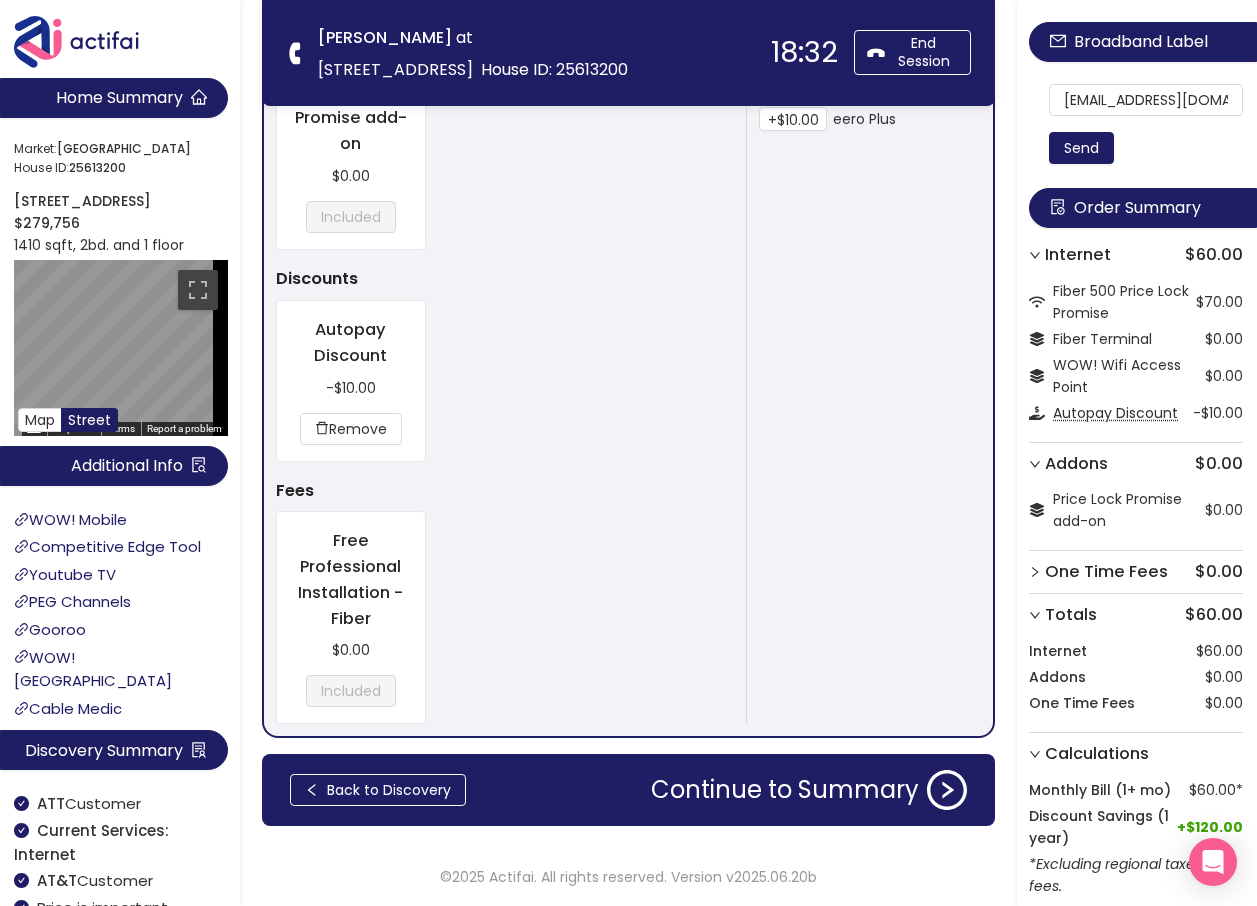 type 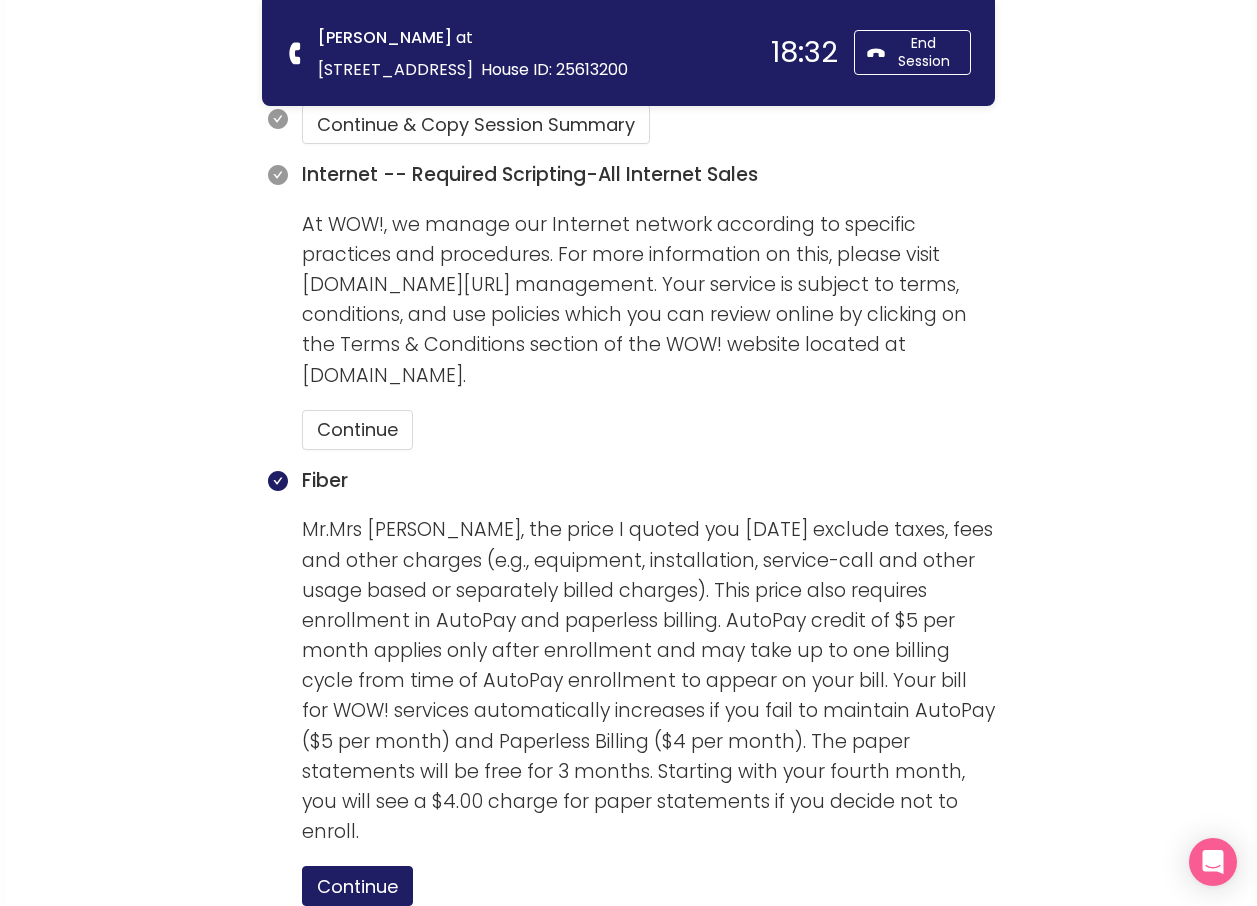 type 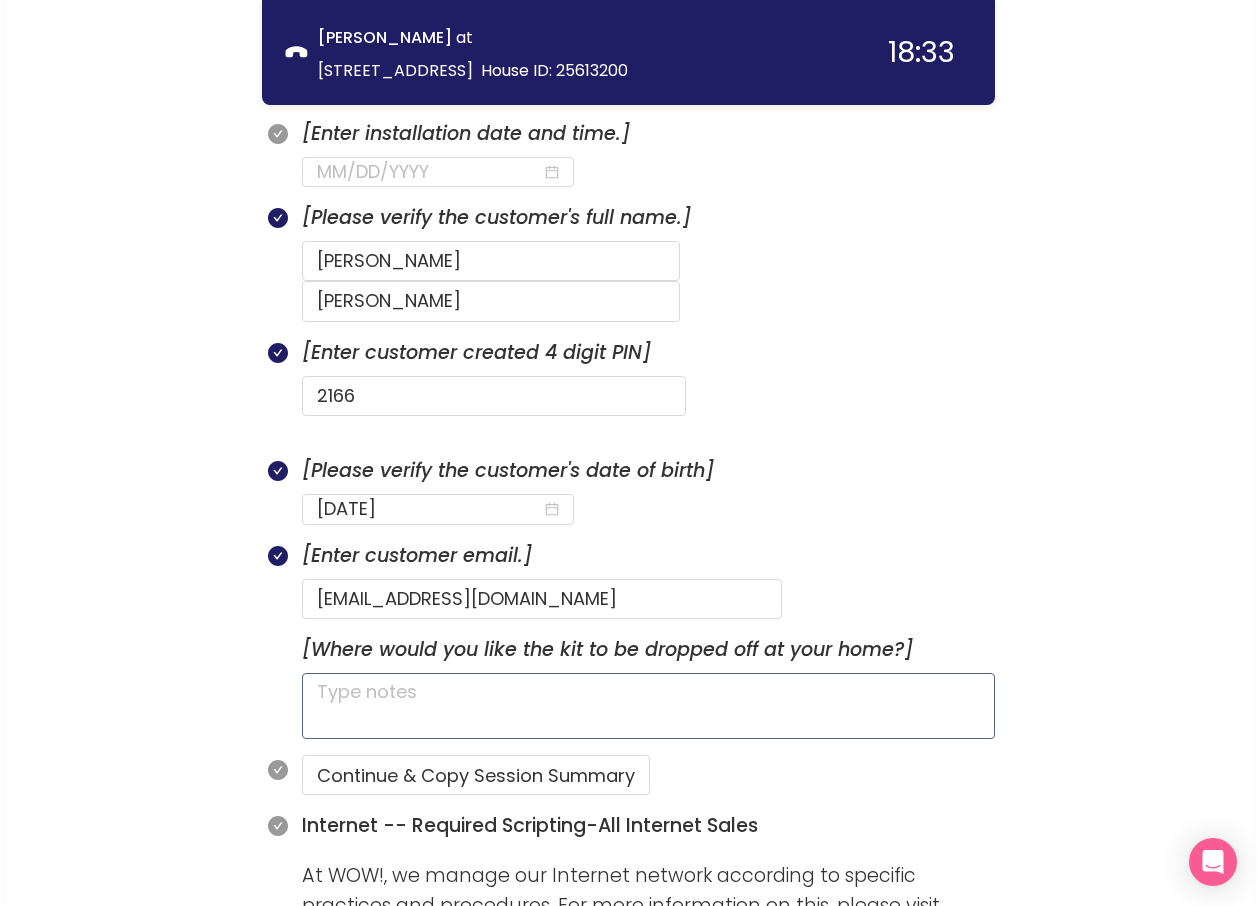 scroll, scrollTop: 1100, scrollLeft: 0, axis: vertical 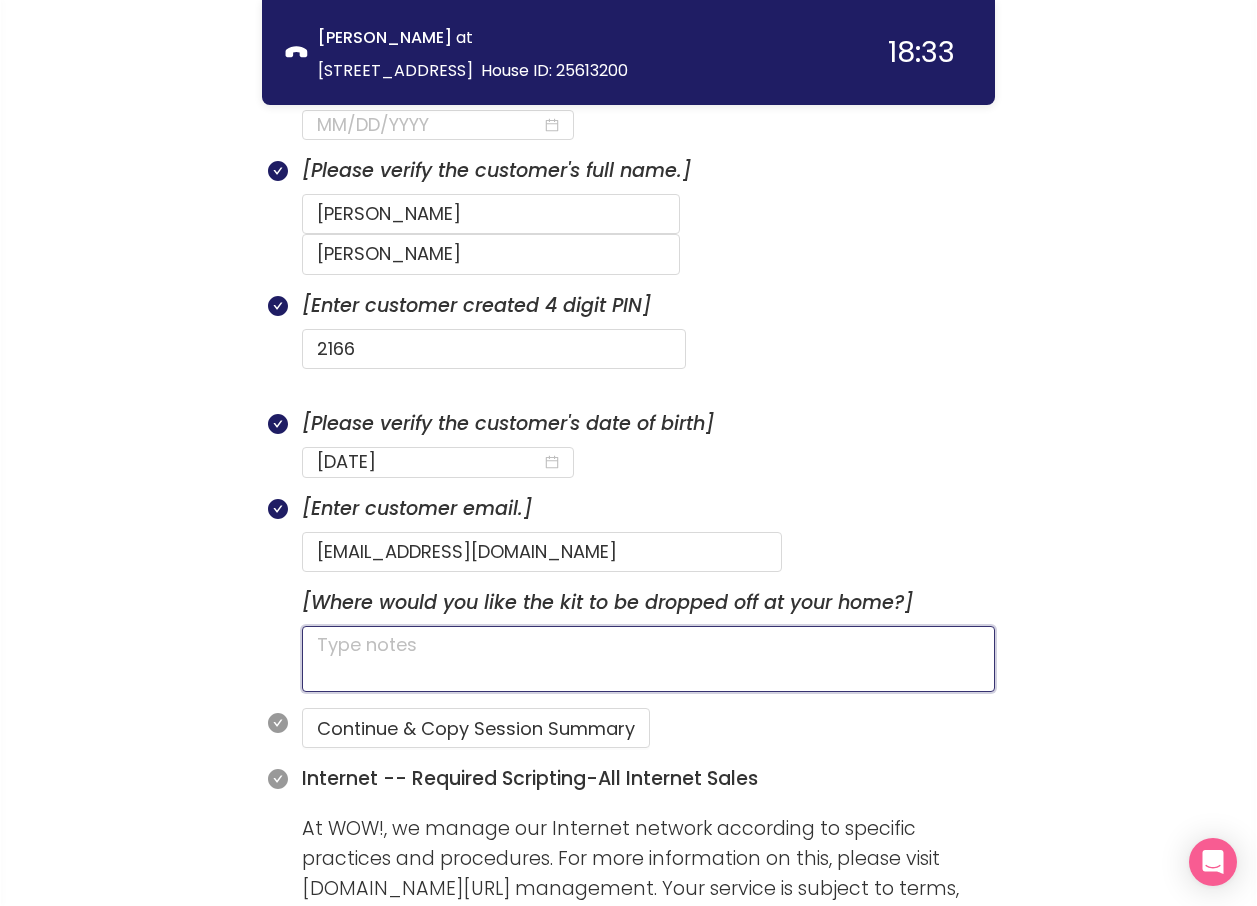 click 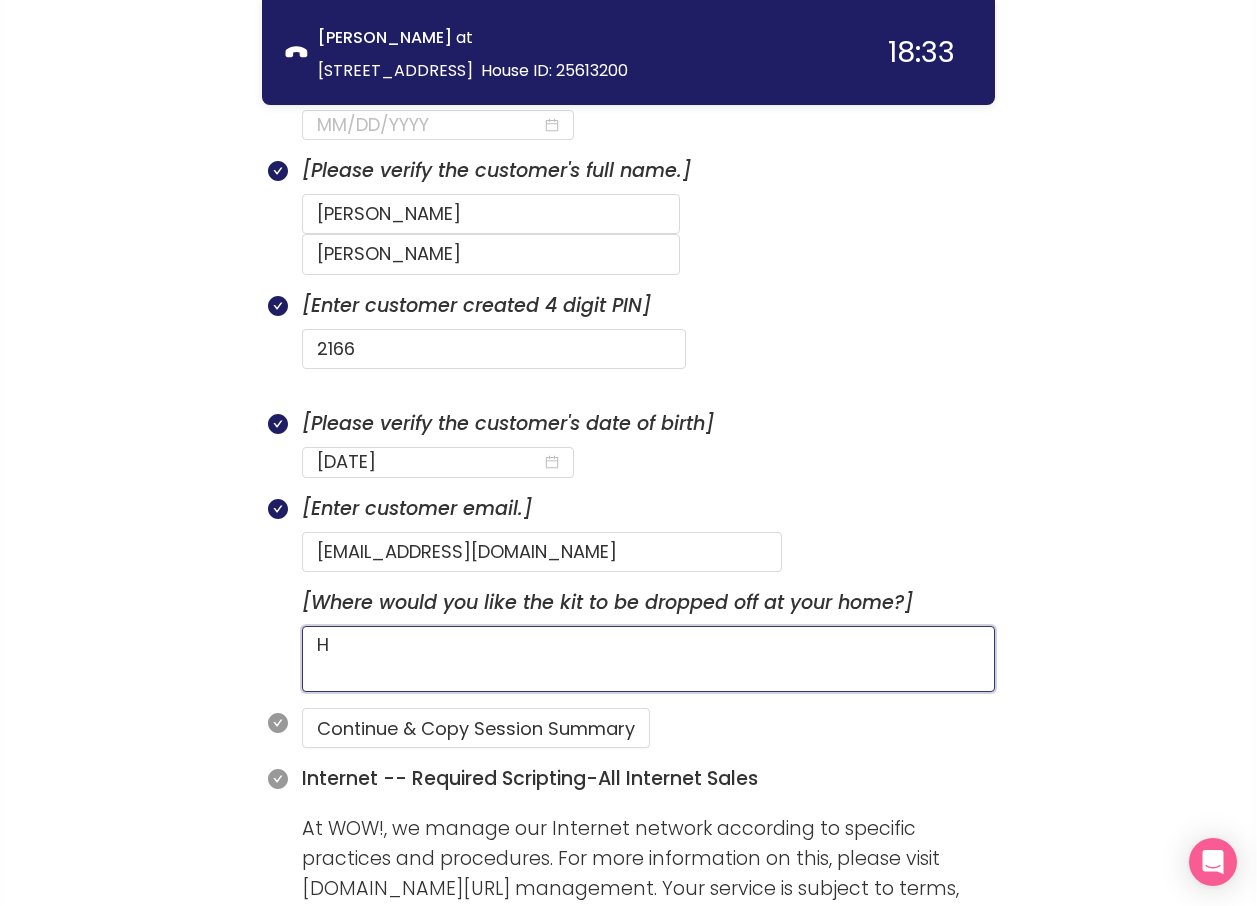 type 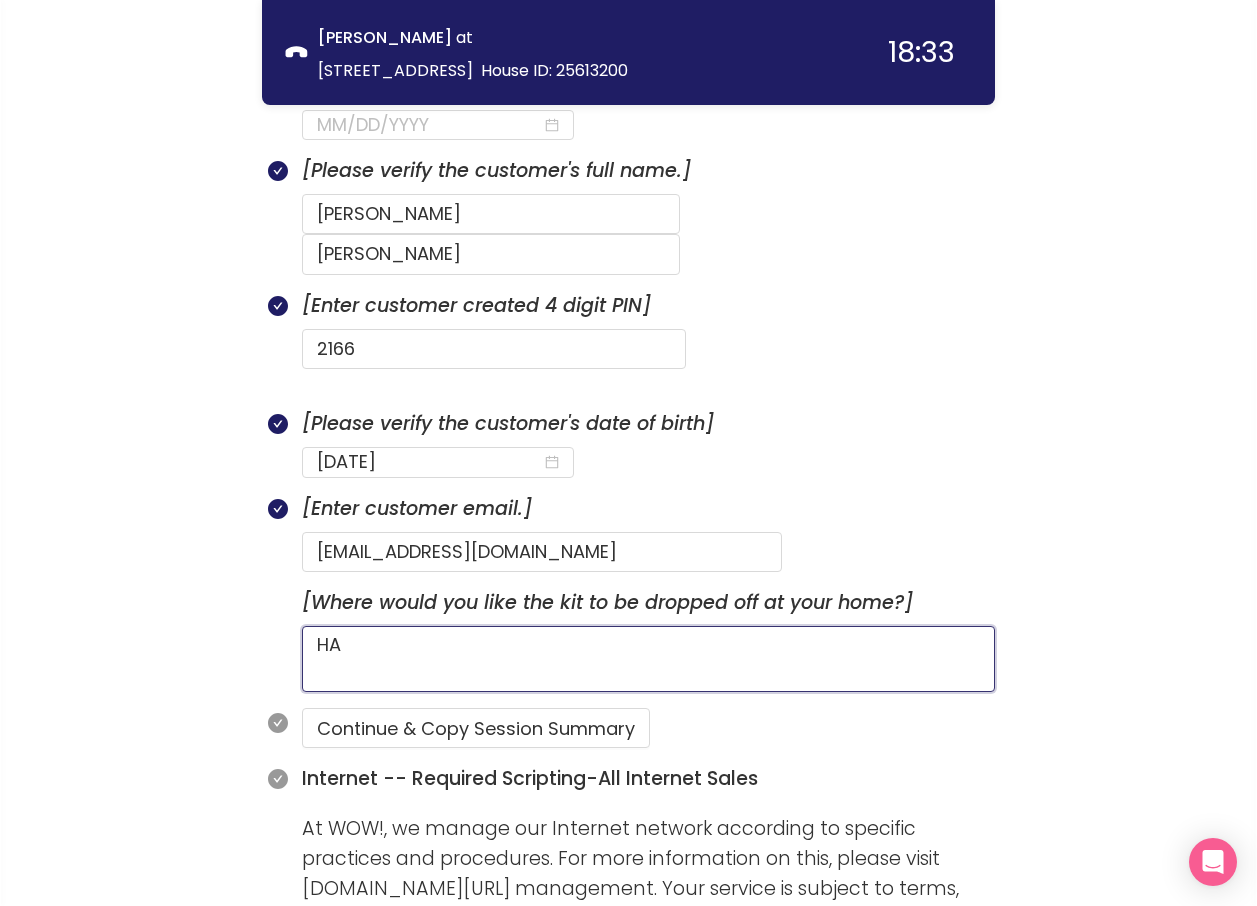type 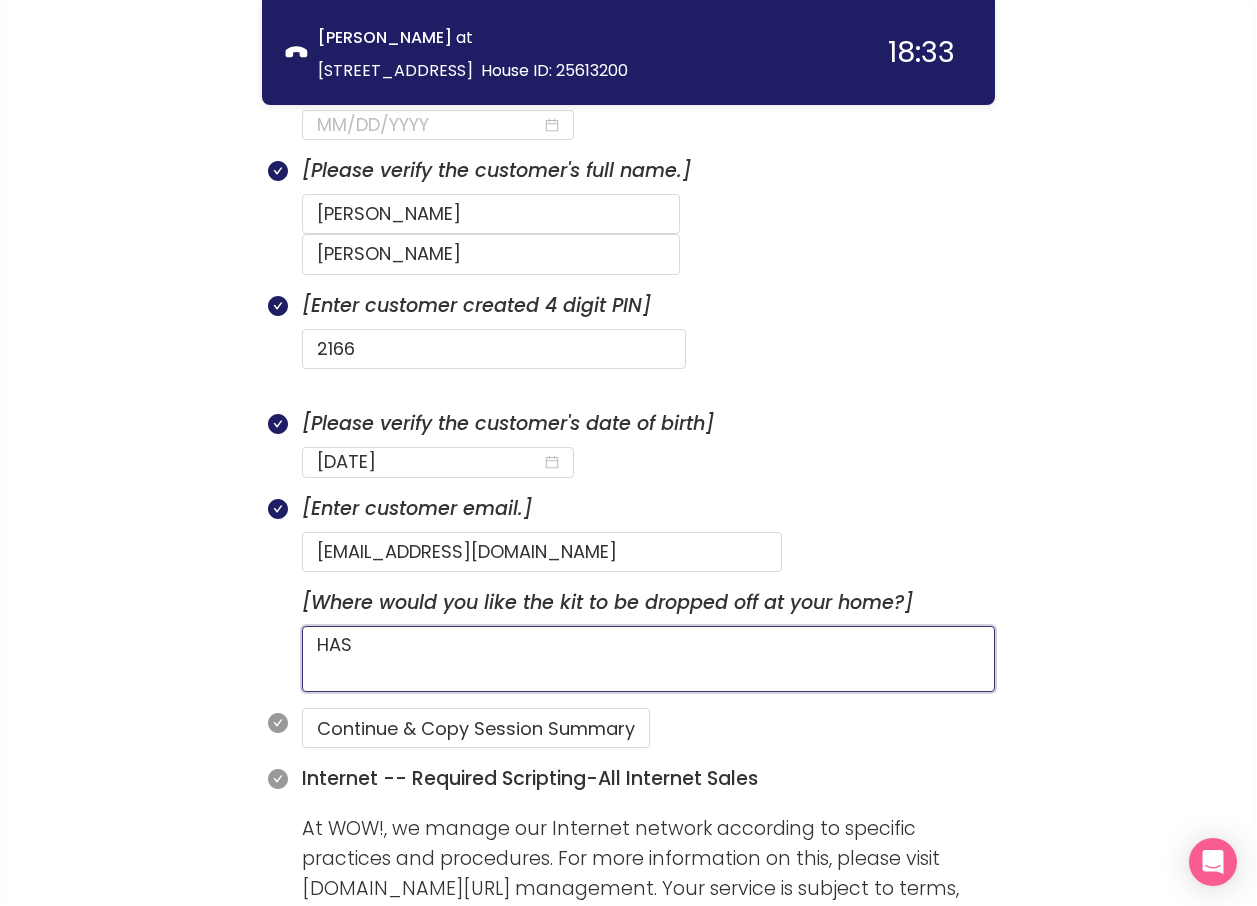 type 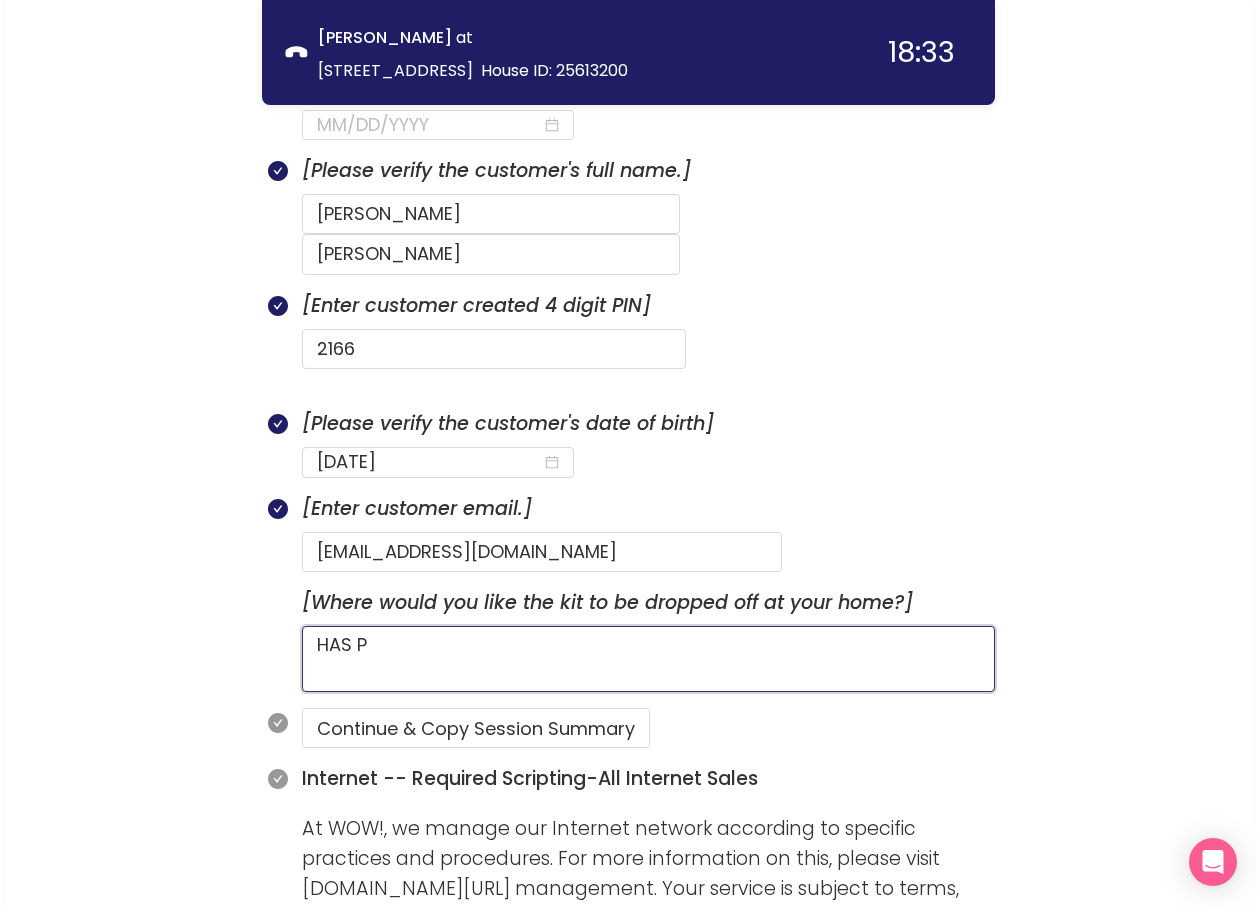type 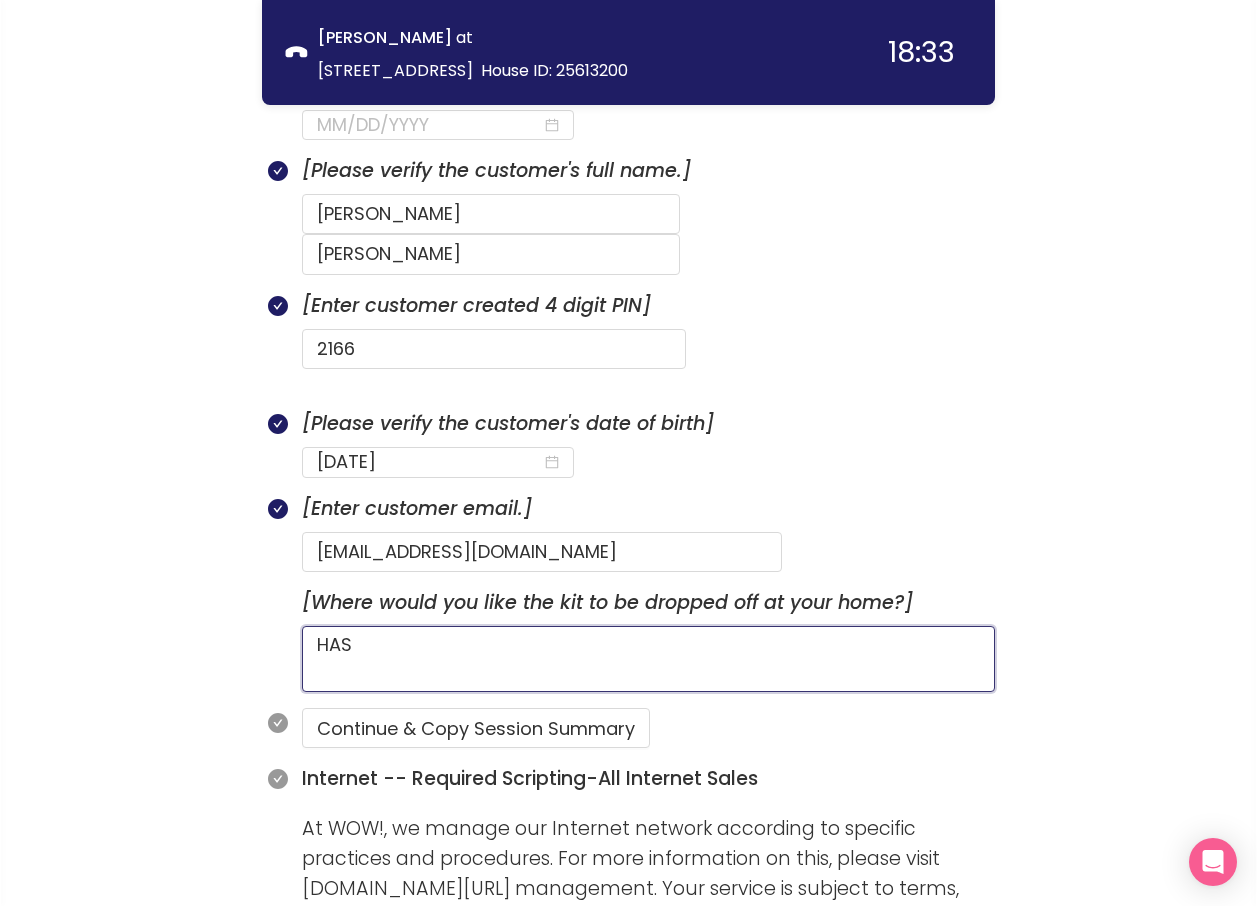 type 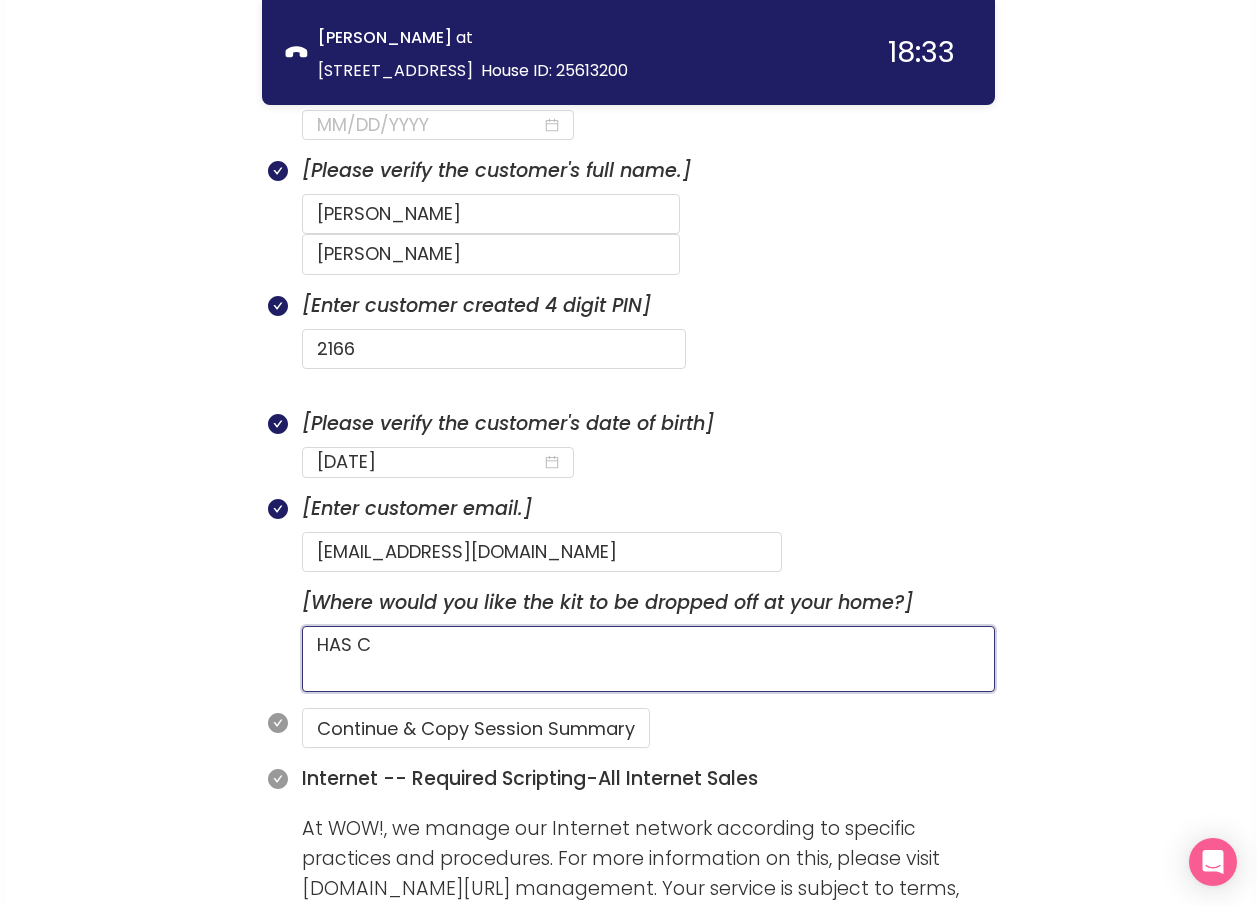type 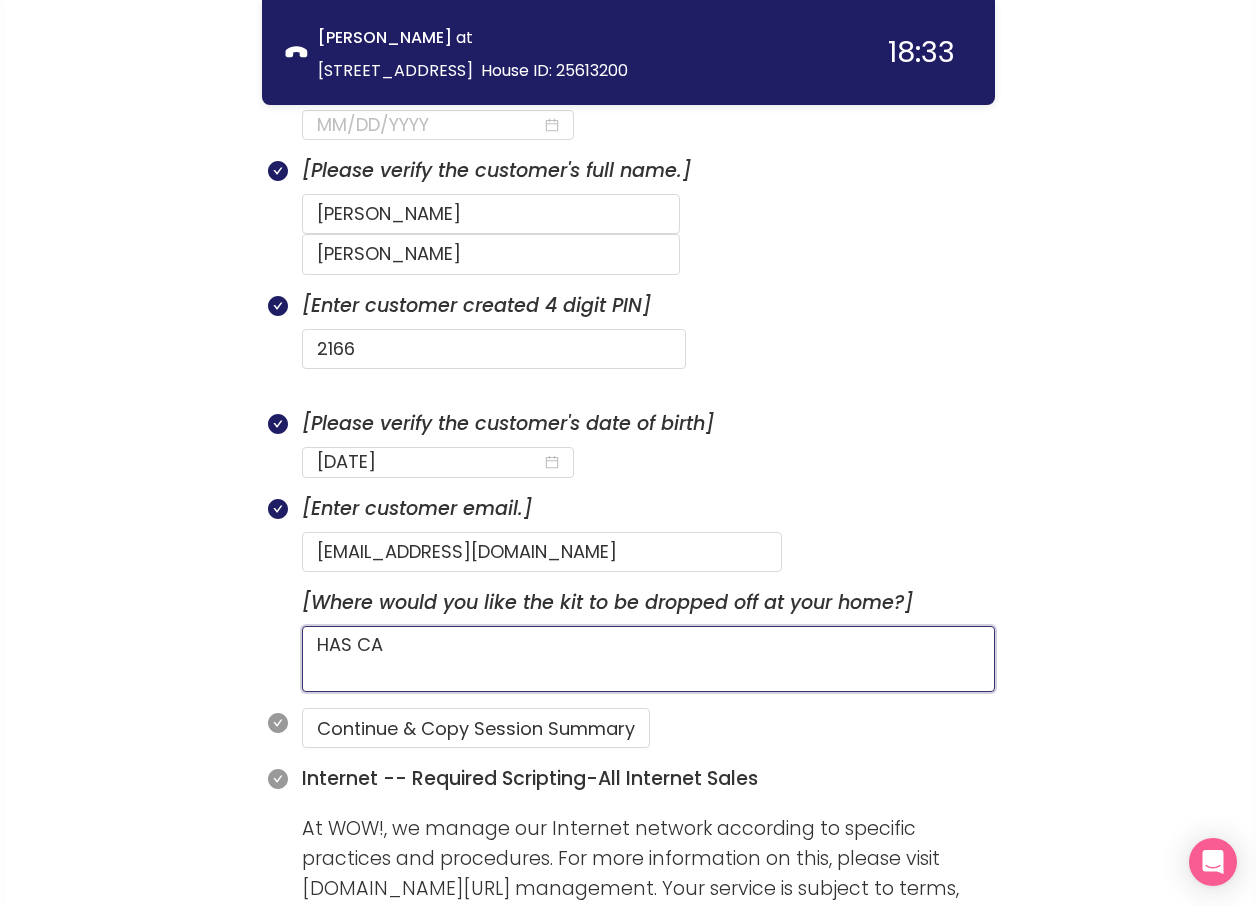 type 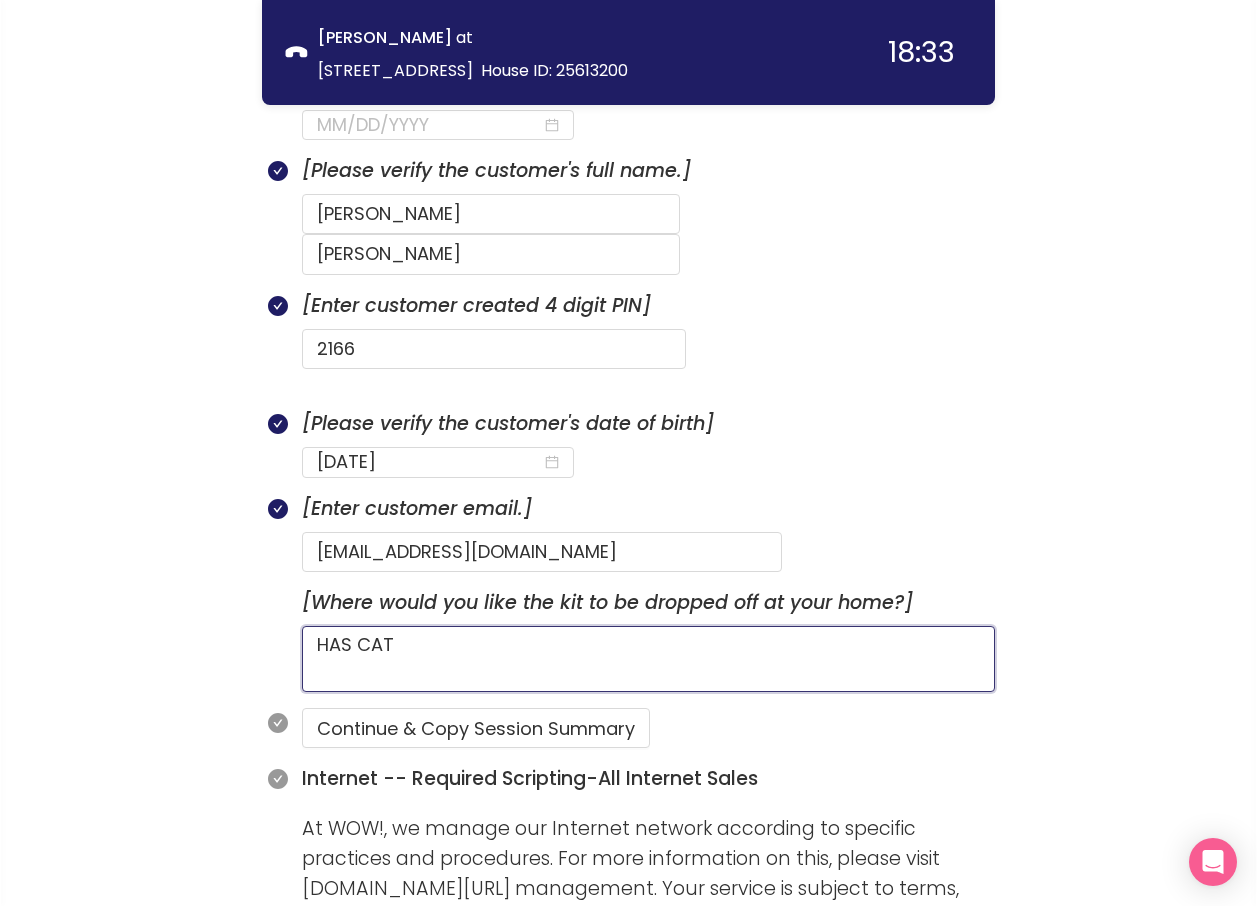 type 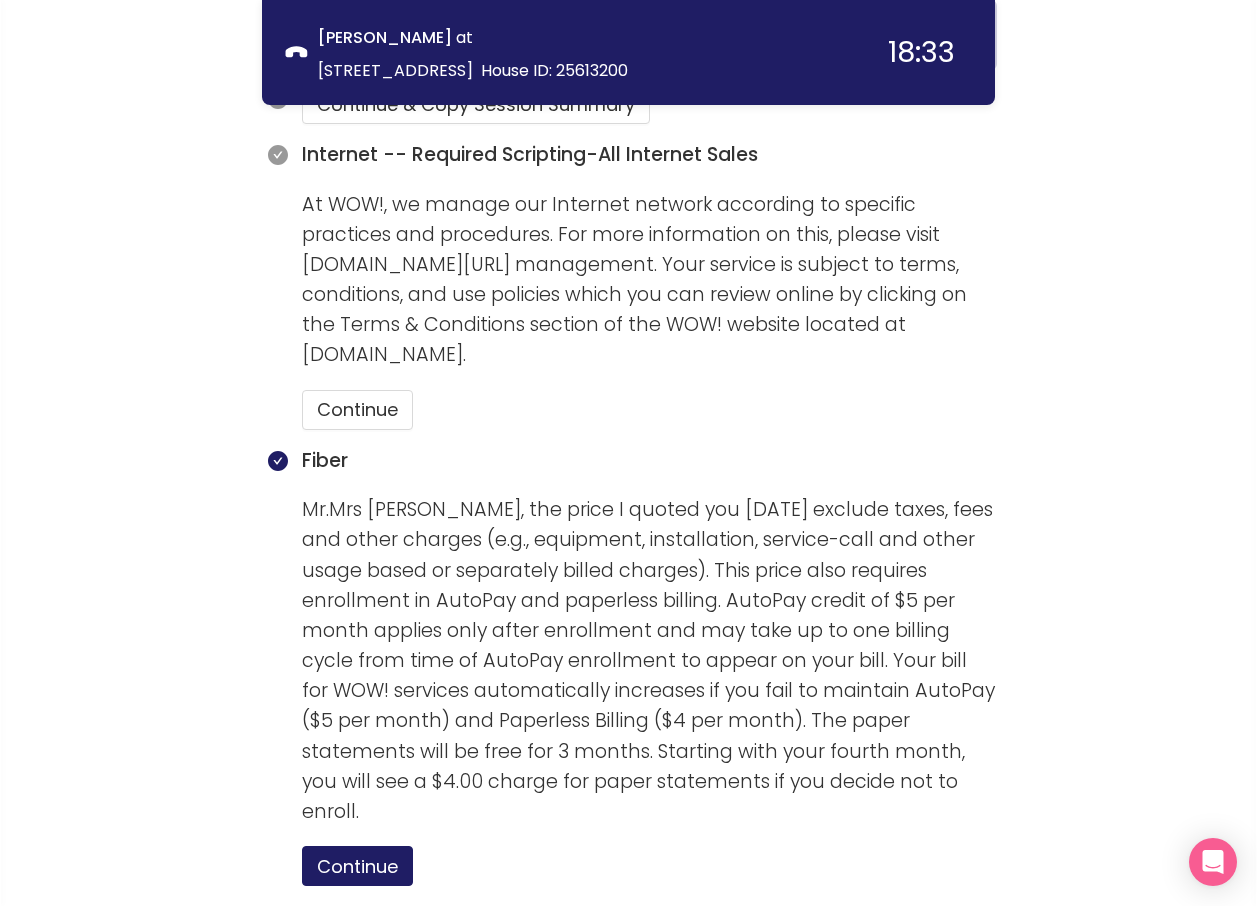 scroll, scrollTop: 1600, scrollLeft: 0, axis: vertical 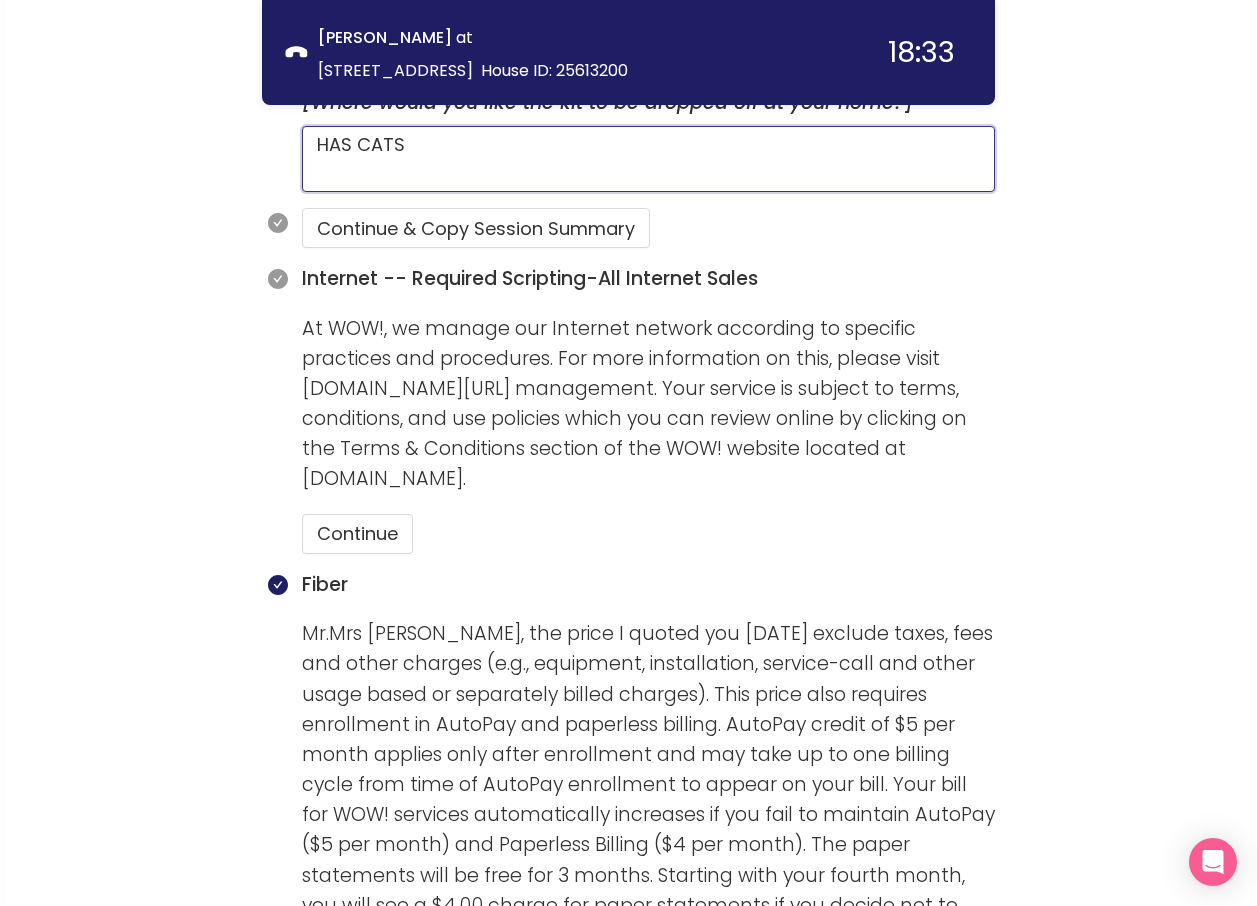 type on "HAS CATS" 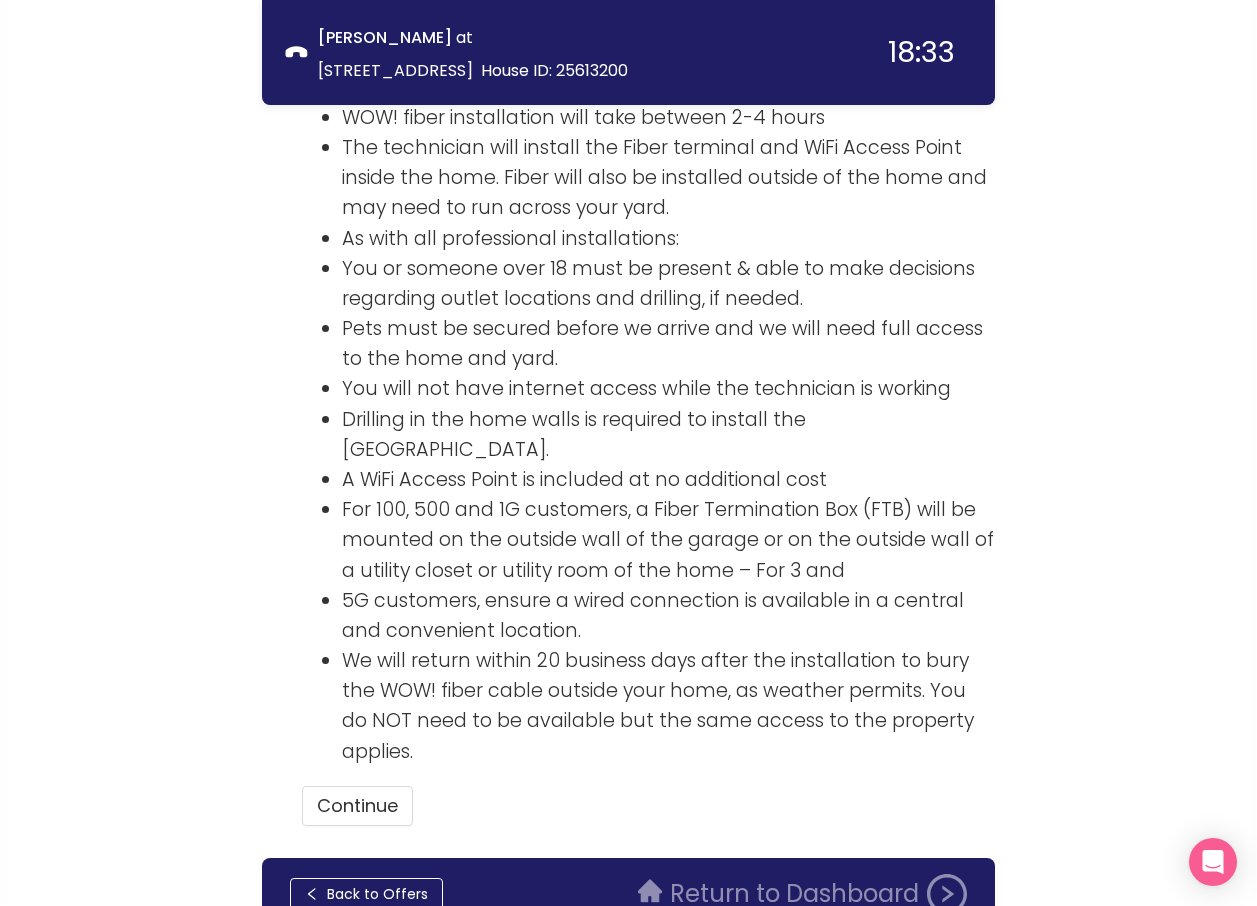 scroll, scrollTop: 3150, scrollLeft: 0, axis: vertical 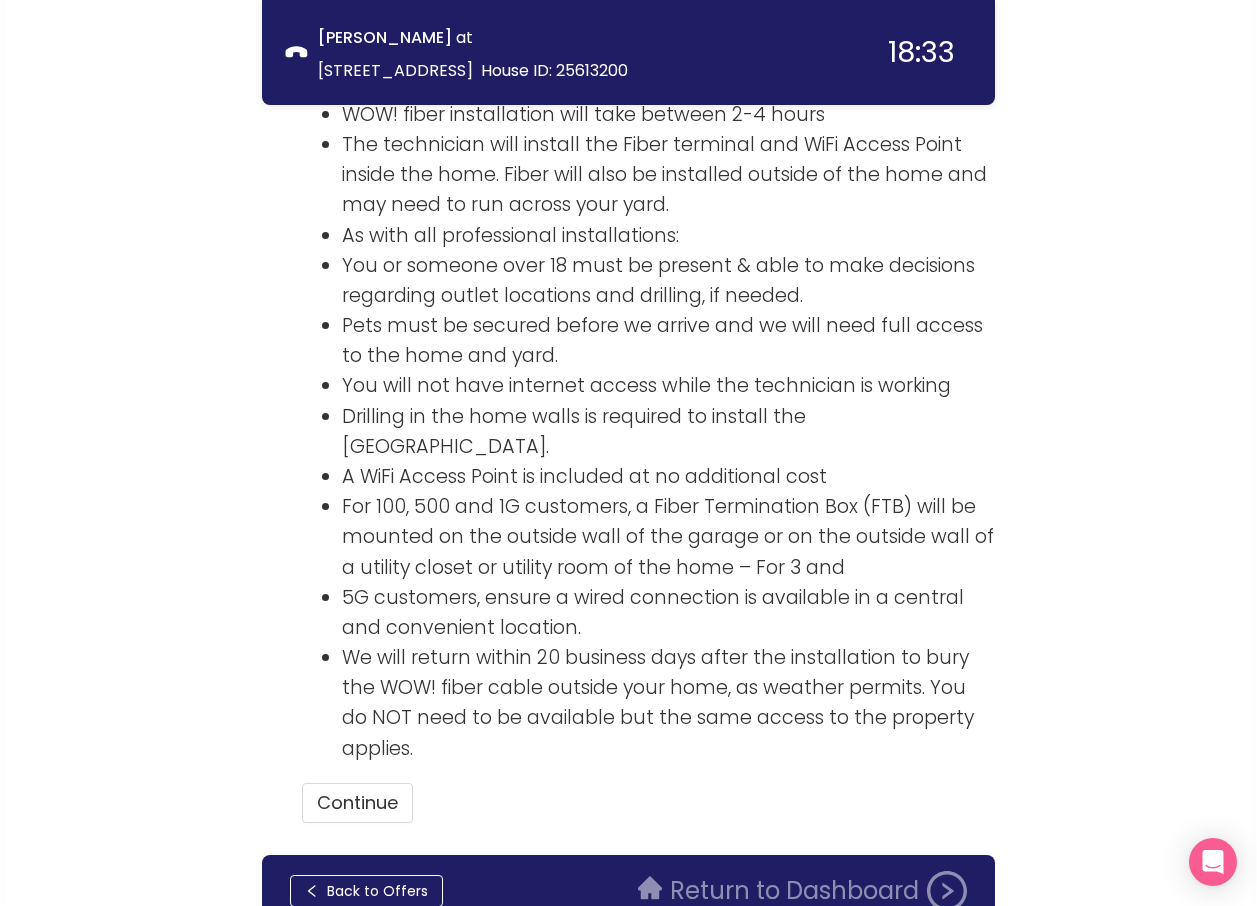 click on "WOW! Fiber Installation Expectations – Must Select a Time Frame-Pro Install Only The following information must be provided to the new WOW! fiber customers to help provide the best customer experience possible during WOW! fiber installations: Required Scripting Now that we have selected a date, here are a few things to prepare you for installation: WOW! fiber installation will take between 2-4 hours The technician will install the Fiber terminal and WiFi Access Point inside the home. Fiber will also be installed outside of the home and may need to run across your yard. As with all professional installations: You or someone over 18 must be present & able to make decisions regarding outlet locations and drilling, if needed. Pets must be secured before we arrive and we will need full access to the home and yard. You will not have internet access while the technician is working Drilling in the home walls is required to install the [GEOGRAPHIC_DATA]. A [GEOGRAPHIC_DATA] is included at no additional cost Continue" 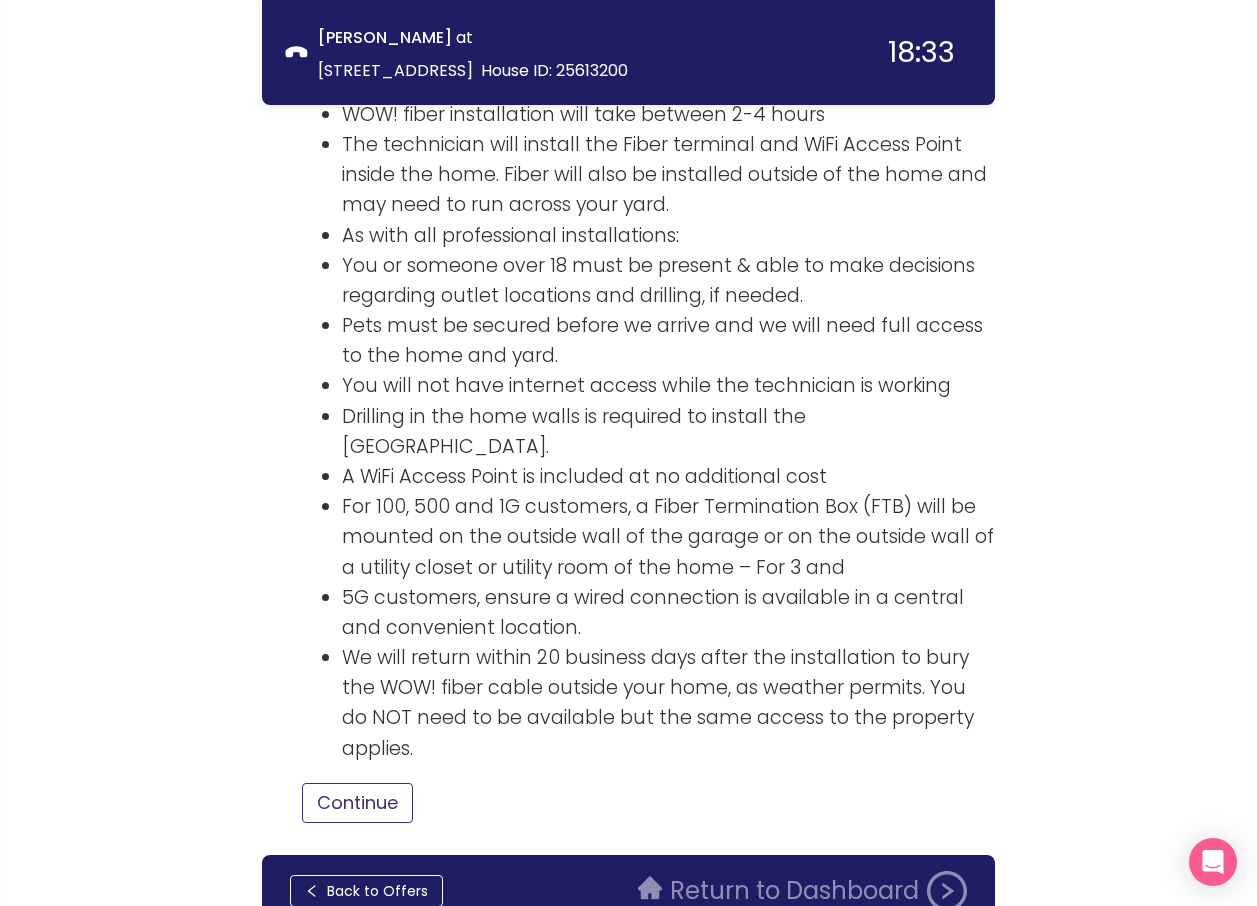 drag, startPoint x: 347, startPoint y: 700, endPoint x: 359, endPoint y: 703, distance: 12.369317 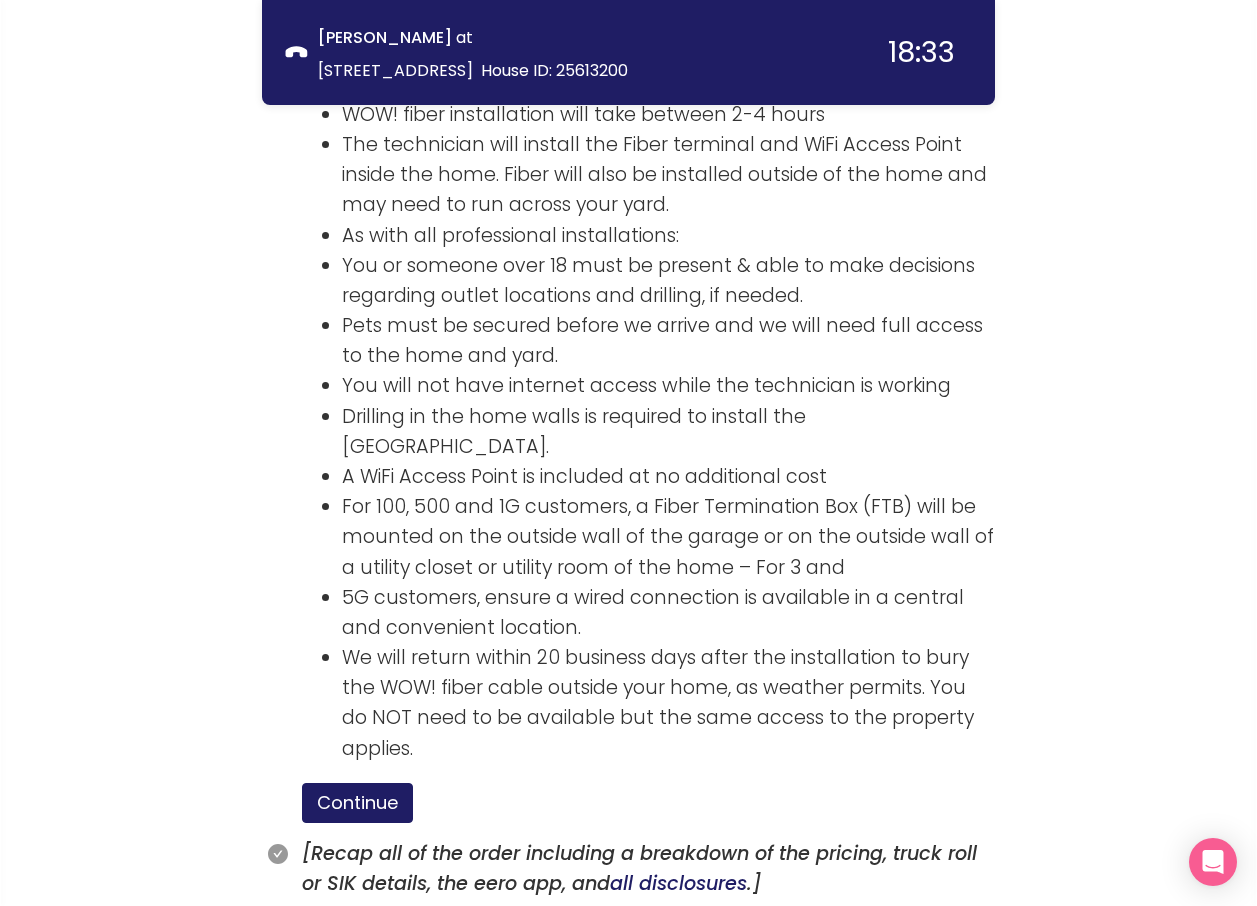scroll, scrollTop: 3250, scrollLeft: 0, axis: vertical 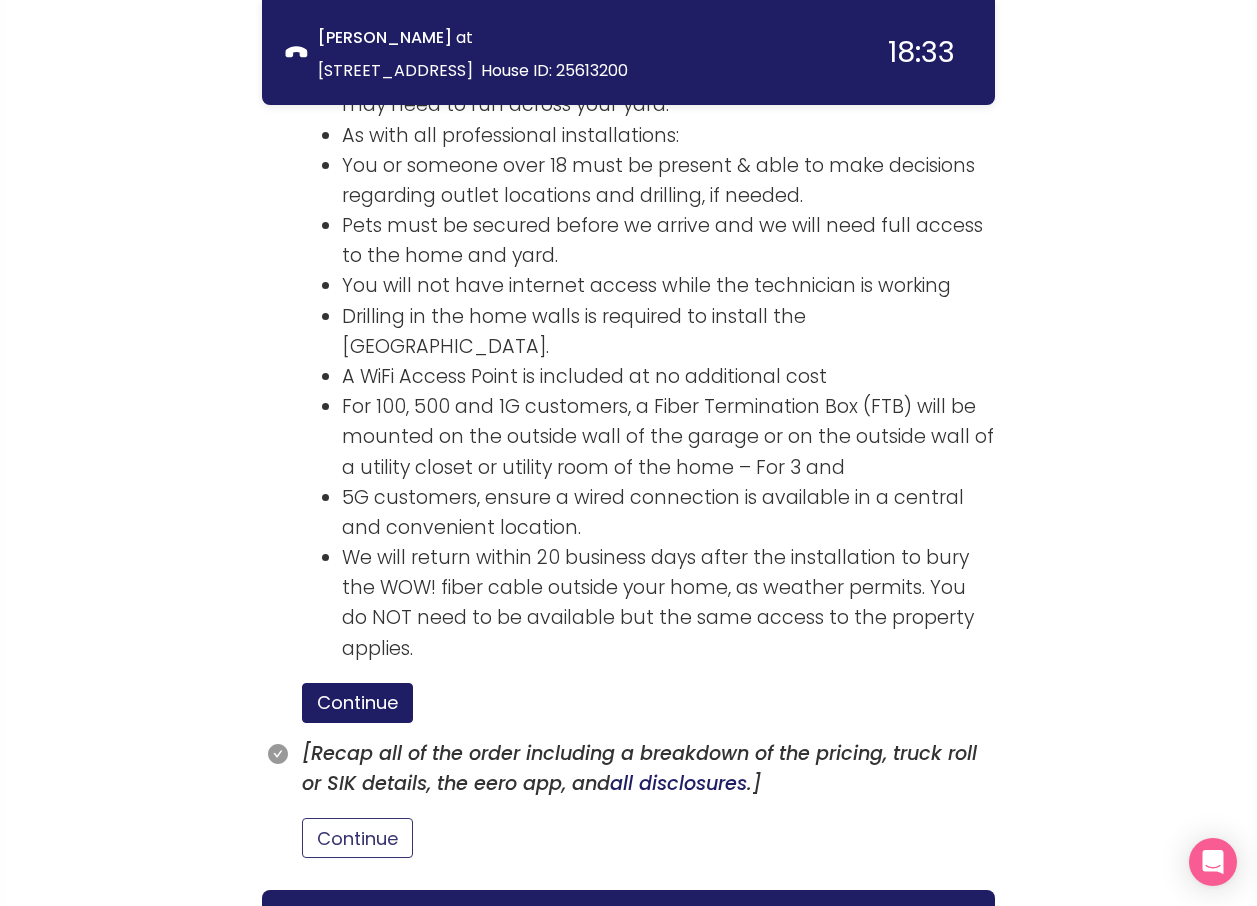 drag, startPoint x: 370, startPoint y: 739, endPoint x: 391, endPoint y: 739, distance: 21 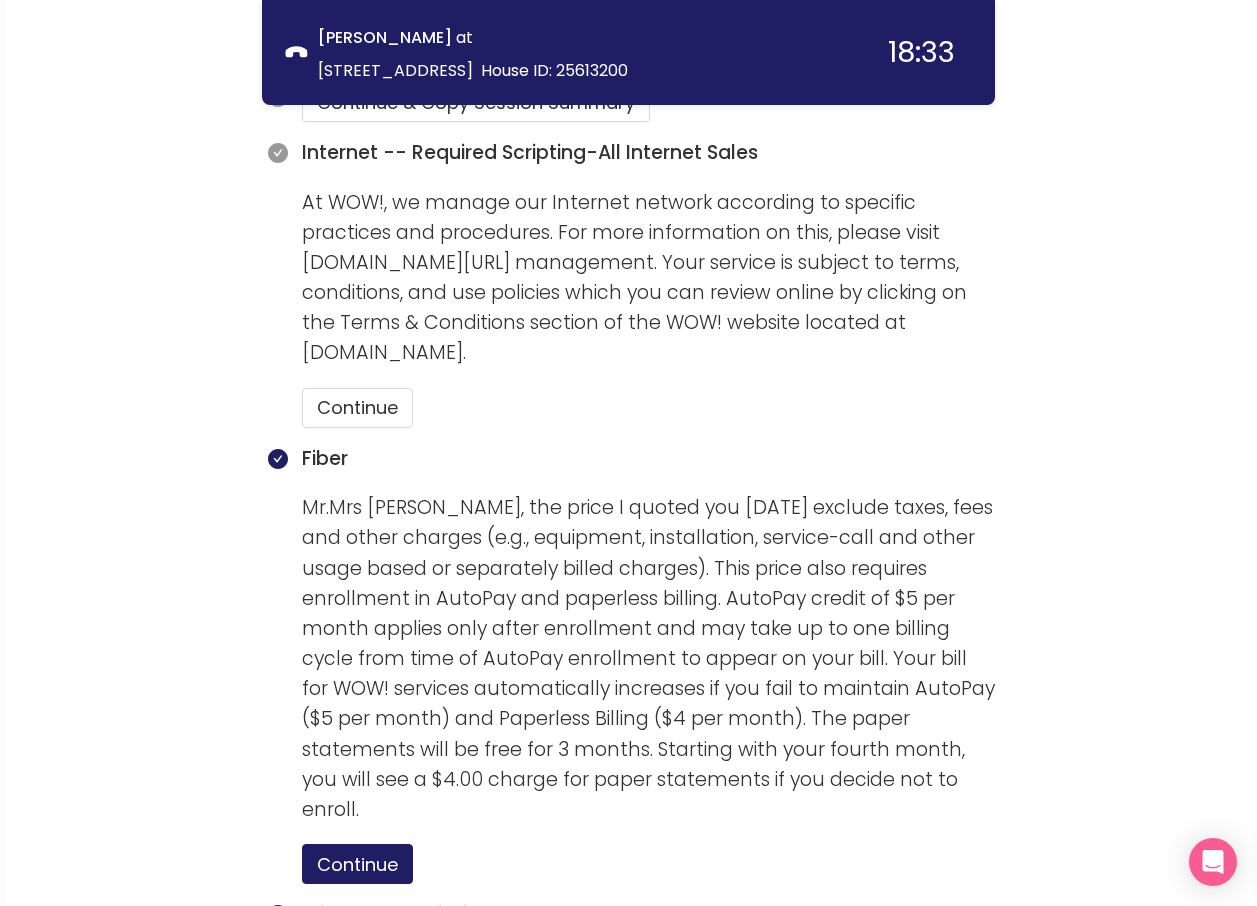 scroll, scrollTop: 1550, scrollLeft: 0, axis: vertical 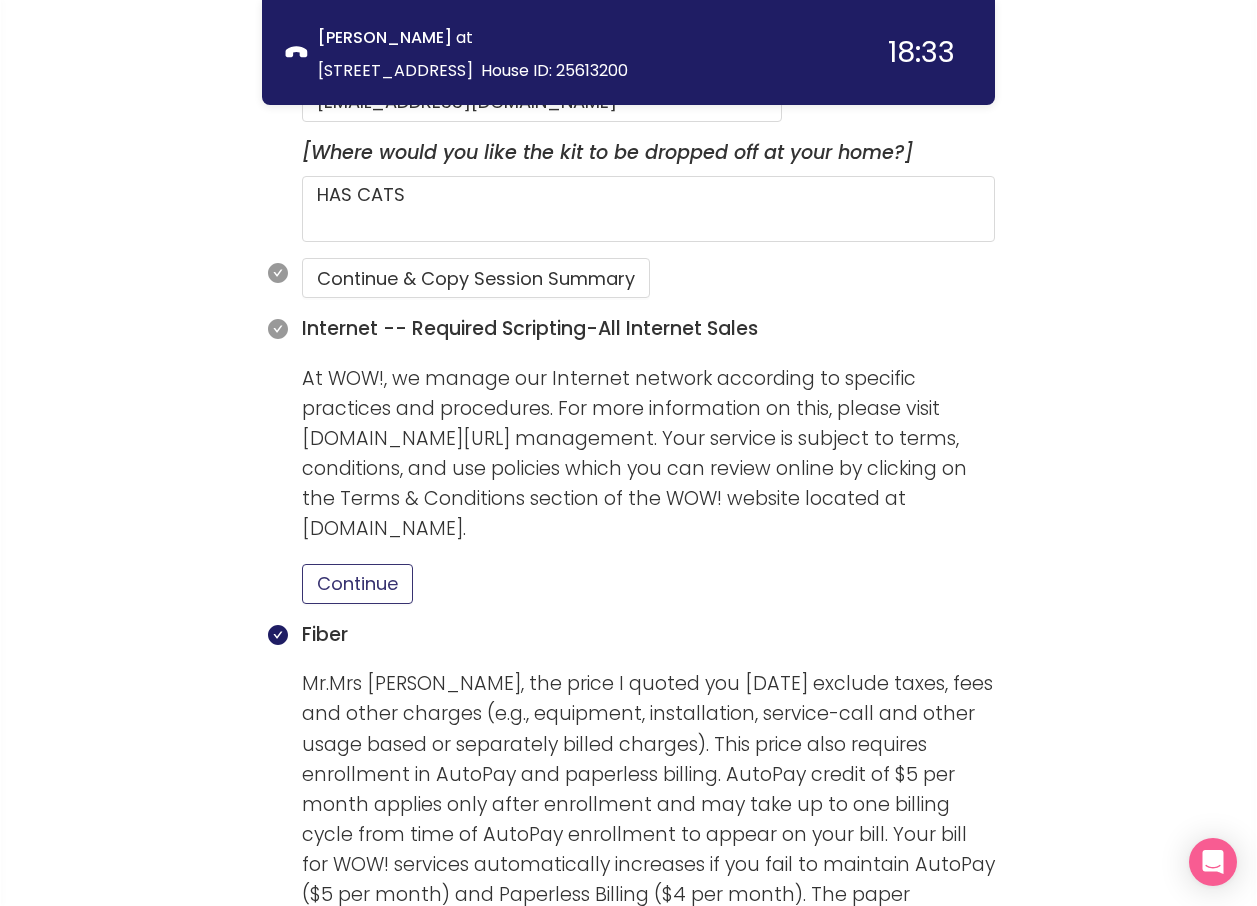 click on "Continue" at bounding box center [357, 584] 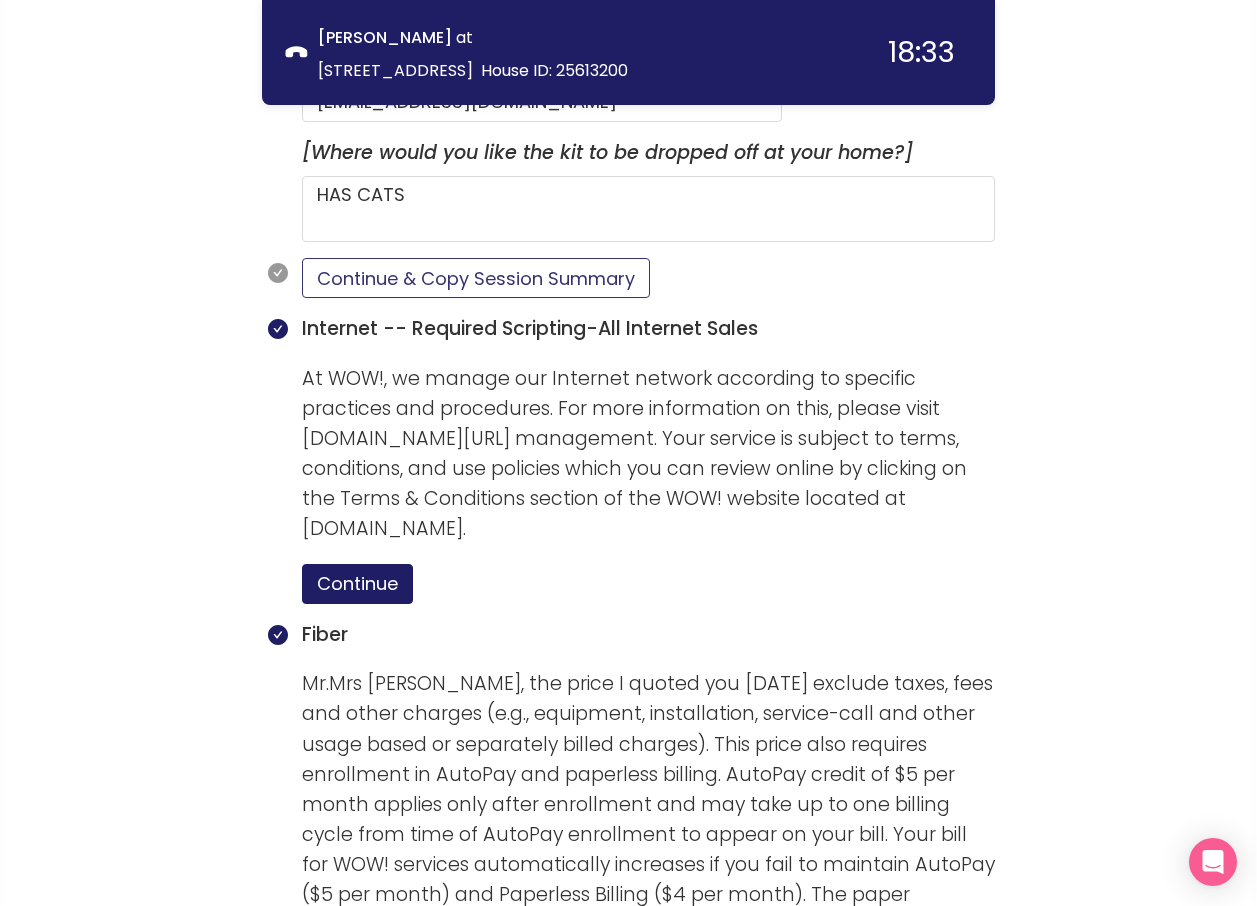 click on "Continue & Copy Session Summary" at bounding box center [476, 278] 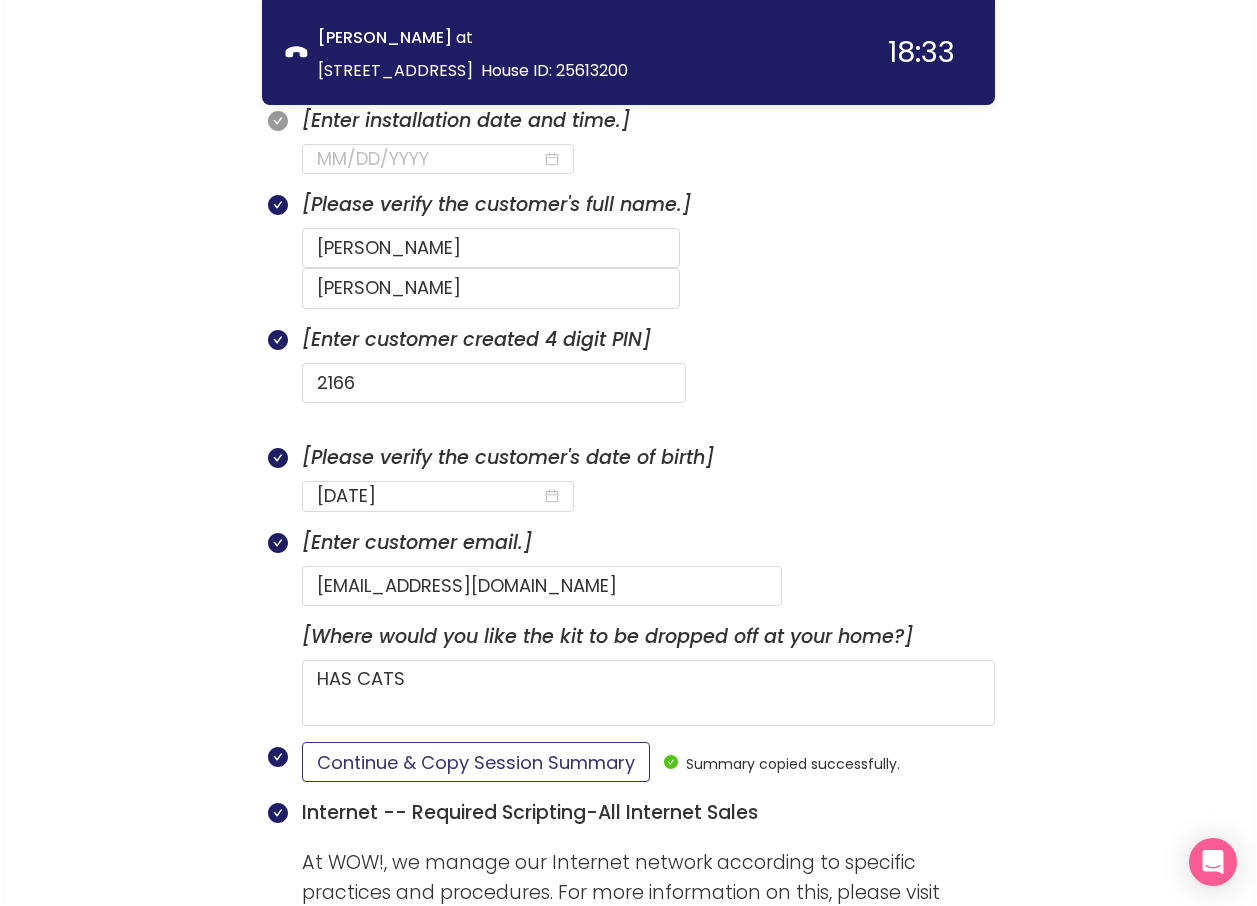 scroll, scrollTop: 1050, scrollLeft: 0, axis: vertical 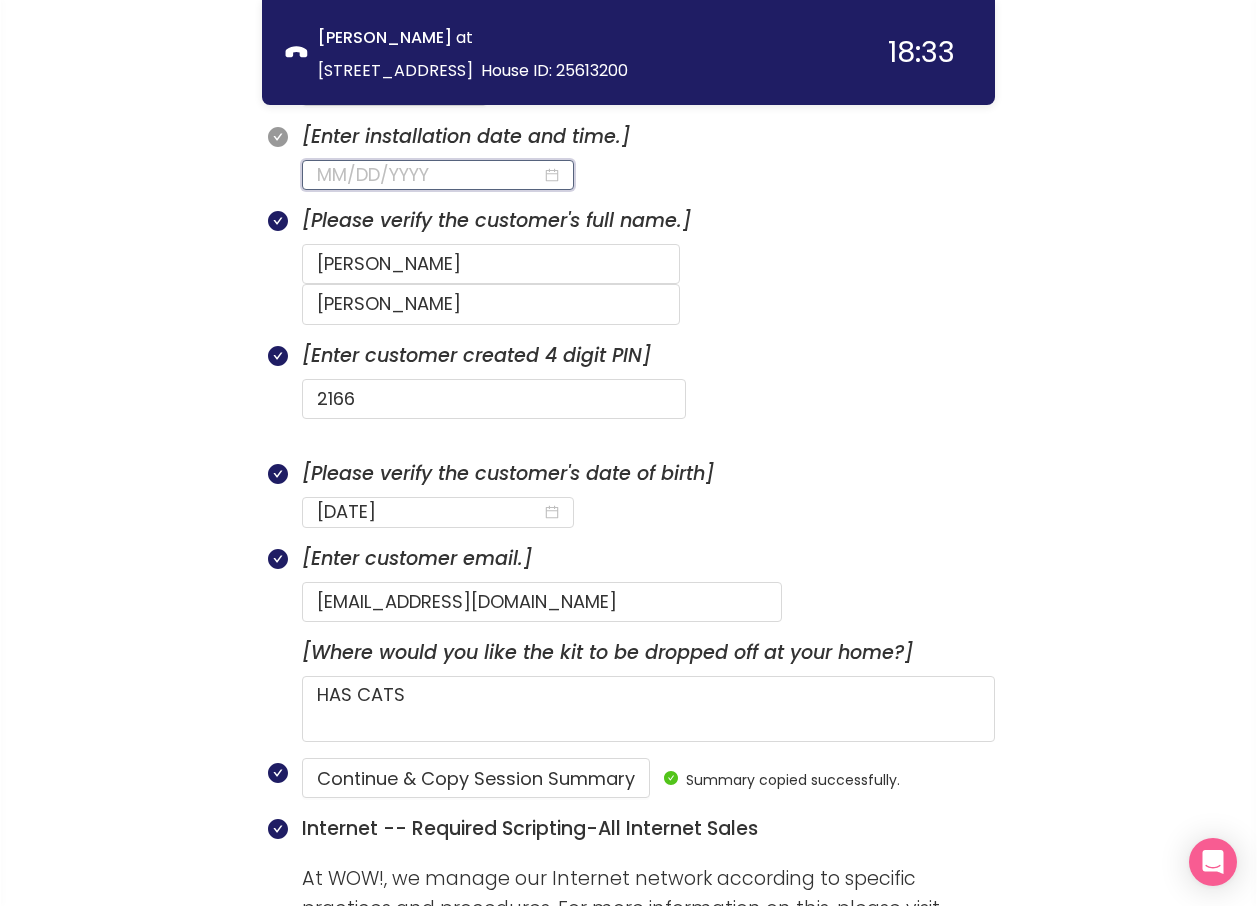 click at bounding box center [429, 175] 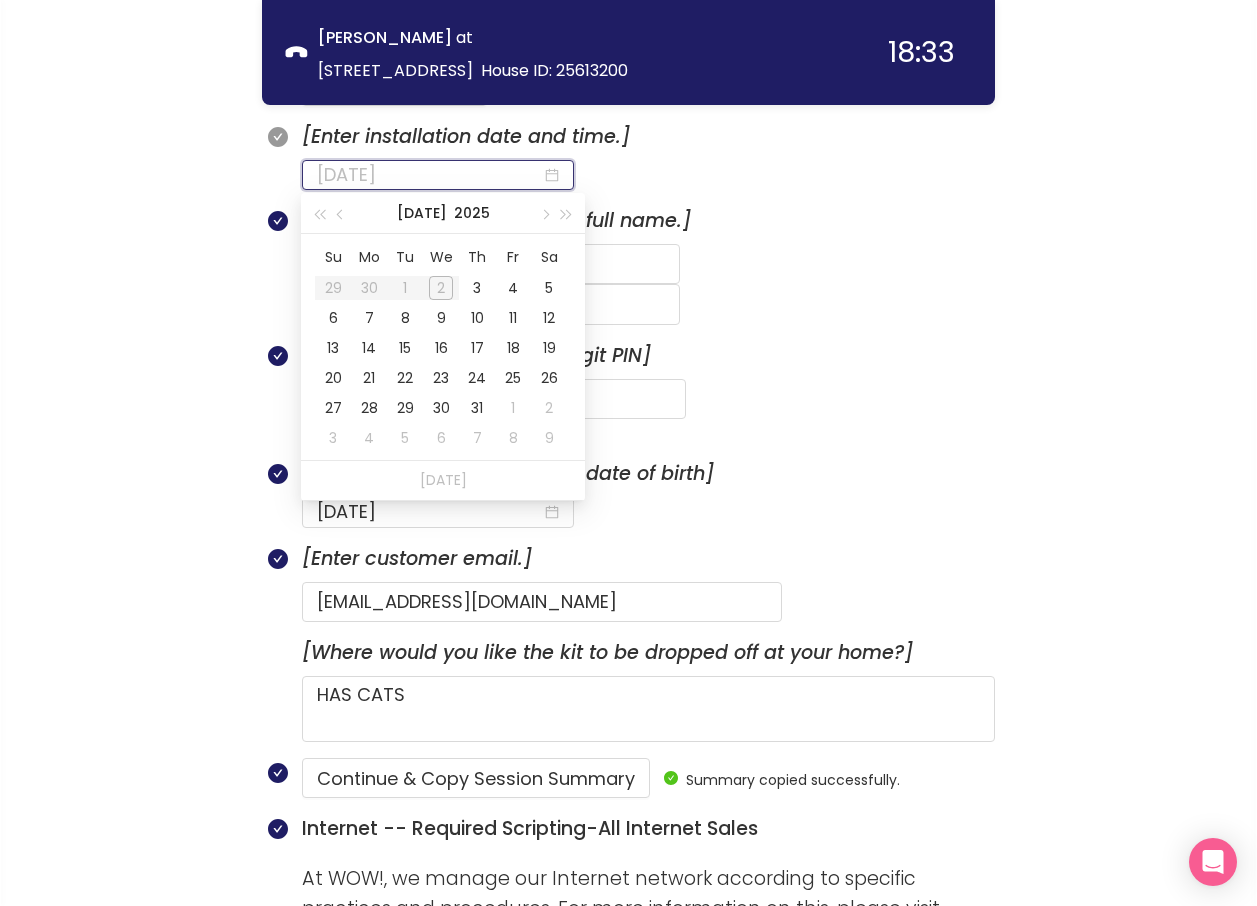 type on "[DATE]" 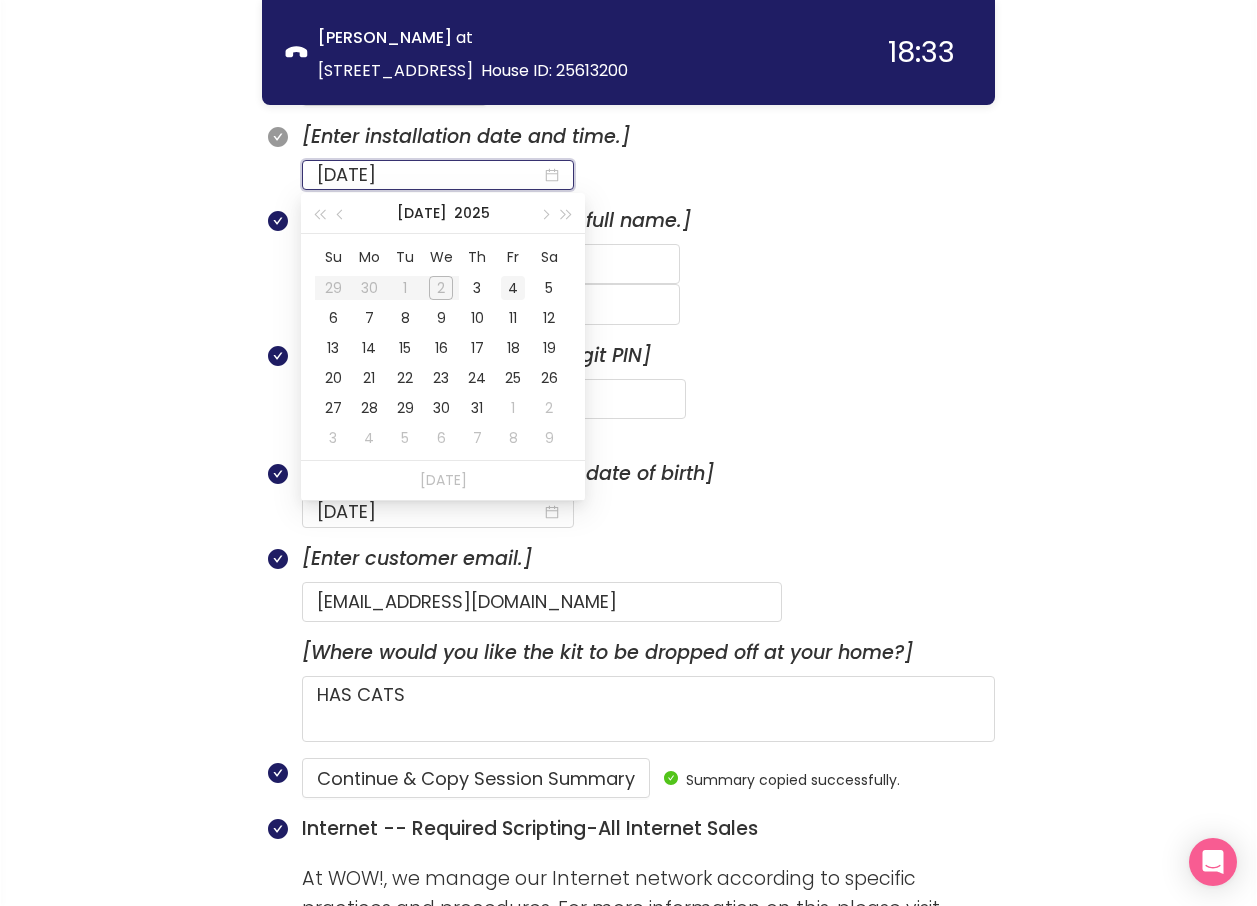 type on "[DATE]" 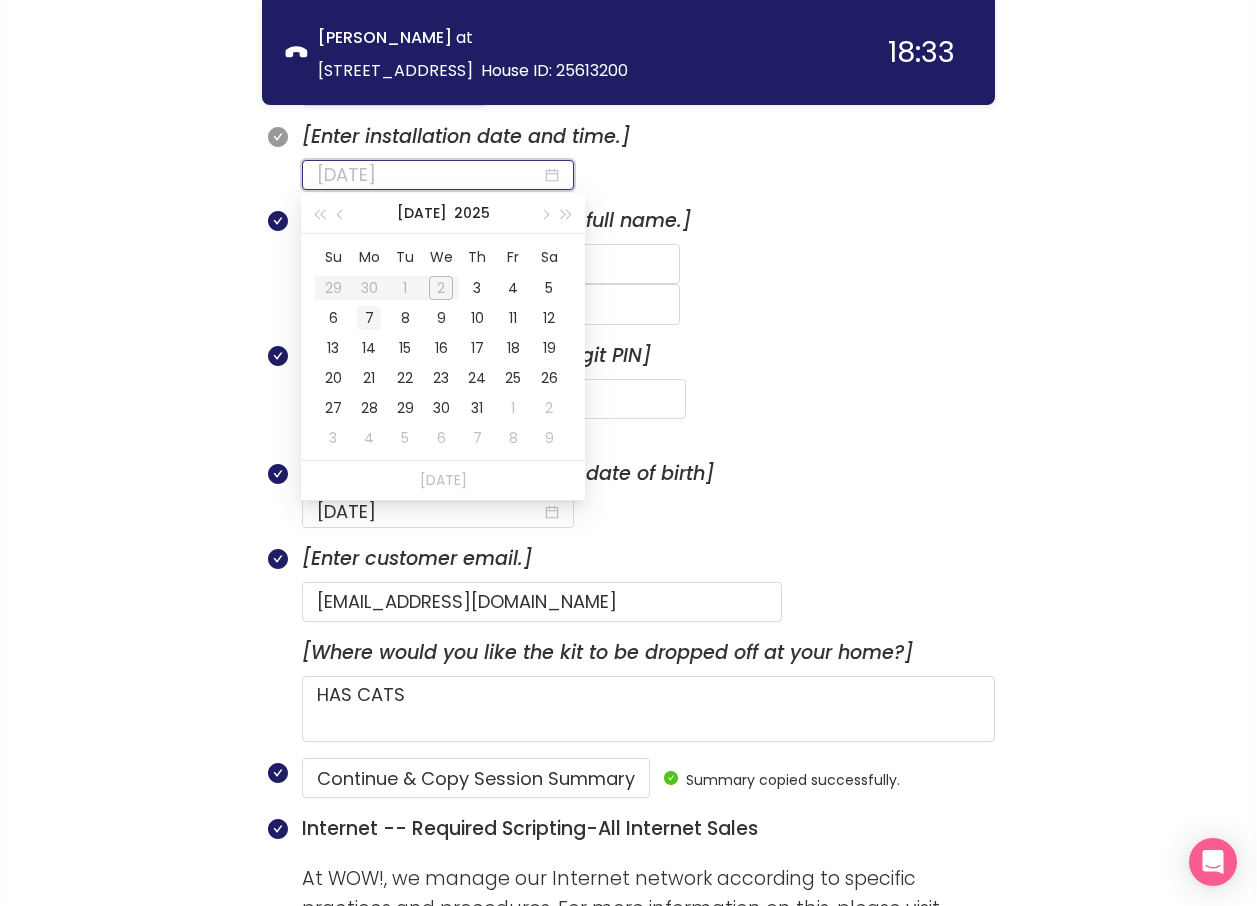 type on "[DATE]" 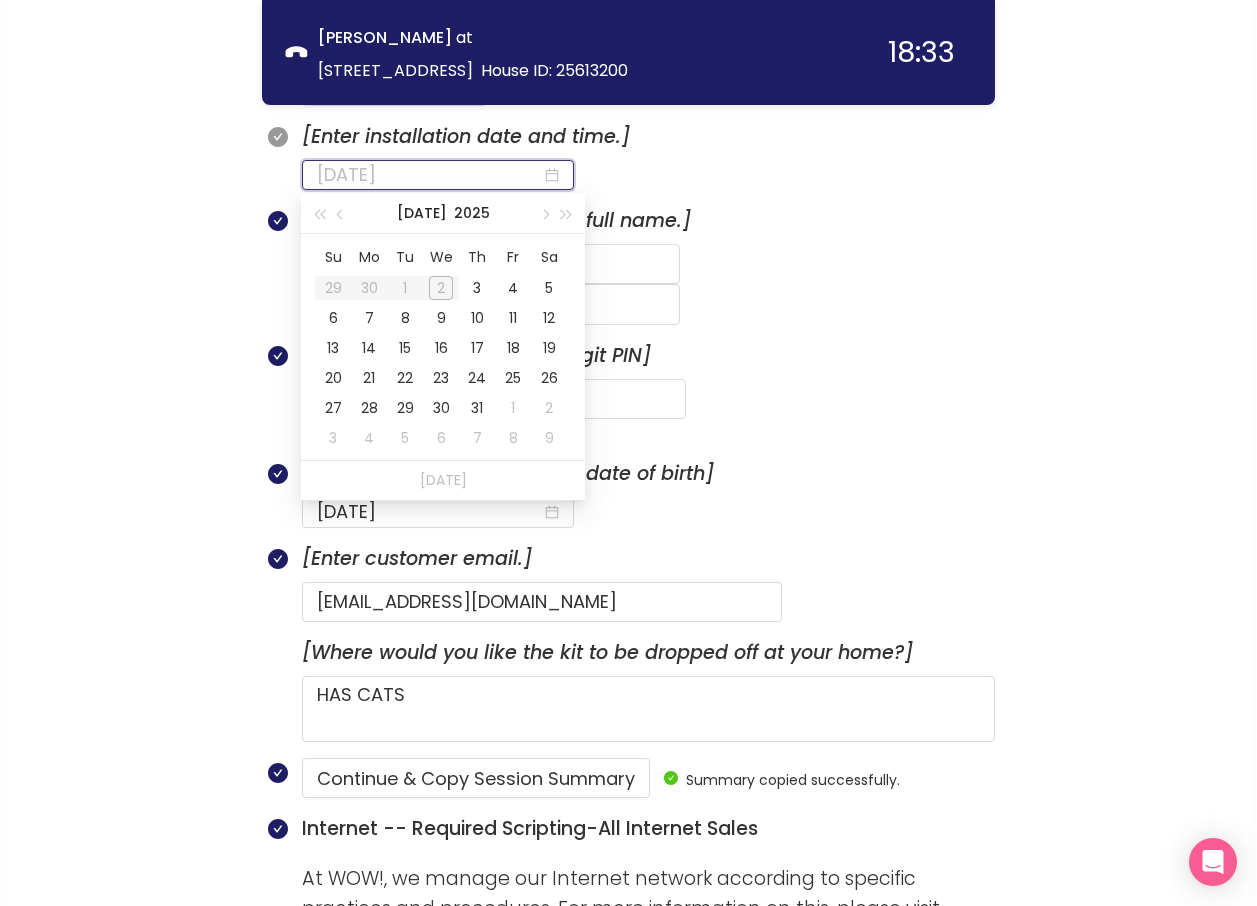 type on "[DATE]" 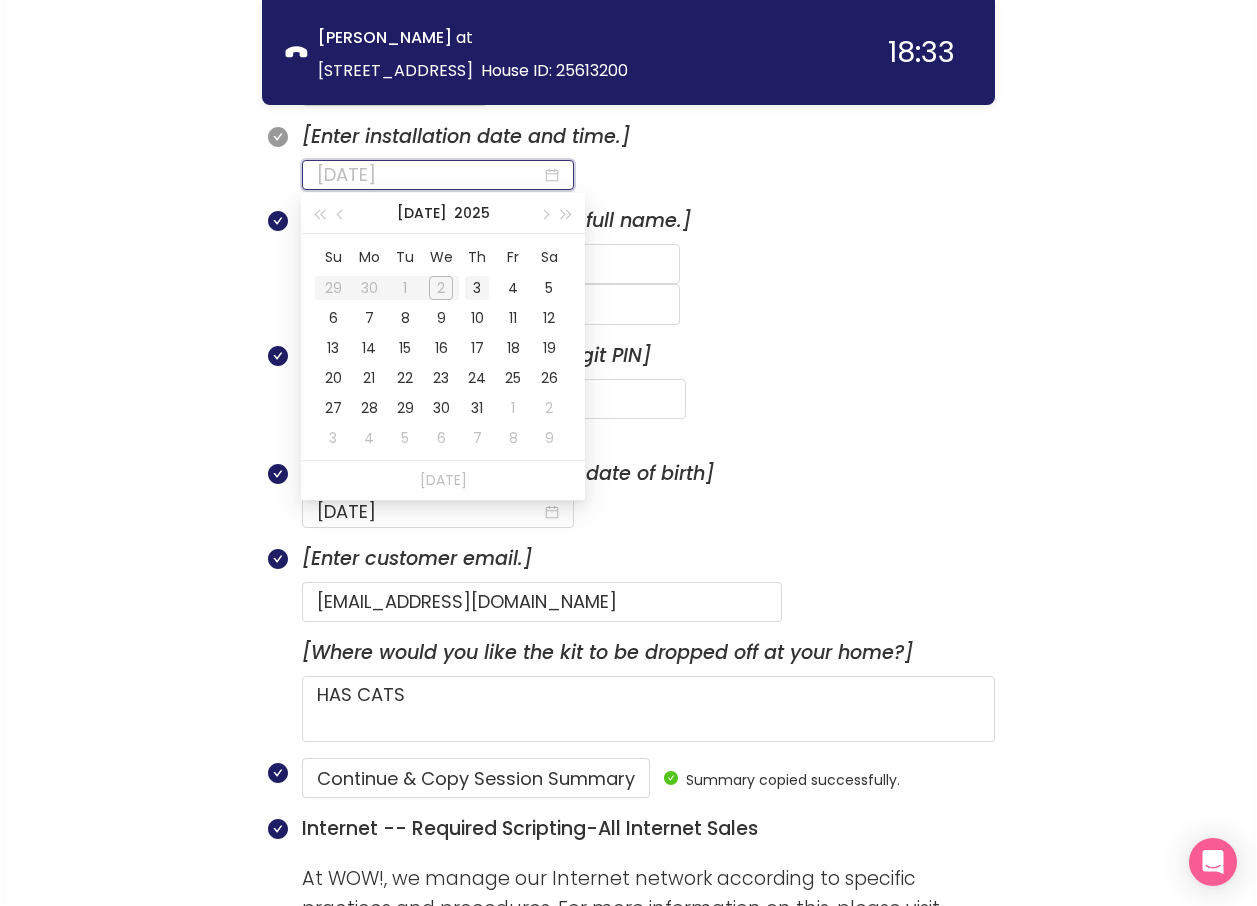 click on "3" at bounding box center [477, 288] 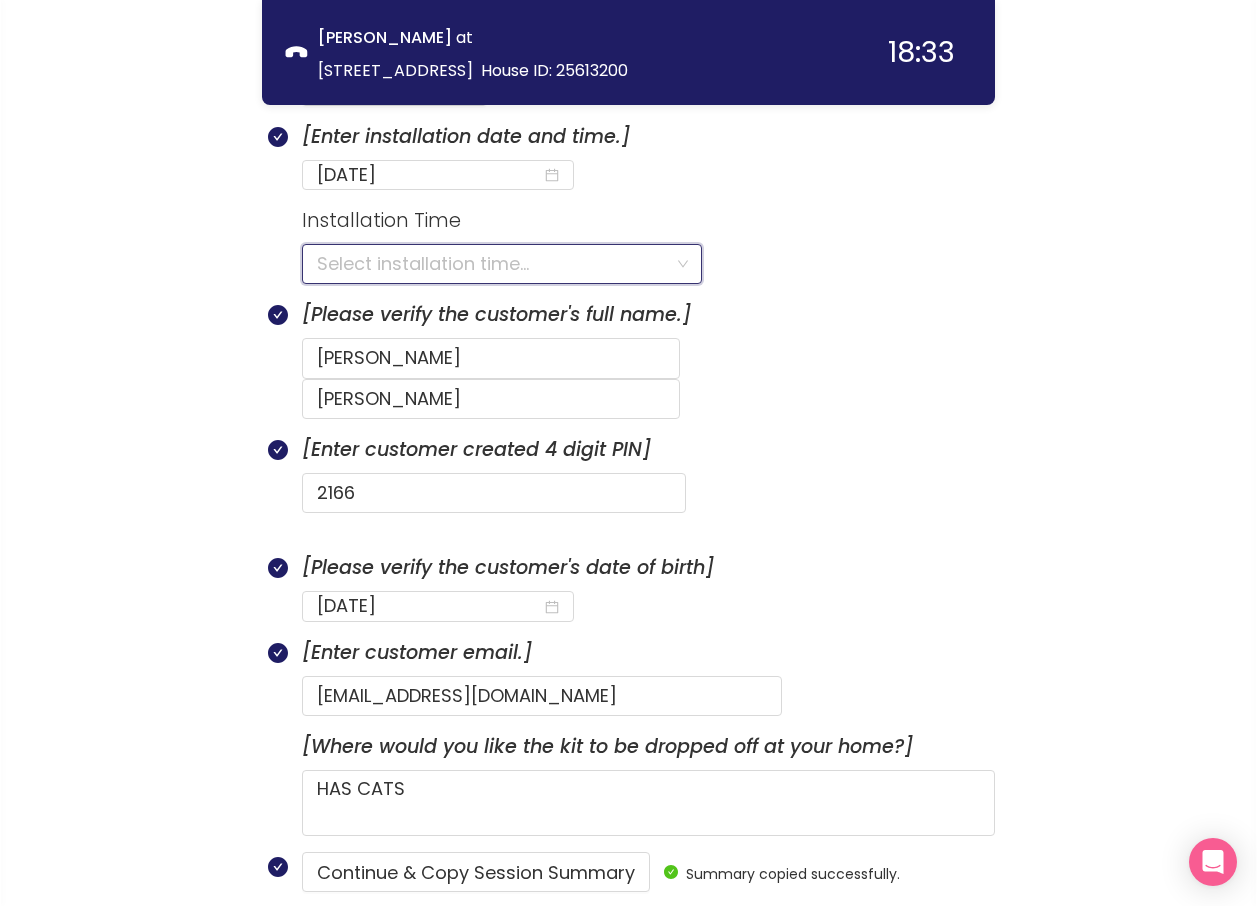 click at bounding box center [495, 264] 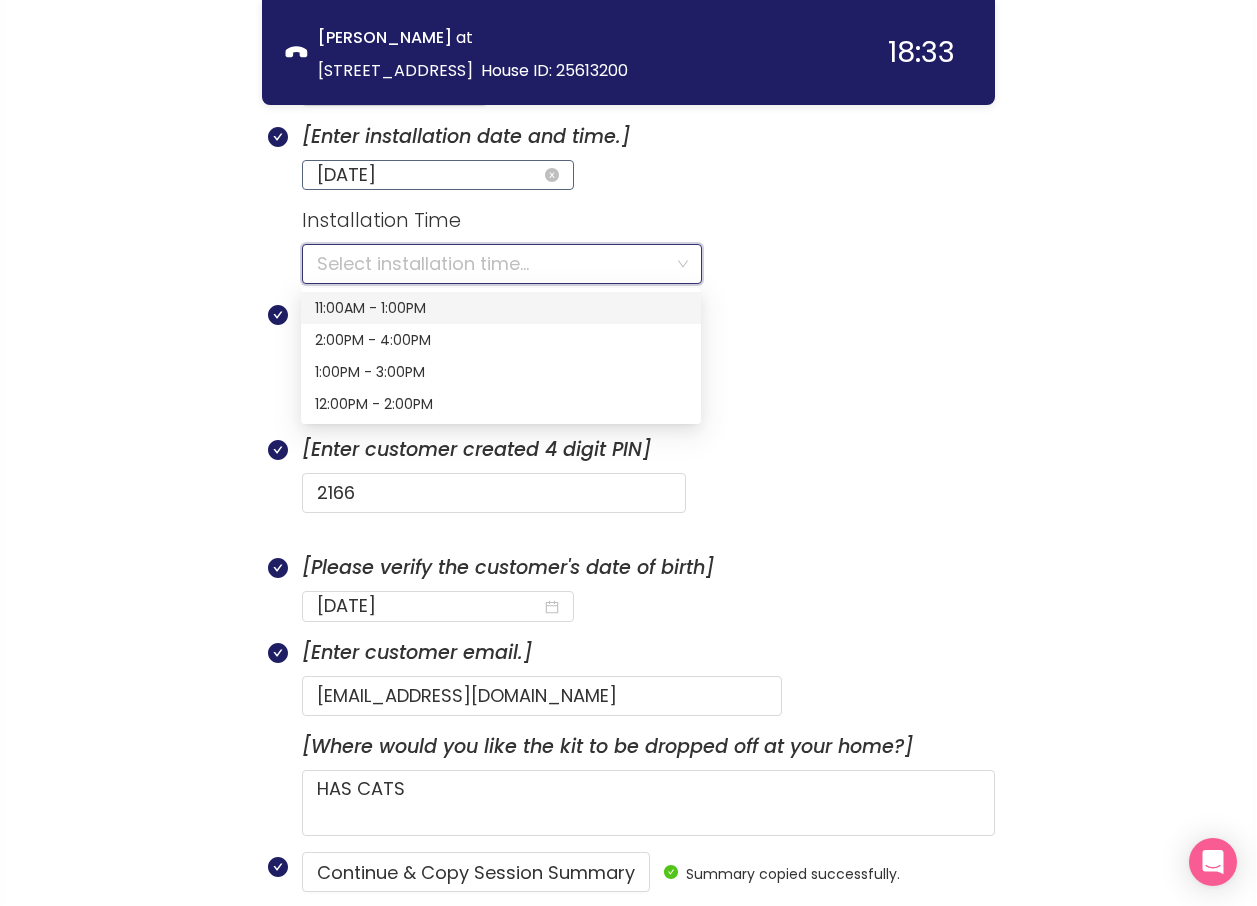 click on "[DATE]" at bounding box center [429, 175] 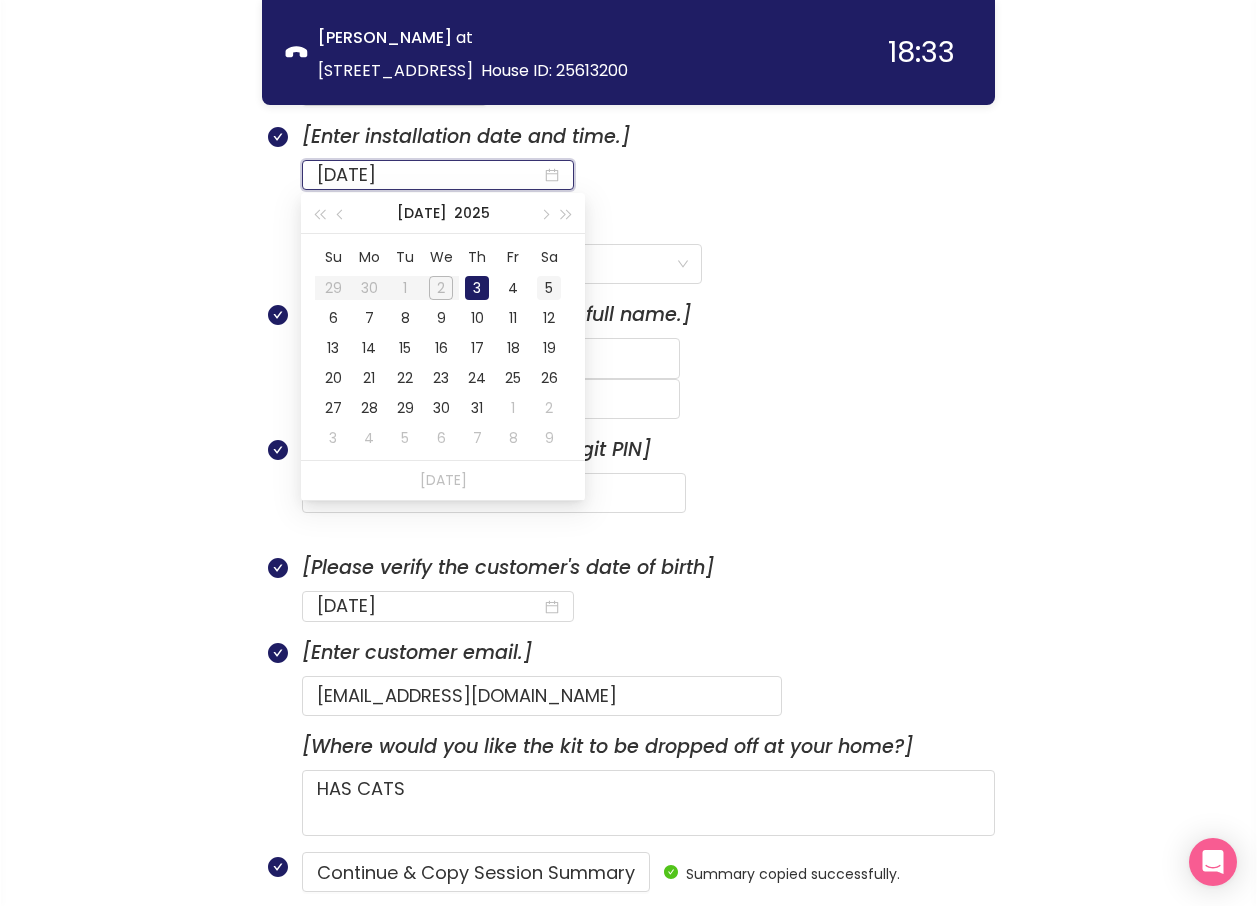 type on "[DATE]" 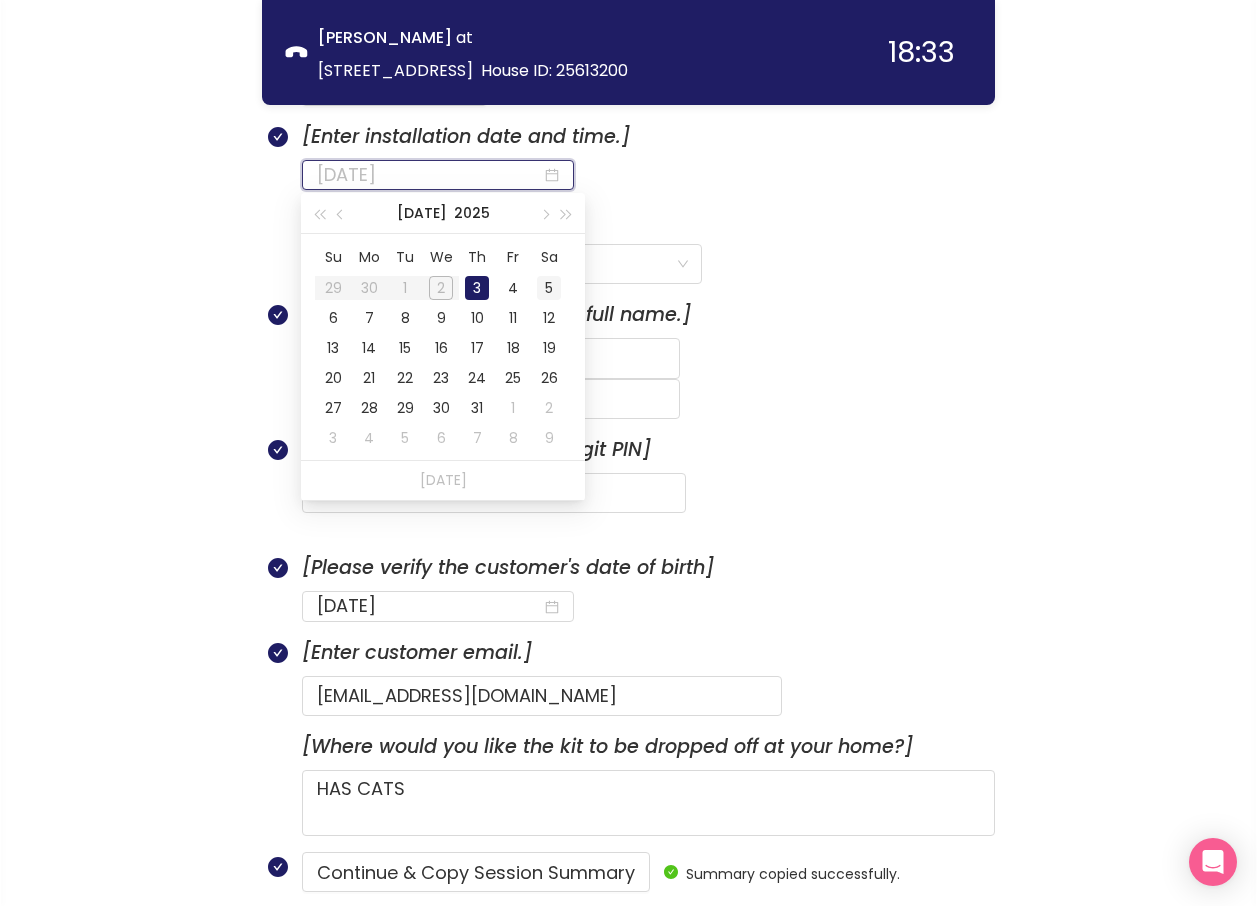 click on "5" at bounding box center (549, 288) 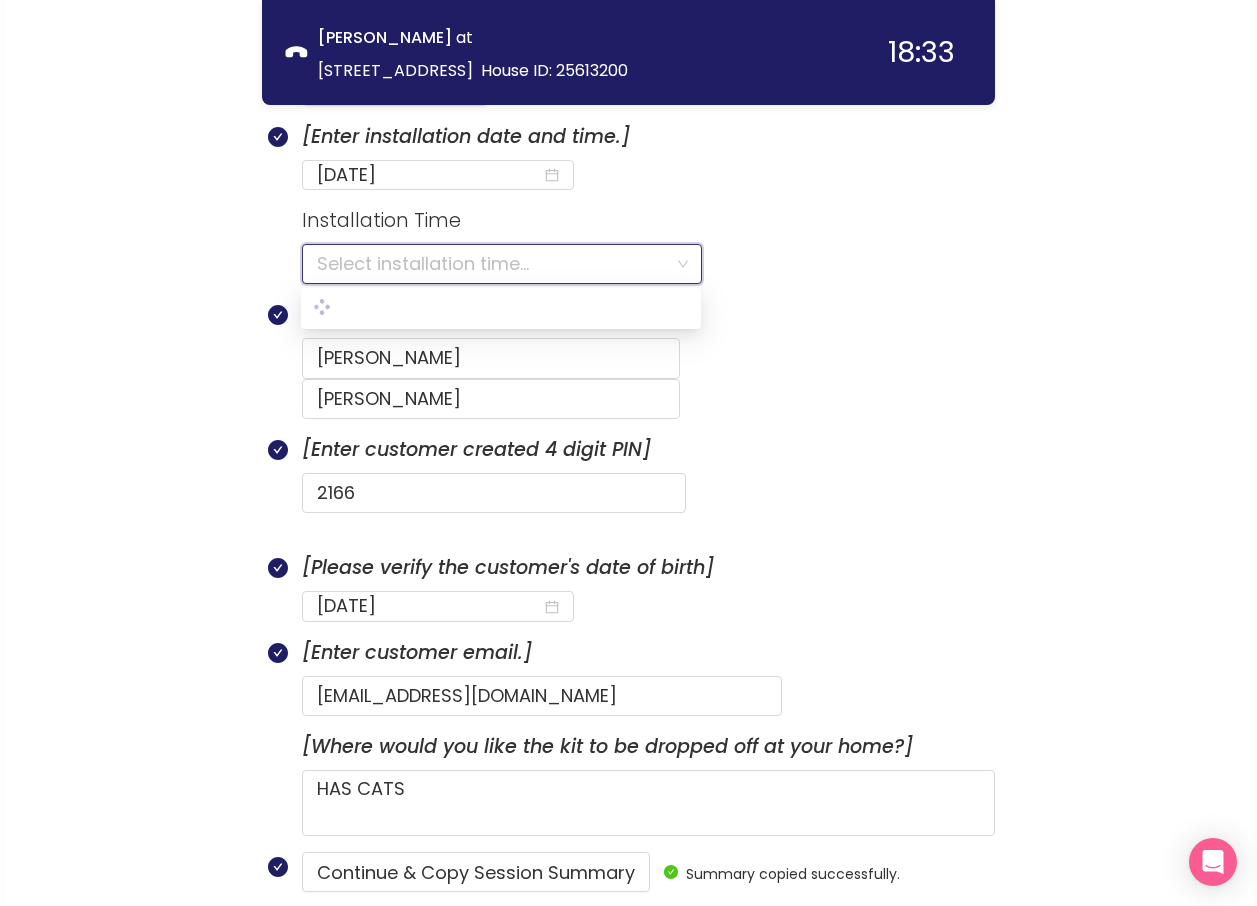 click at bounding box center [495, 264] 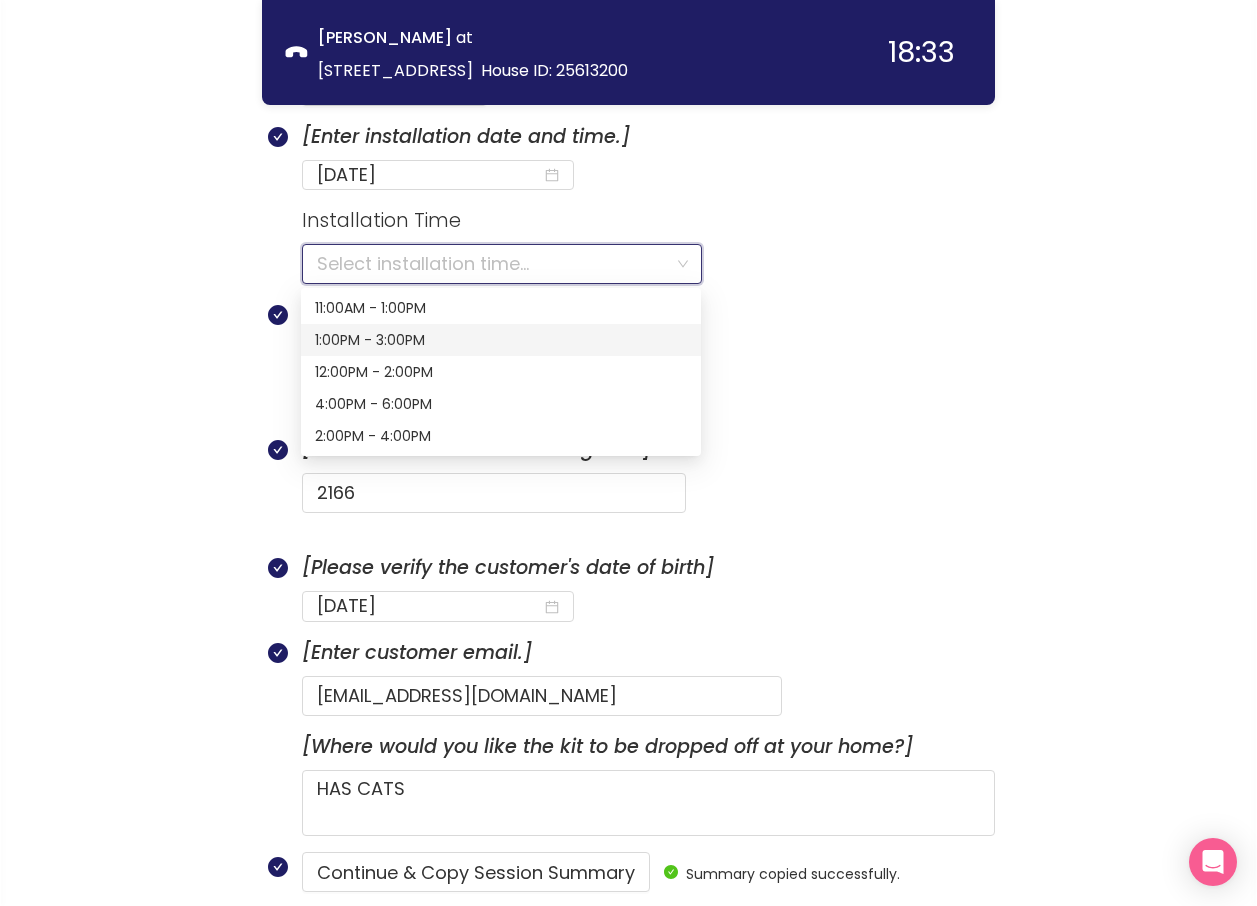click on "1:00PM - 3:00PM" at bounding box center [501, 340] 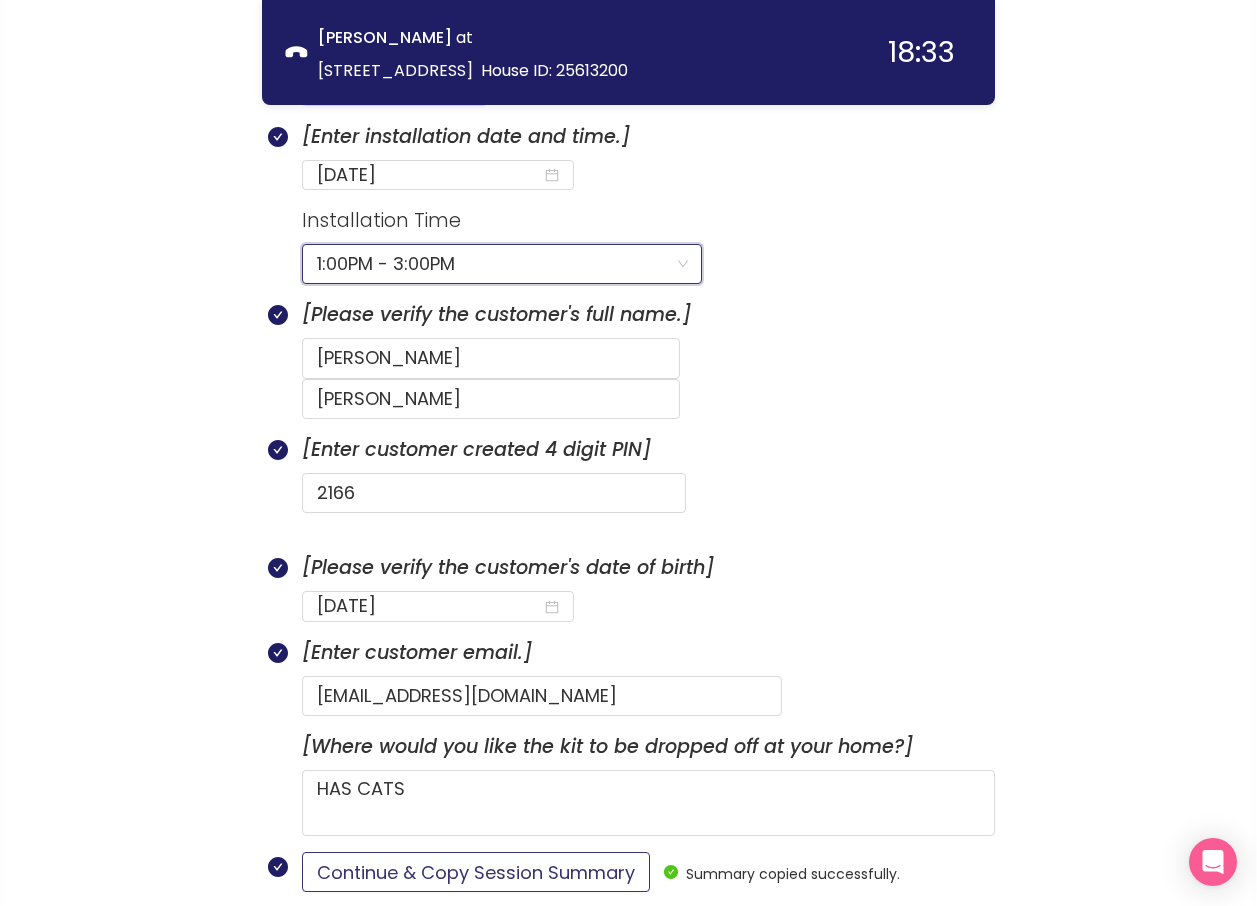 click on "Continue & Copy Session Summary" at bounding box center (476, 872) 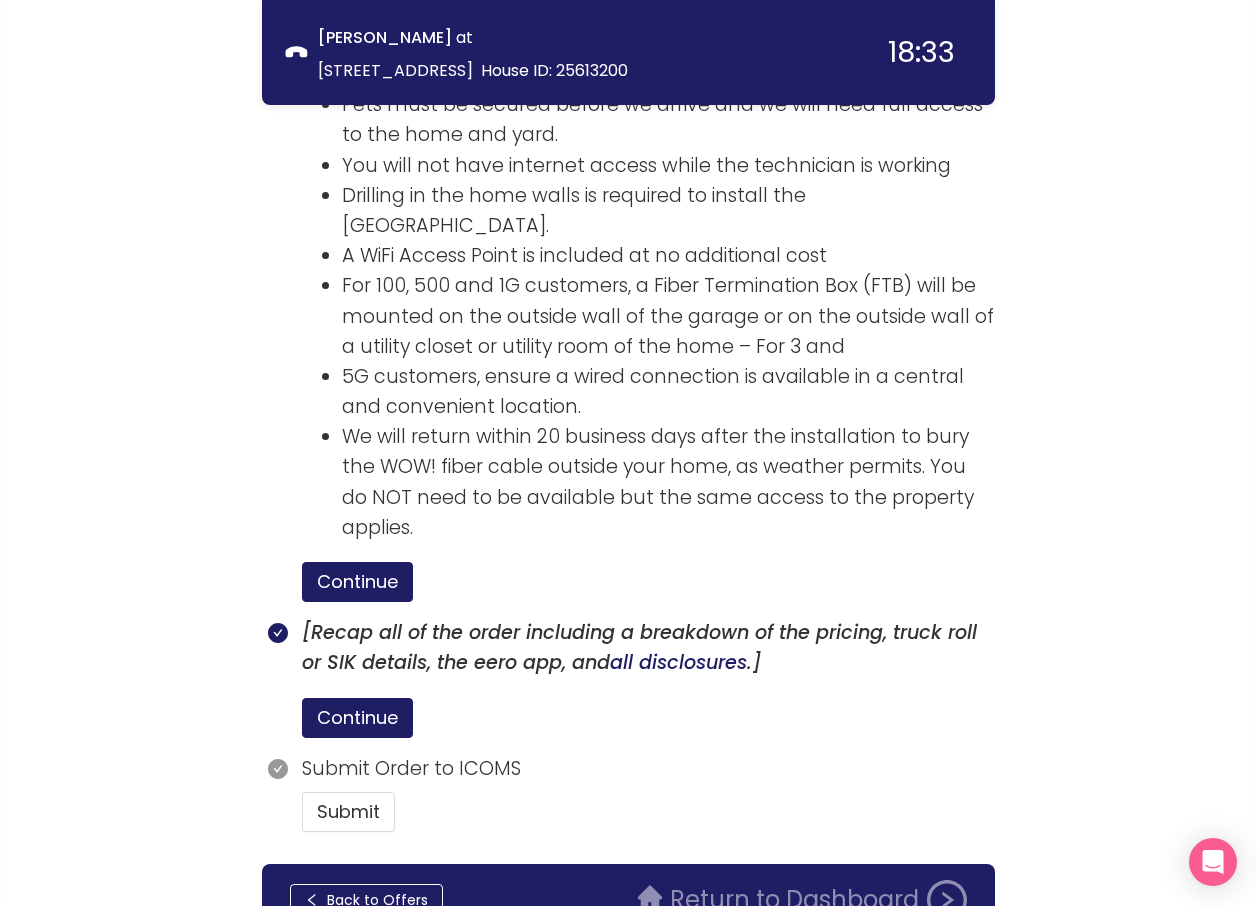 scroll, scrollTop: 3474, scrollLeft: 0, axis: vertical 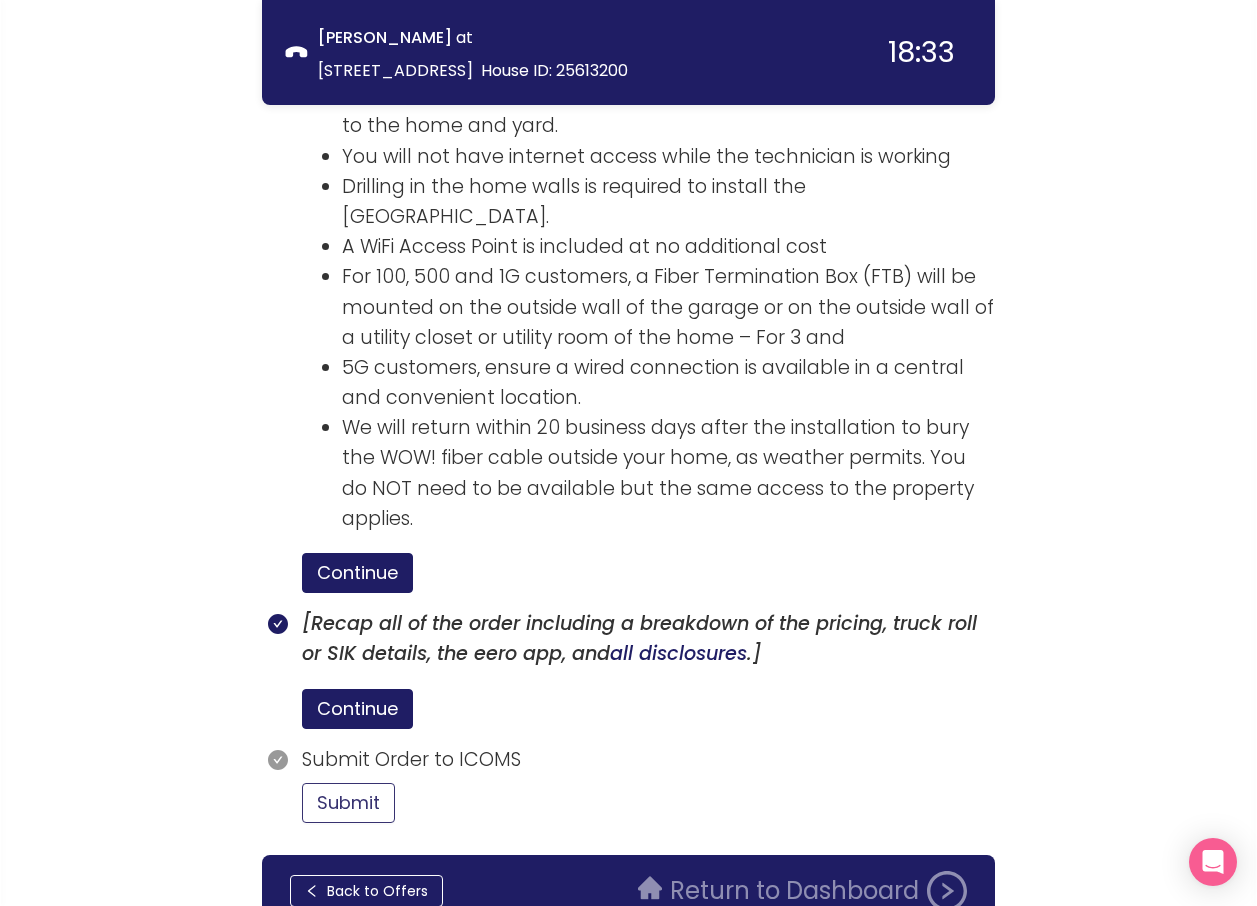 click on "Submit" at bounding box center [348, 803] 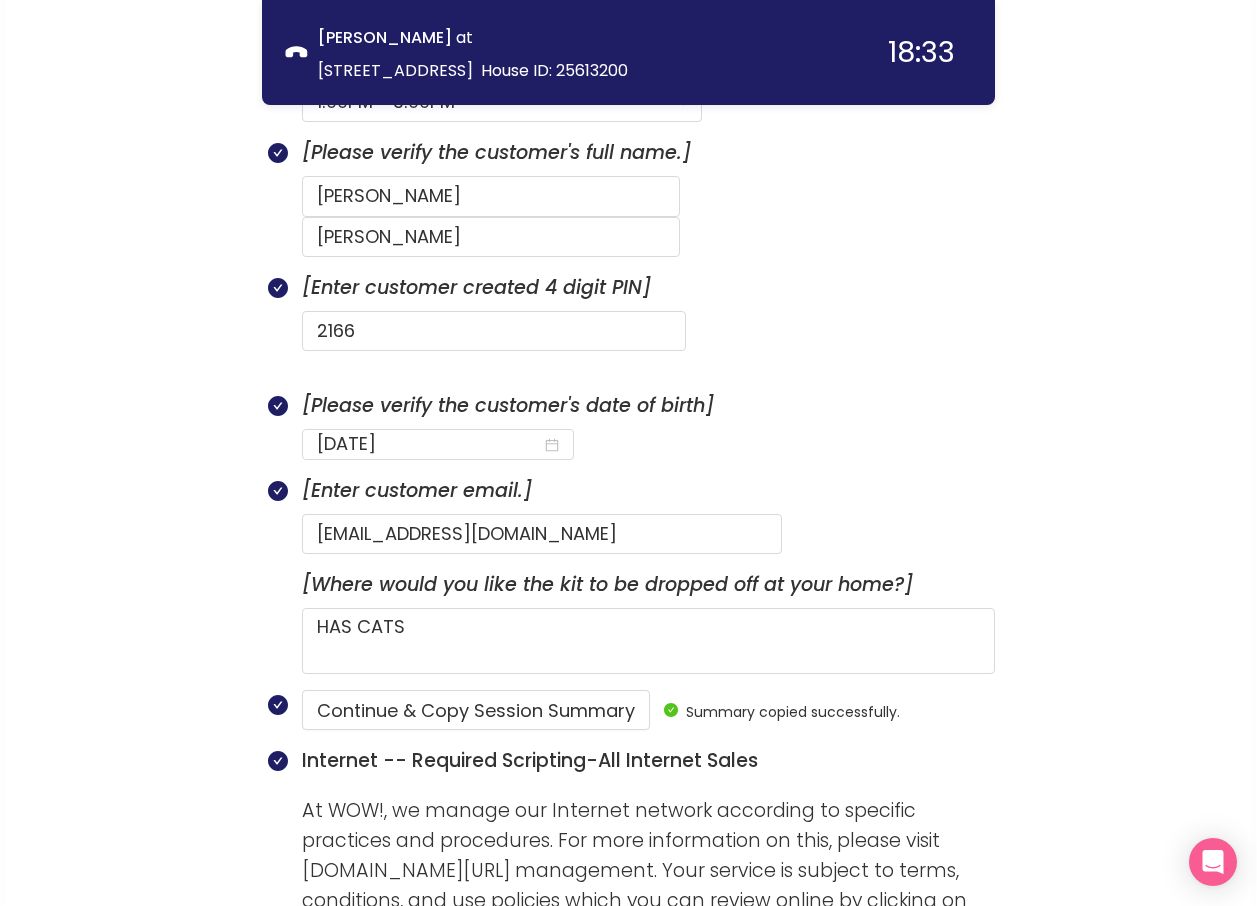 scroll, scrollTop: 1059, scrollLeft: 0, axis: vertical 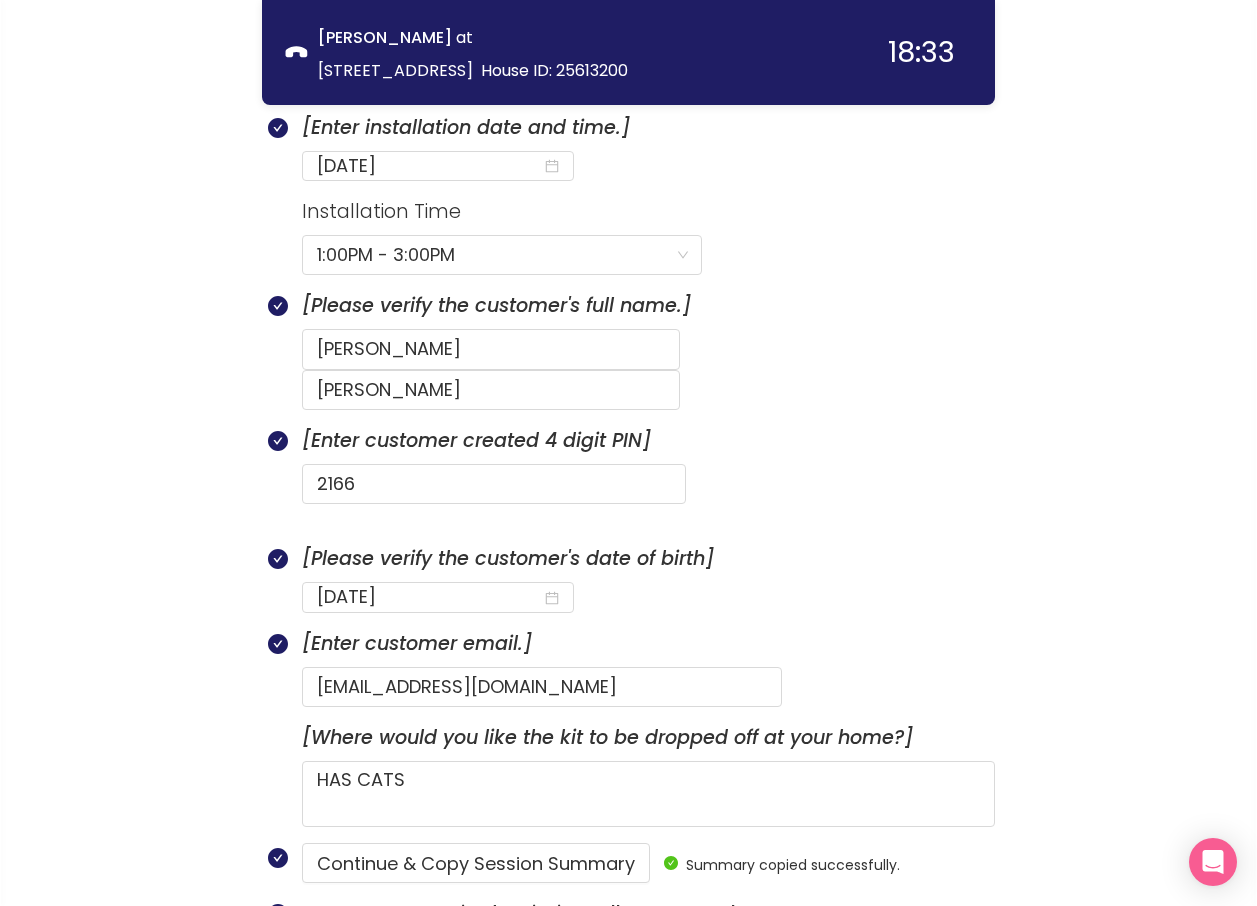 click on "call info discovery offers summary [PERSON_NAME] at [STREET_ADDRESS] House ID: 25613200 18:33 Session Summary  Internet  $60.00 Fiber 500 Price Lock Promise $70.00  Fiber Terminal $0.00  WOW! Wifi Access Point $0.00  Autopay Discount -$10.00  Addons  $0.00 Price Lock Promise add-on $0.00  One Time Fees  $0.00 Totals  $60.00 Internet $60.00 Addons $0.00 One Time Fees $0.00 Calculations Monthly Bill (1+ mo) $60.00 * Discount Savings (1 year) $120.00 *Excluding regional taxes and fees. I just need to connect you to a quick Interactive Voice Response system to confirm your approval for the order. Please listen carefully and press the appropriate number on your phone’s keypad when prompted. I’ll be right here to assist you once the system is finished. One moment while I connect you.(connect customer to Sales Consent line via InContact)   Accept & Continue  Declined Did this call result in a sale?   Yes  No [Enter installation appointments.] Get Appointment [DATE] Installation Time" at bounding box center [628, 1241] 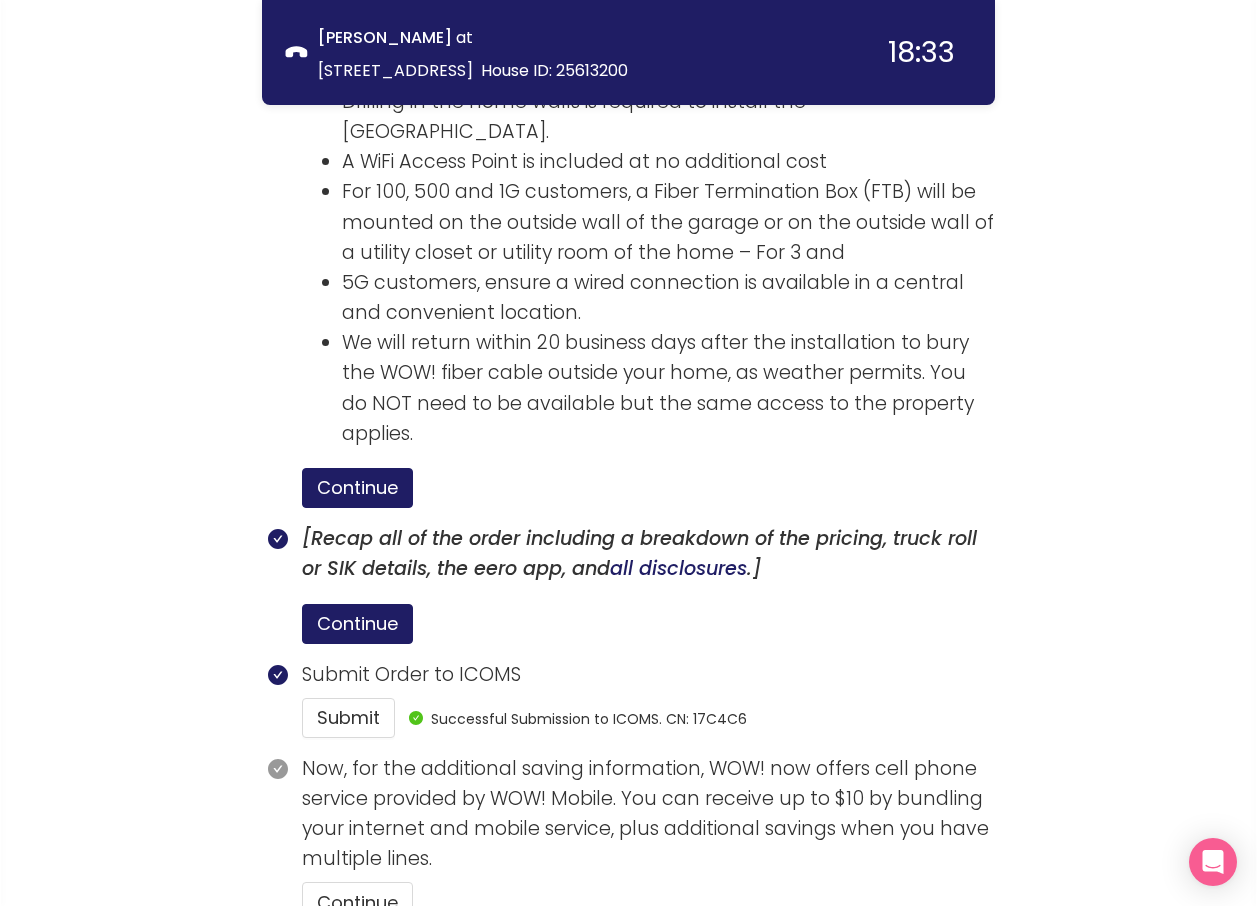 scroll, scrollTop: 3659, scrollLeft: 0, axis: vertical 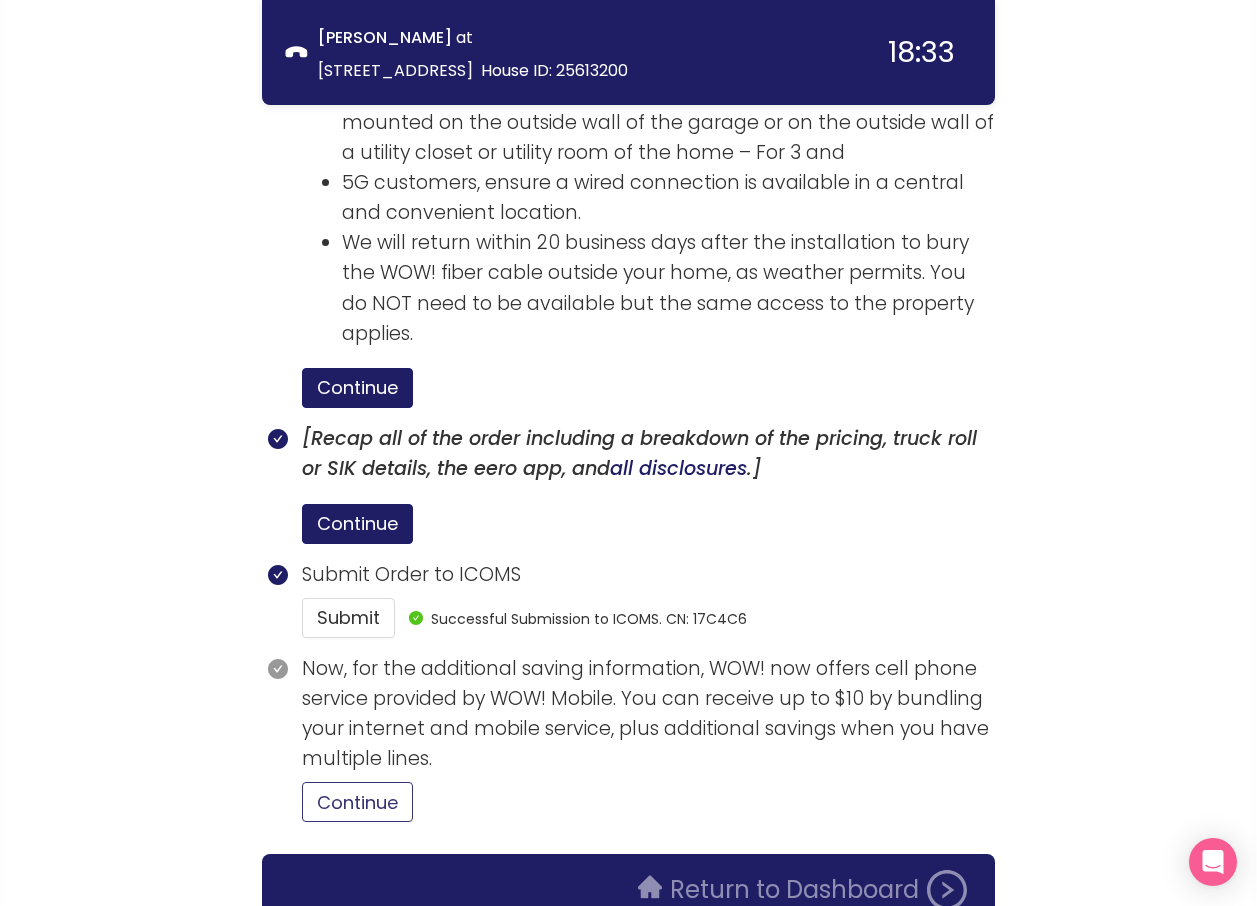 click on "Continue" at bounding box center [357, 802] 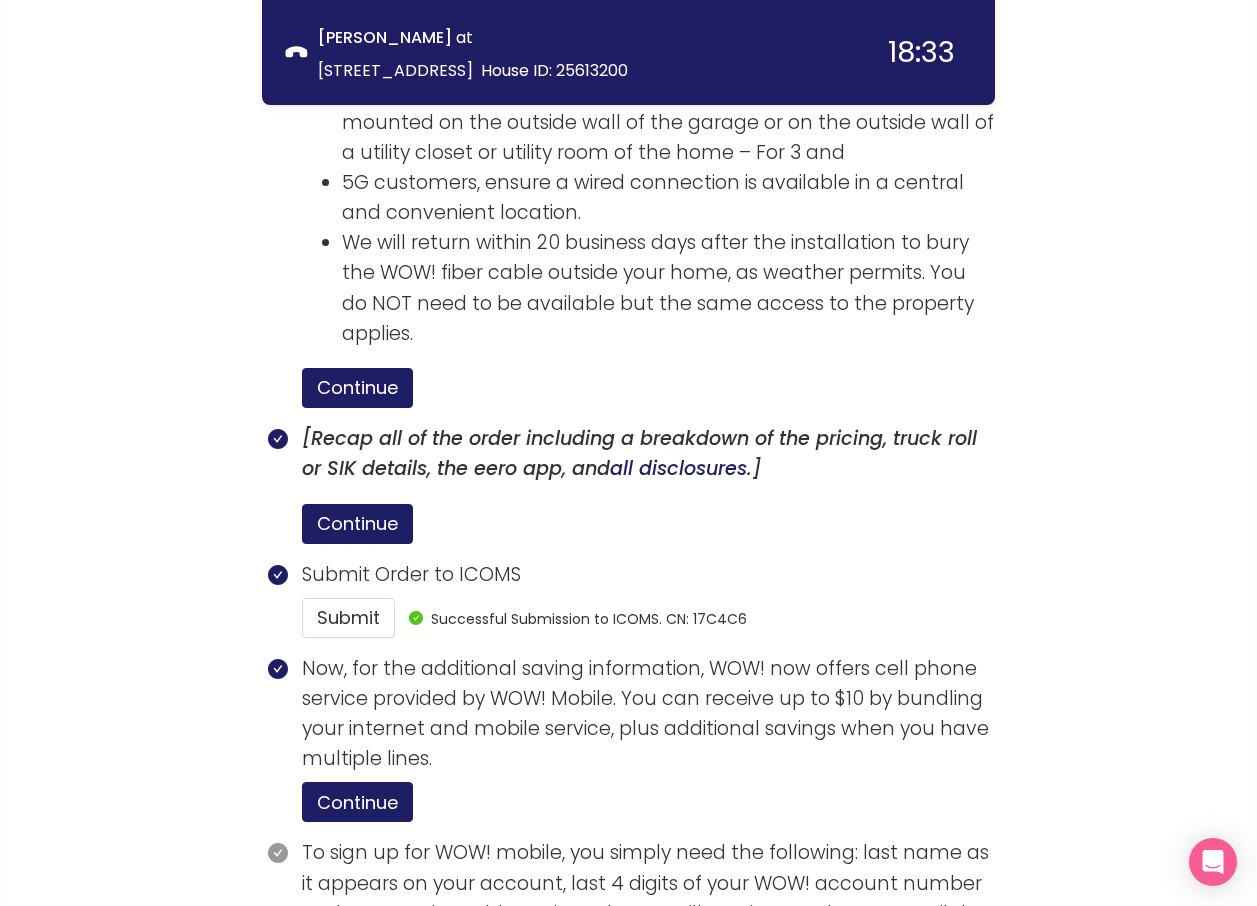 scroll, scrollTop: 3844, scrollLeft: 0, axis: vertical 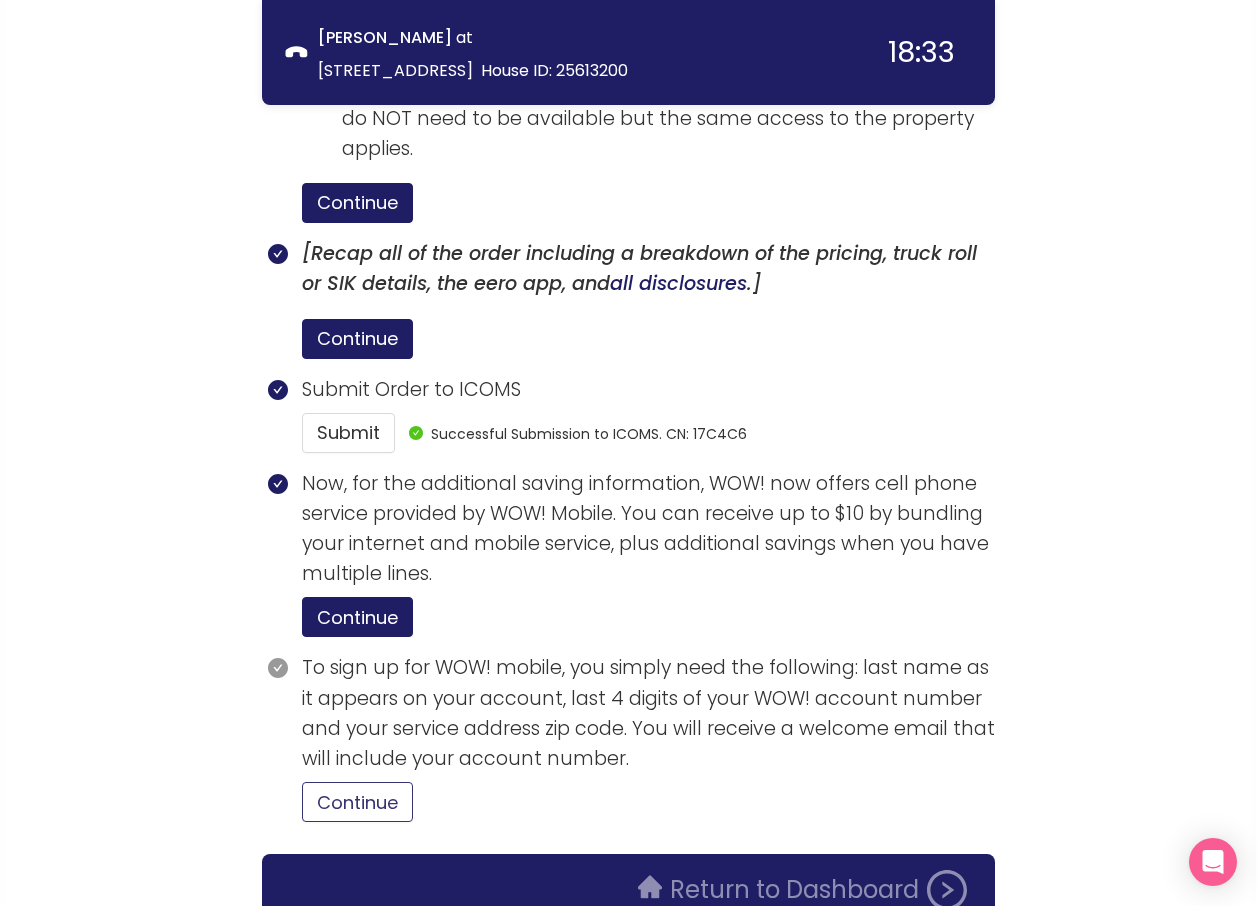 click on "Continue" at bounding box center (357, 802) 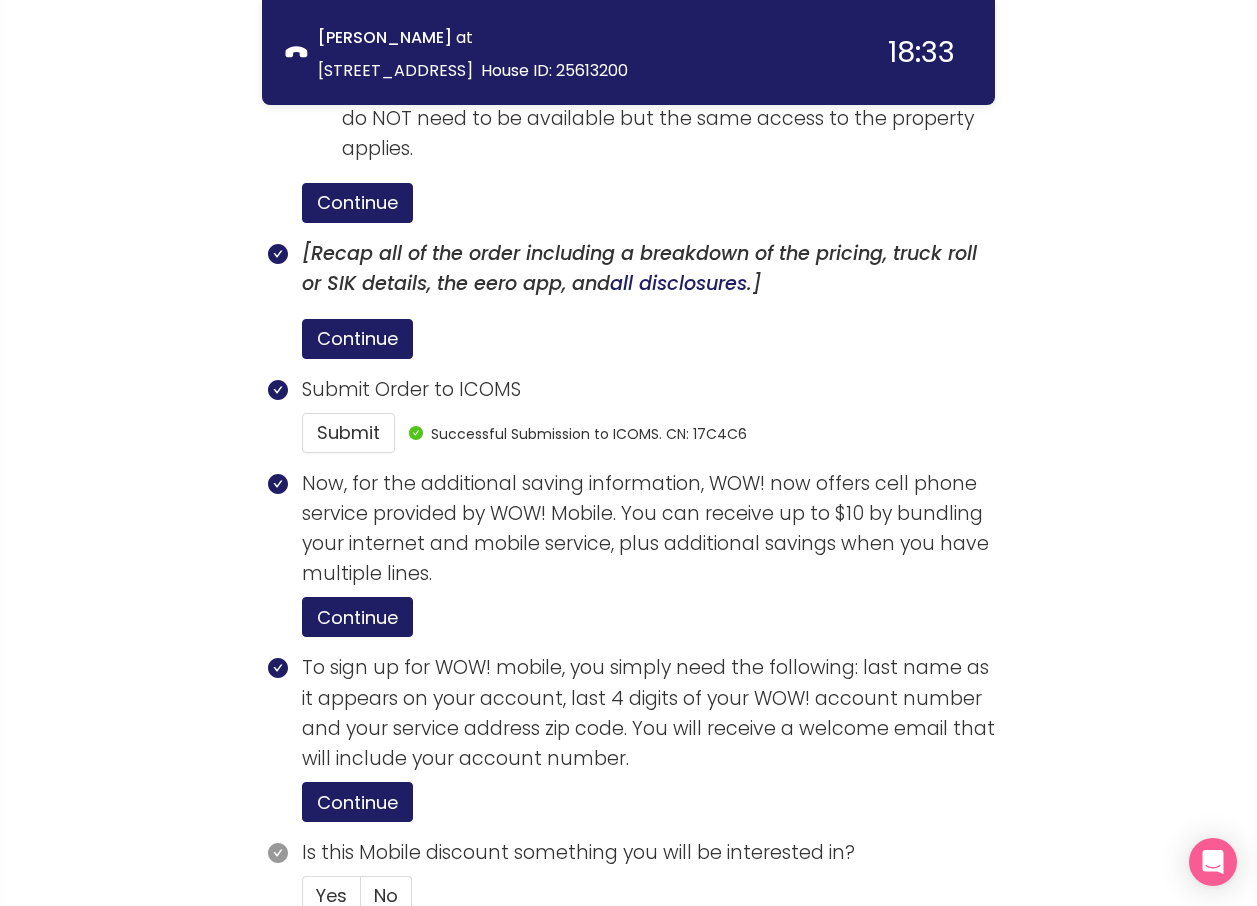scroll, scrollTop: 3938, scrollLeft: 0, axis: vertical 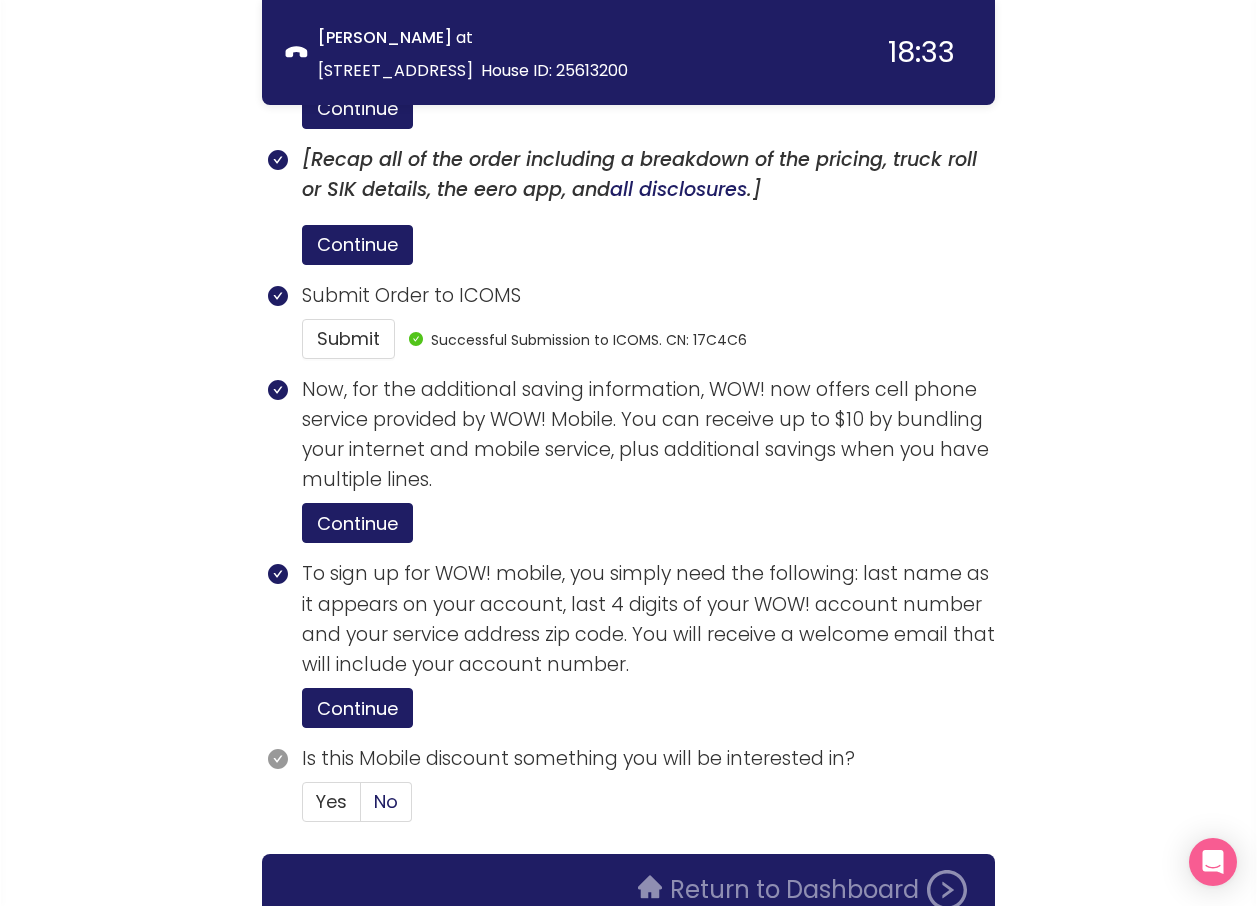 click on "No" 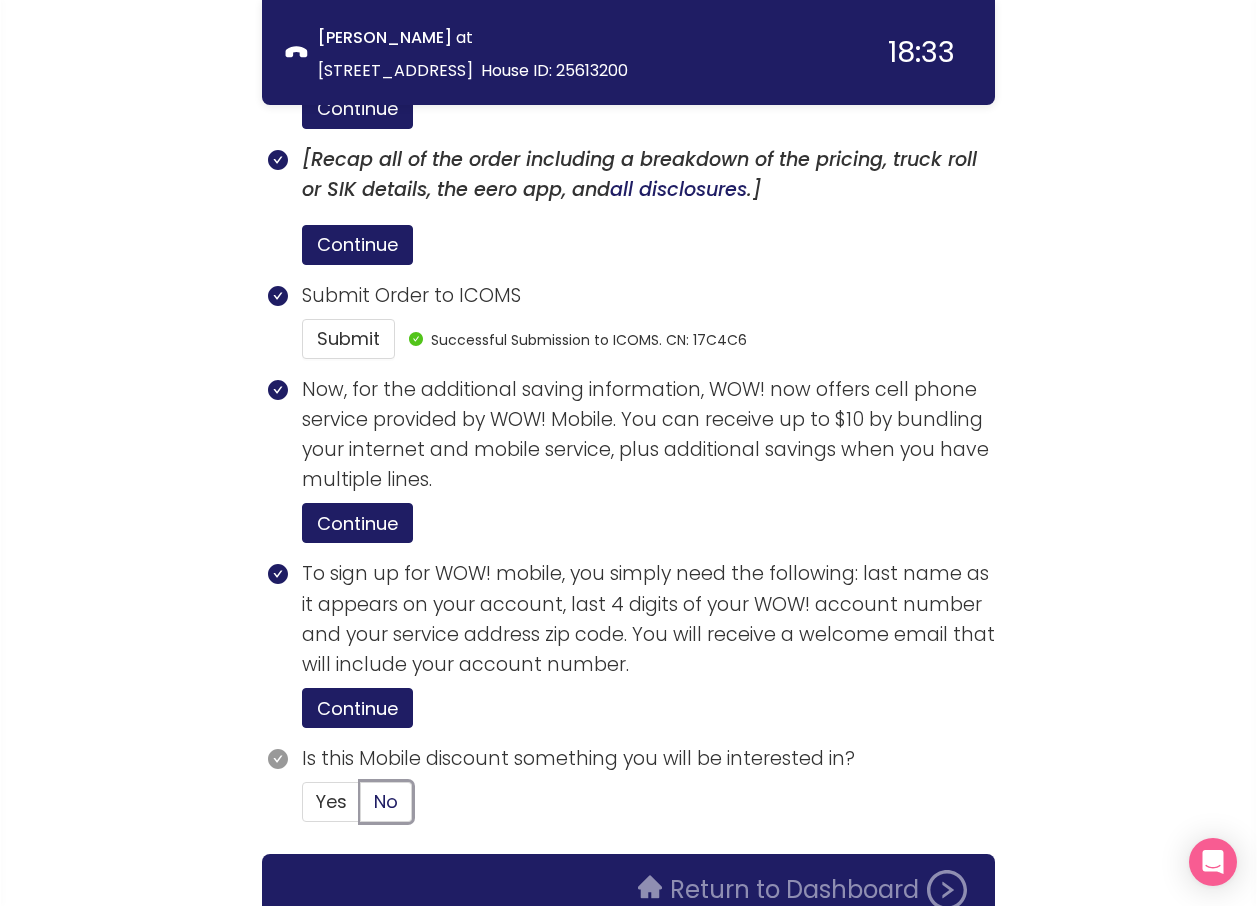 click on "No" at bounding box center [361, 808] 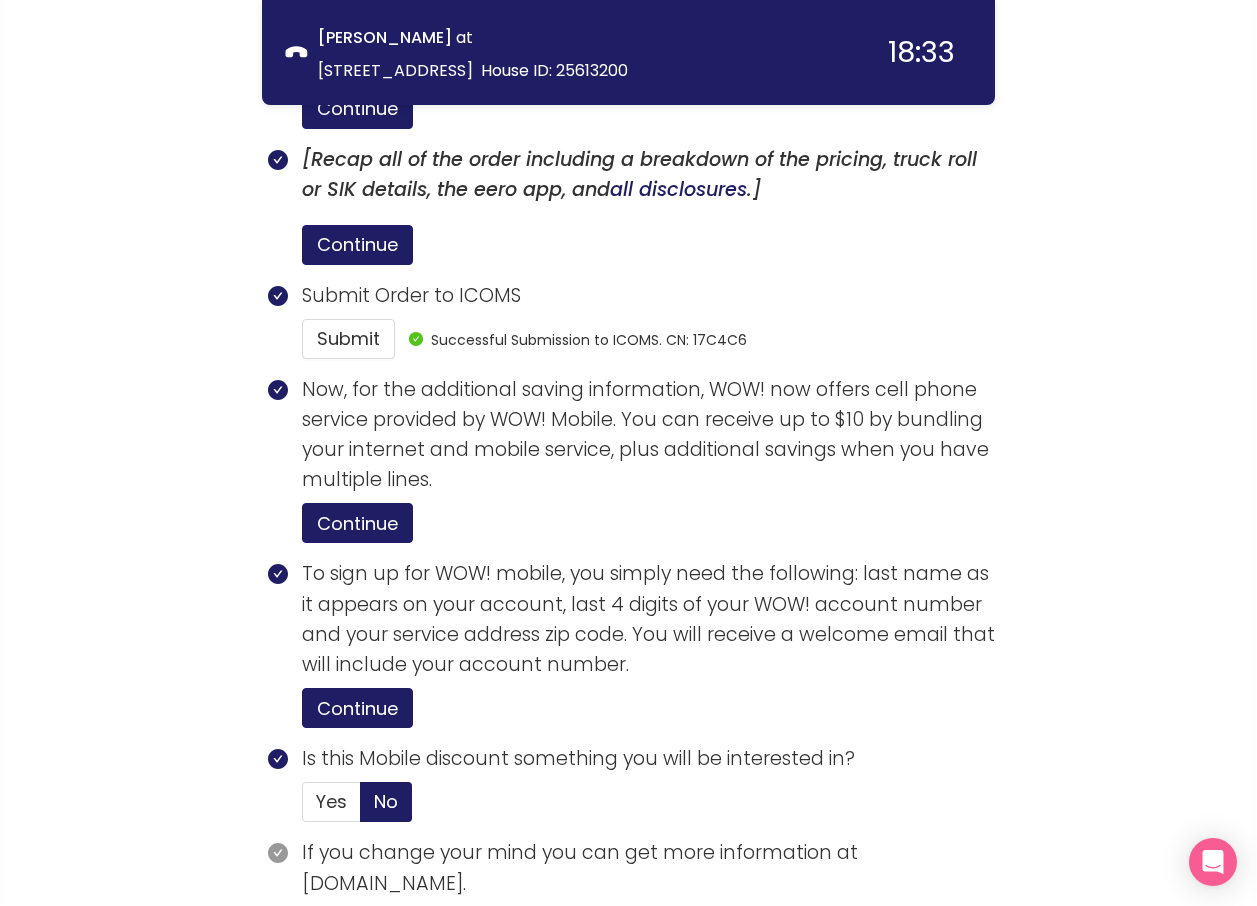 click on "Continue" at bounding box center (357, 927) 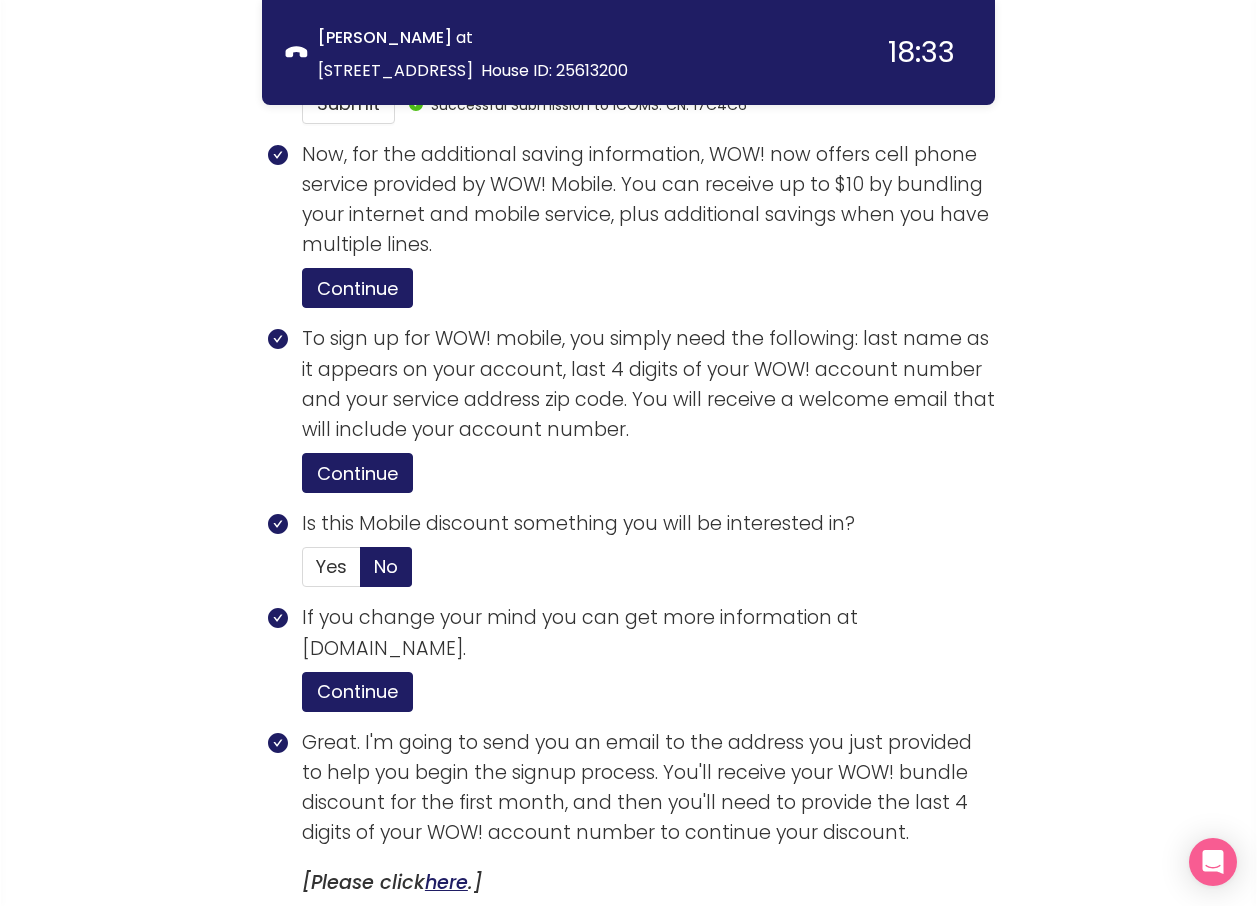 scroll, scrollTop: 4443, scrollLeft: 0, axis: vertical 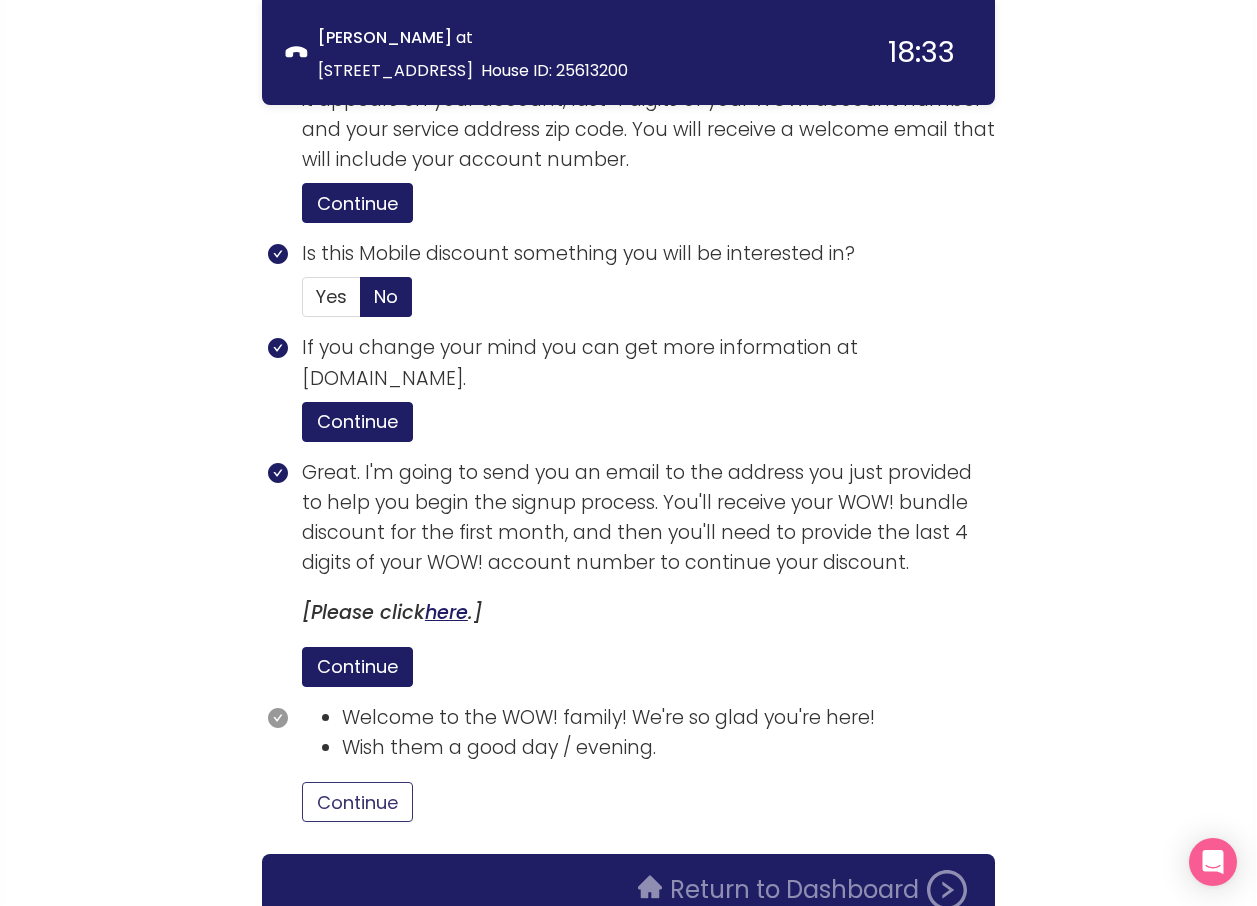 click on "Continue" at bounding box center [357, 802] 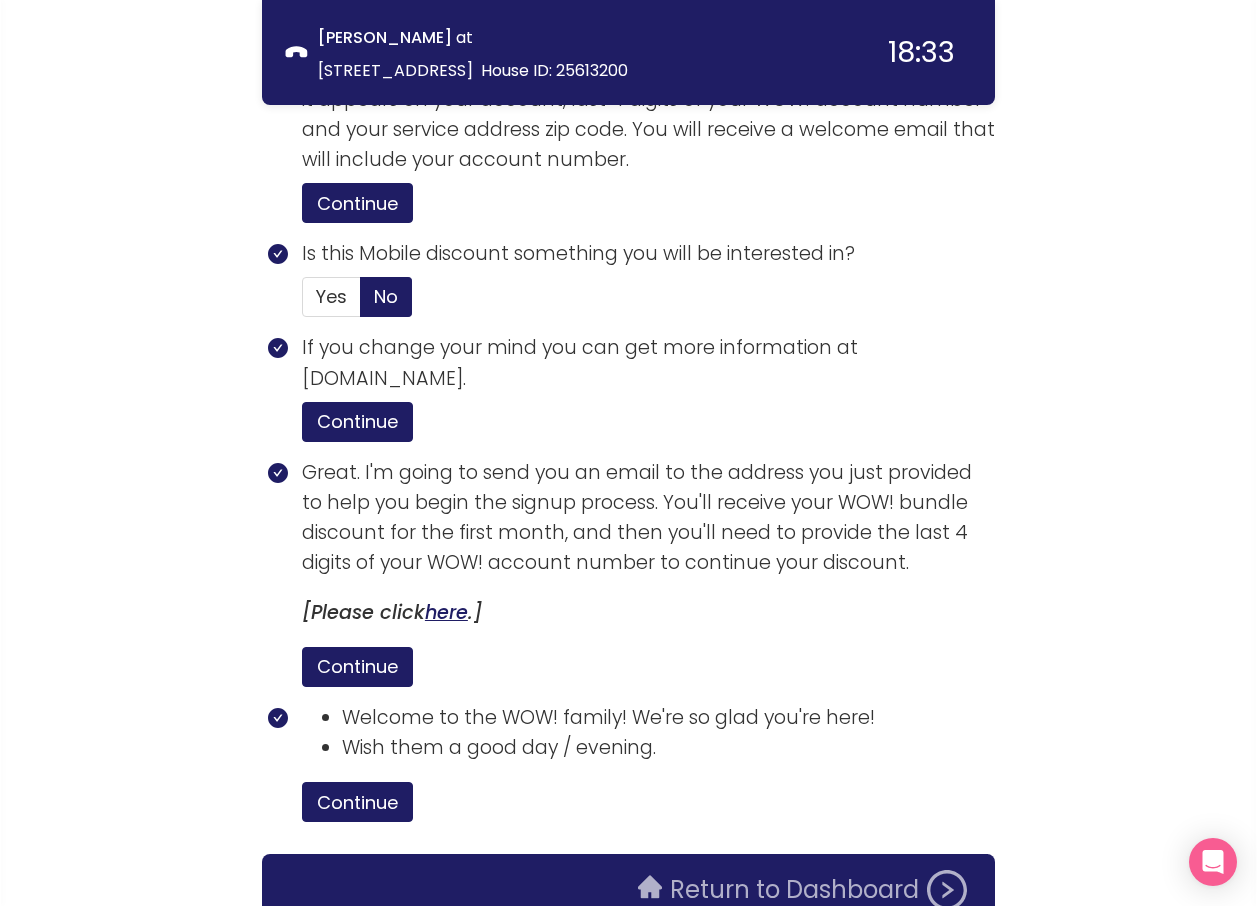click on "Return to Dashboard" 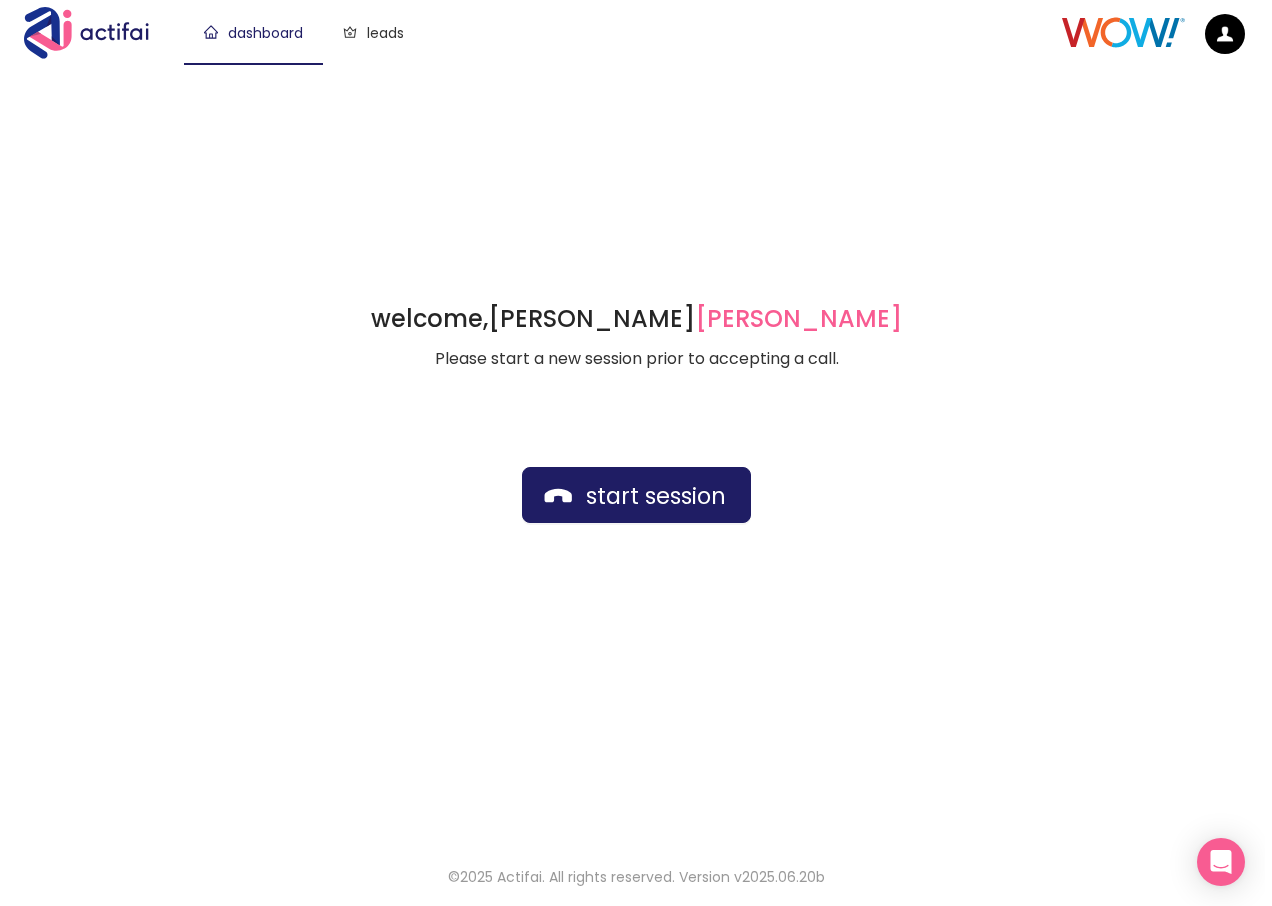 scroll, scrollTop: 0, scrollLeft: 0, axis: both 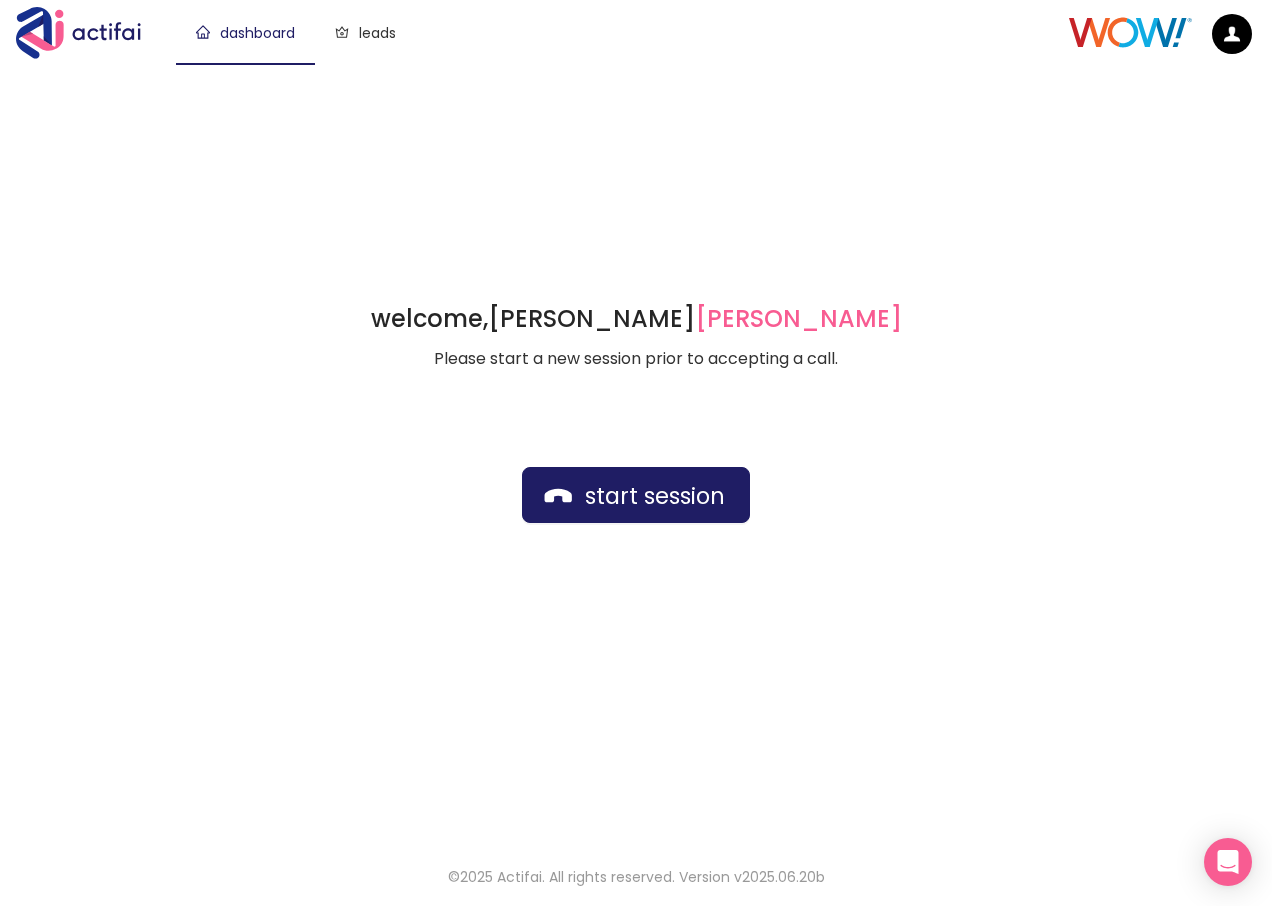 drag, startPoint x: 620, startPoint y: 132, endPoint x: 605, endPoint y: 156, distance: 28.301943 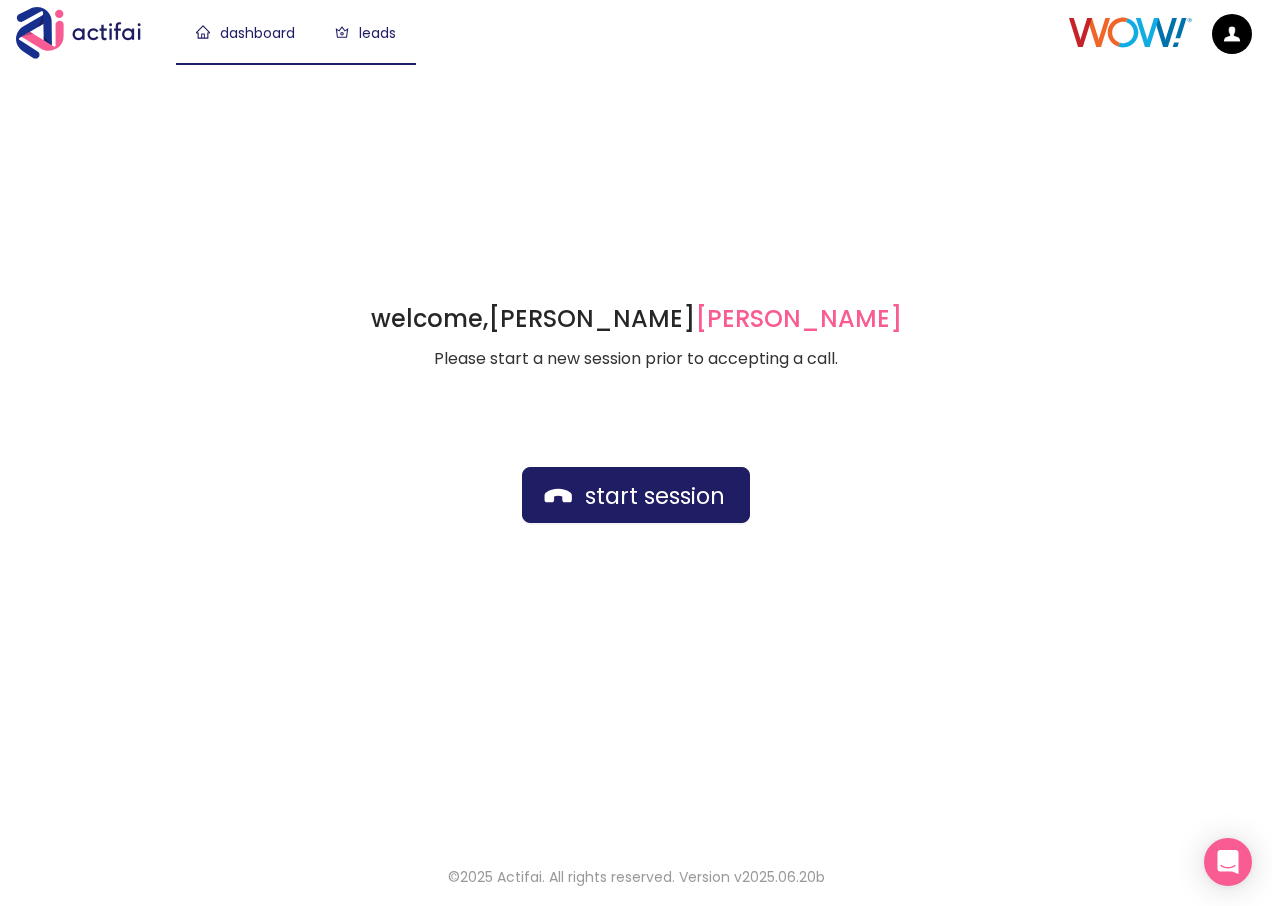 click on "leads" 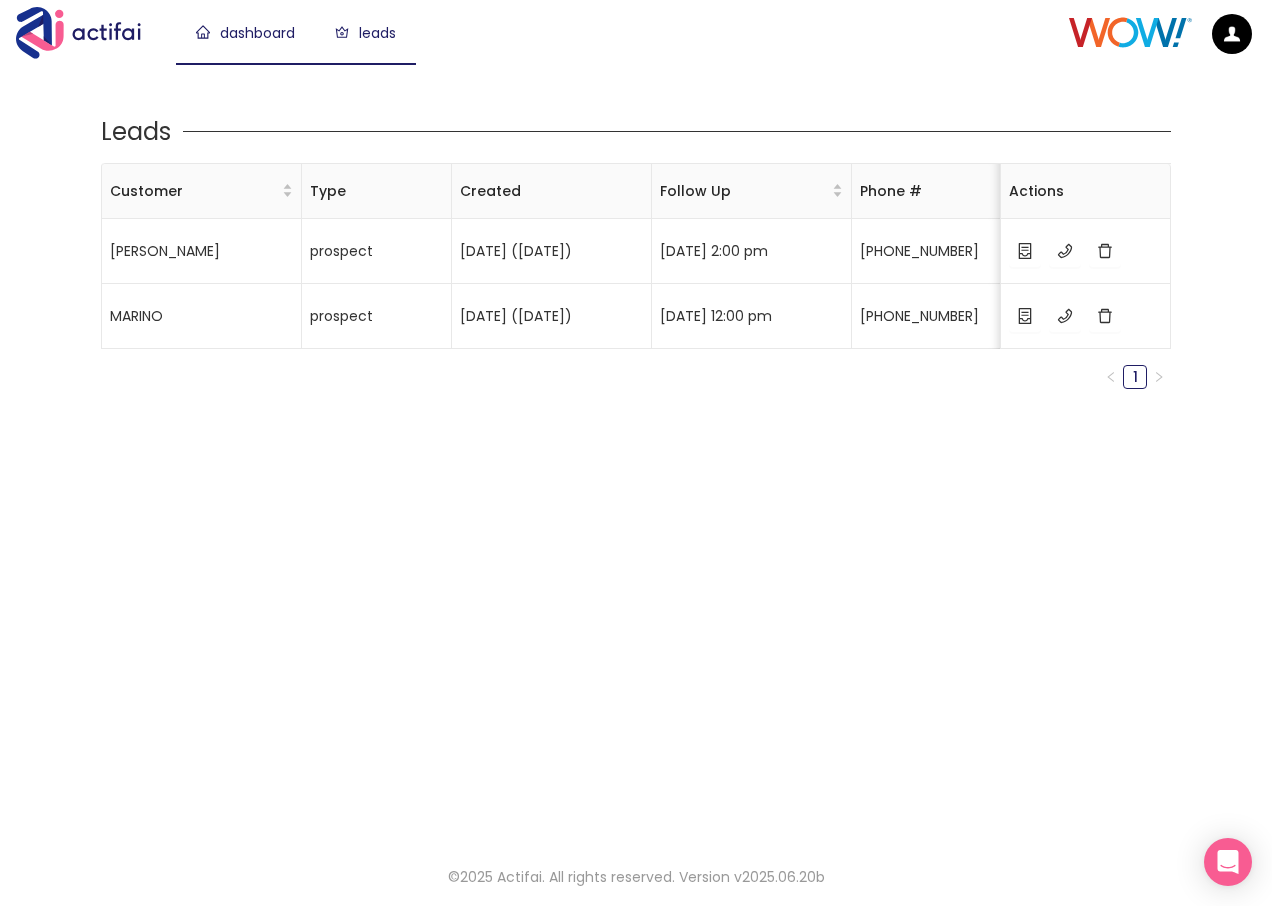 click on "dashboard" 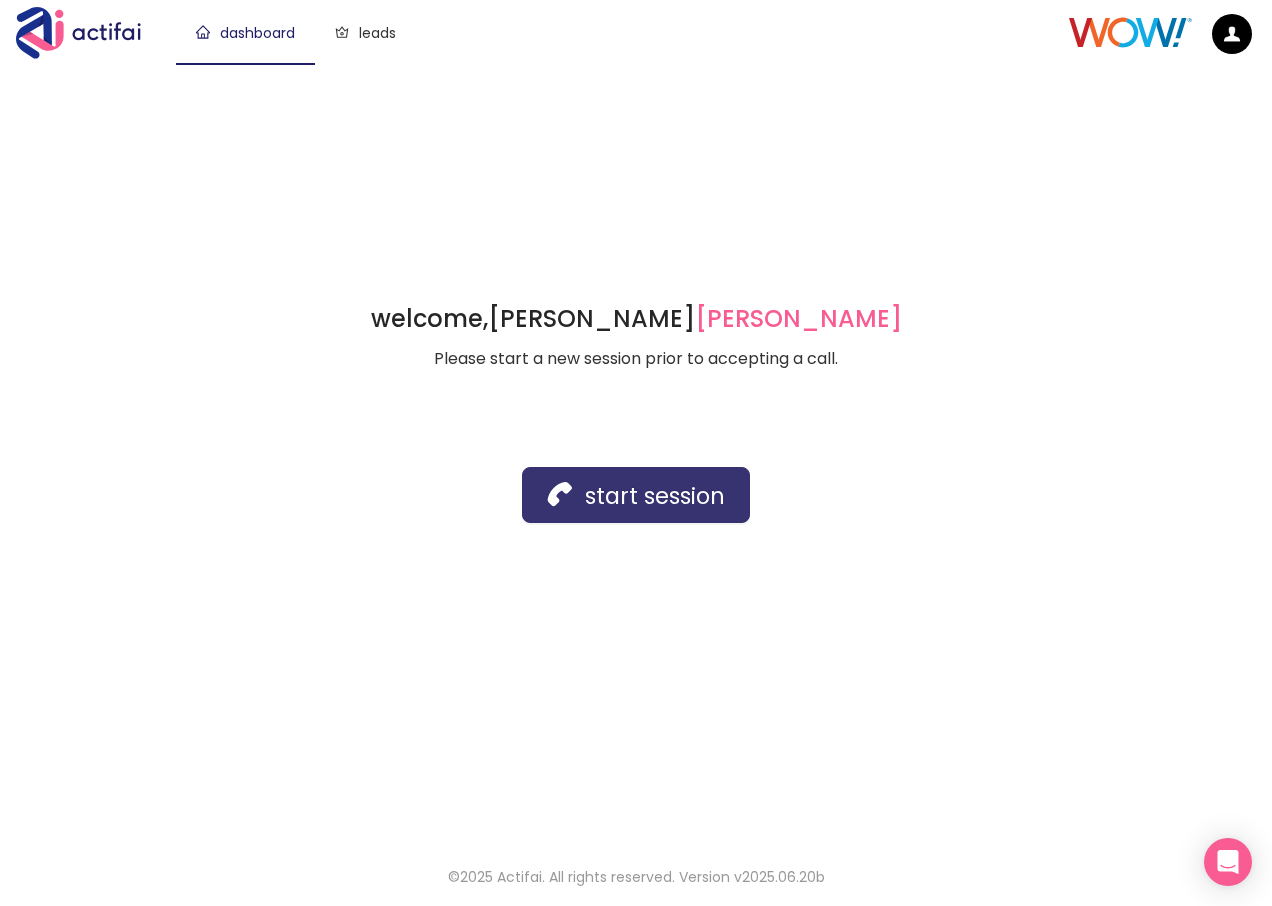 click on "start session" at bounding box center [636, 495] 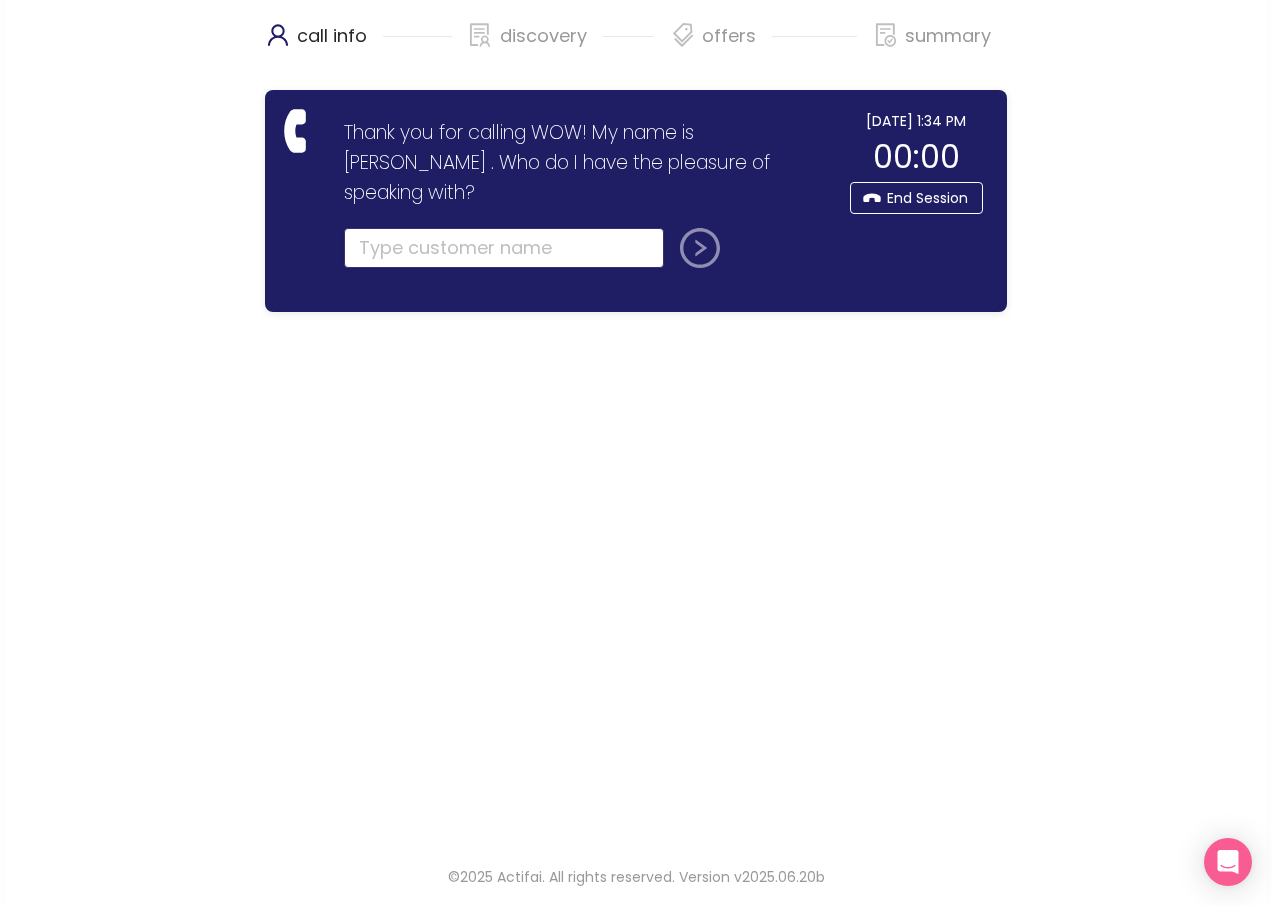 click 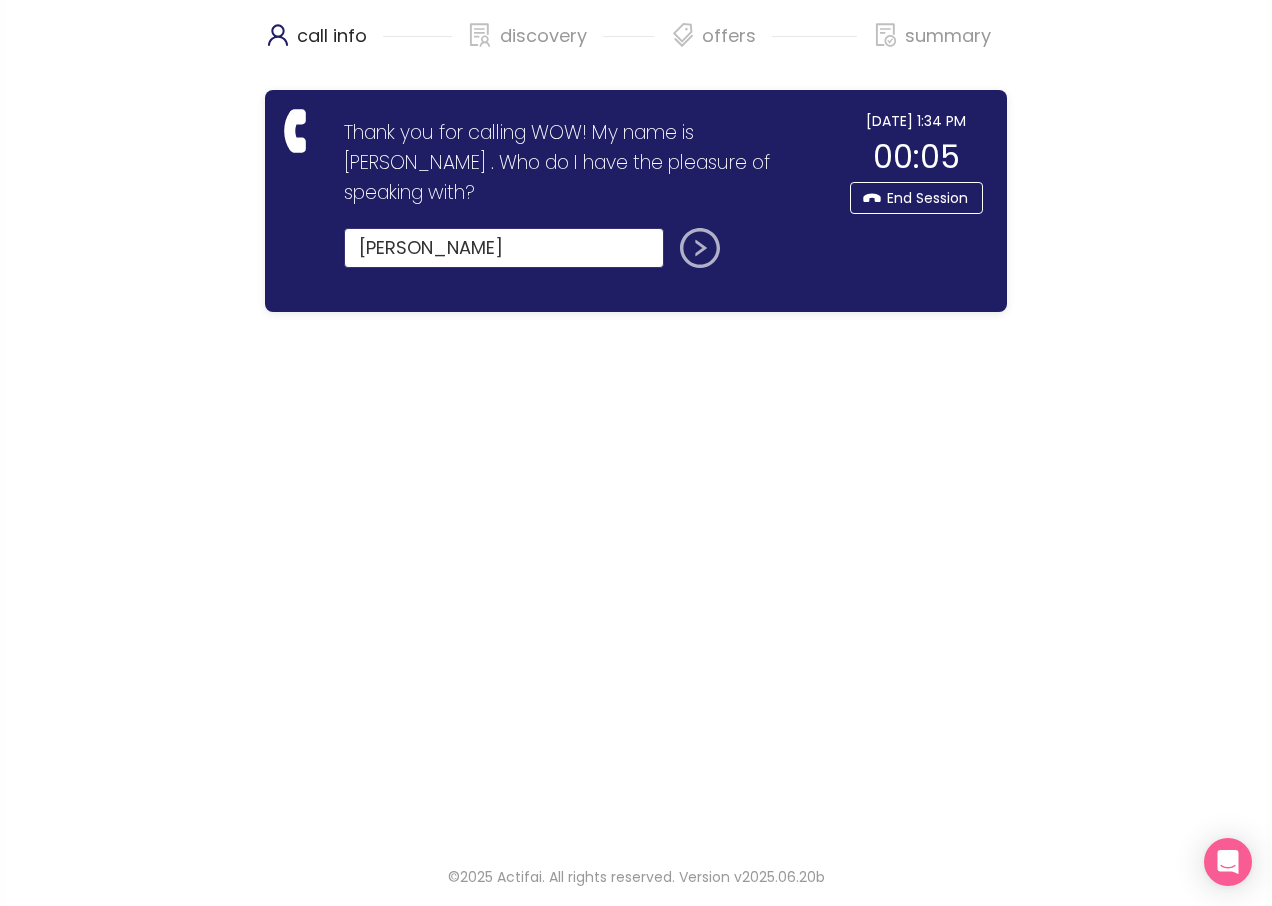type on "[PERSON_NAME]" 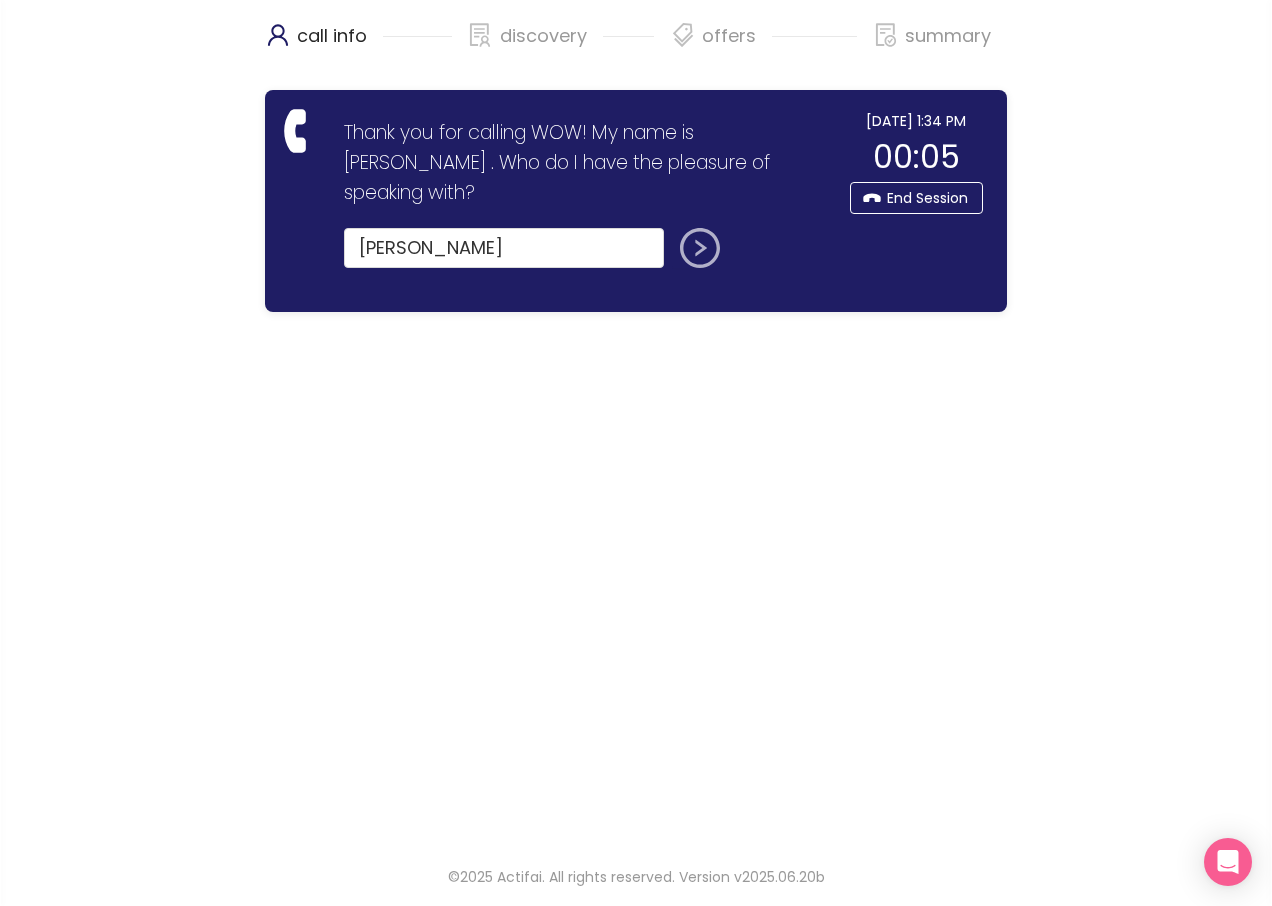 click 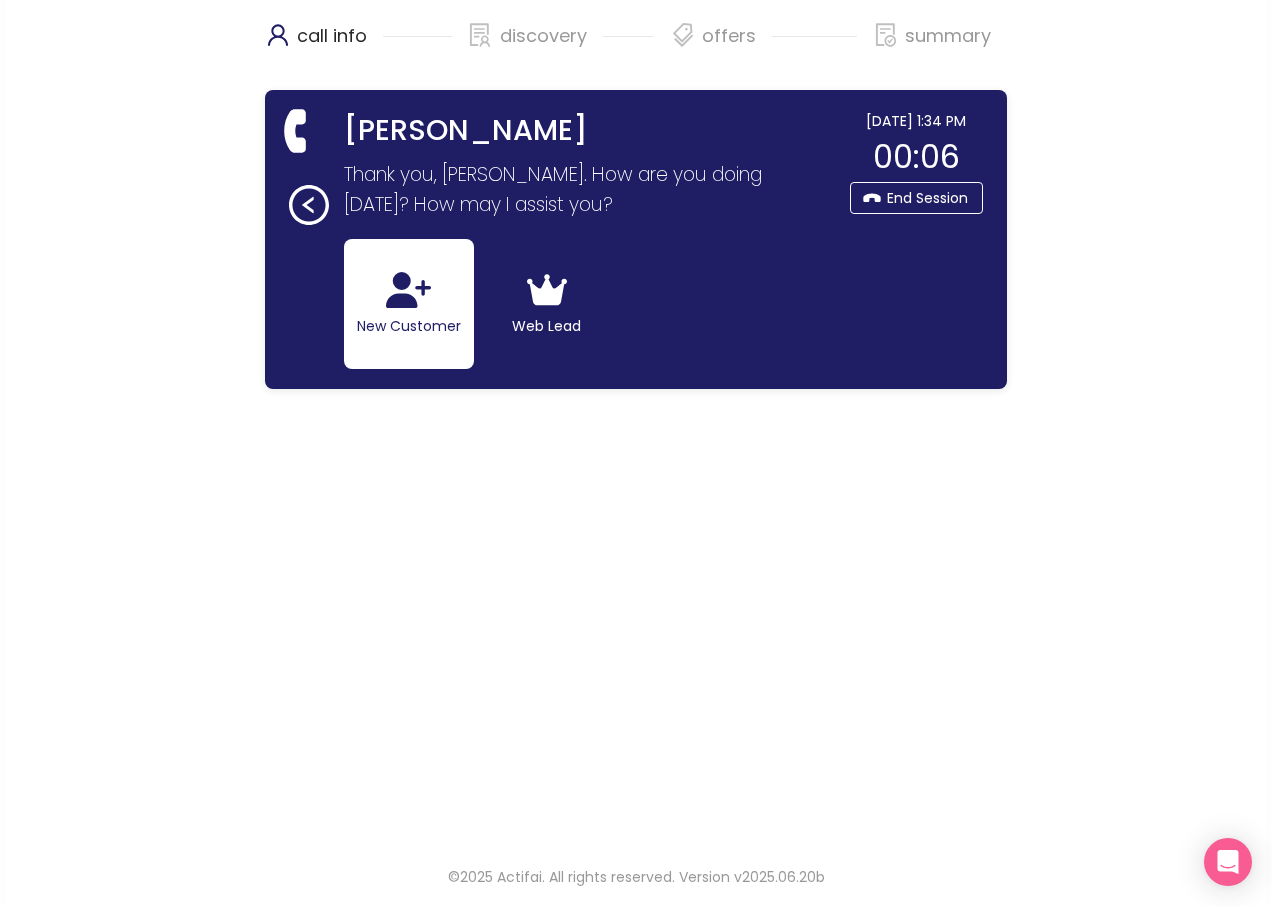 click on "New Customer" 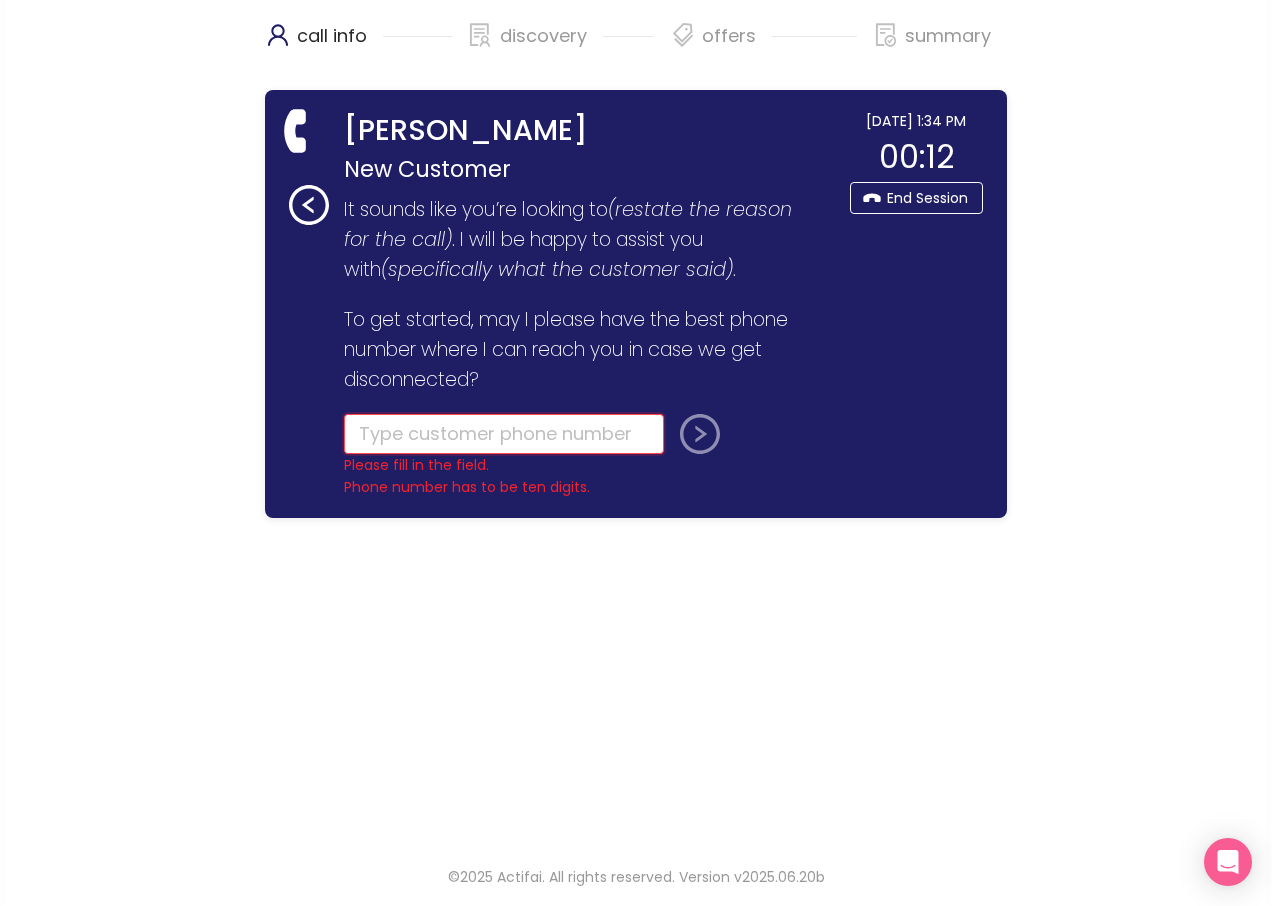 click 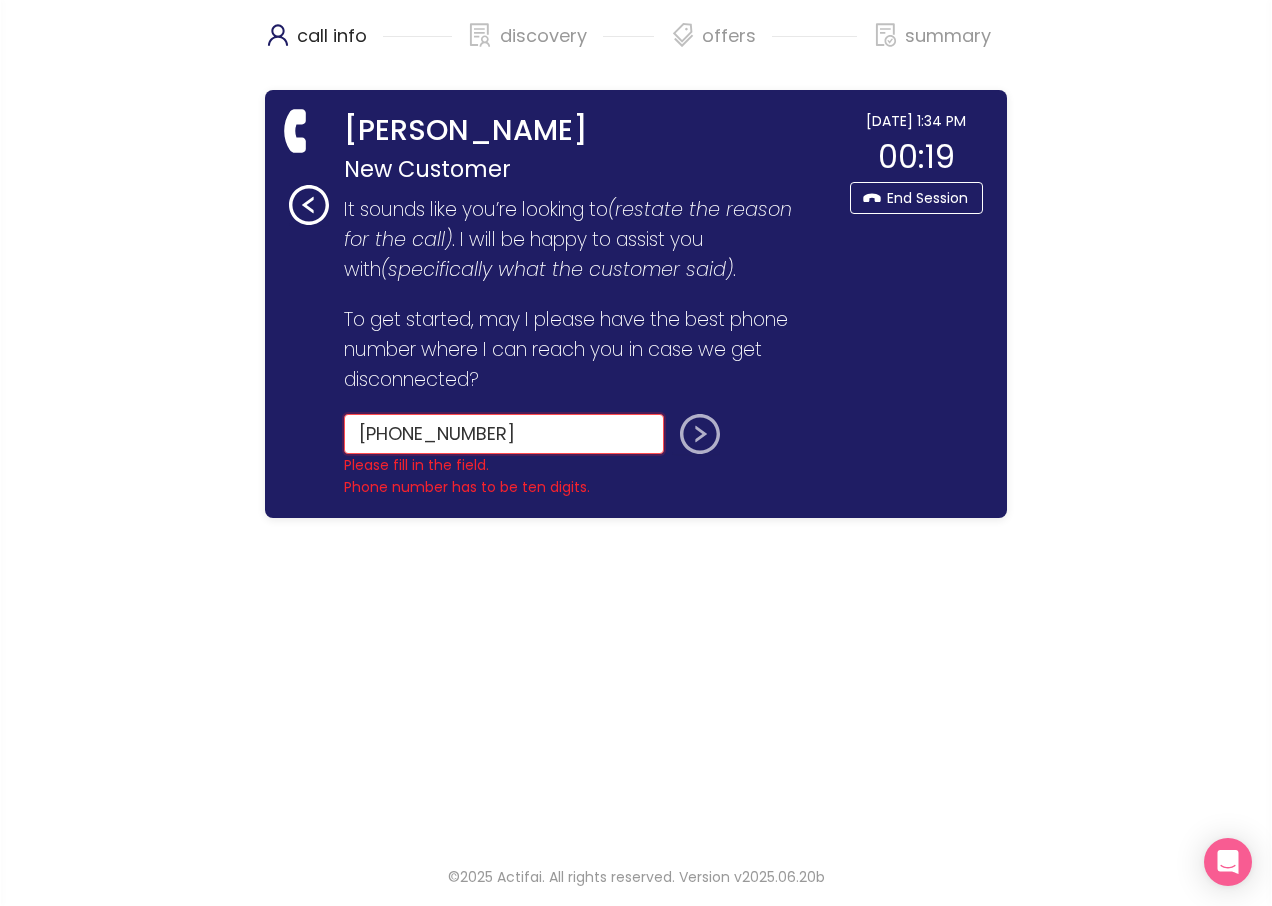 type on "[PHONE_NUMBER]" 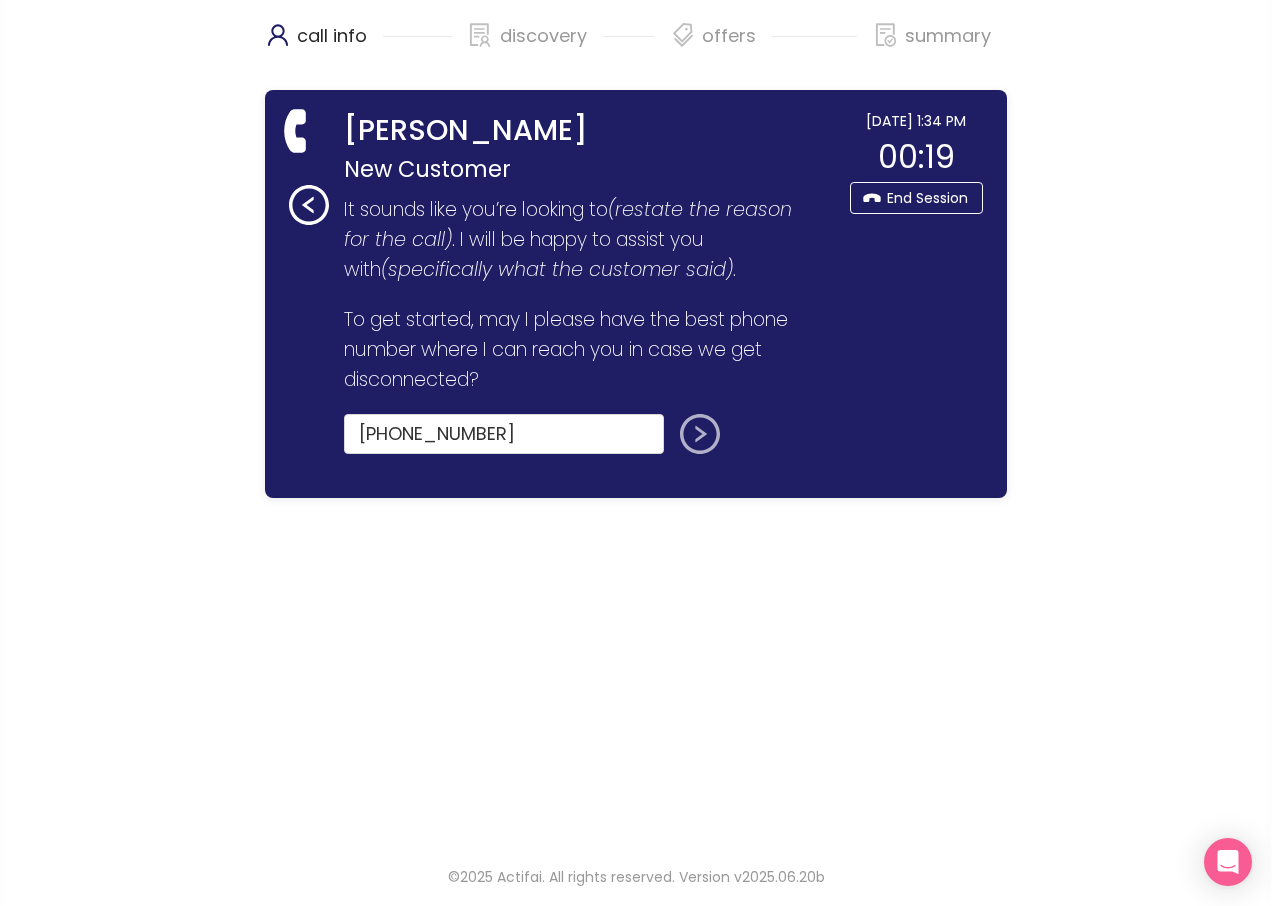 drag, startPoint x: 690, startPoint y: 436, endPoint x: 677, endPoint y: 435, distance: 13.038404 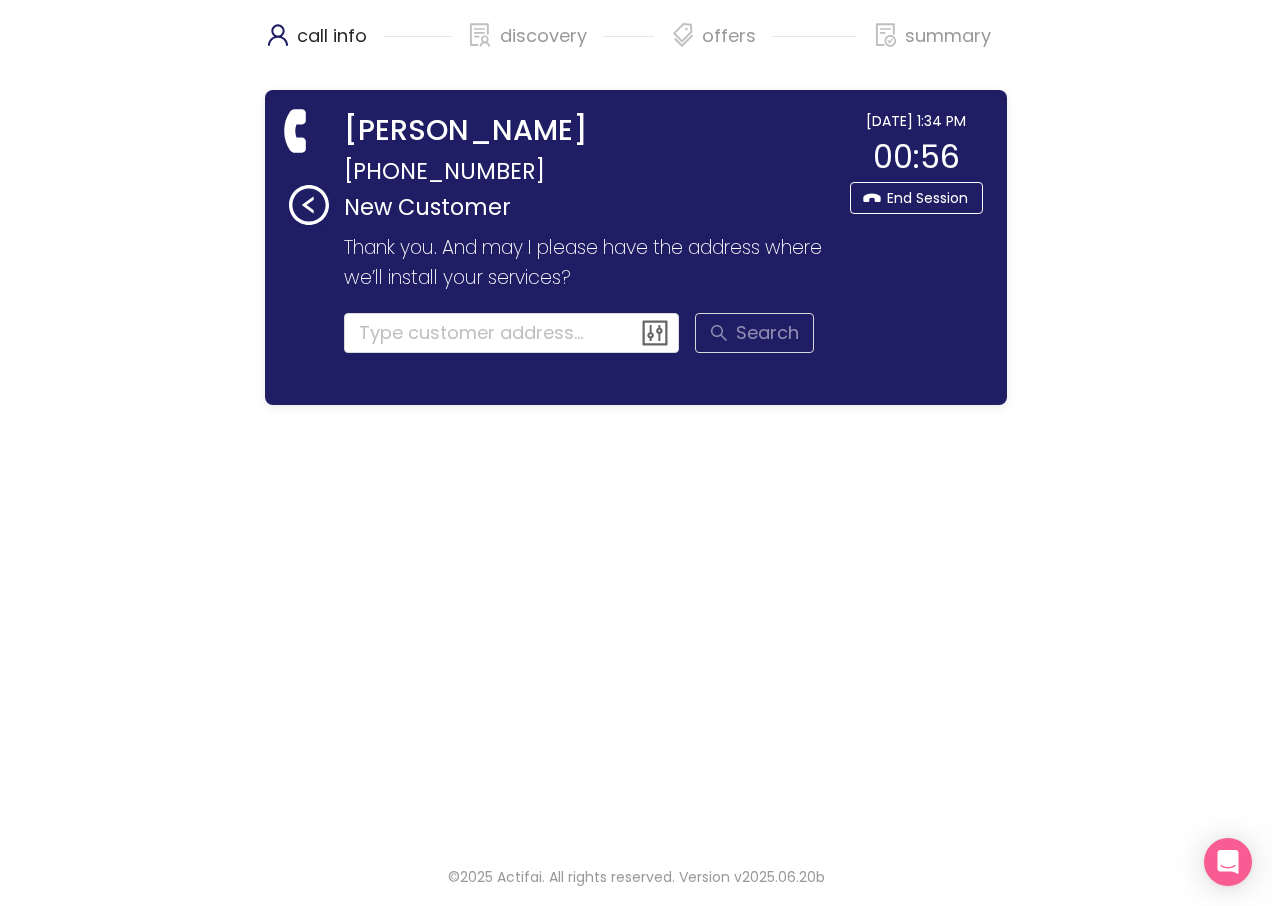 click on "[PERSON_NAME]   [PHONE_NUMBER]   New Customer Thank you for calling WOW! My name is [PERSON_NAME] . Who do I have the pleasure of speaking with? [PERSON_NAME] Thank you, [PERSON_NAME]. How are you doing [DATE]? How may I assist you? New Customer Web Lead It sounds like you’re looking to  (restate the reason for the call) . I will be happy to assist you with  (specifically what the customer said) . To get started, may I please have the best phone number where I can reach you in case we get disconnected? [PHONE_NUMBER] Thank you. And may I please have the address where we’ll install your services? Search  Similar serviceable addresses:  [DATE] 1:34 PM 00:56 End Session" at bounding box center [636, 247] 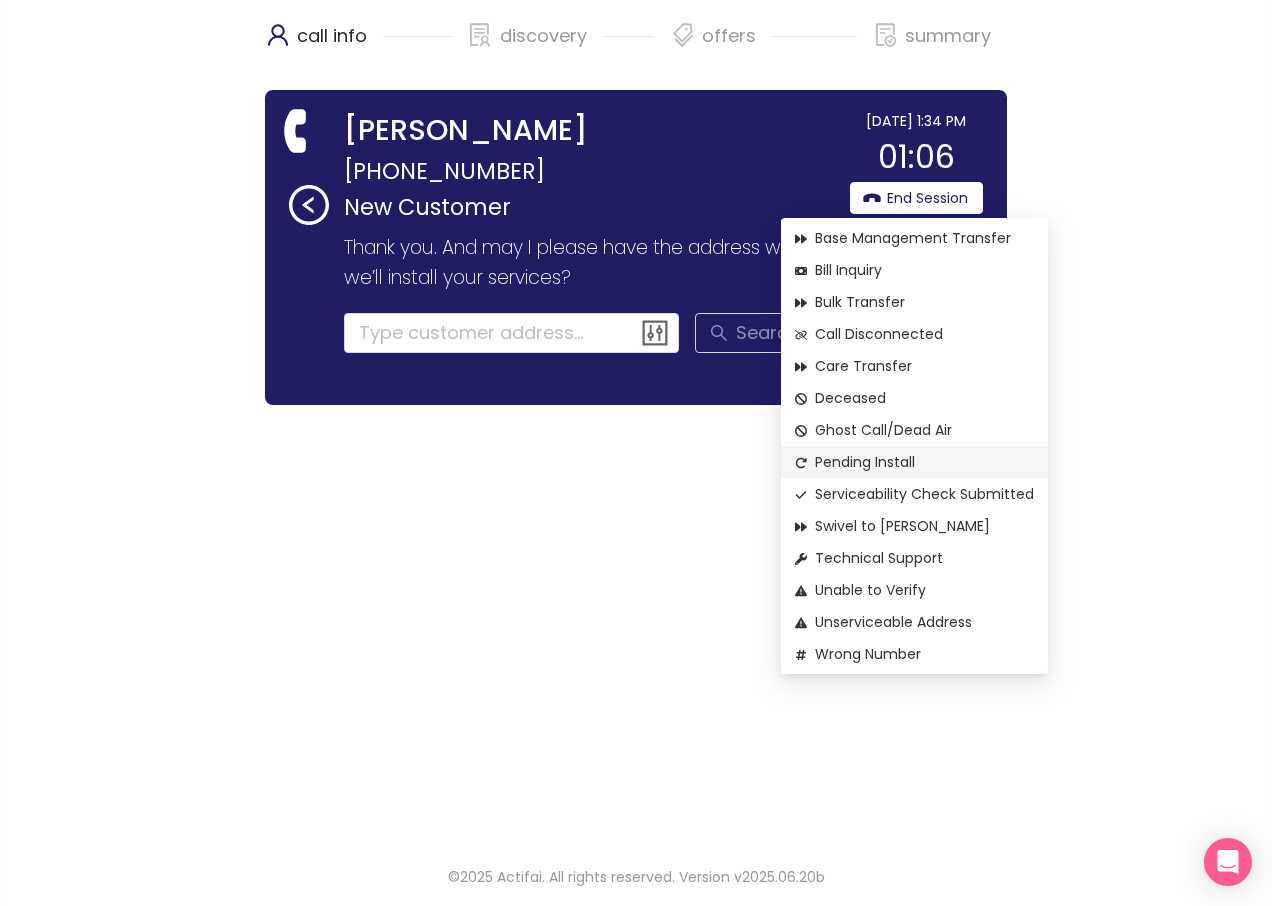 click on "Pending Install" 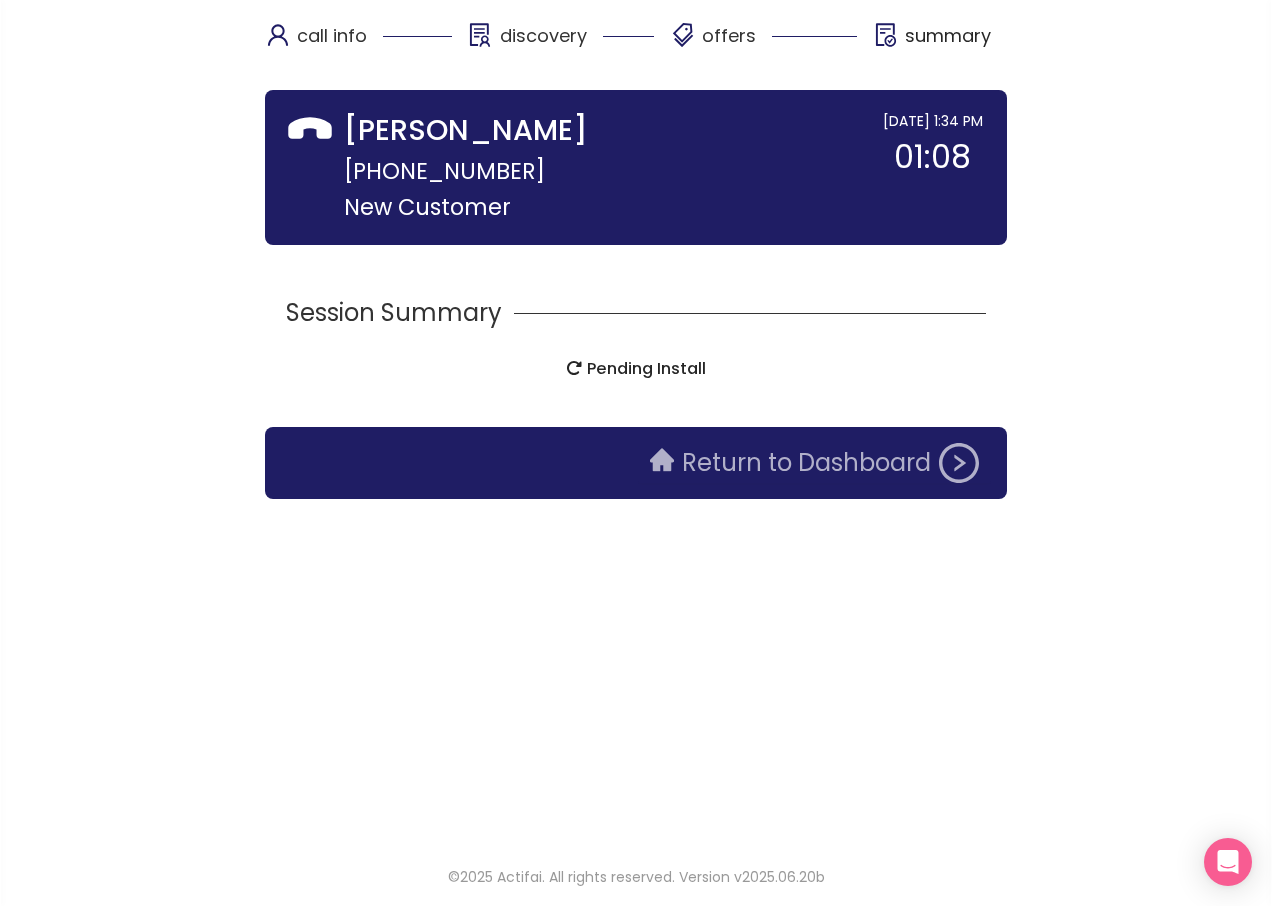 click on "Return to Dashboard" 